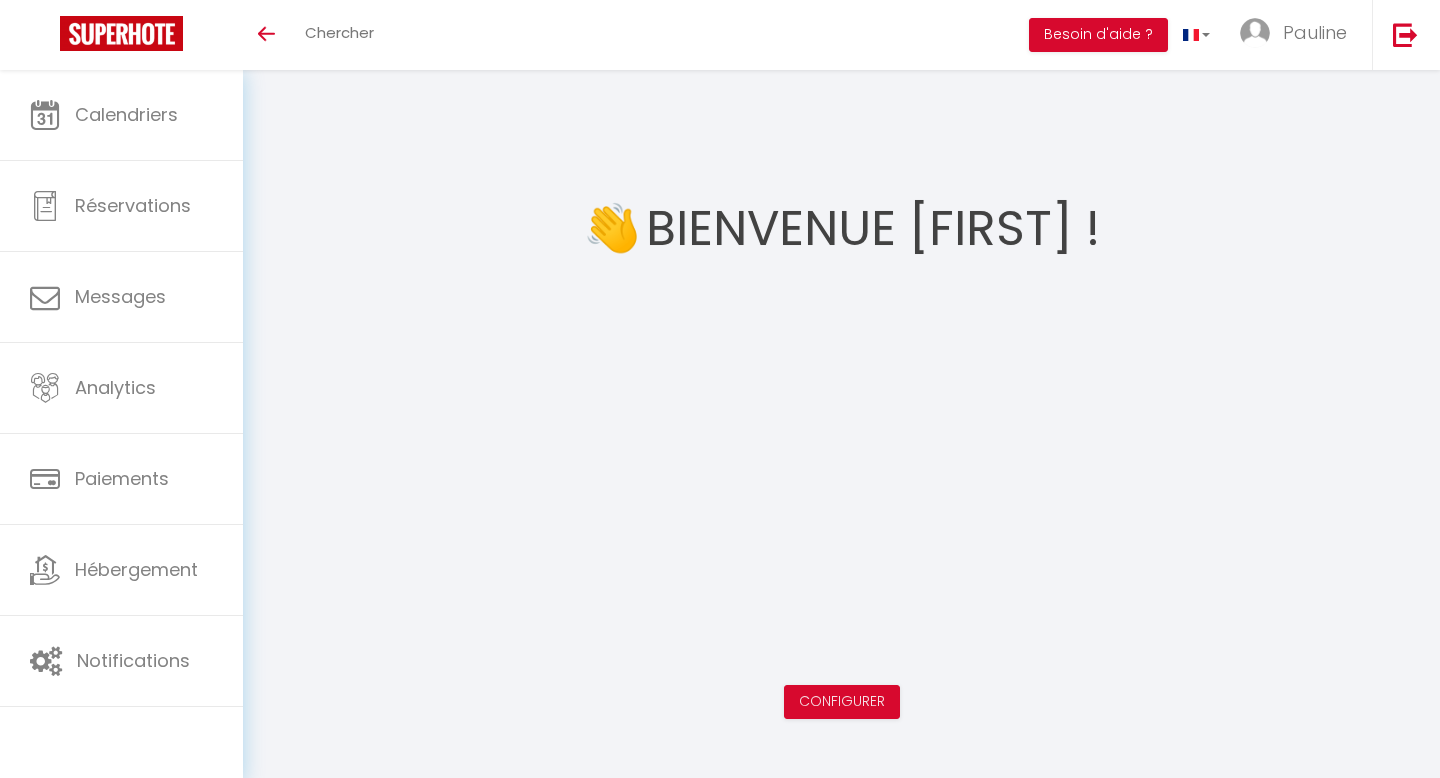 scroll, scrollTop: 0, scrollLeft: 0, axis: both 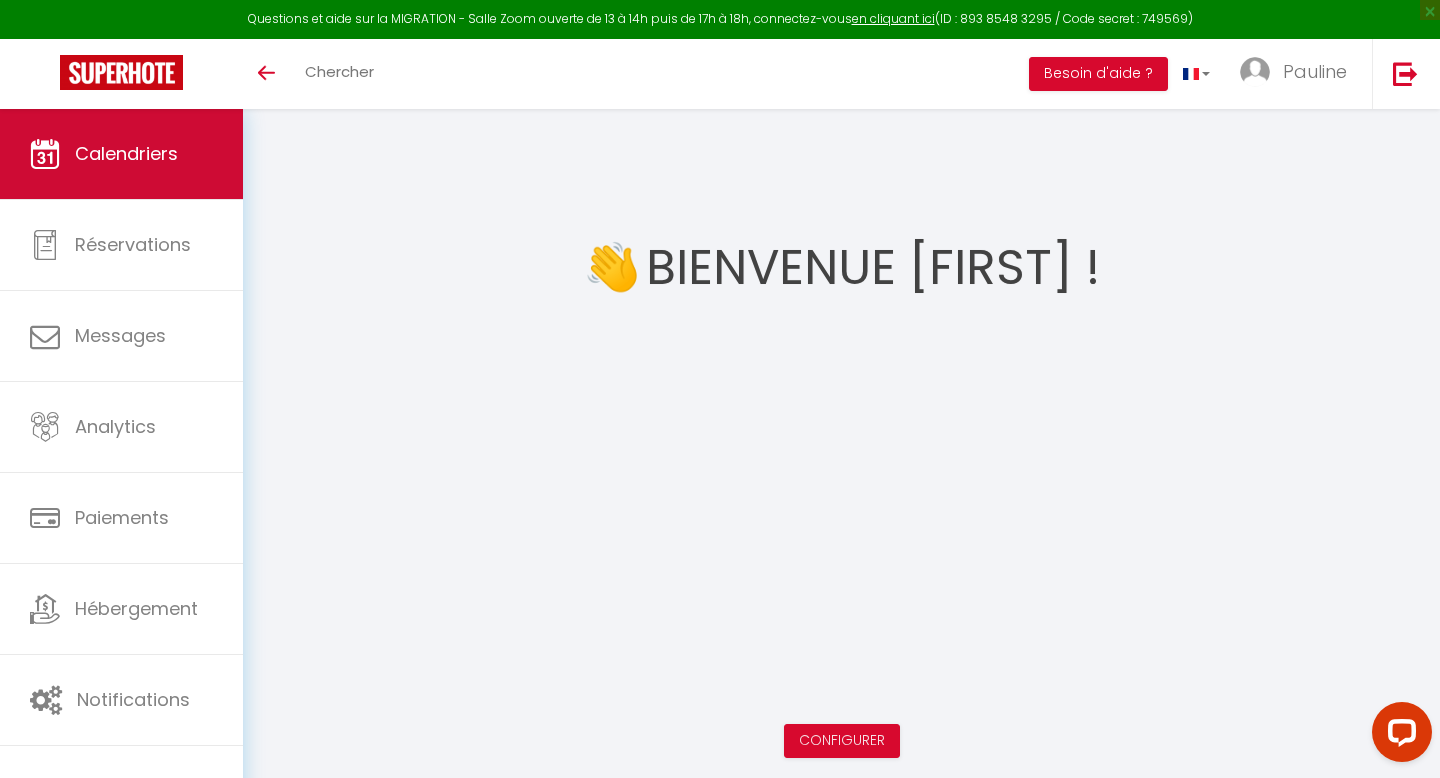click on "Calendriers" at bounding box center (126, 153) 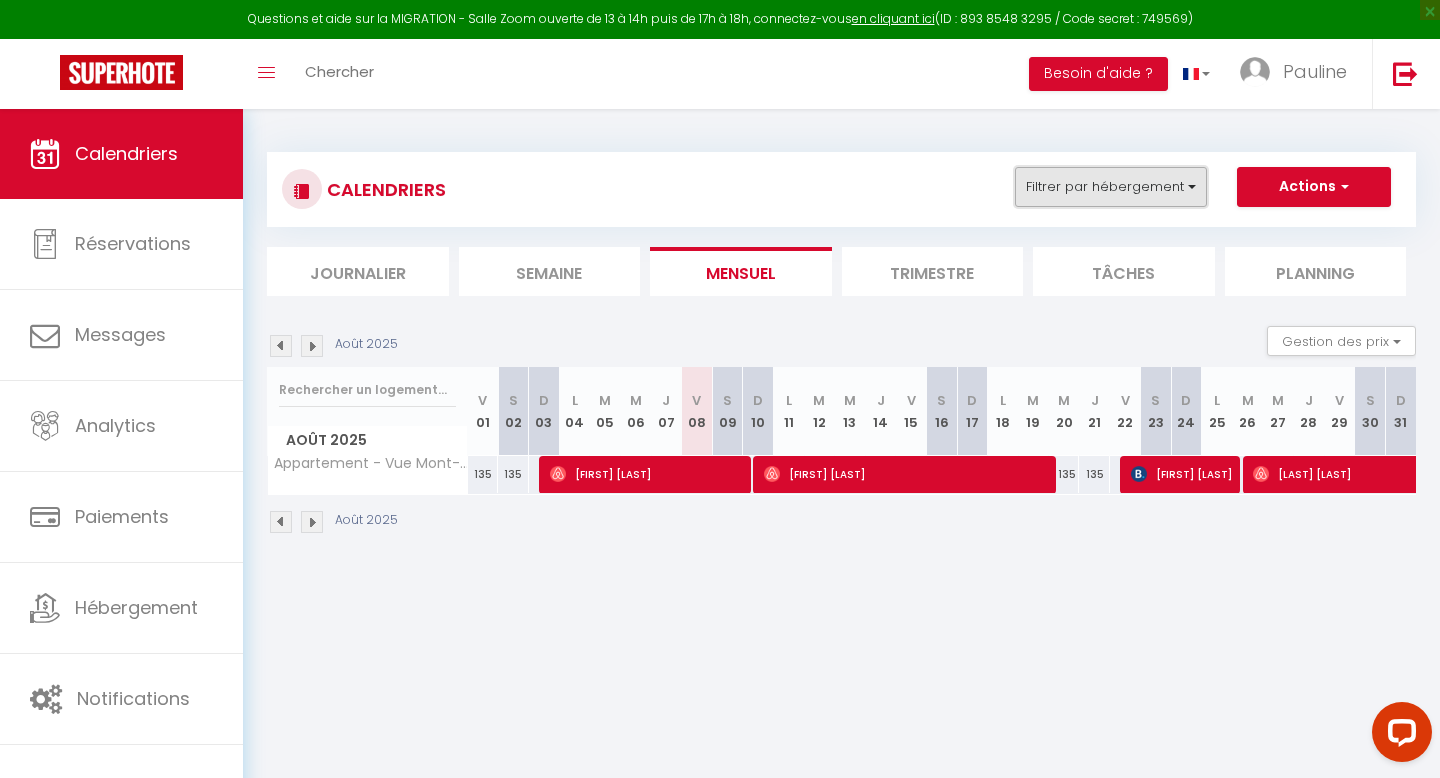 click on "Filtrer par hébergement" at bounding box center [1111, 187] 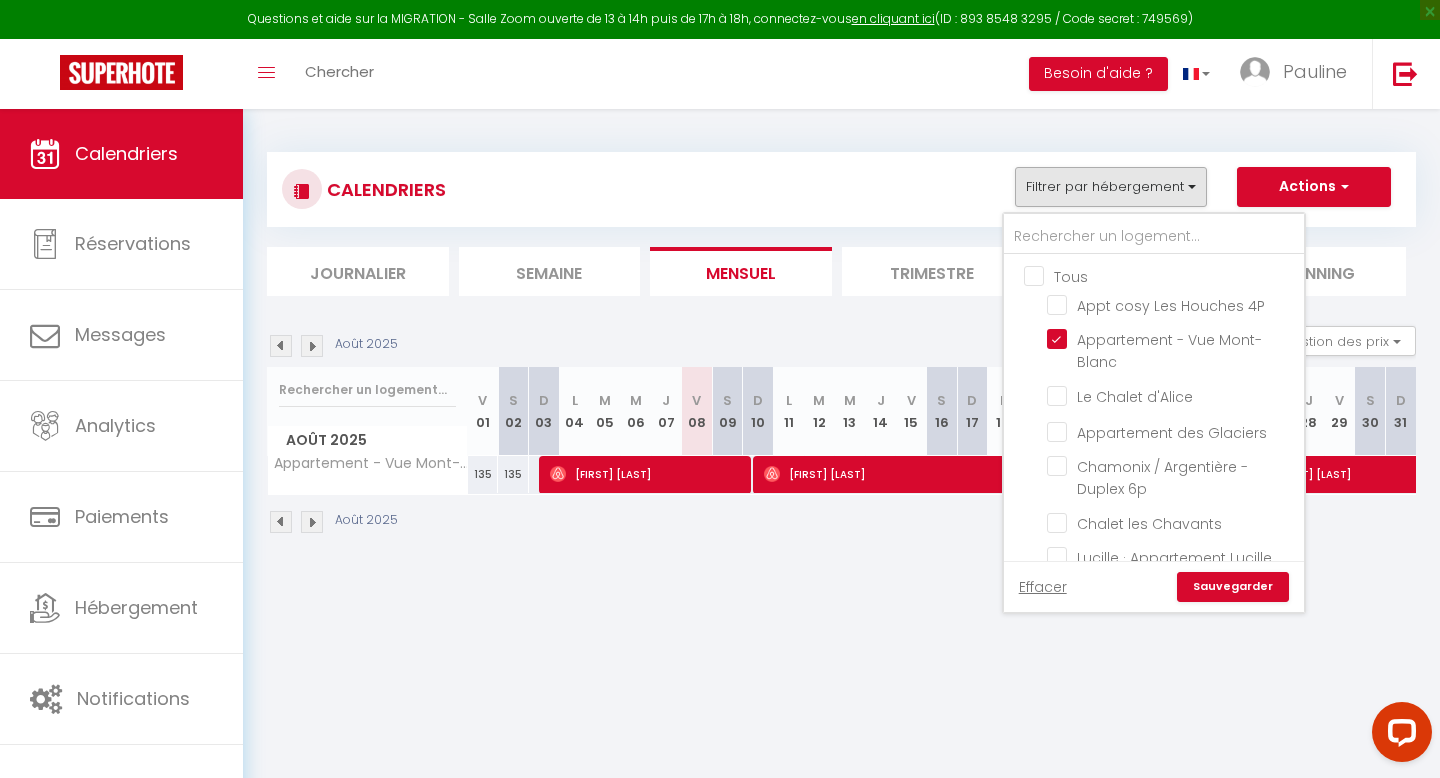 click on "Tous" at bounding box center (1174, 275) 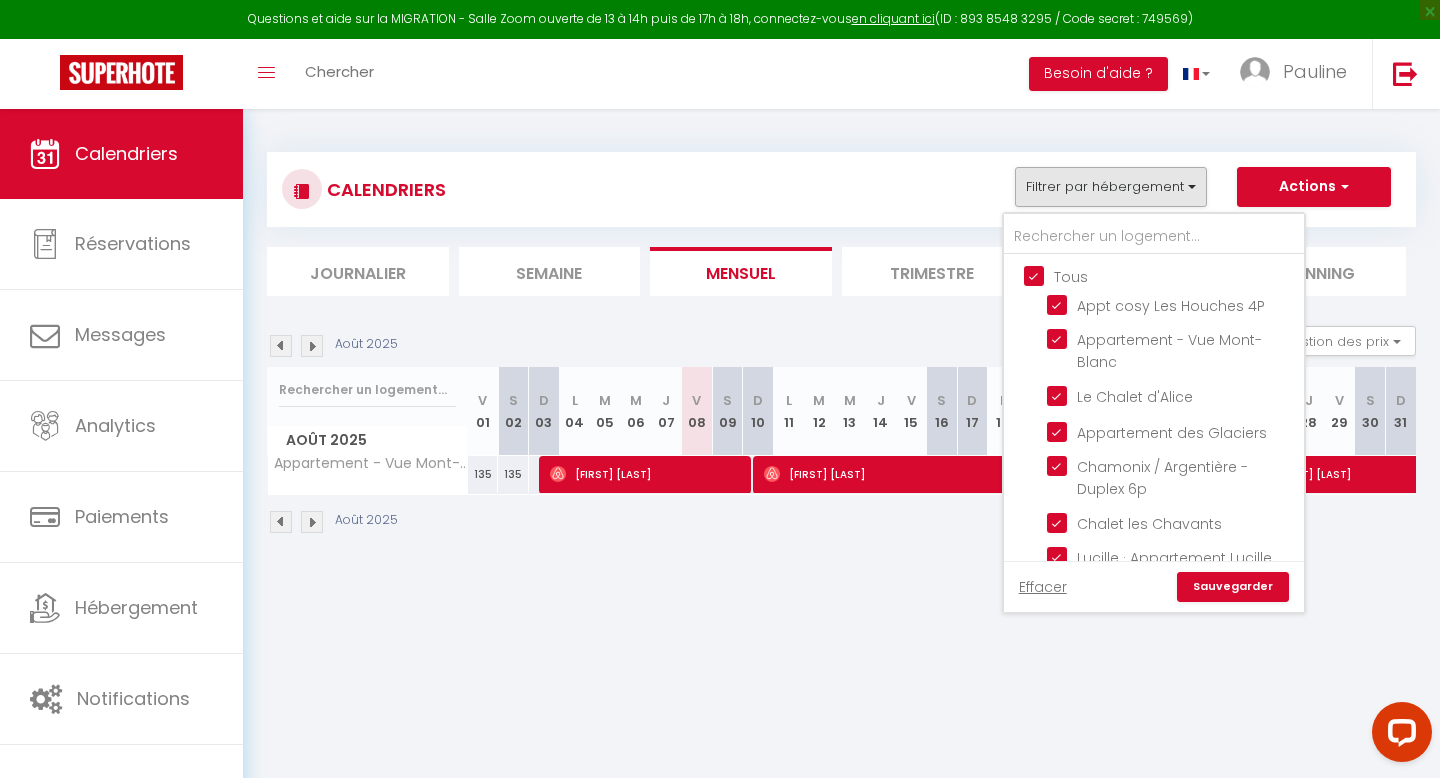checkbox on "true" 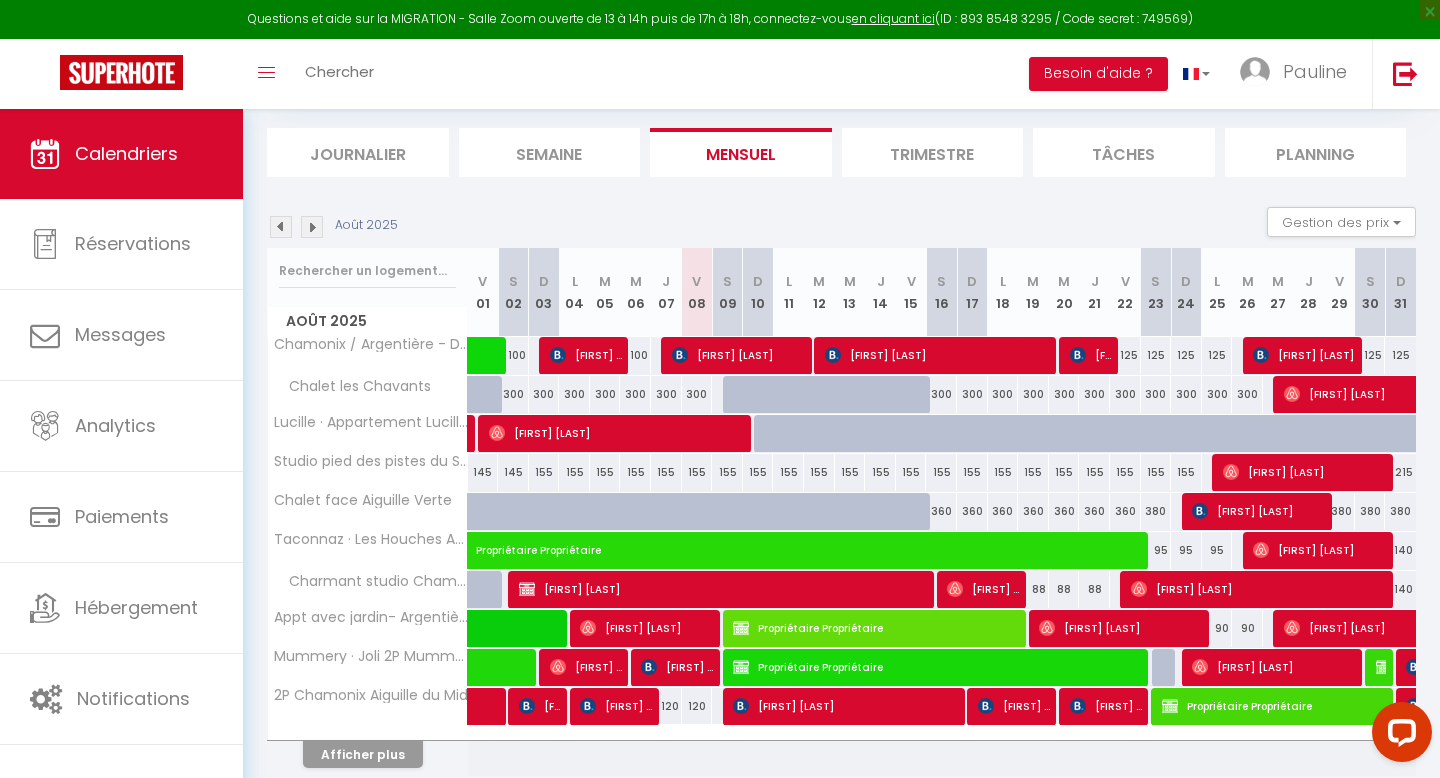 scroll, scrollTop: 120, scrollLeft: 0, axis: vertical 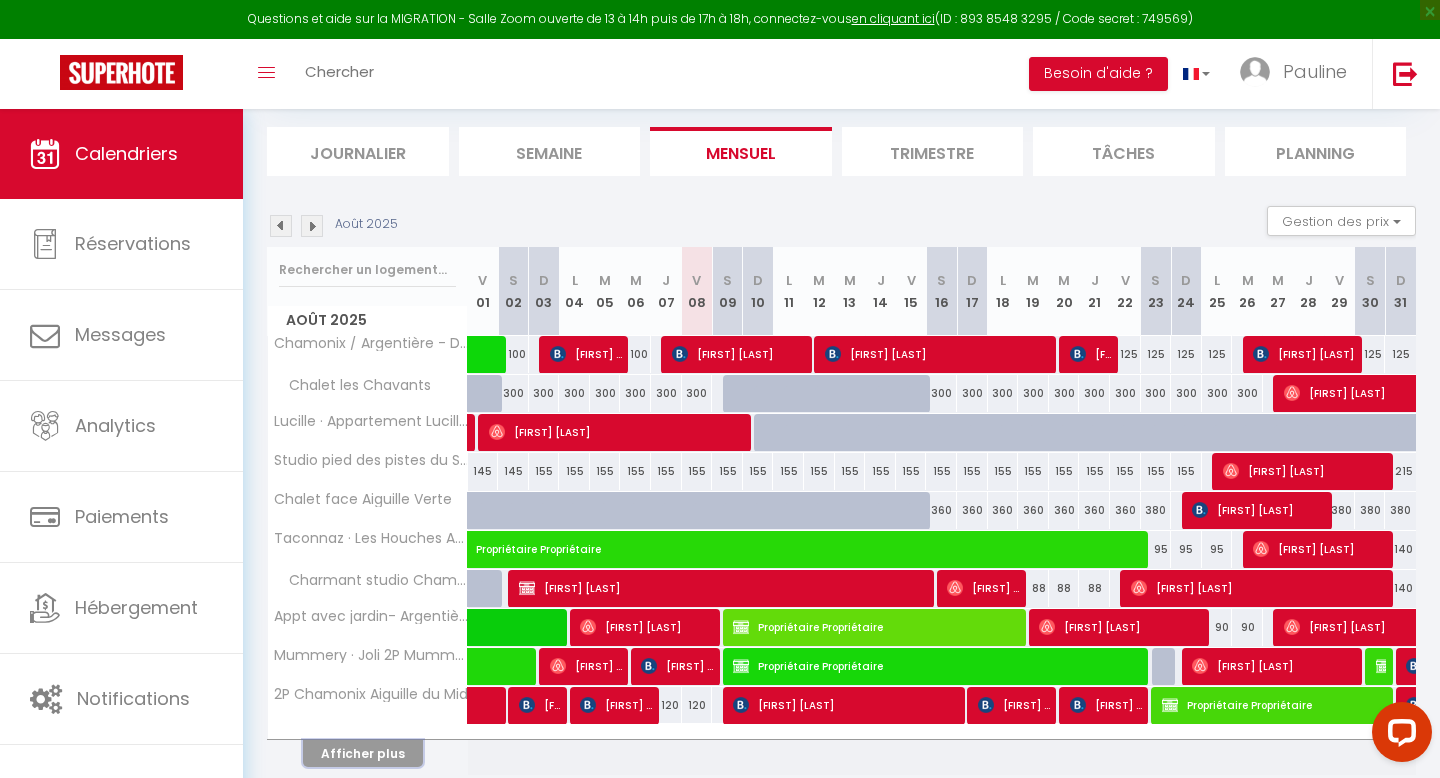 click on "Afficher plus" at bounding box center [363, 753] 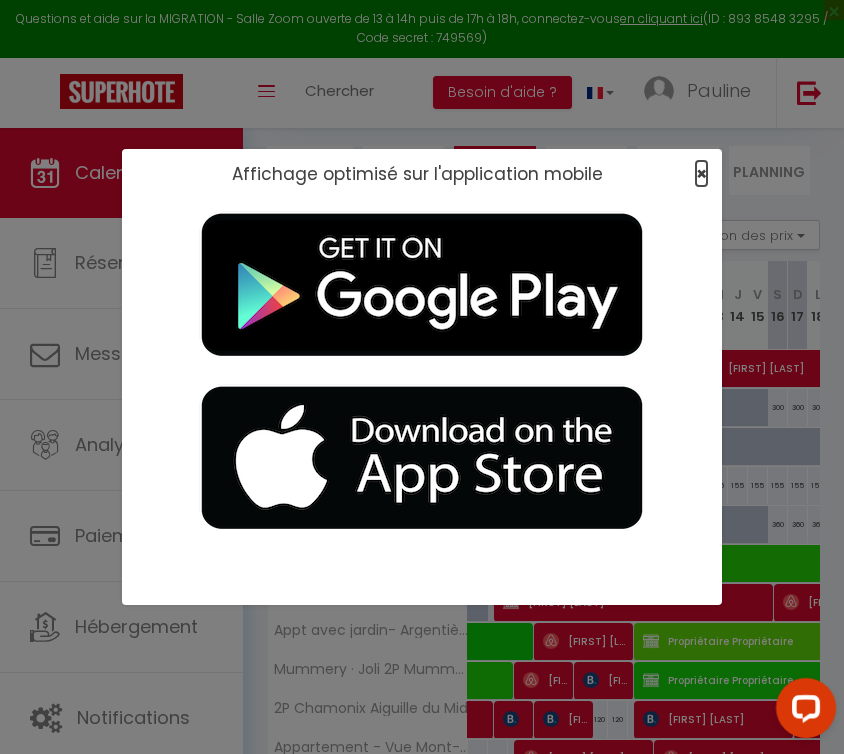 click on "×" at bounding box center (701, 173) 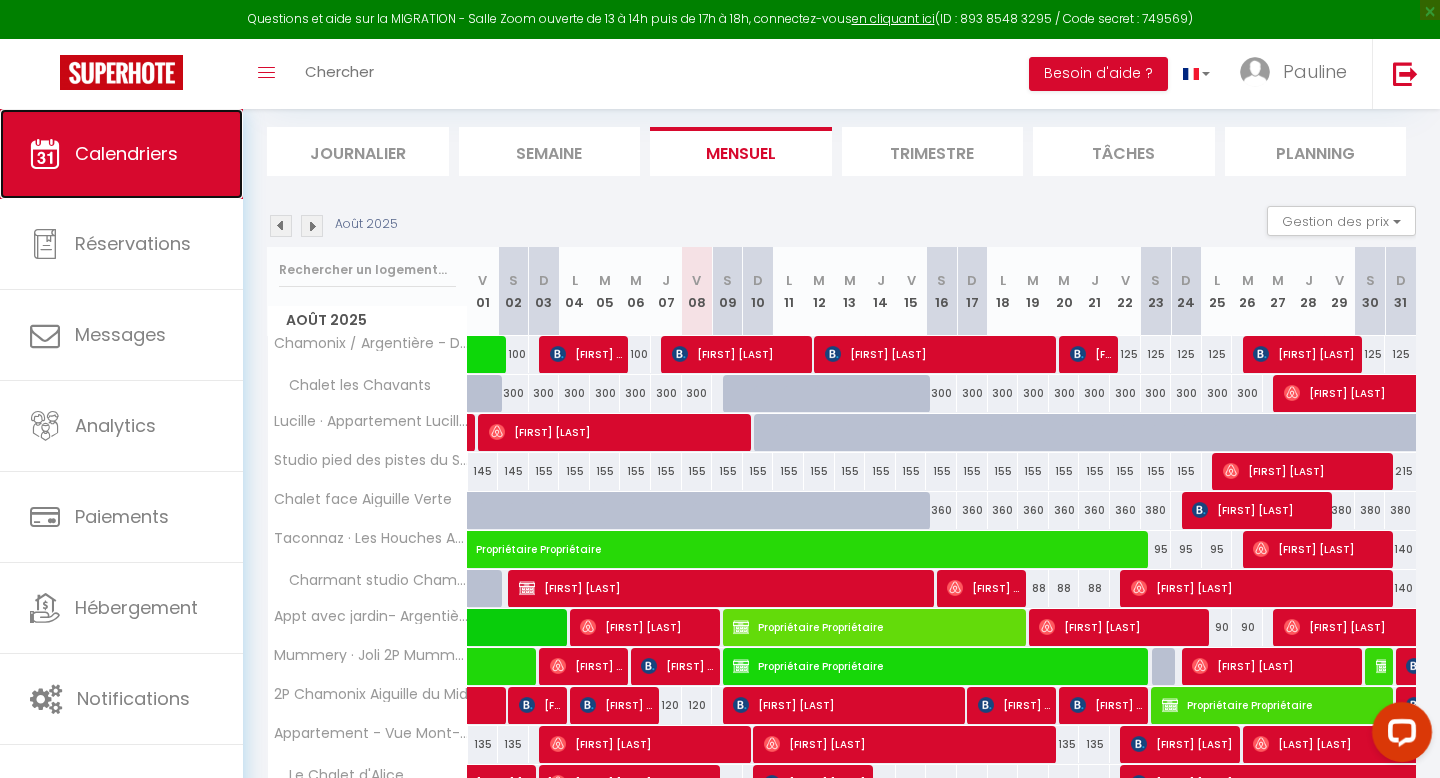 click on "Calendriers" at bounding box center [126, 153] 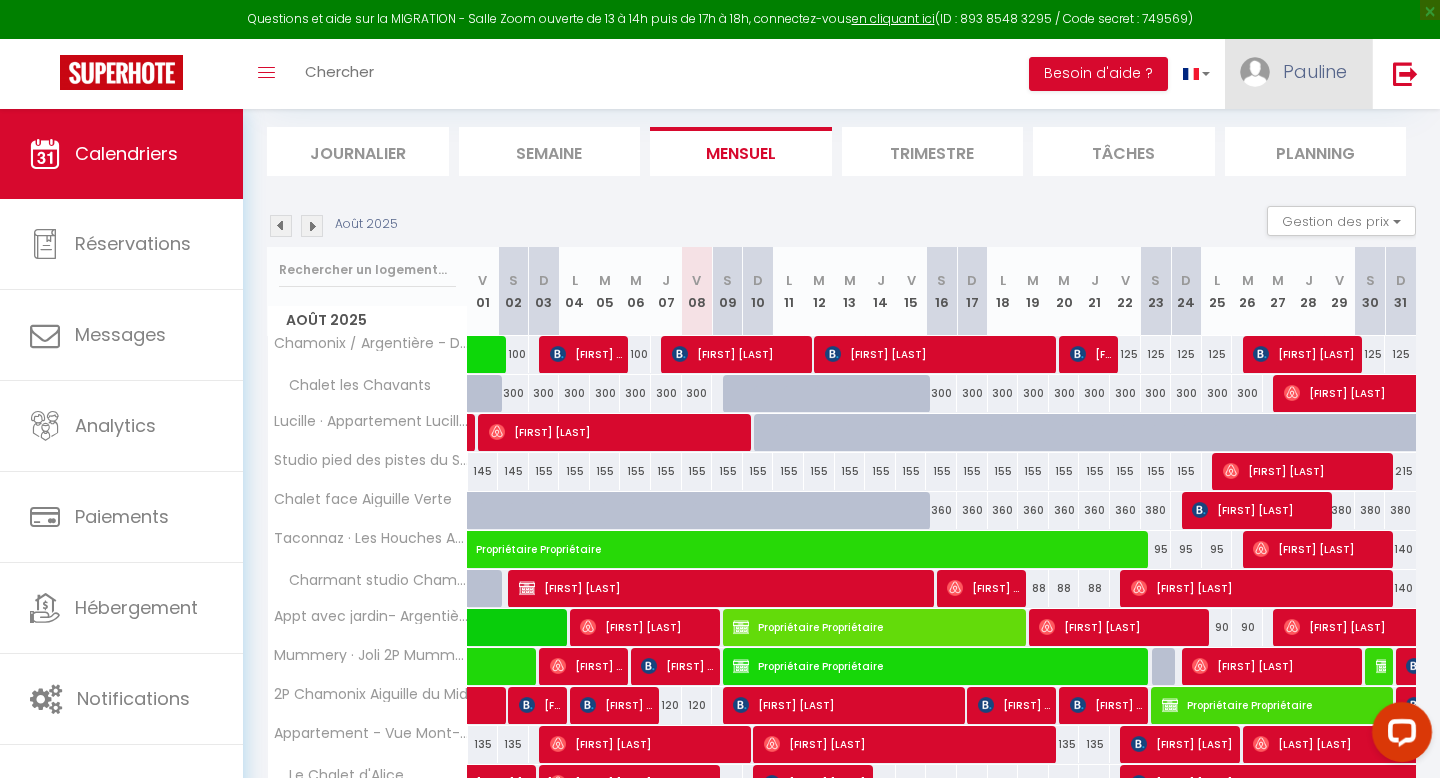 click on "Pauline" at bounding box center [1315, 71] 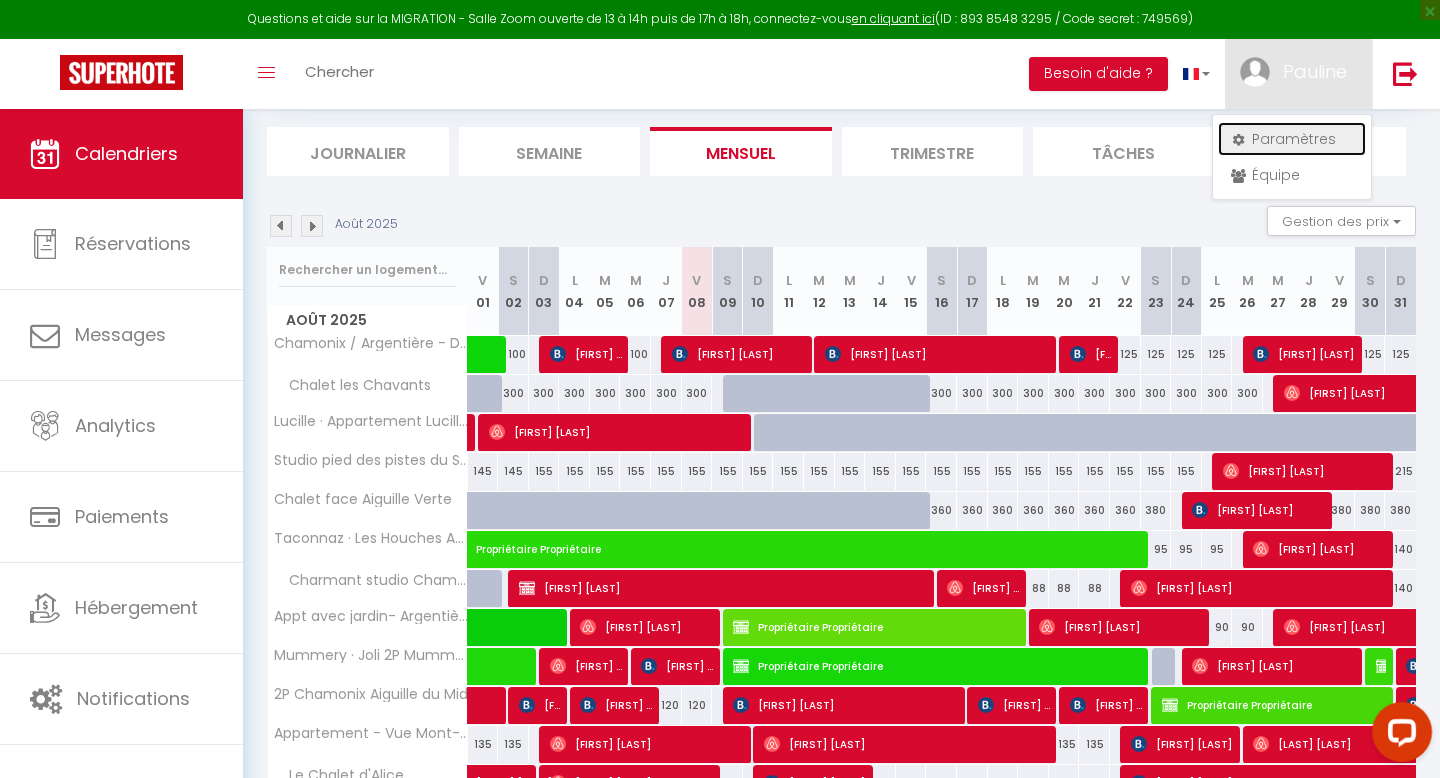 click on "Paramètres" at bounding box center [1292, 139] 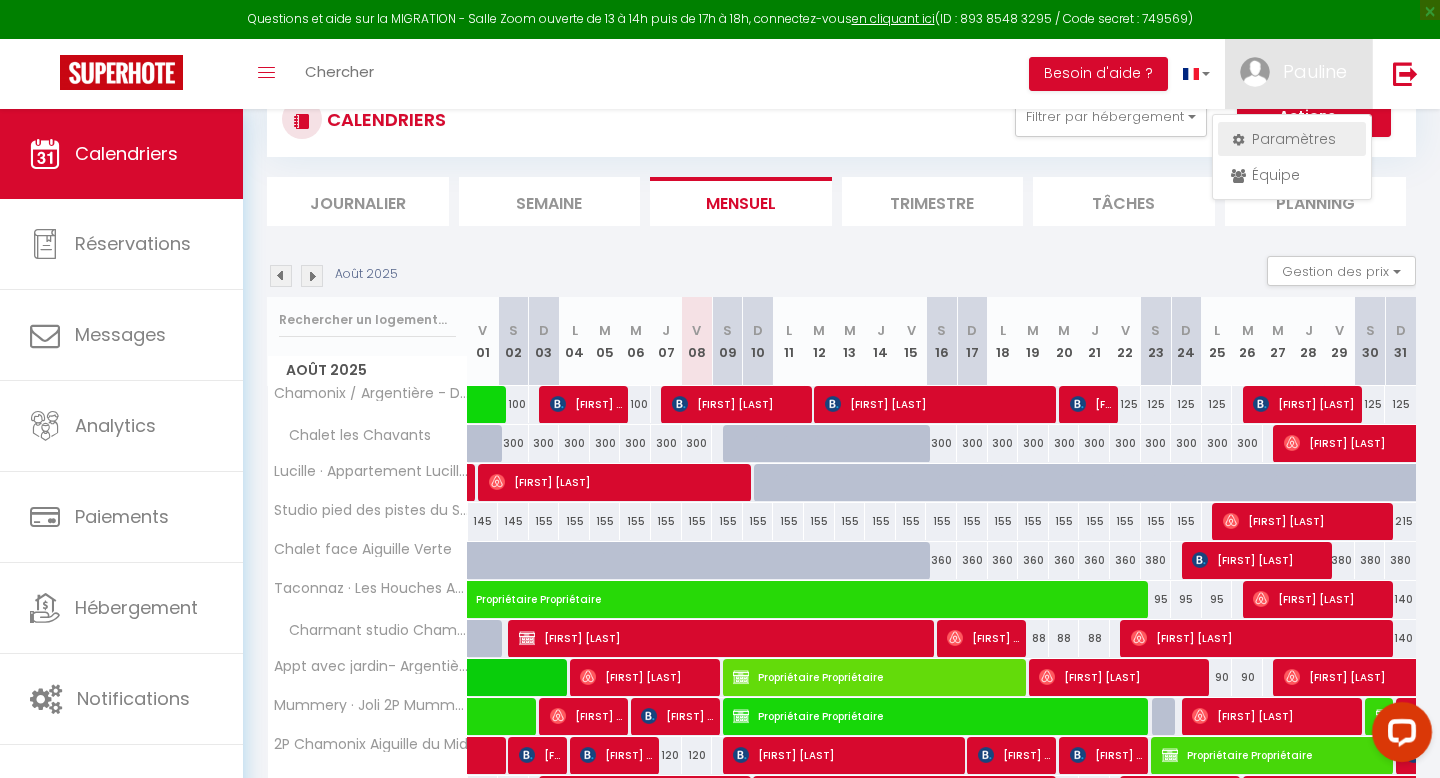 select on "fr" 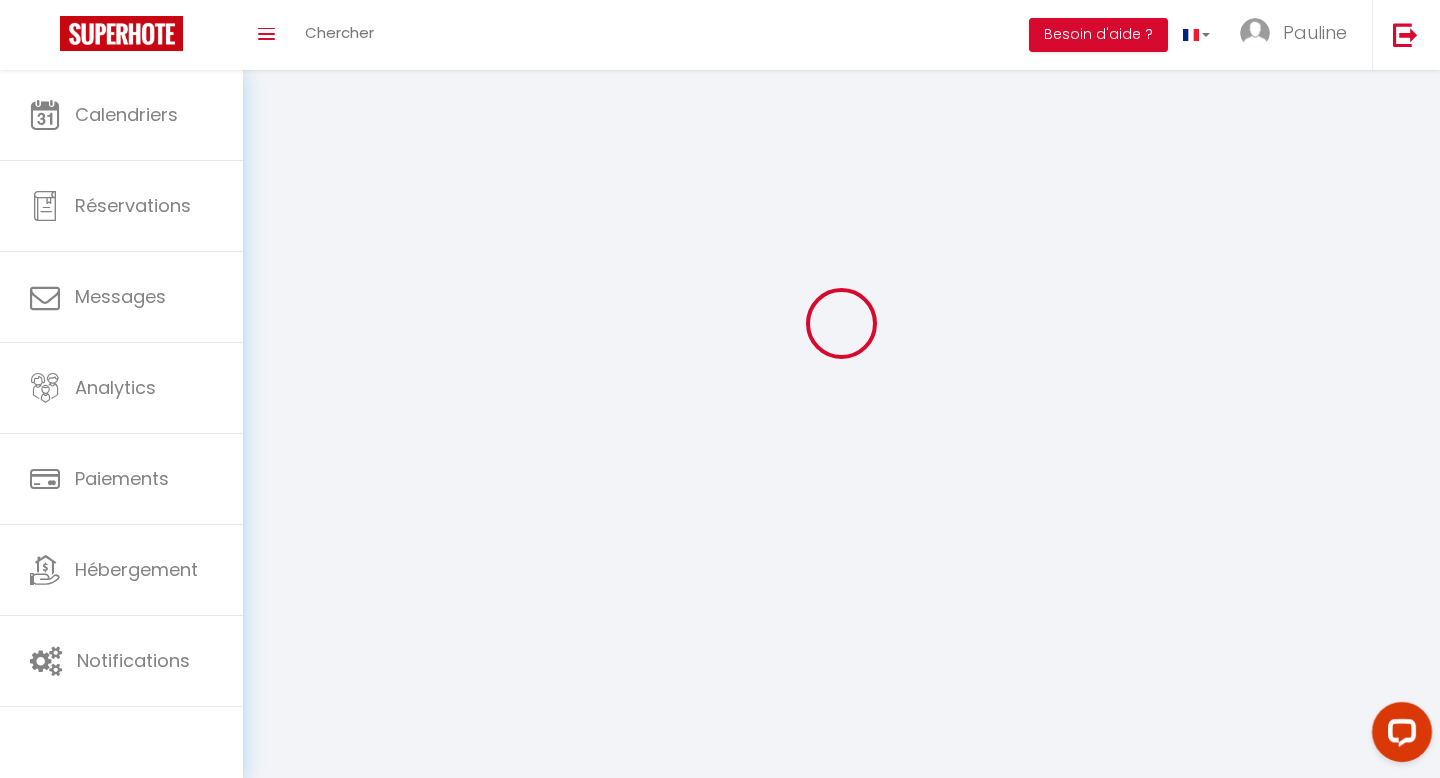 type on "Pauline" 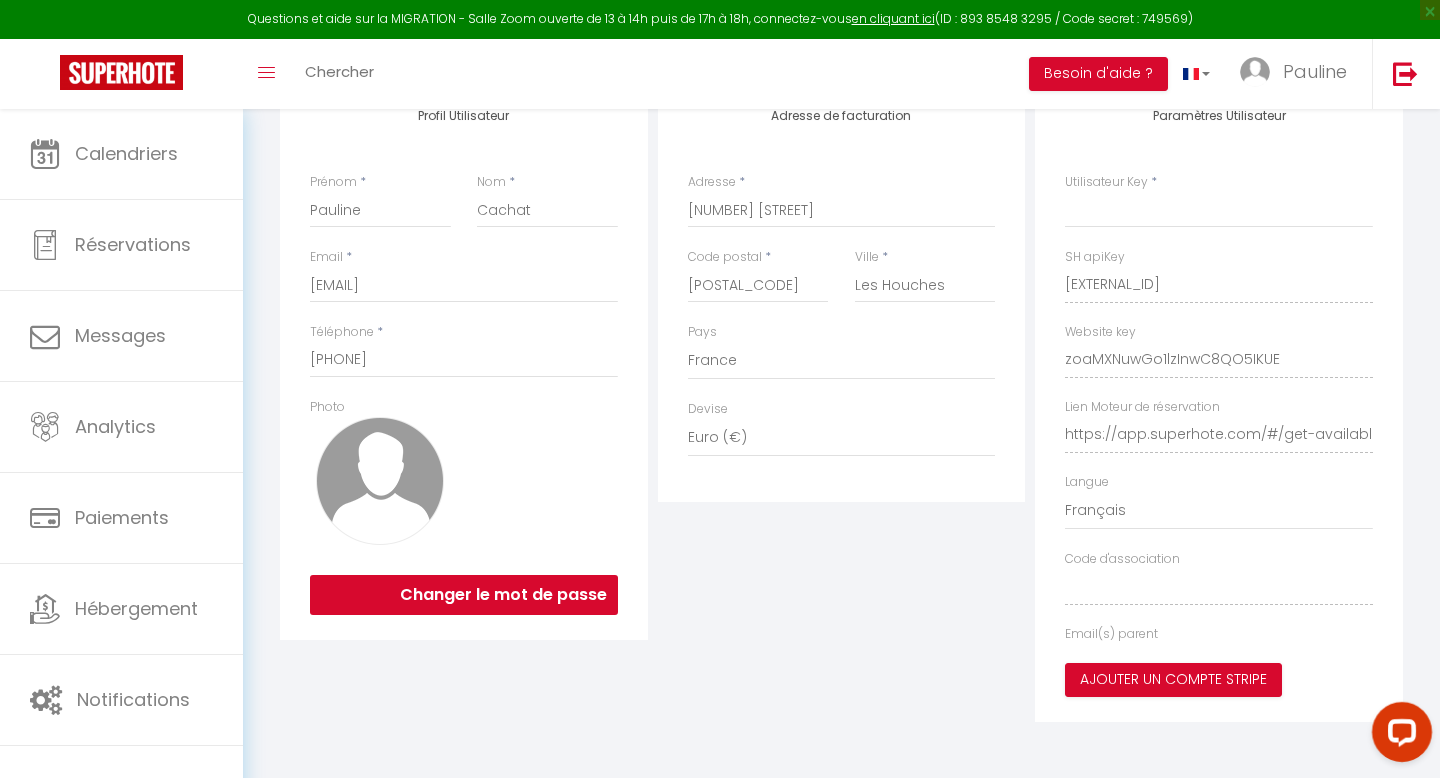 type on "[EXTERNAL_ID]" 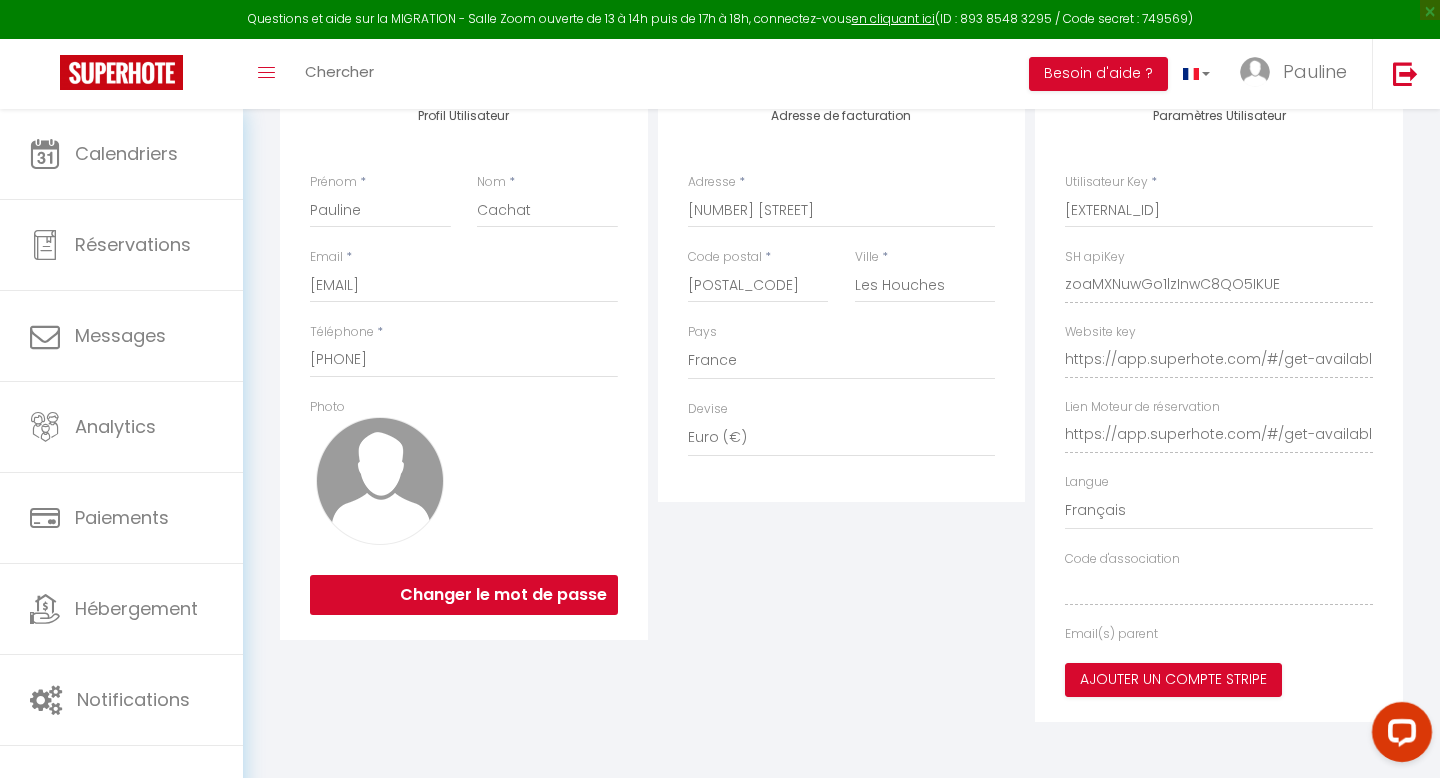 scroll, scrollTop: 160, scrollLeft: 0, axis: vertical 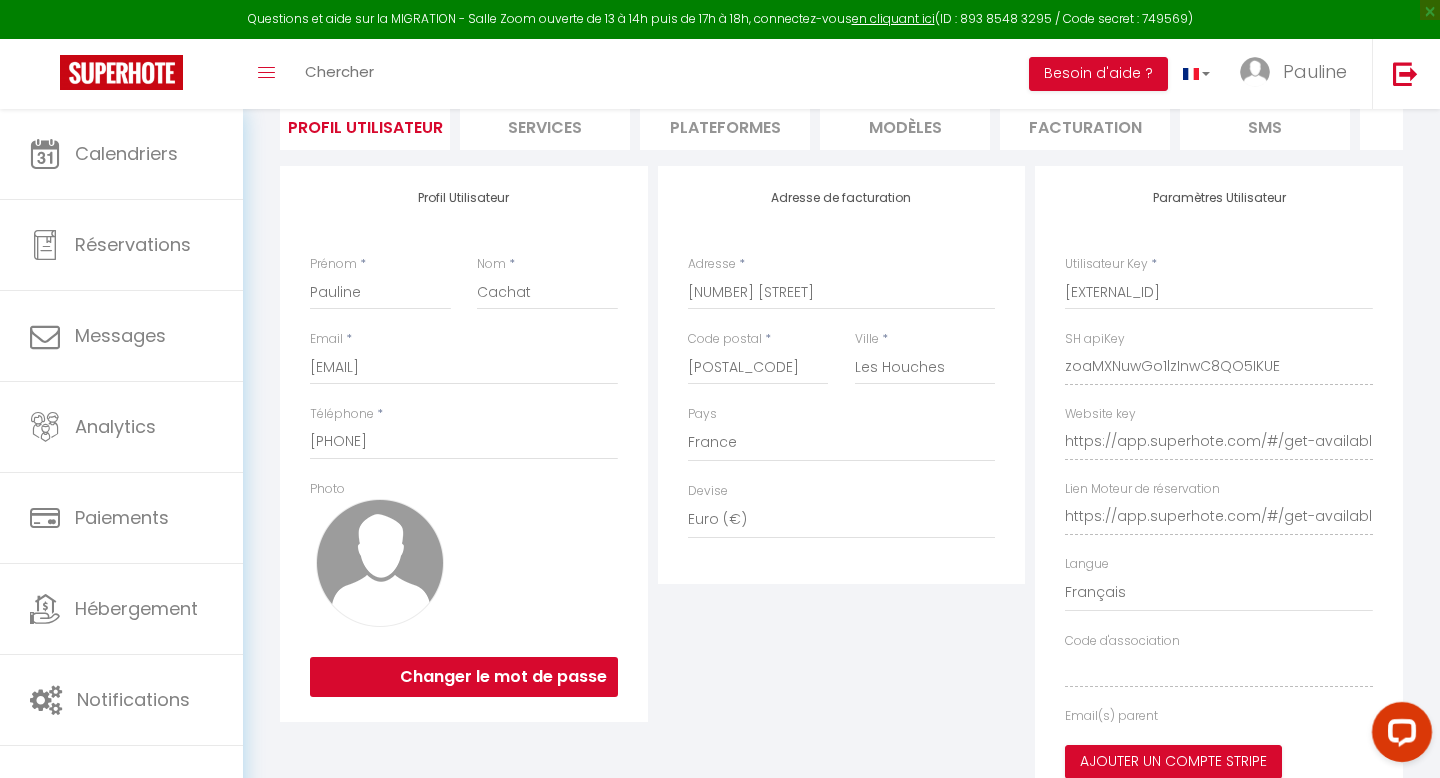 select on "fr" 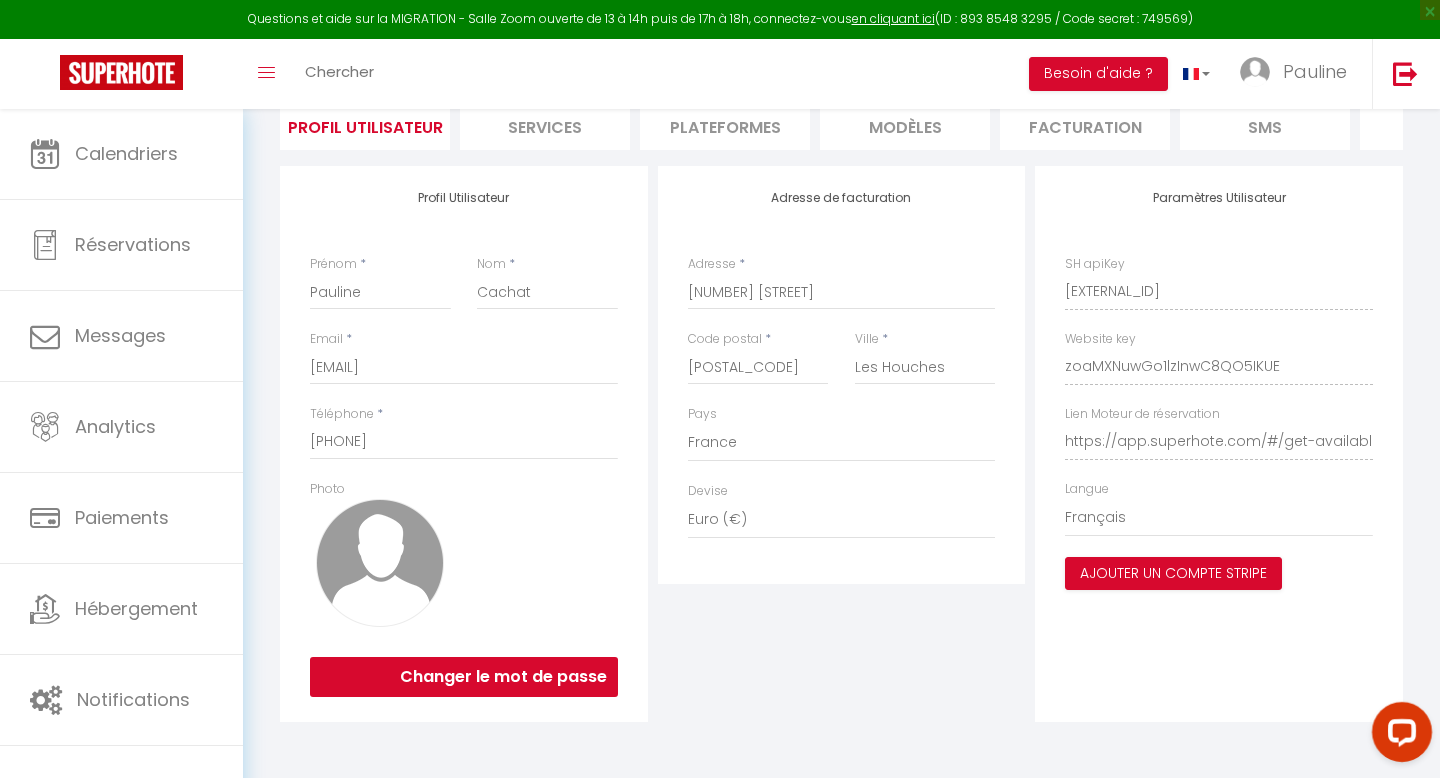 scroll, scrollTop: 0, scrollLeft: 0, axis: both 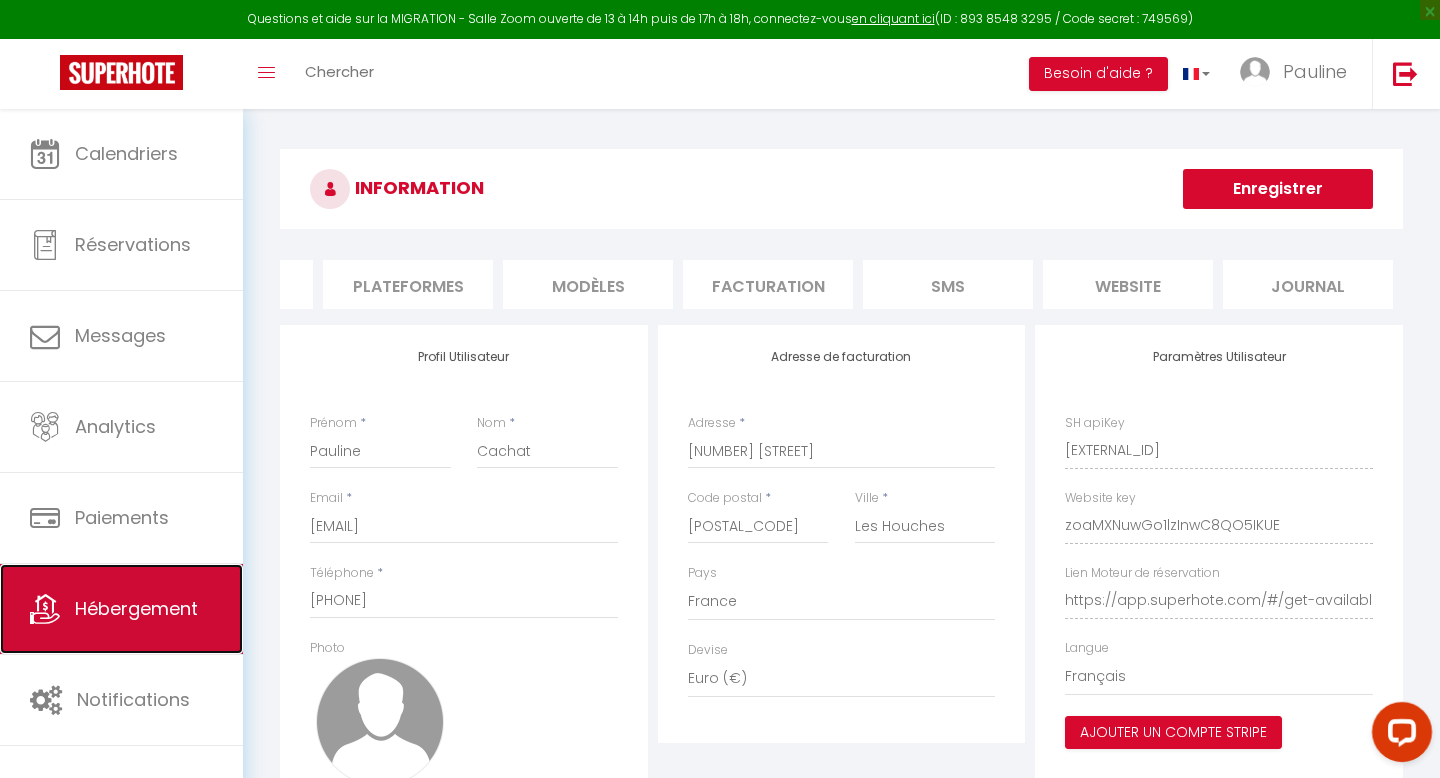 click on "Hébergement" at bounding box center (121, 609) 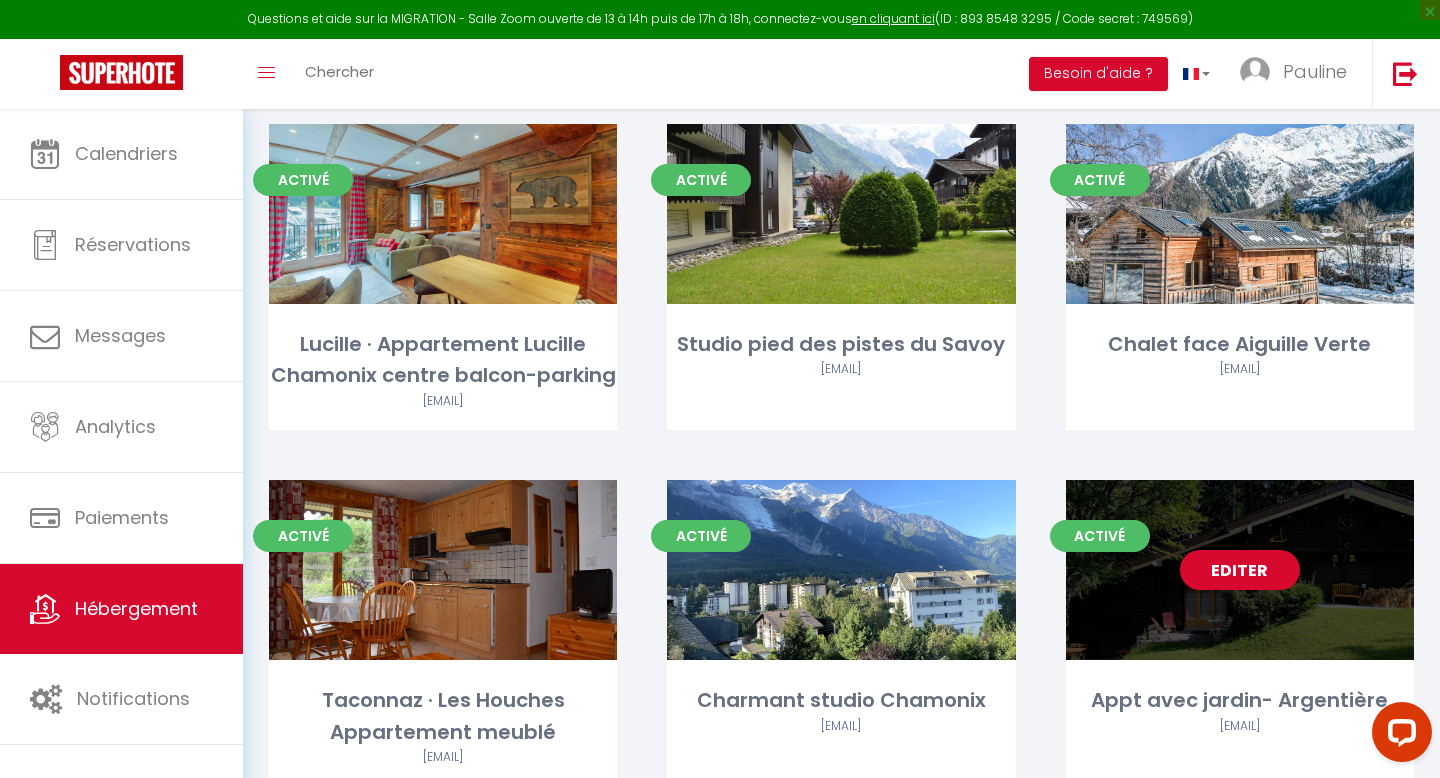 scroll, scrollTop: 812, scrollLeft: 0, axis: vertical 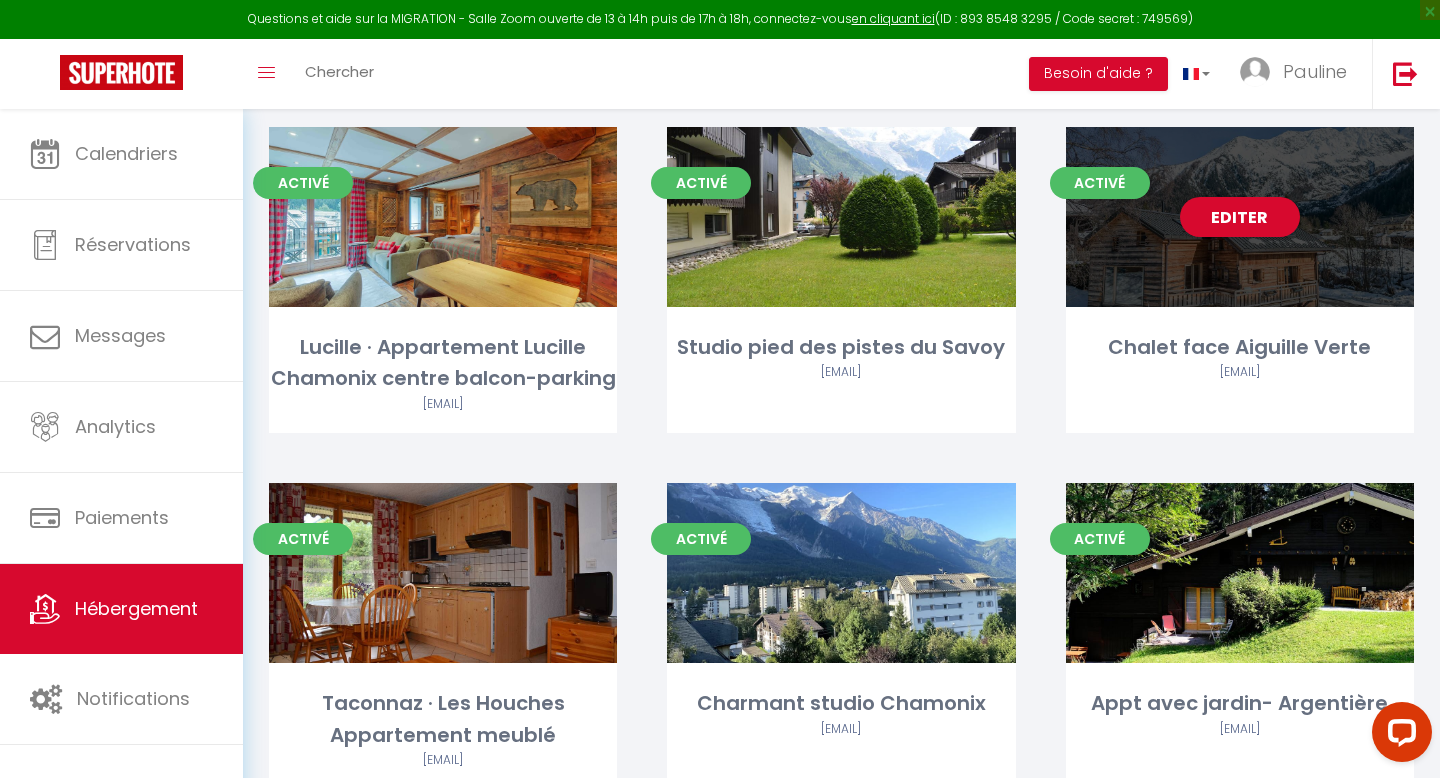 click on "Editer" at bounding box center [1240, 217] 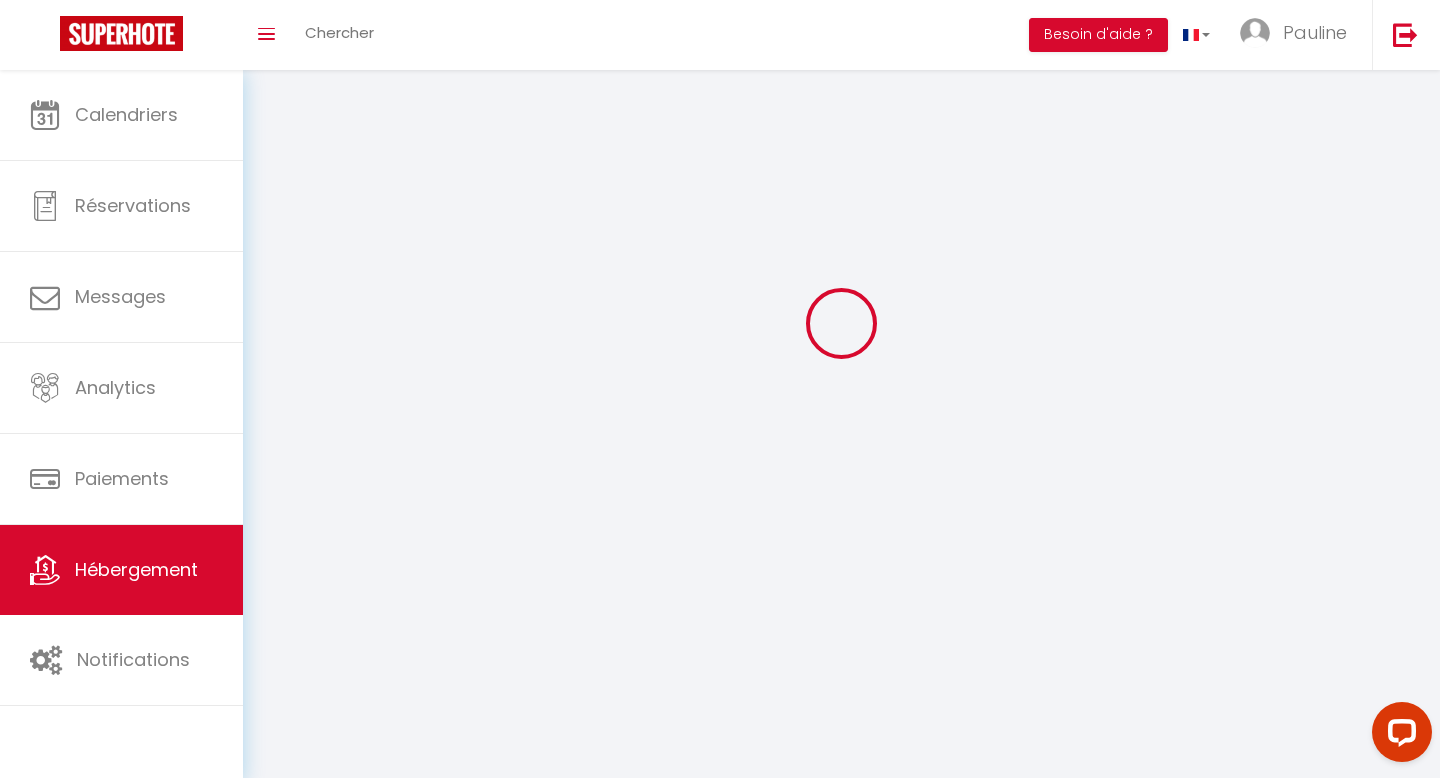 scroll, scrollTop: 0, scrollLeft: 0, axis: both 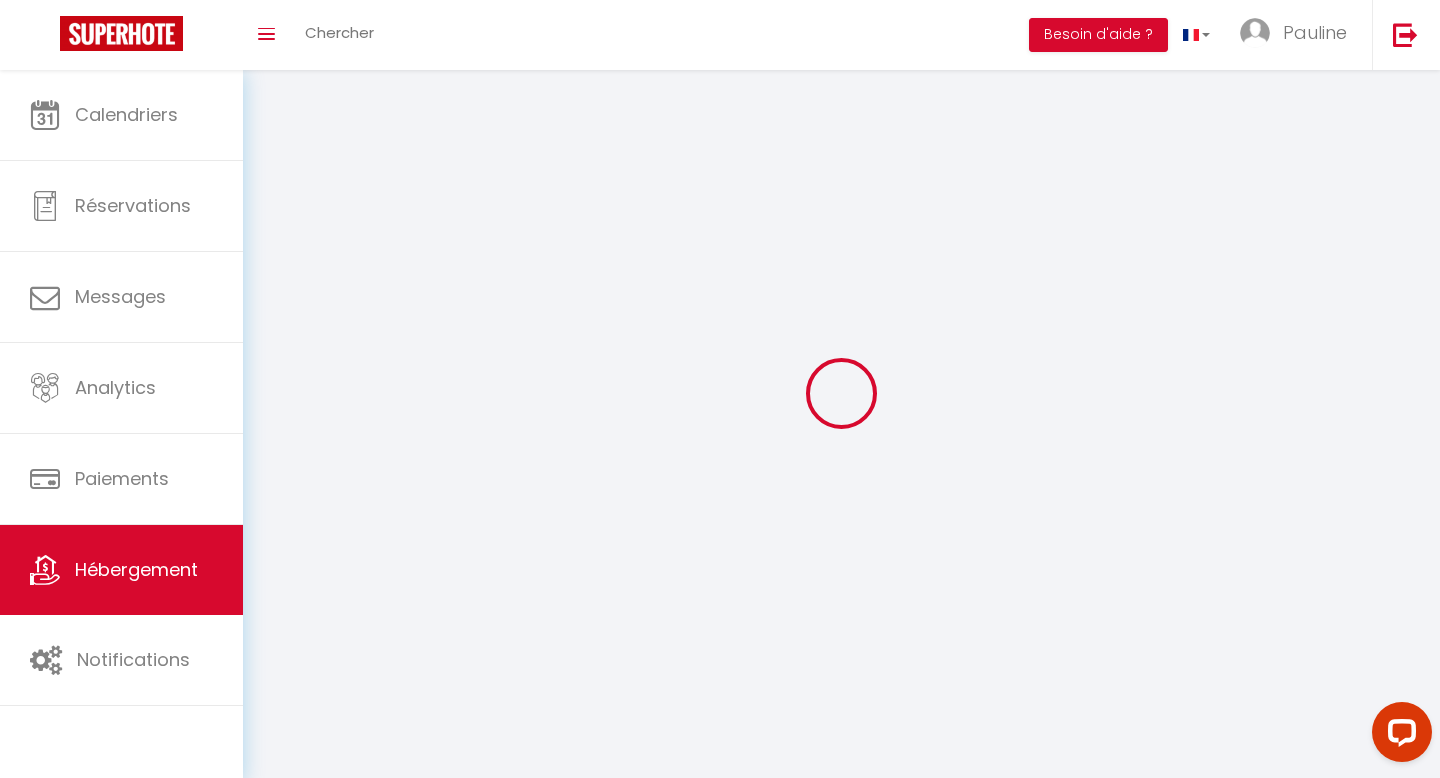 select on "28" 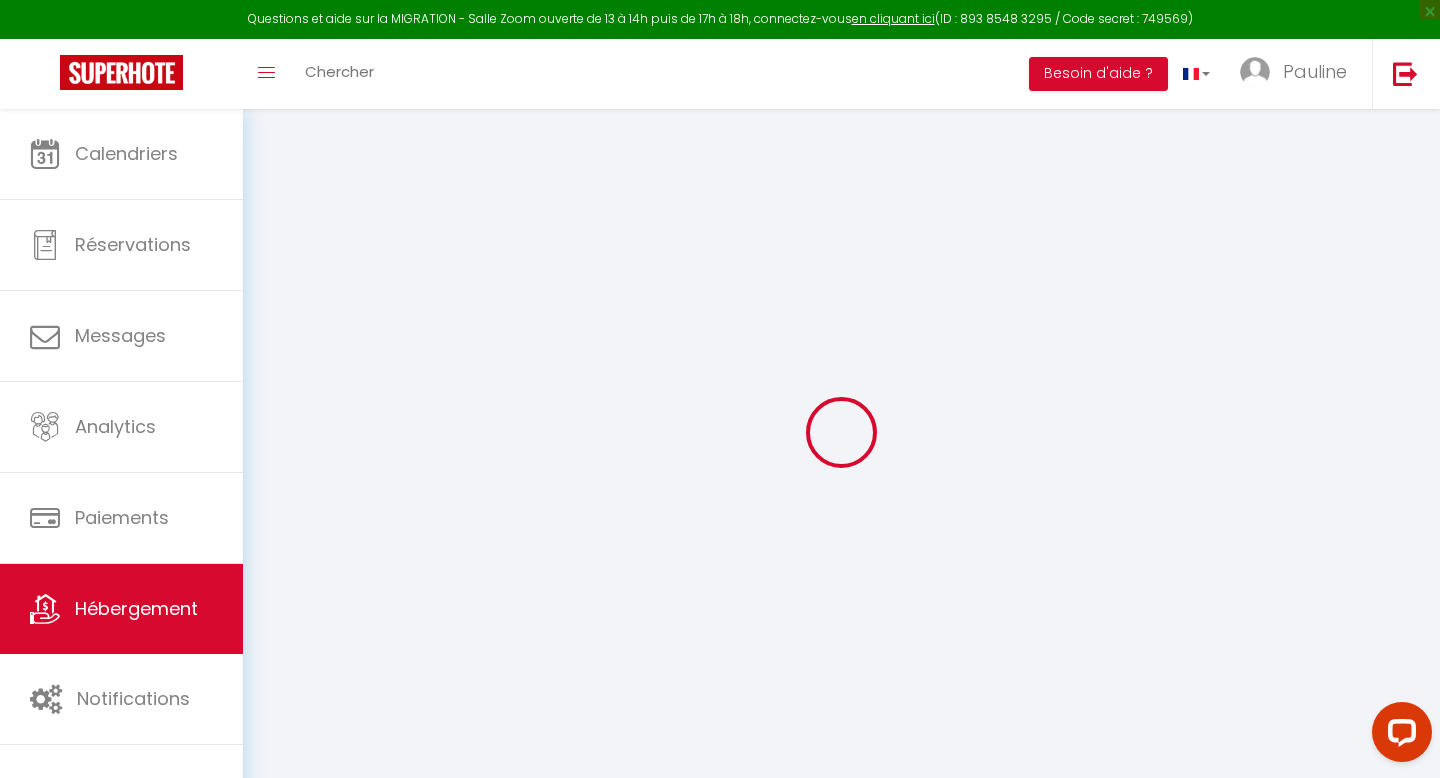 select 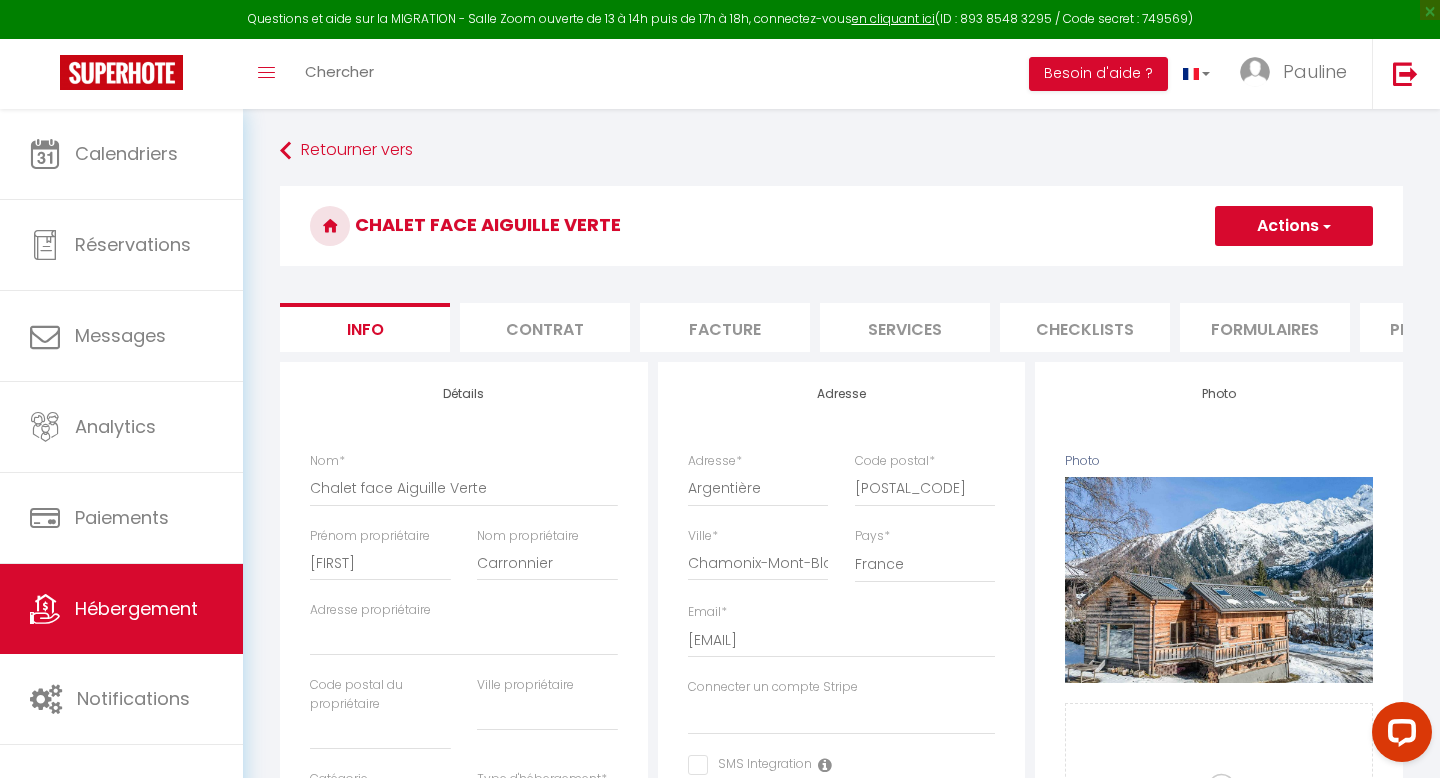select 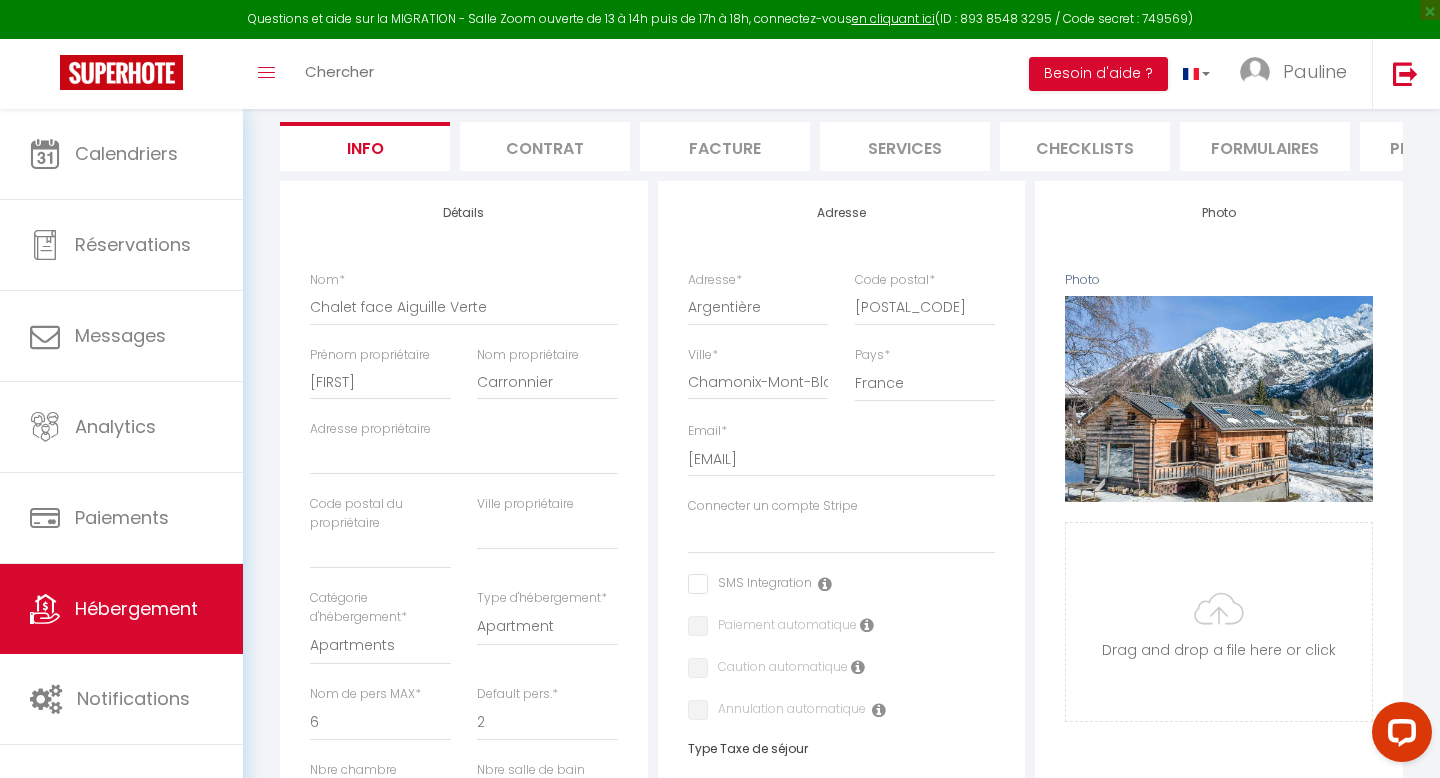 scroll, scrollTop: 0, scrollLeft: 0, axis: both 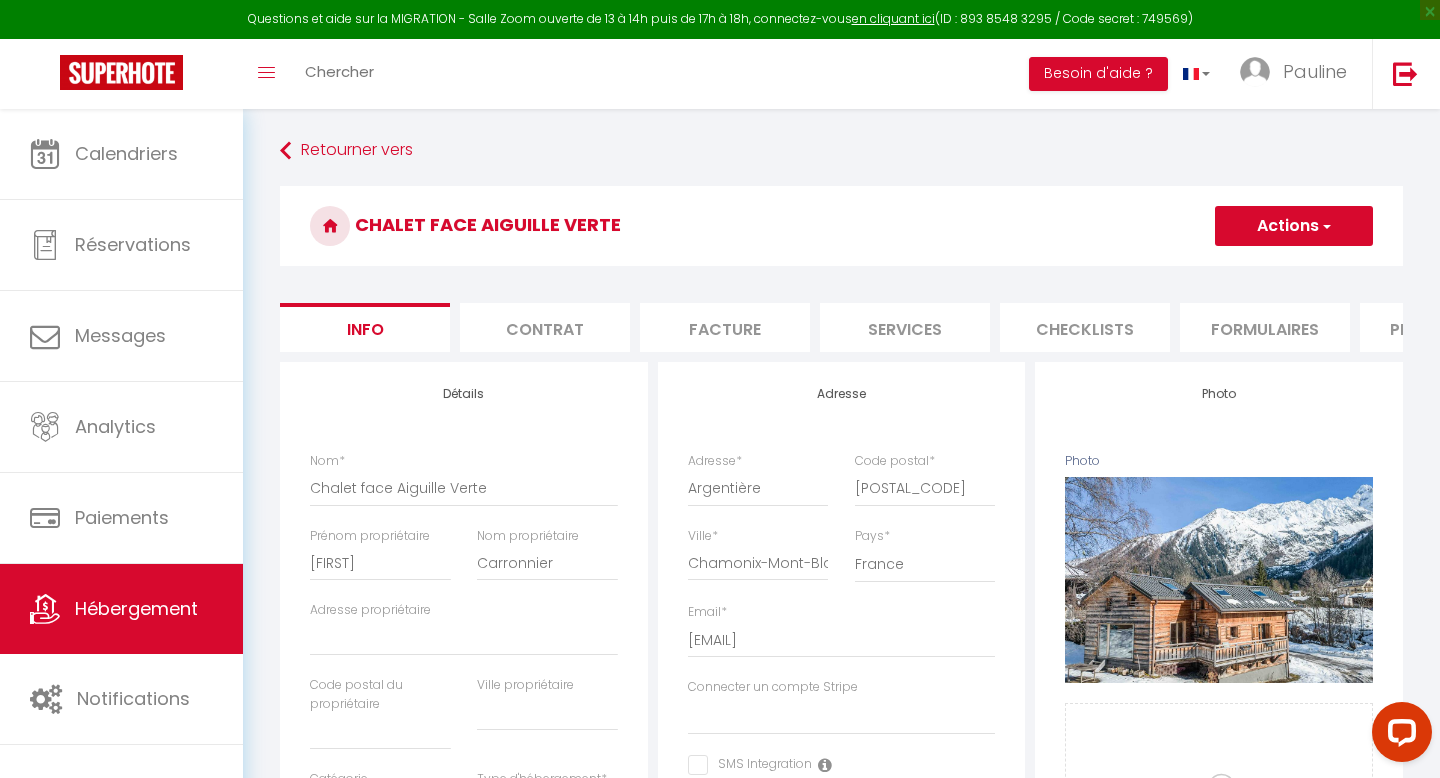 click on "Contrat" at bounding box center (545, 327) 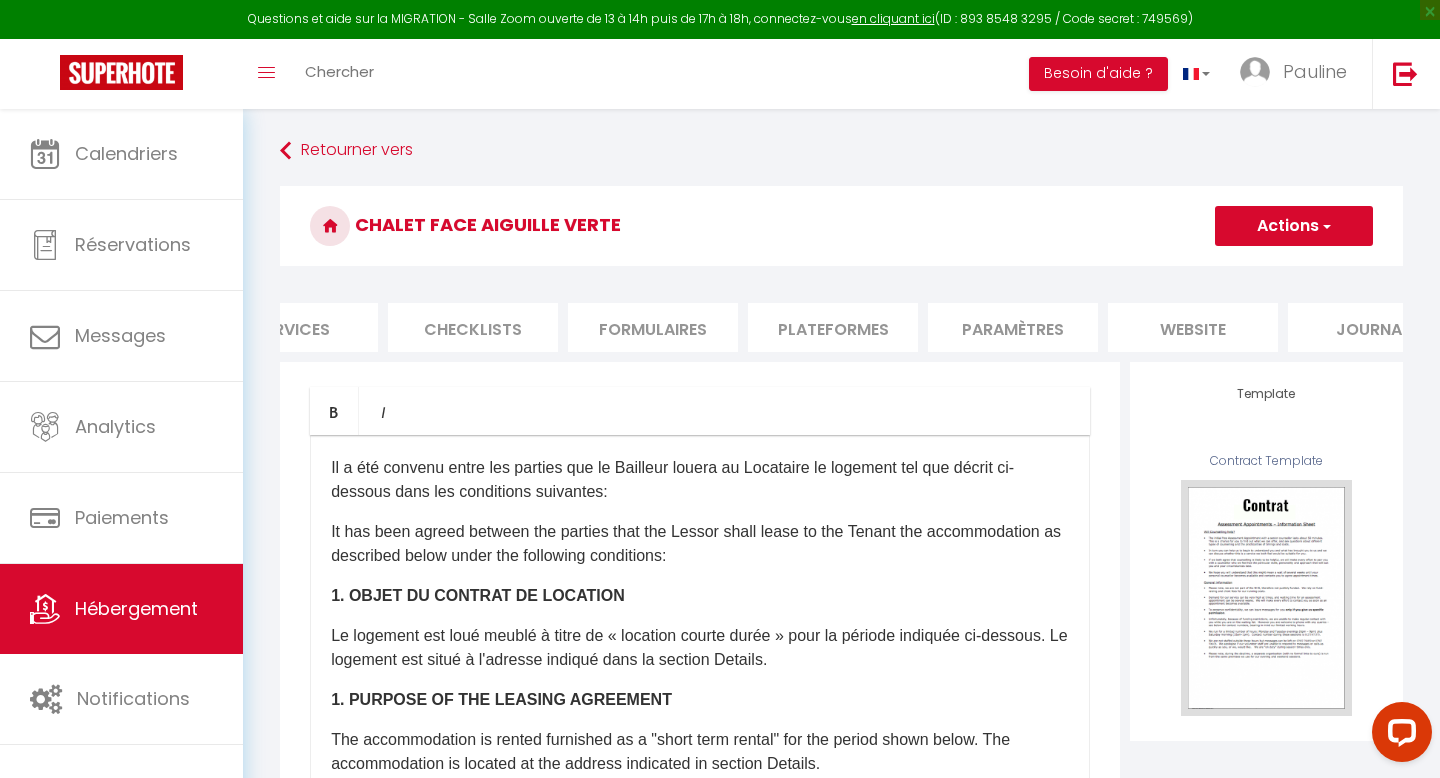 scroll, scrollTop: 0, scrollLeft: 677, axis: horizontal 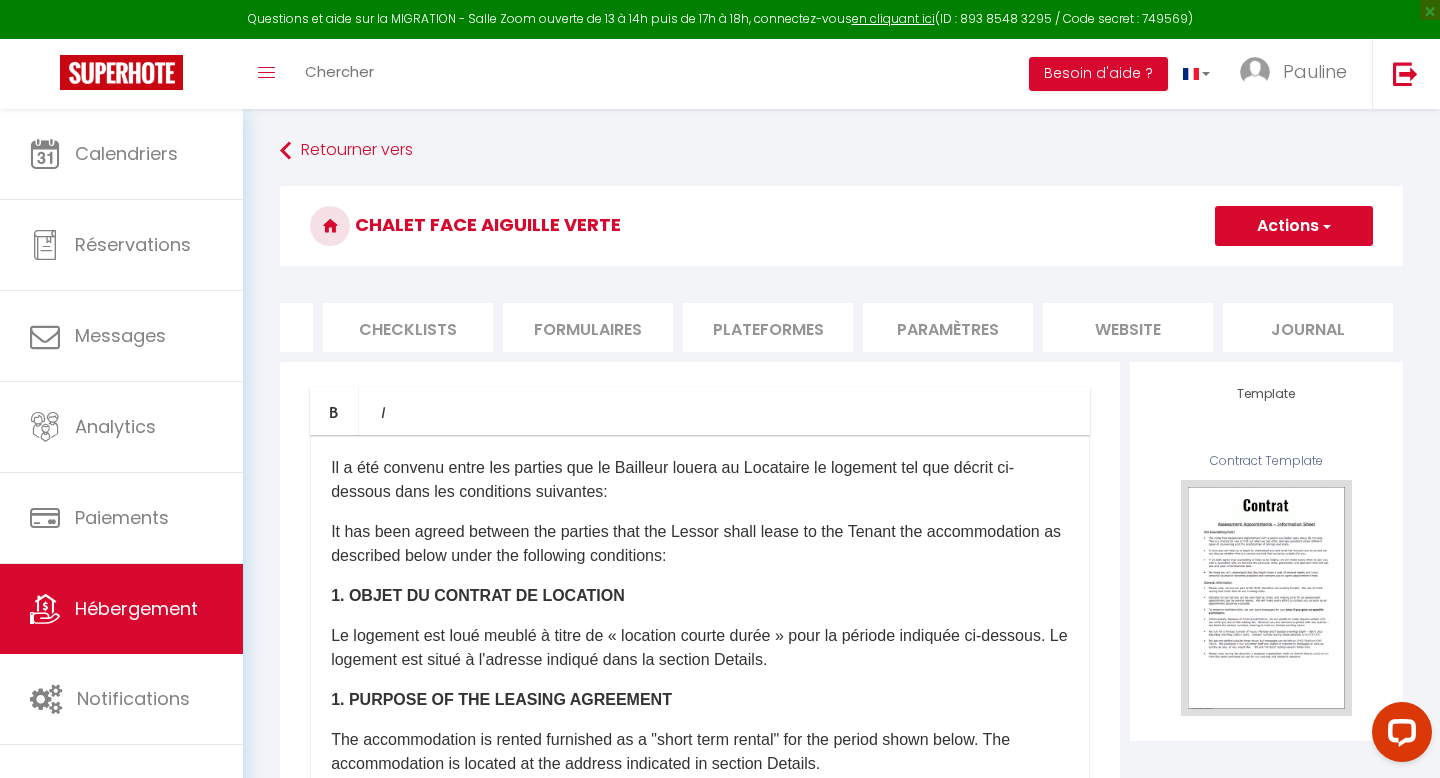 click on "Journal" at bounding box center [1308, 327] 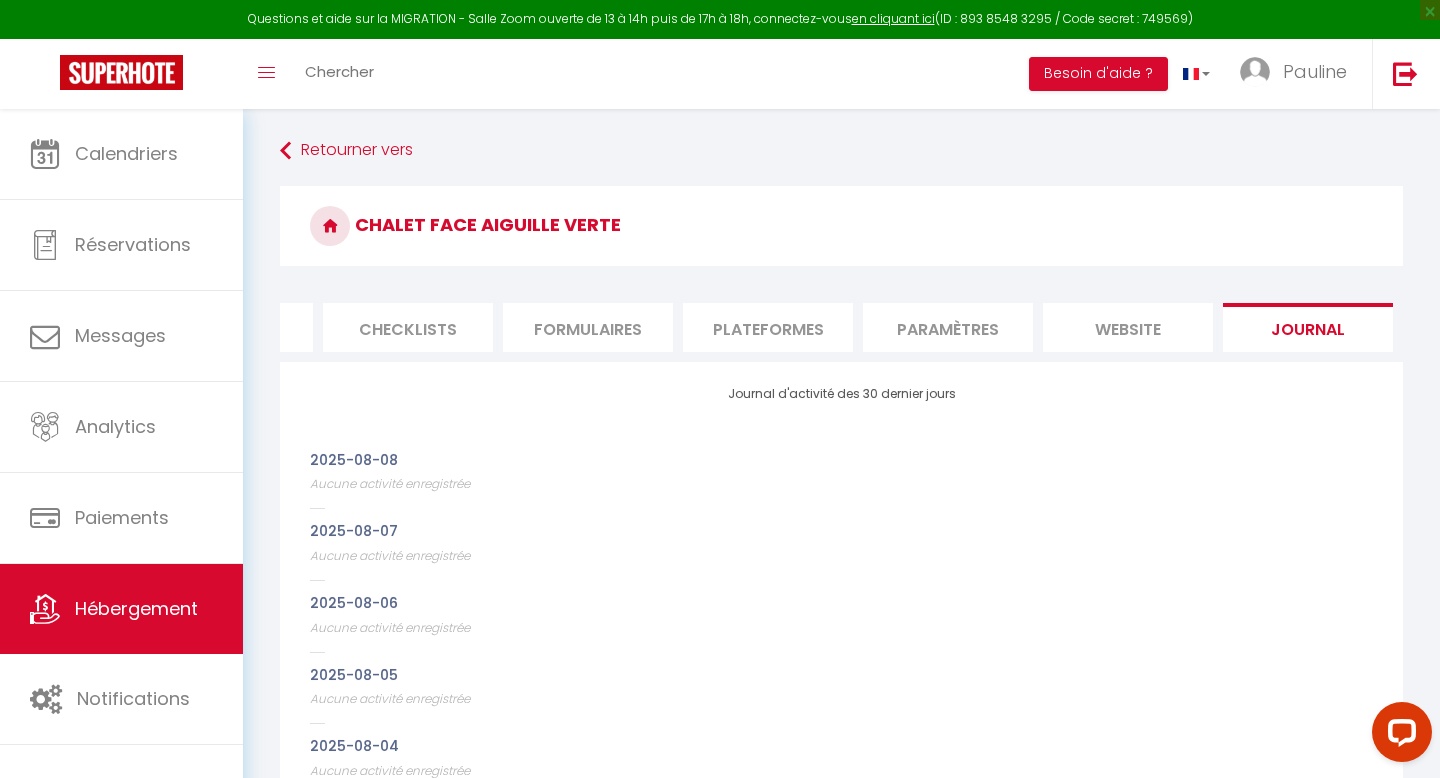 click on "website" at bounding box center (1128, 327) 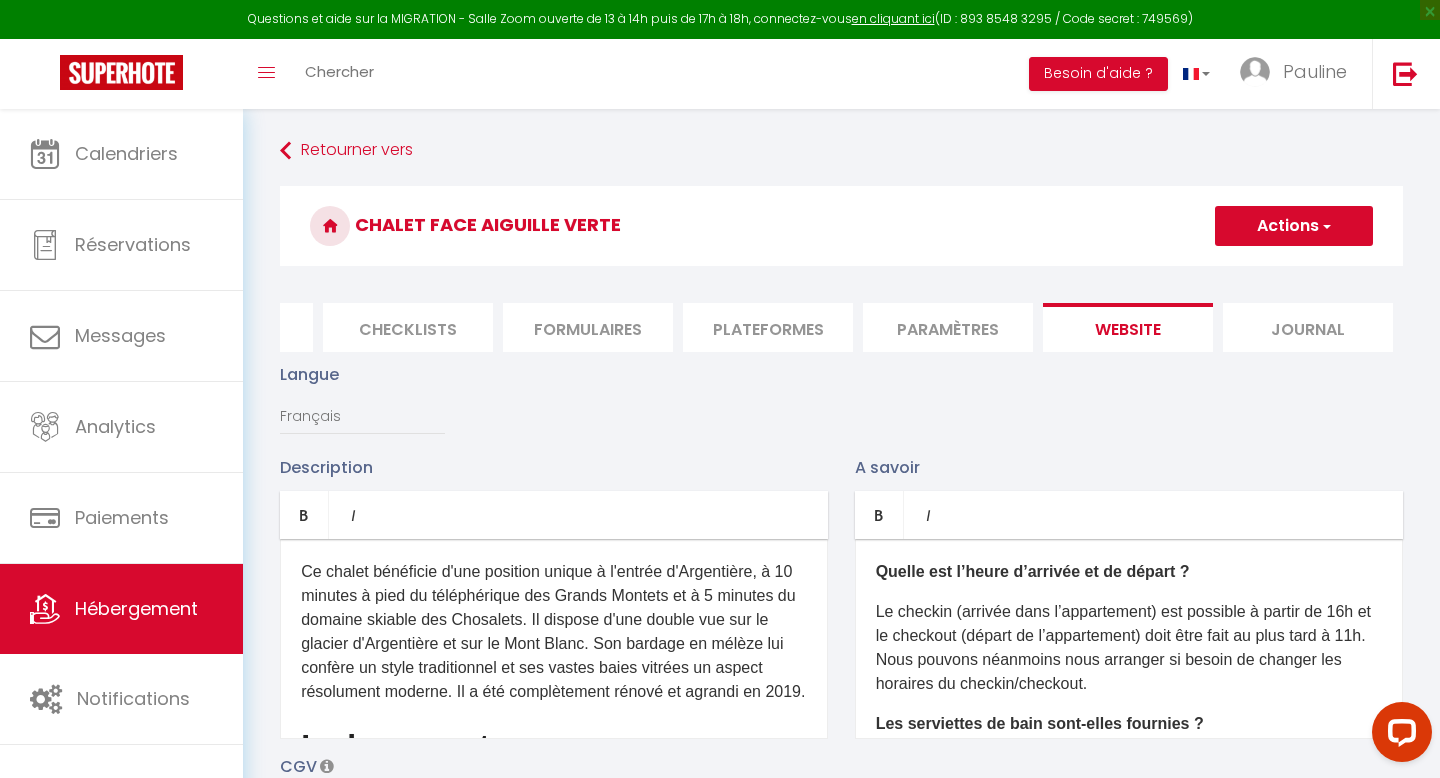 click on "Paramètres" at bounding box center (948, 327) 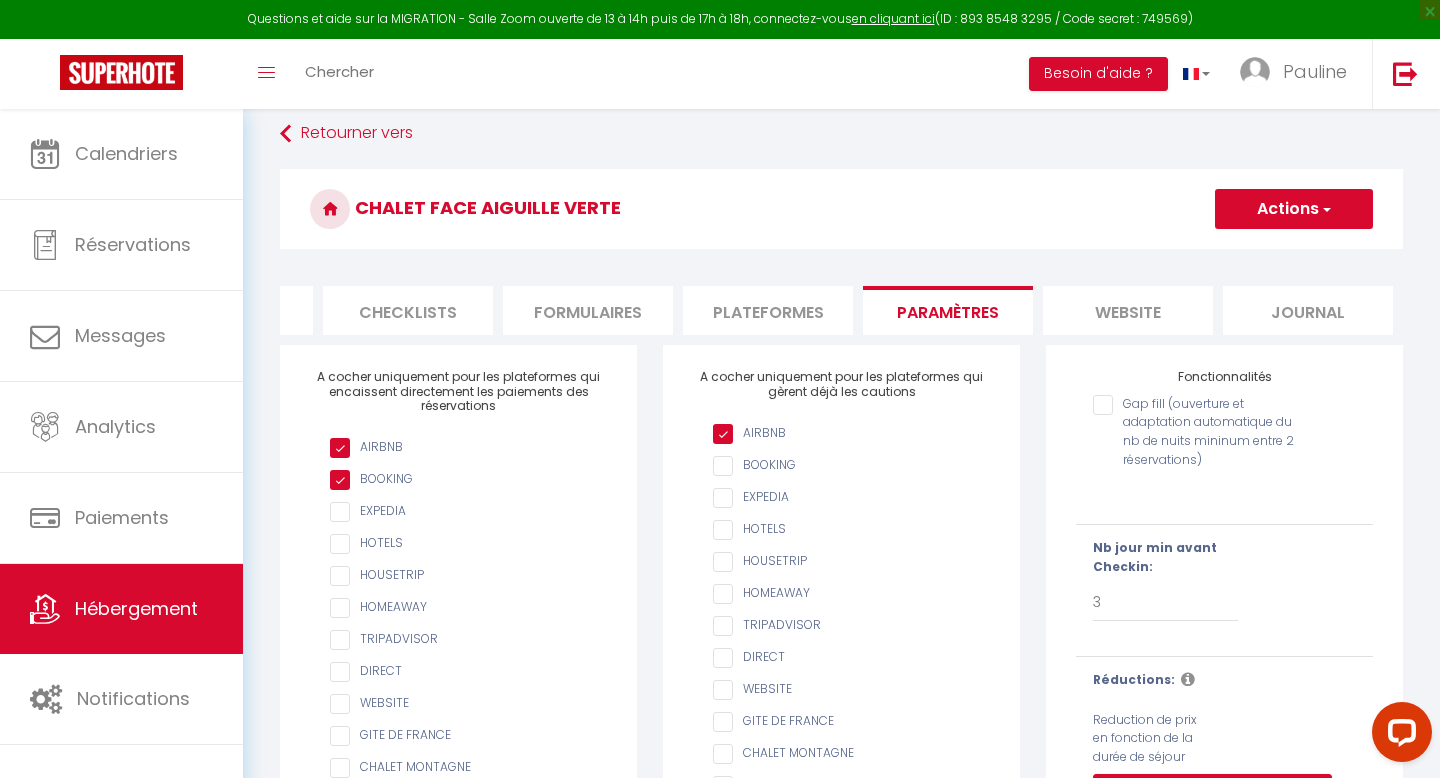 scroll, scrollTop: 0, scrollLeft: 0, axis: both 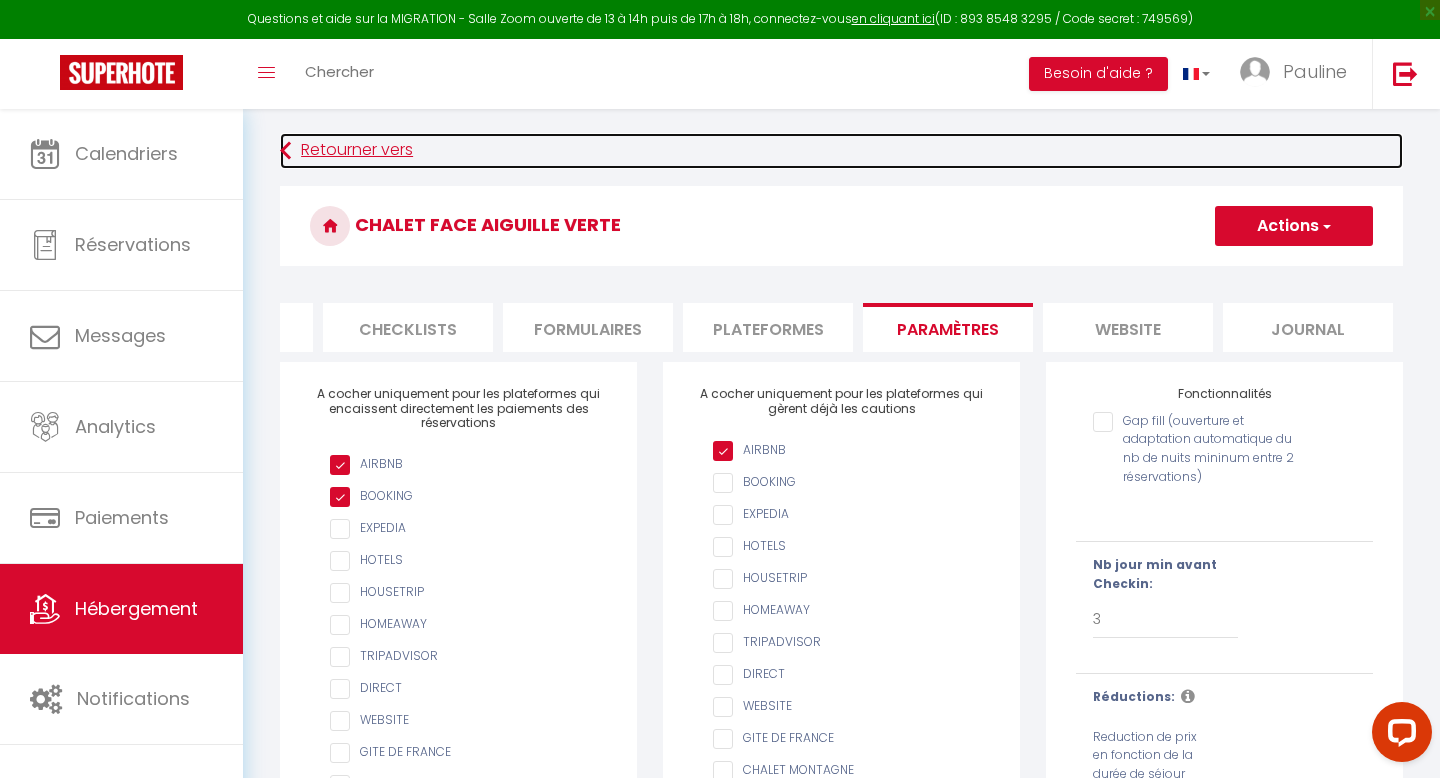 click on "Retourner vers" at bounding box center (841, 151) 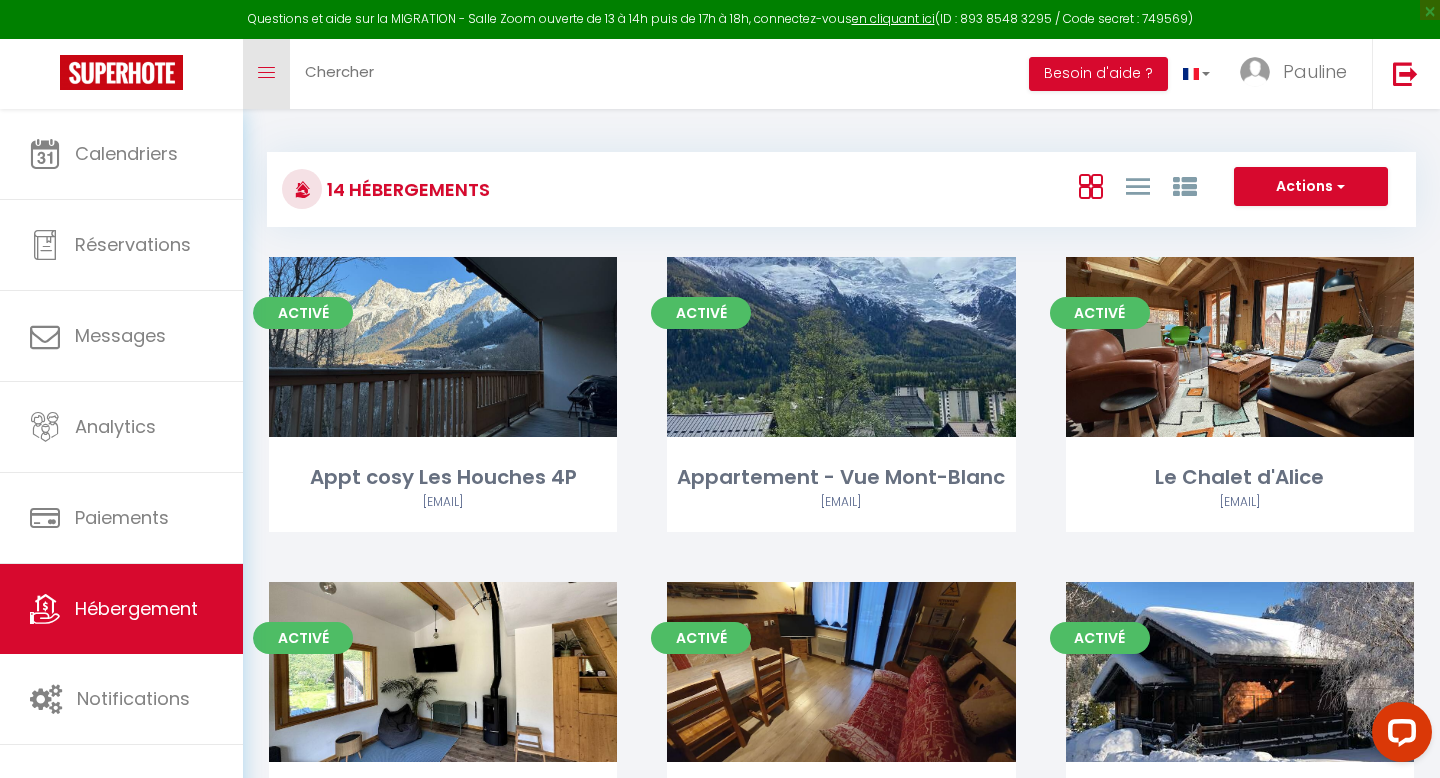 click on "Toggle menubar" at bounding box center (266, 74) 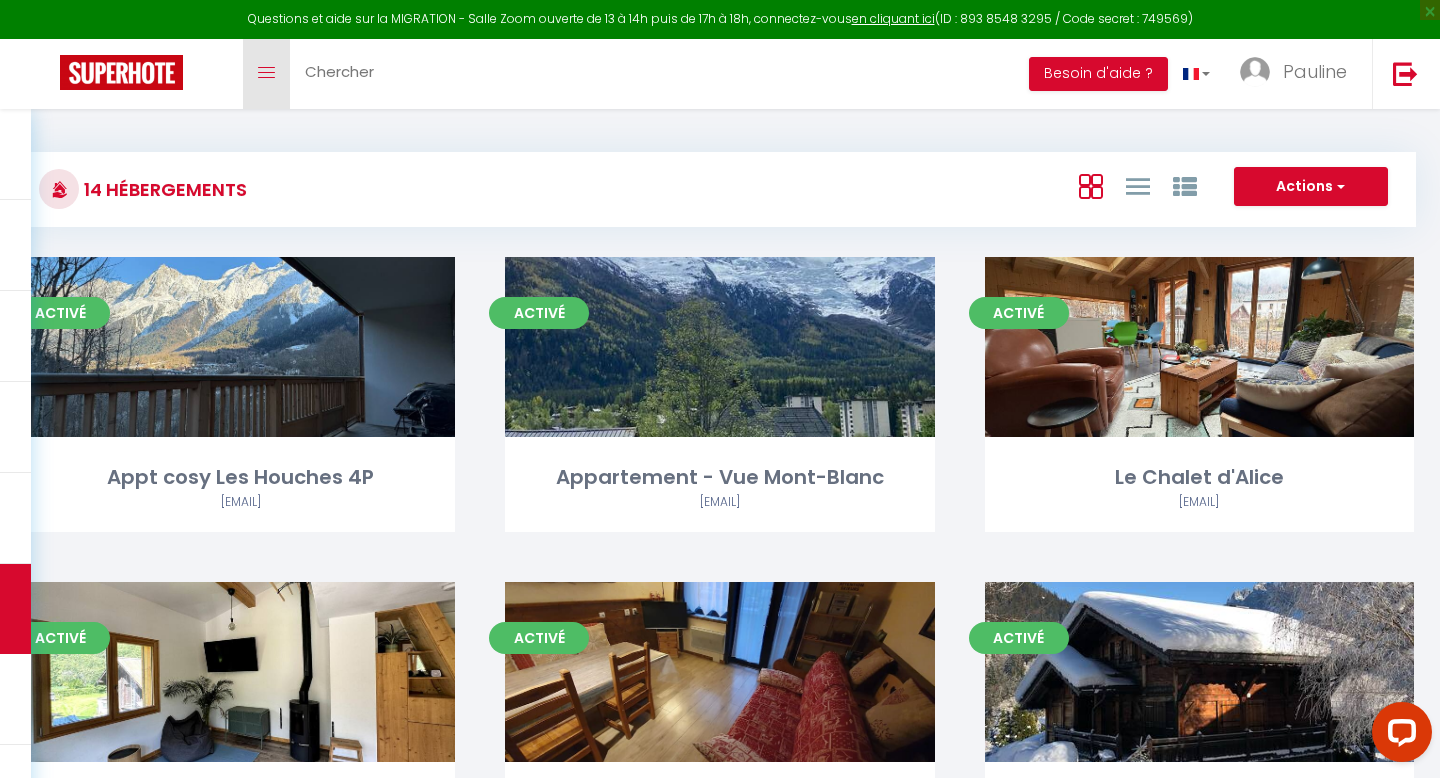 click on "Toggle menubar" at bounding box center [266, 73] 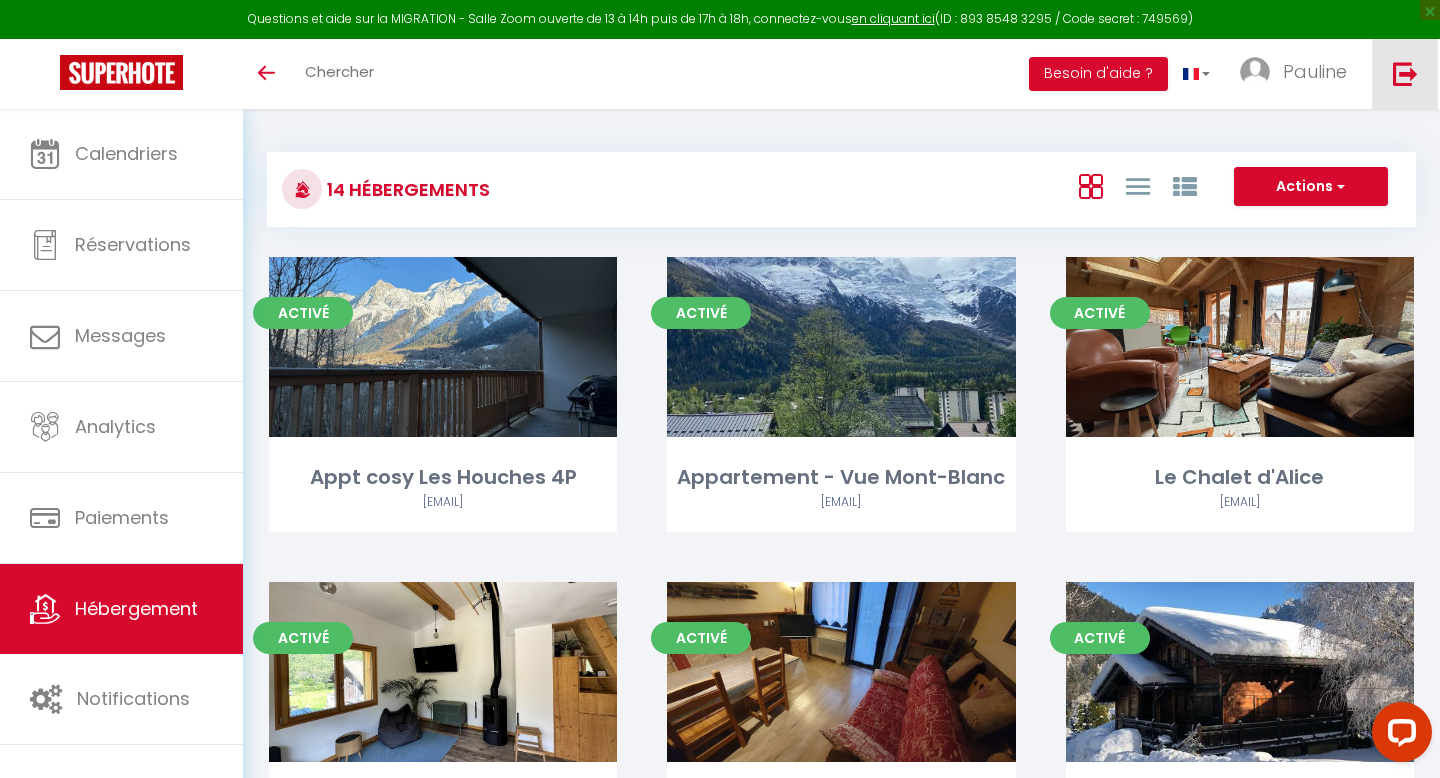 click at bounding box center (1405, 74) 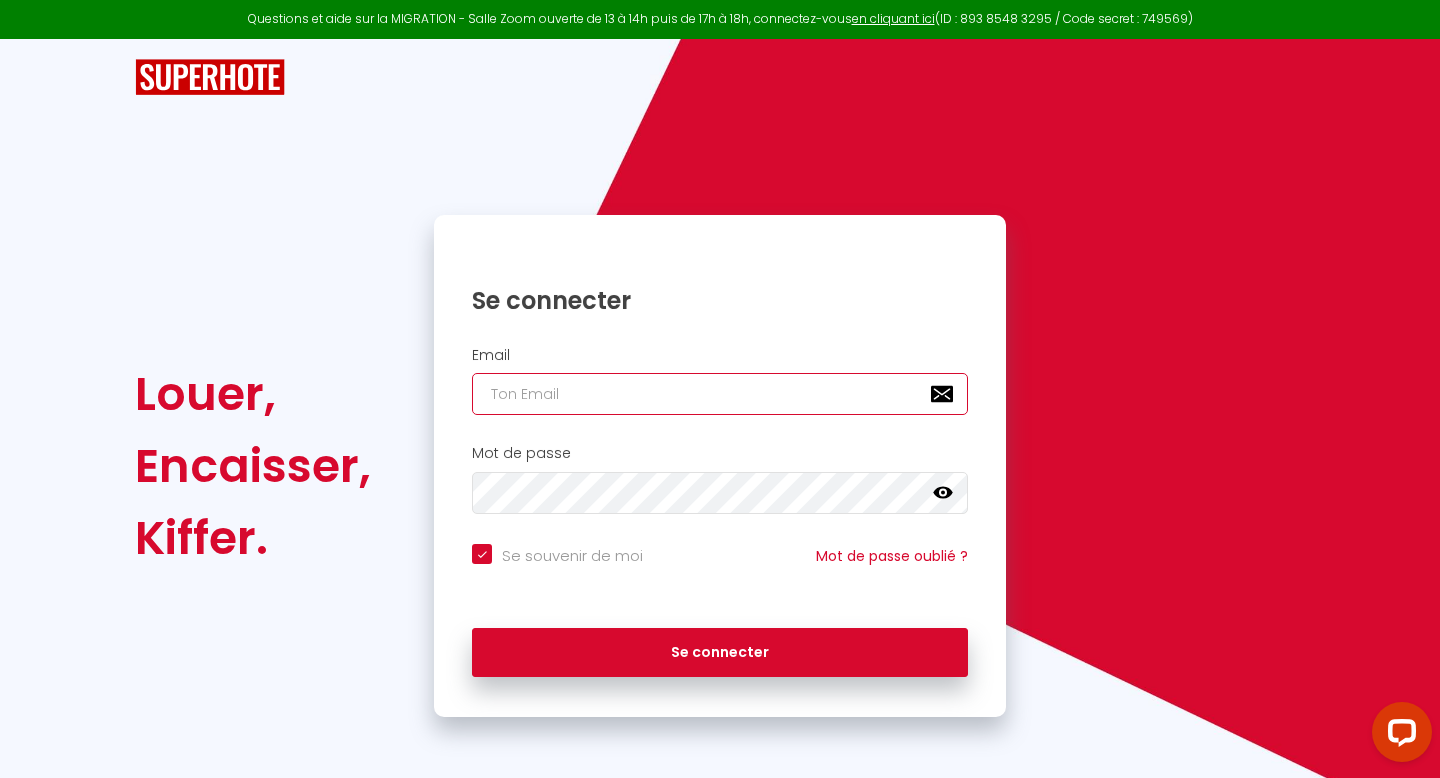 type on "[EMAIL]" 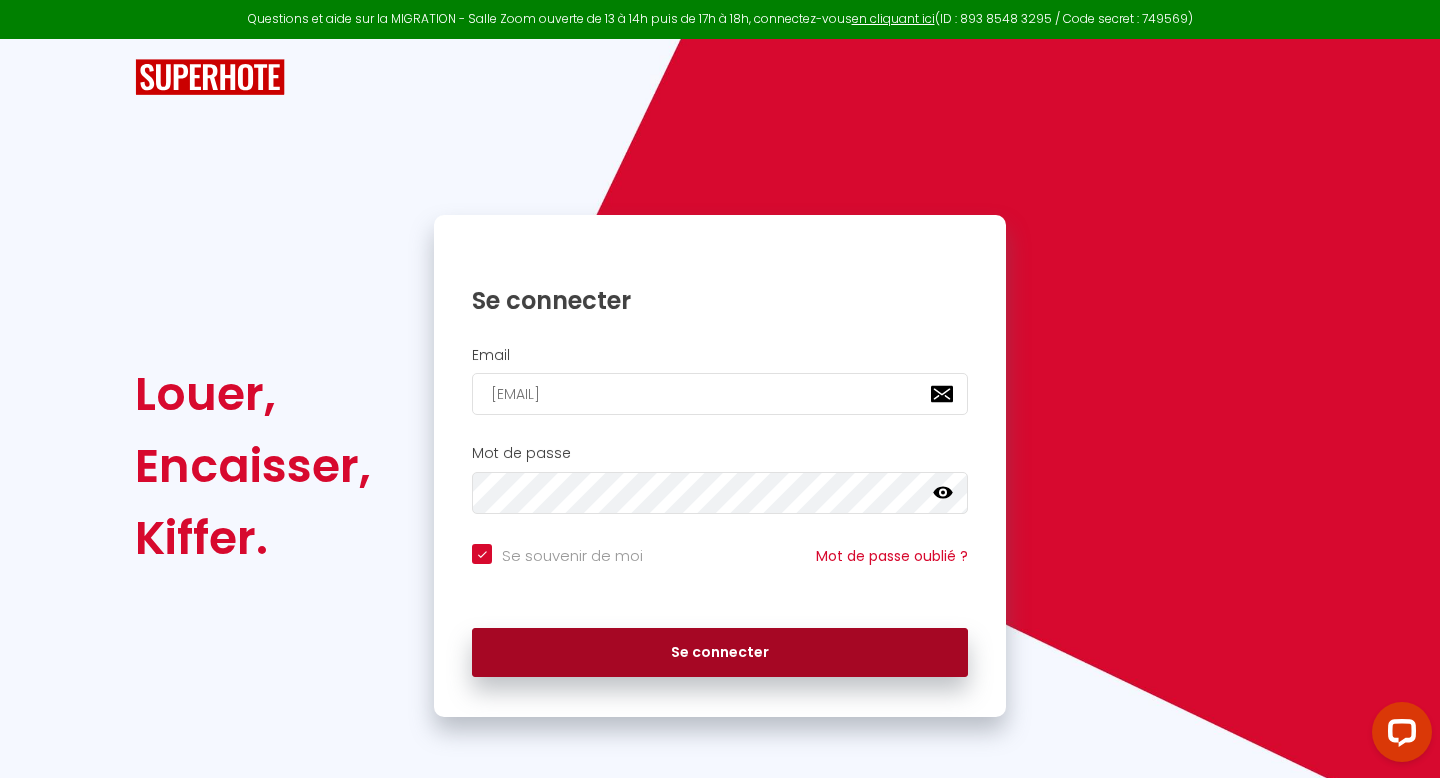 click on "Se connecter" at bounding box center [720, 653] 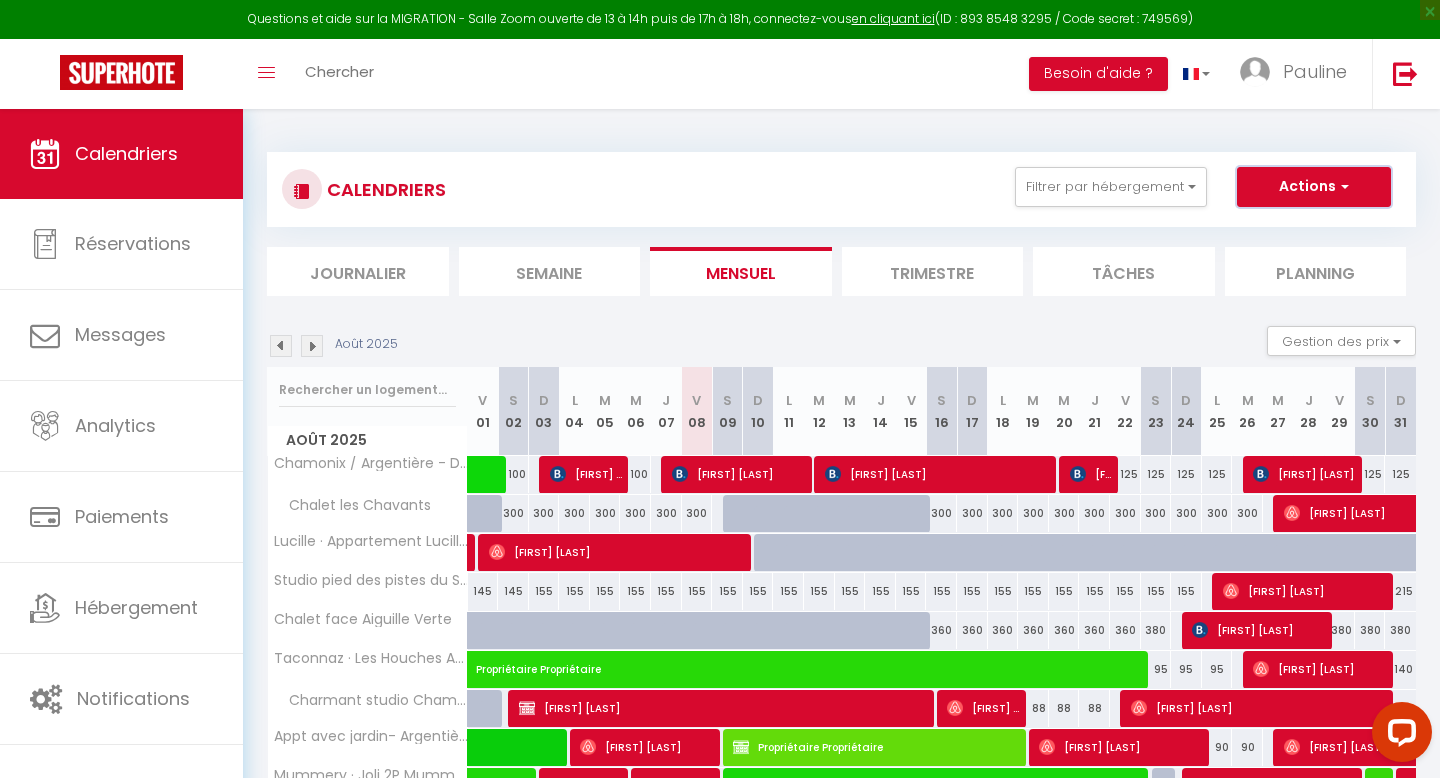 click on "Actions" at bounding box center [1314, 187] 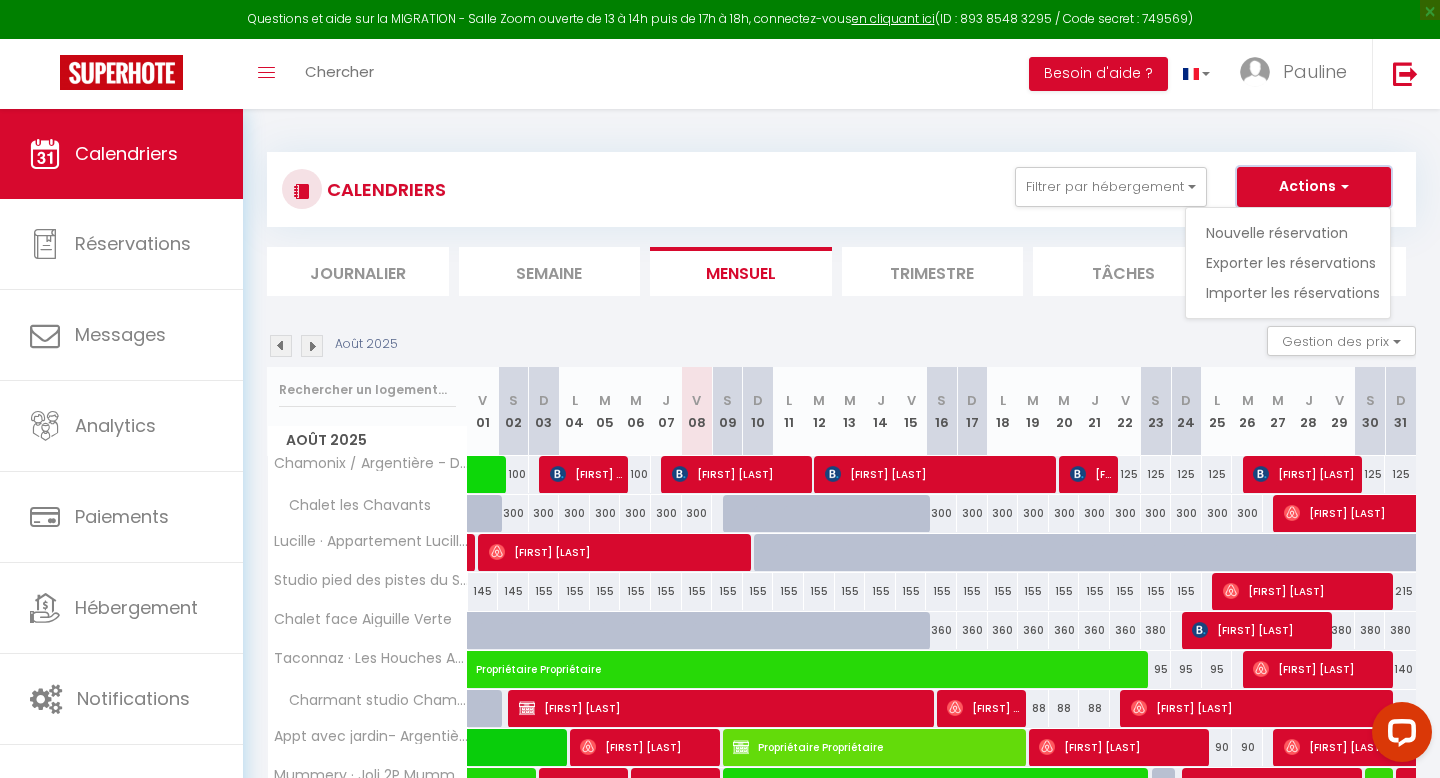 click on "Actions" at bounding box center (1314, 187) 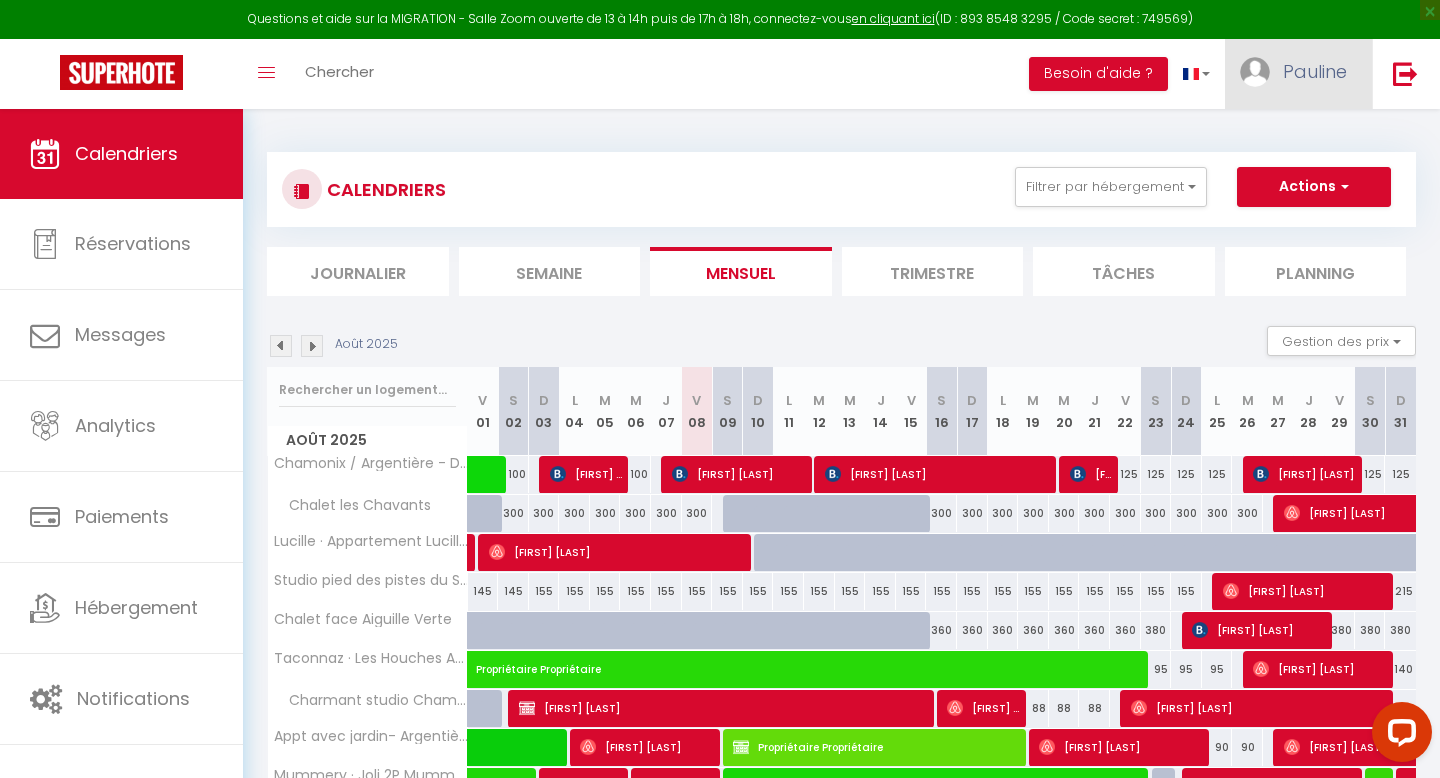 click on "Pauline" at bounding box center (1315, 71) 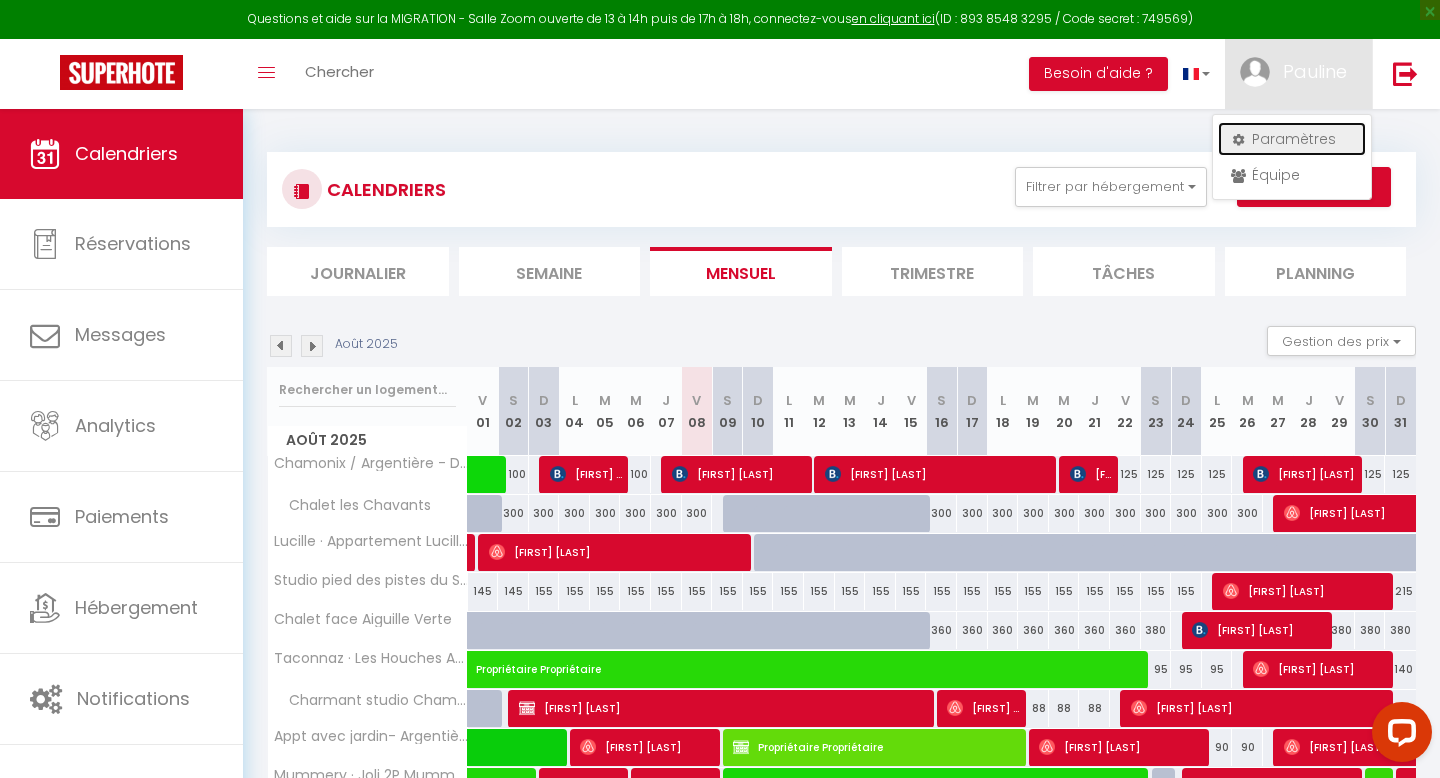 click on "Paramètres" at bounding box center [1292, 139] 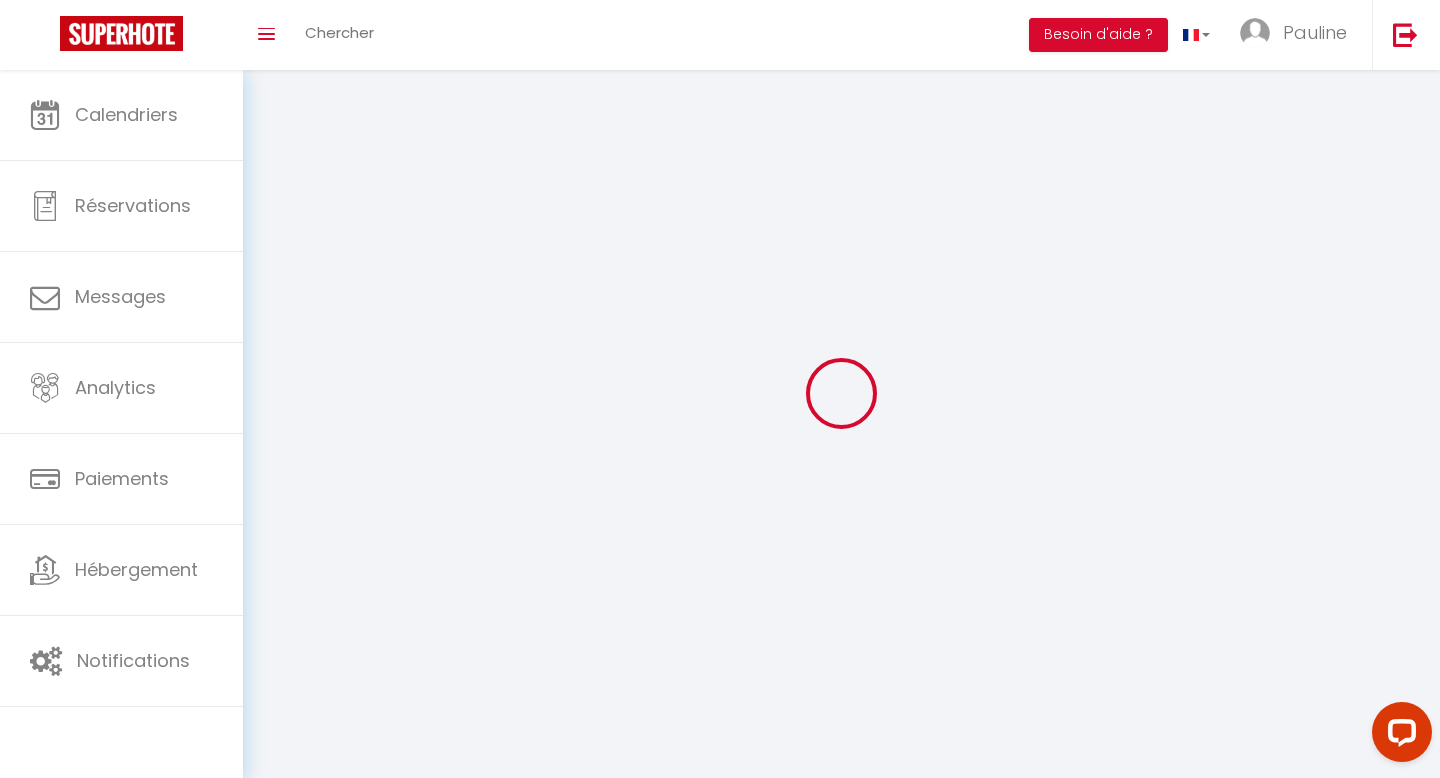 type on "Pauline" 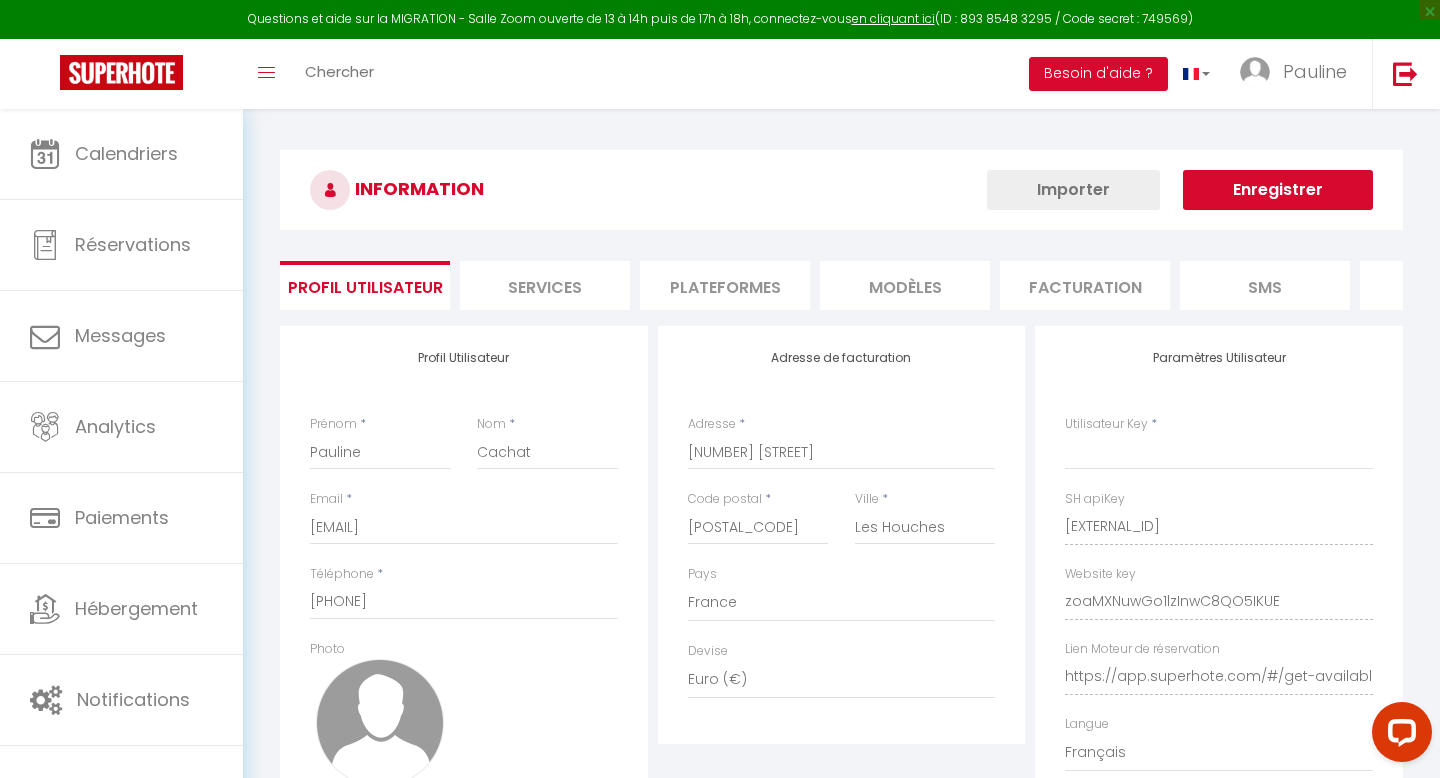 type on "[EXTERNAL_ID]" 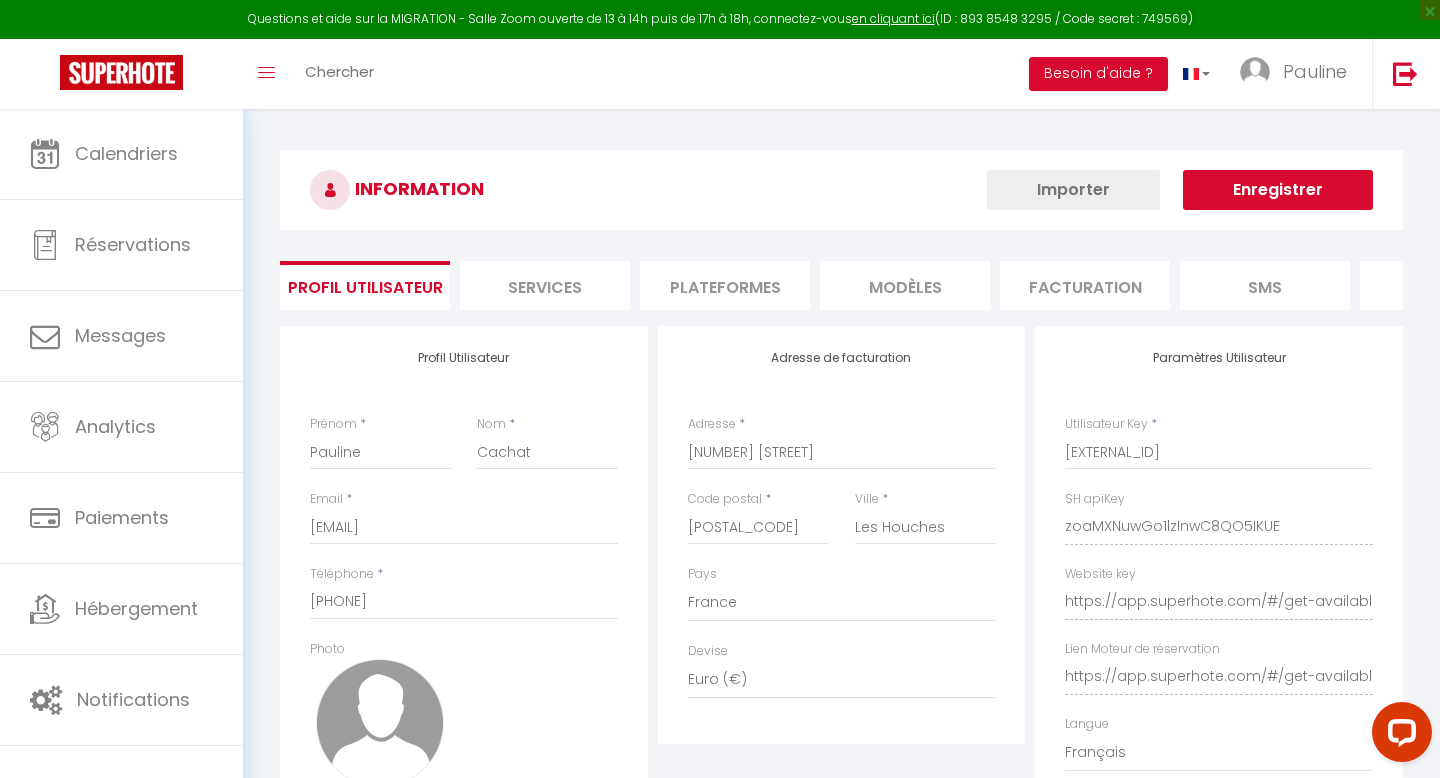 select on "fr" 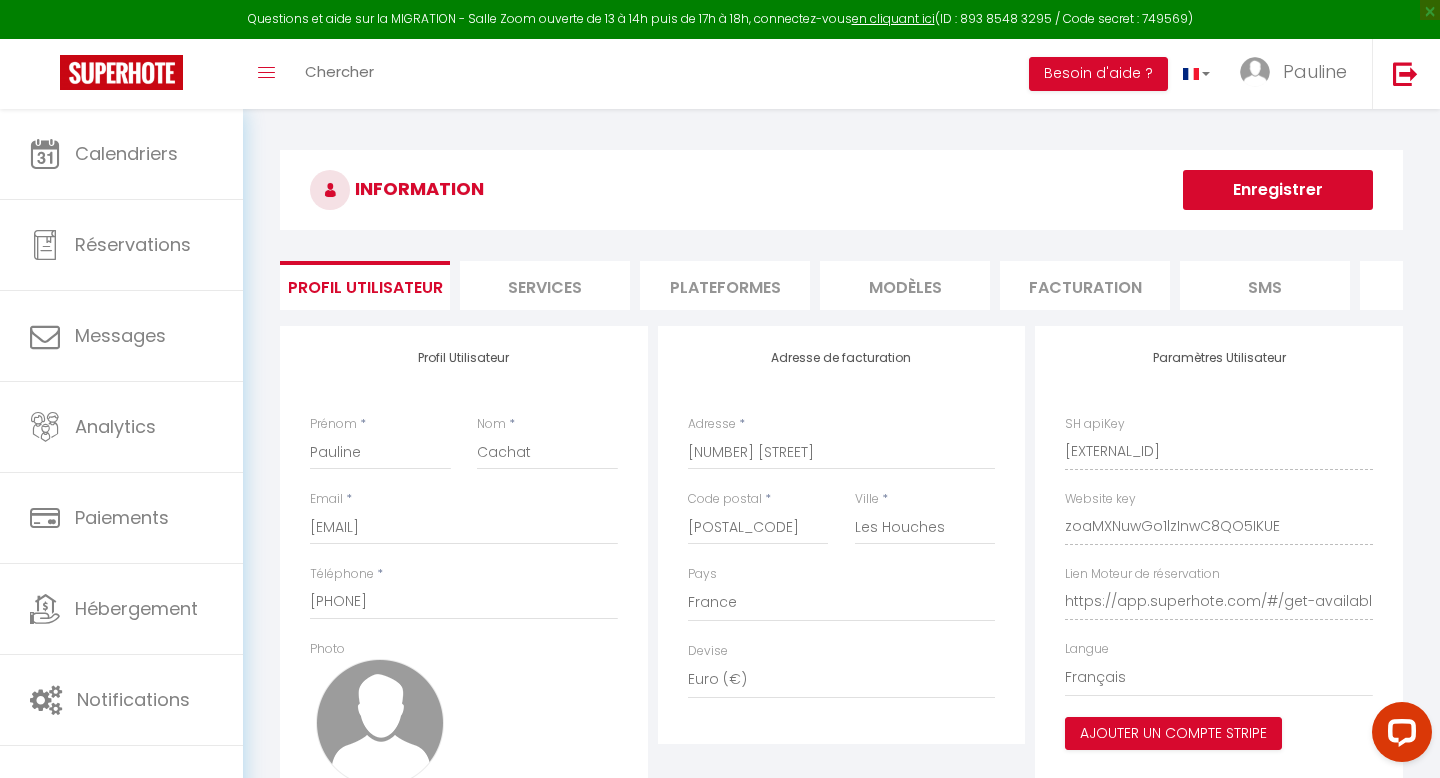 click on "Plateformes" at bounding box center [725, 285] 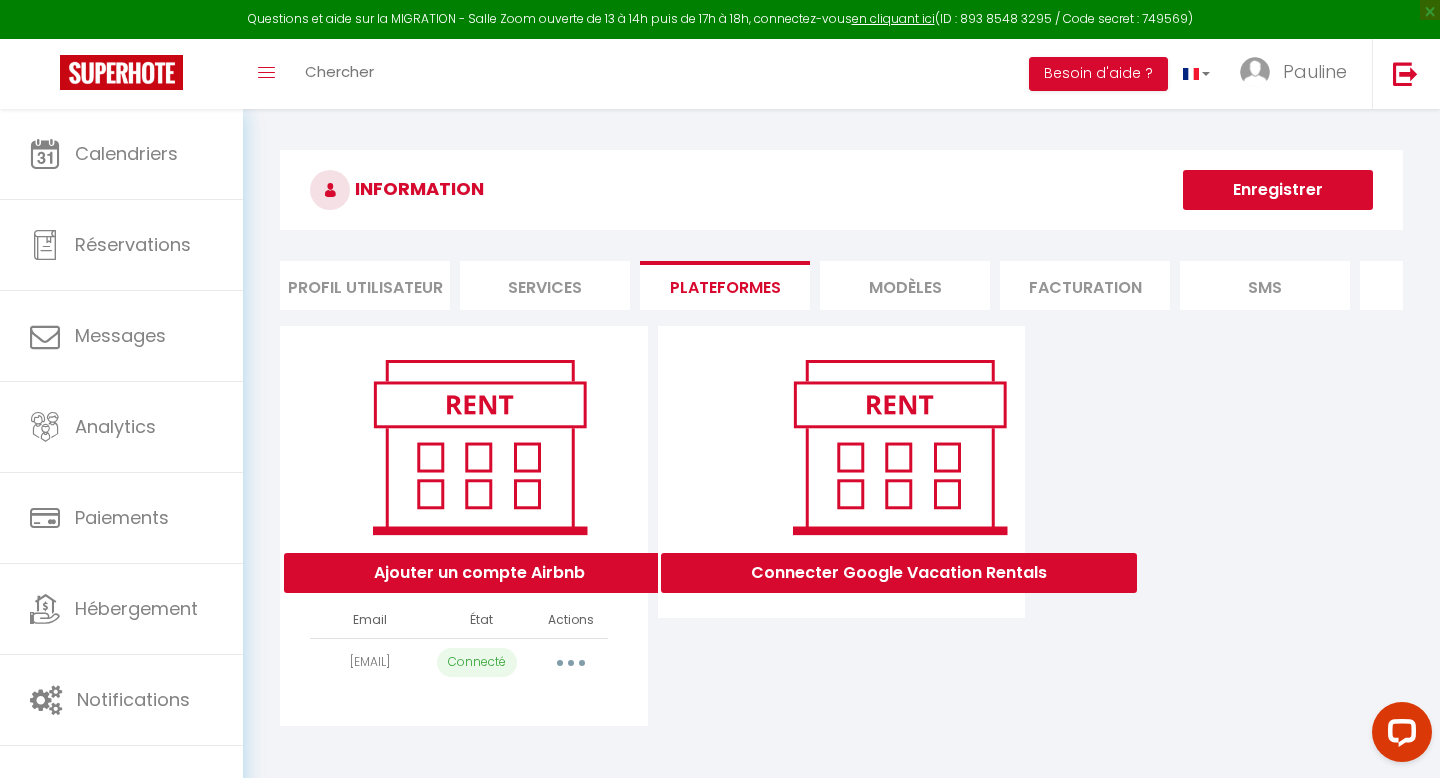 click on "Services" at bounding box center (545, 285) 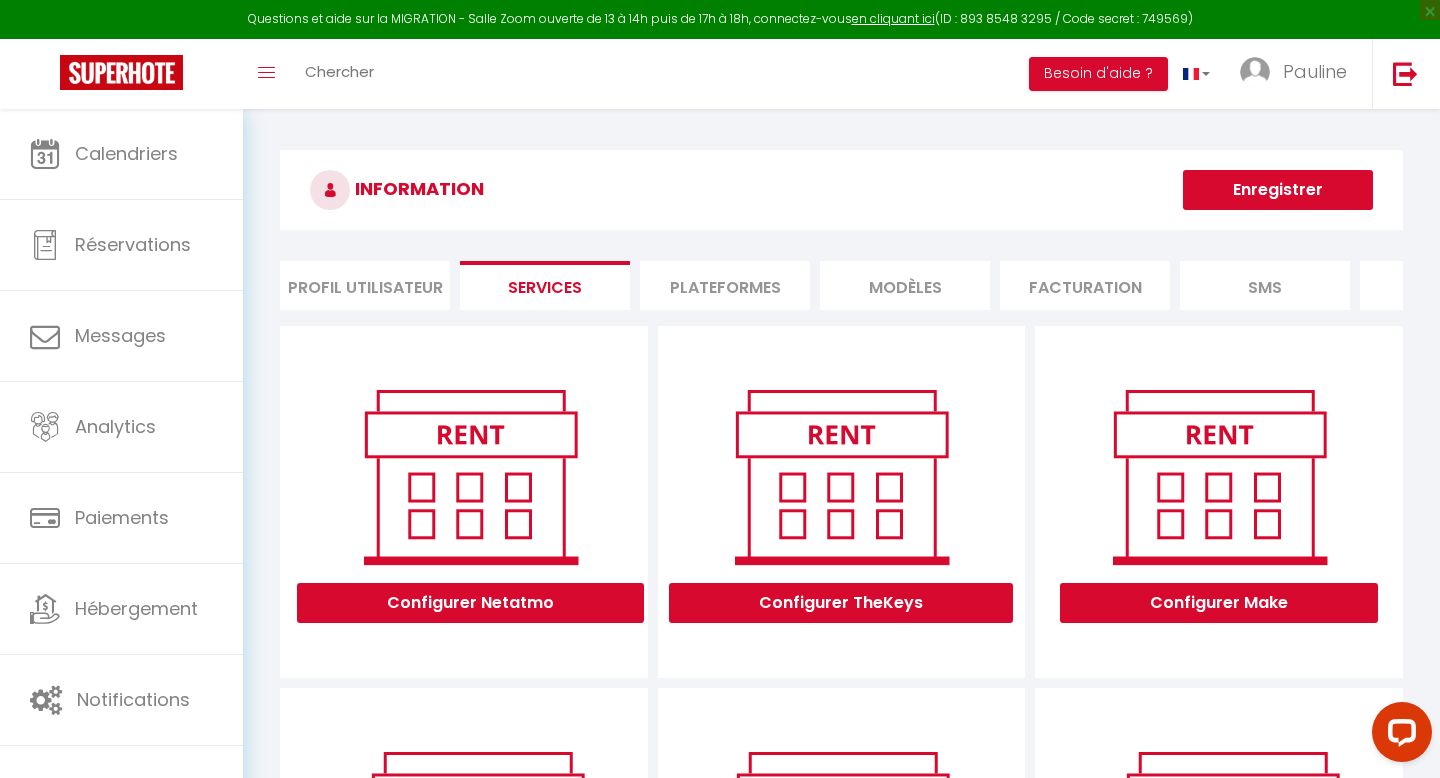 click on "MODÈLES" at bounding box center [905, 285] 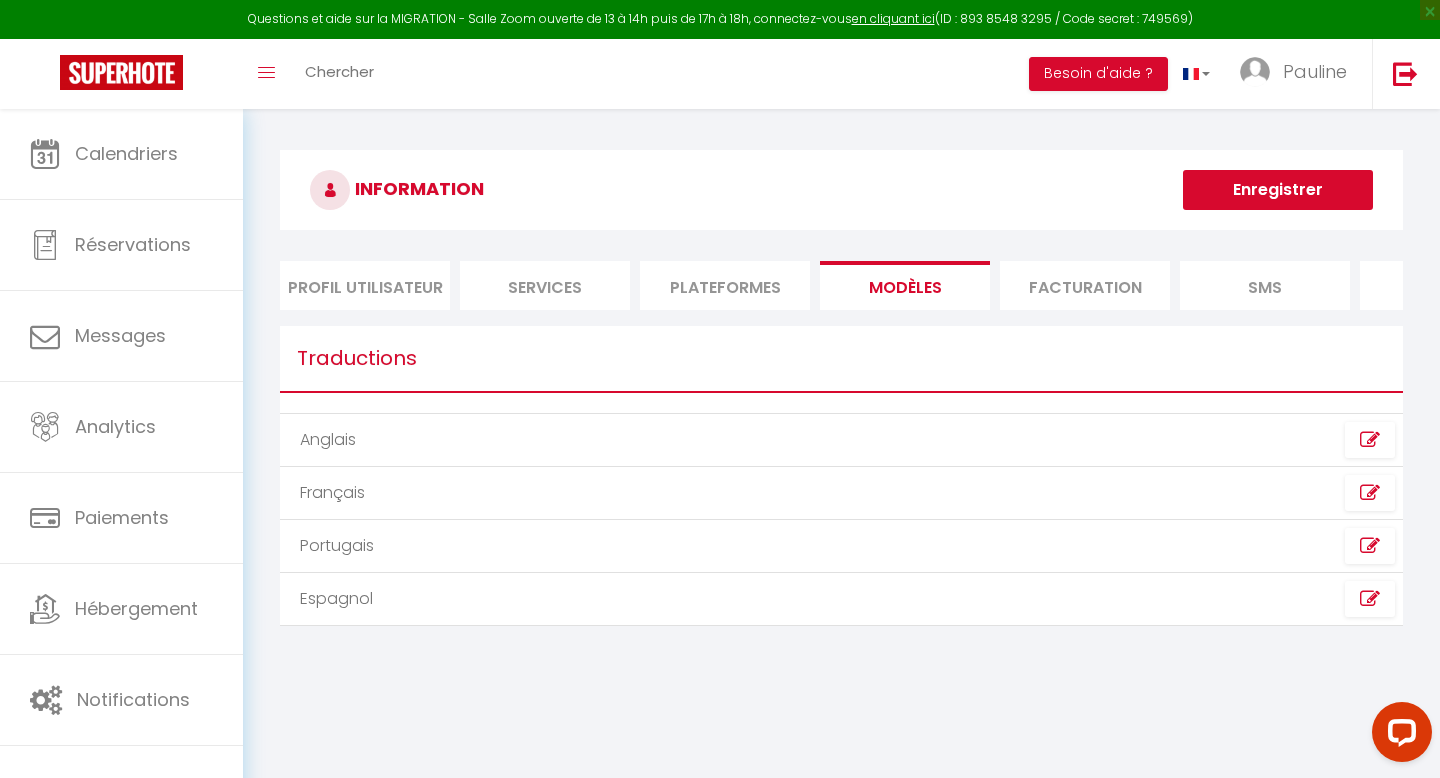 click on "Facturation" at bounding box center [1085, 285] 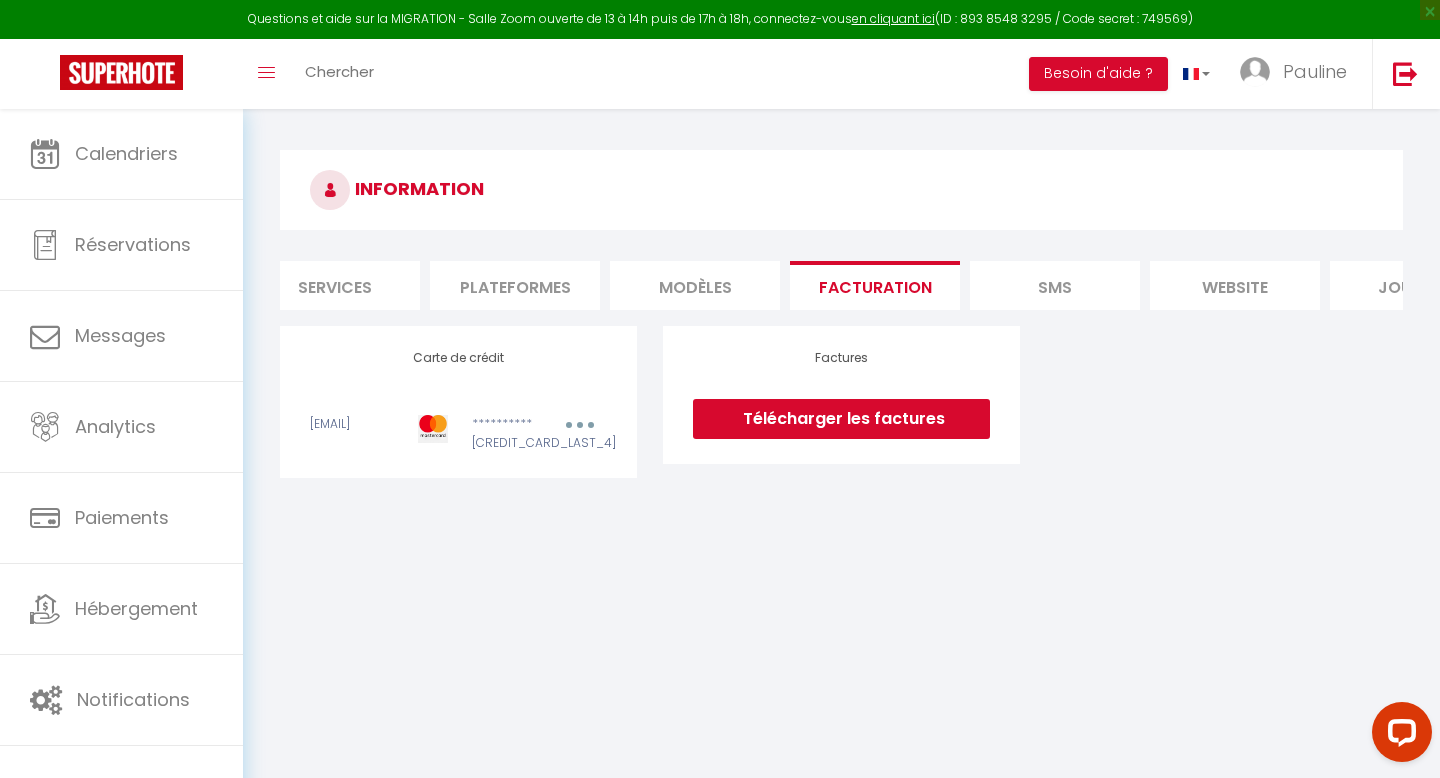 scroll, scrollTop: 0, scrollLeft: 317, axis: horizontal 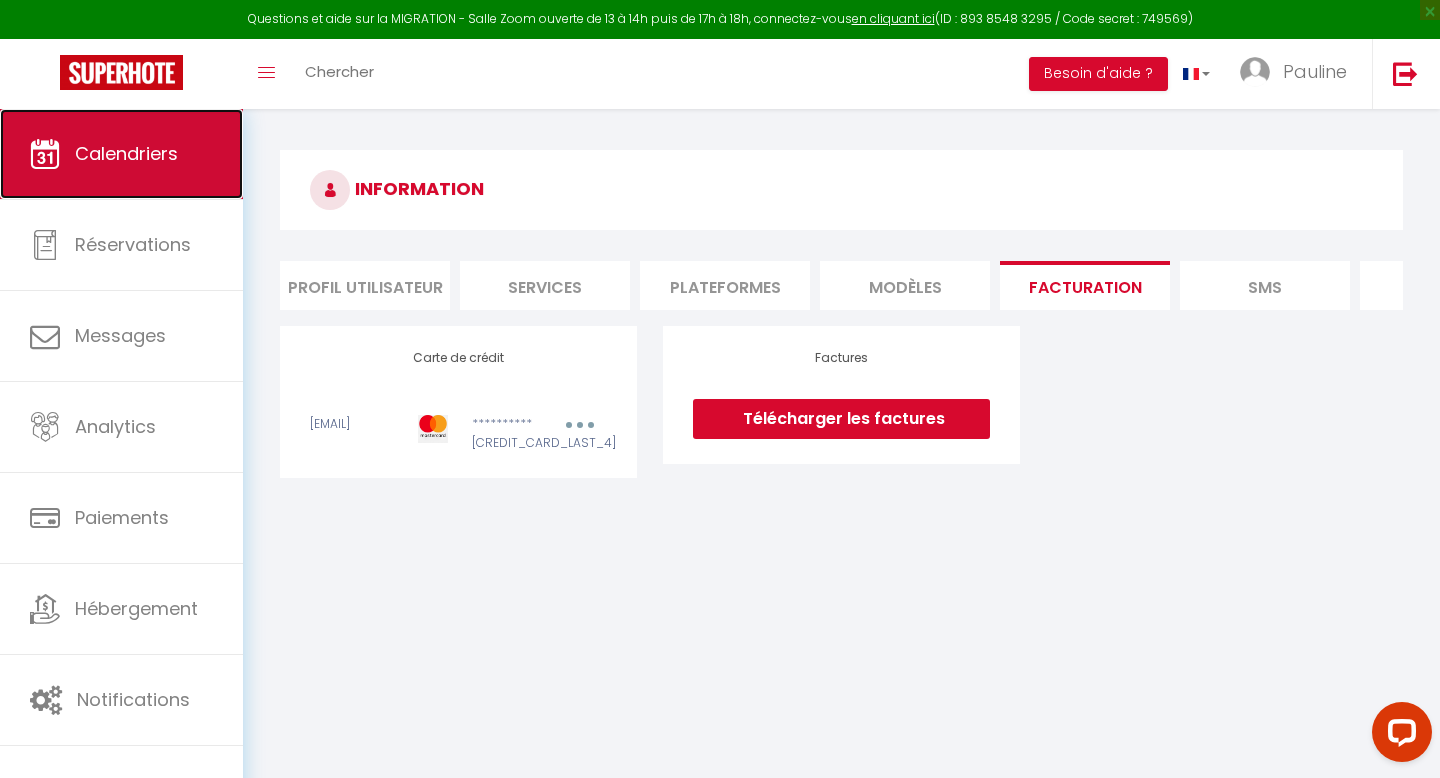 click on "Calendriers" at bounding box center (121, 154) 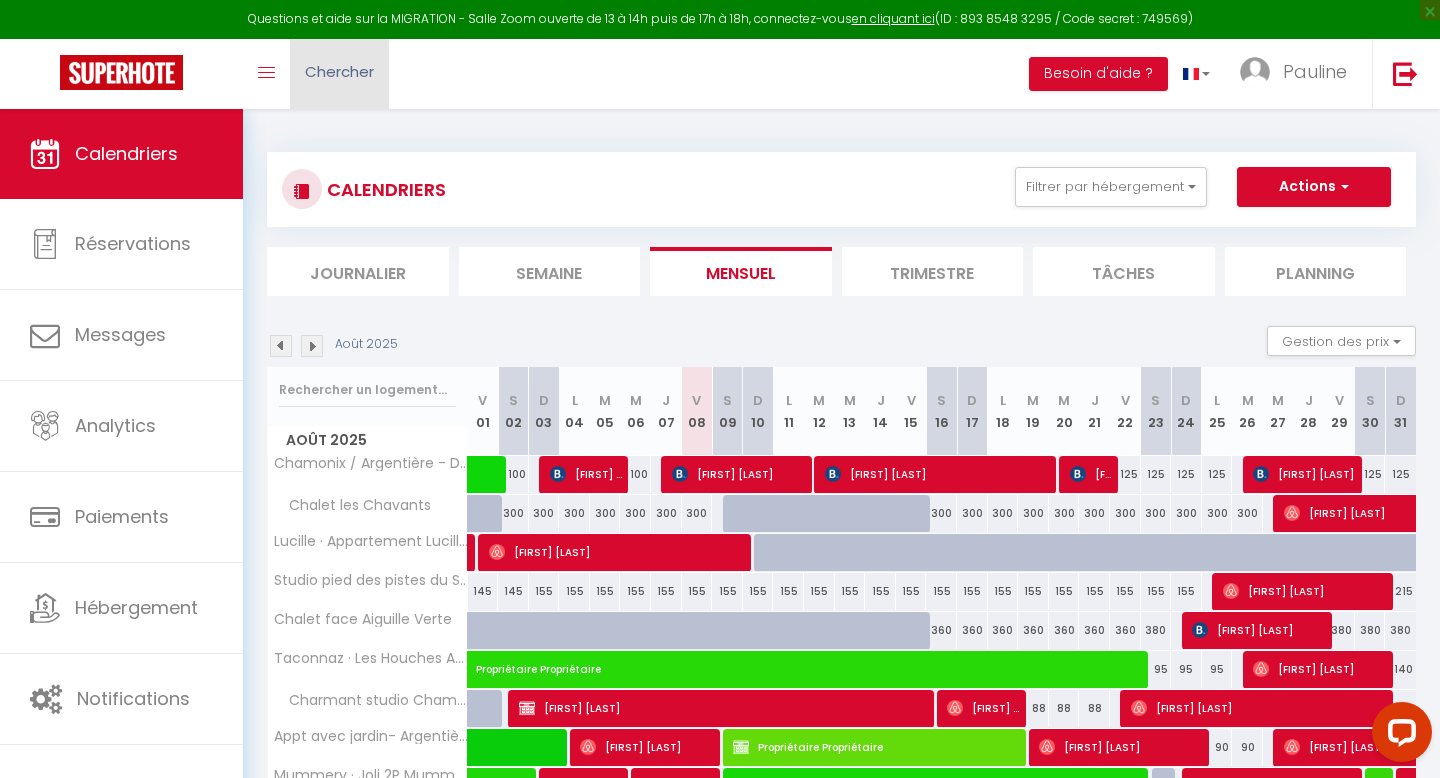 click on "Chercher" at bounding box center [339, 71] 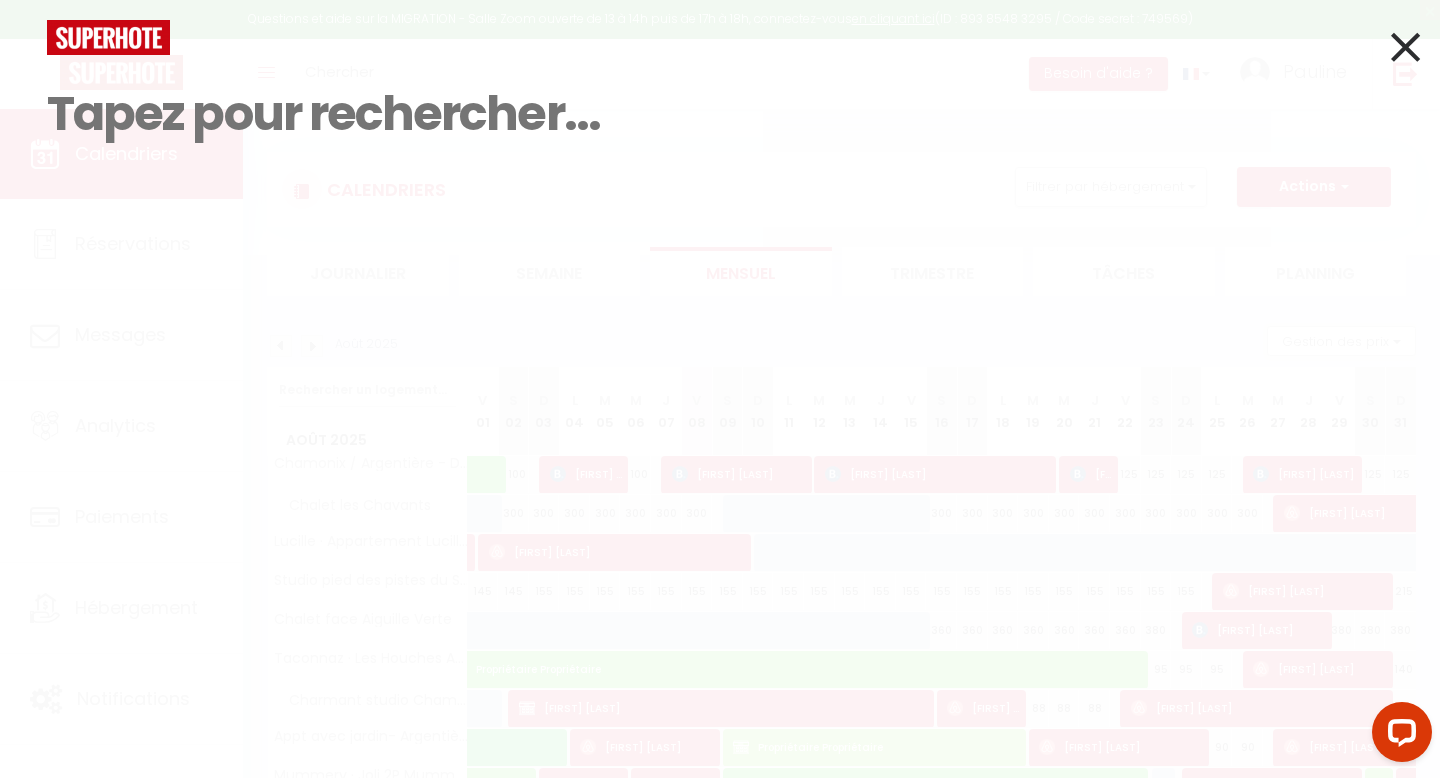 click at bounding box center (1405, 47) 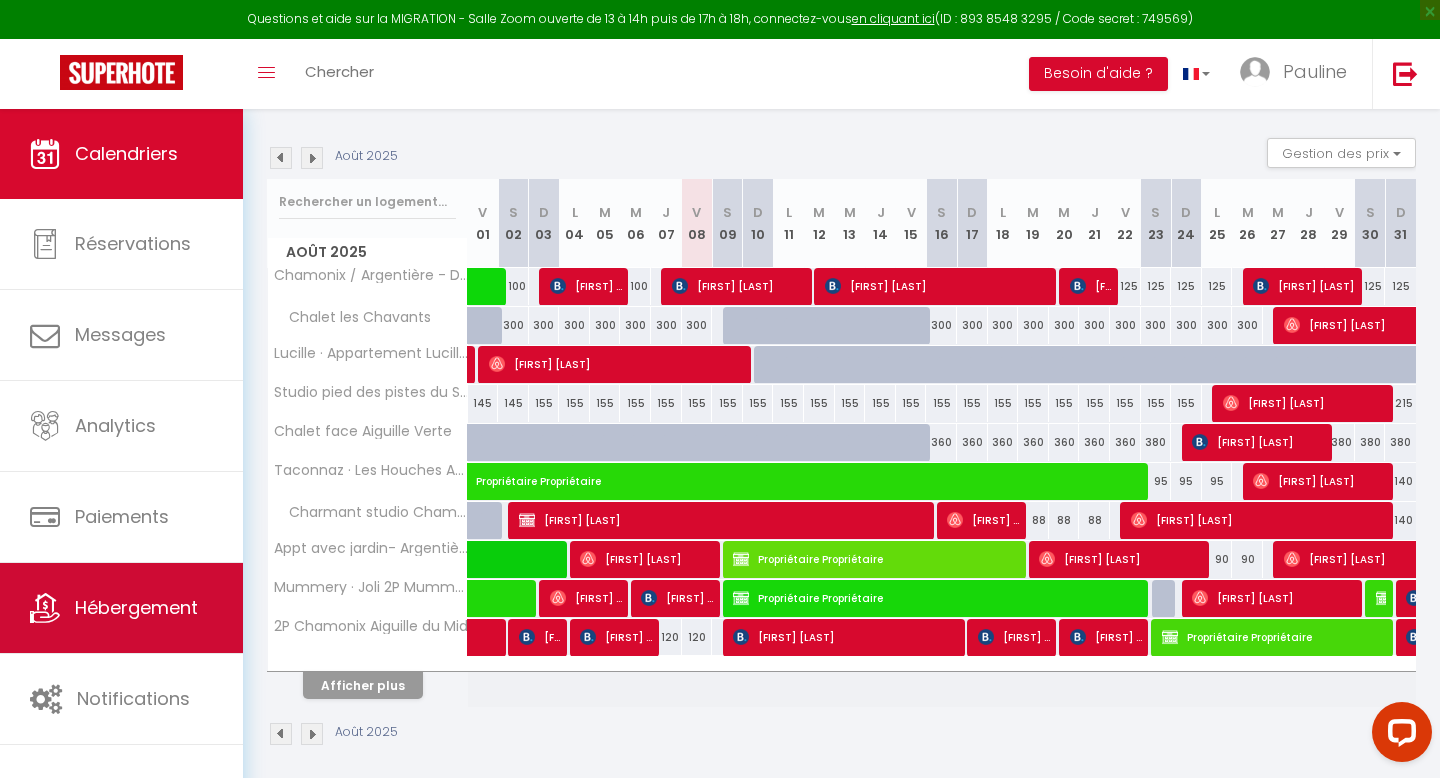 scroll, scrollTop: 199, scrollLeft: 0, axis: vertical 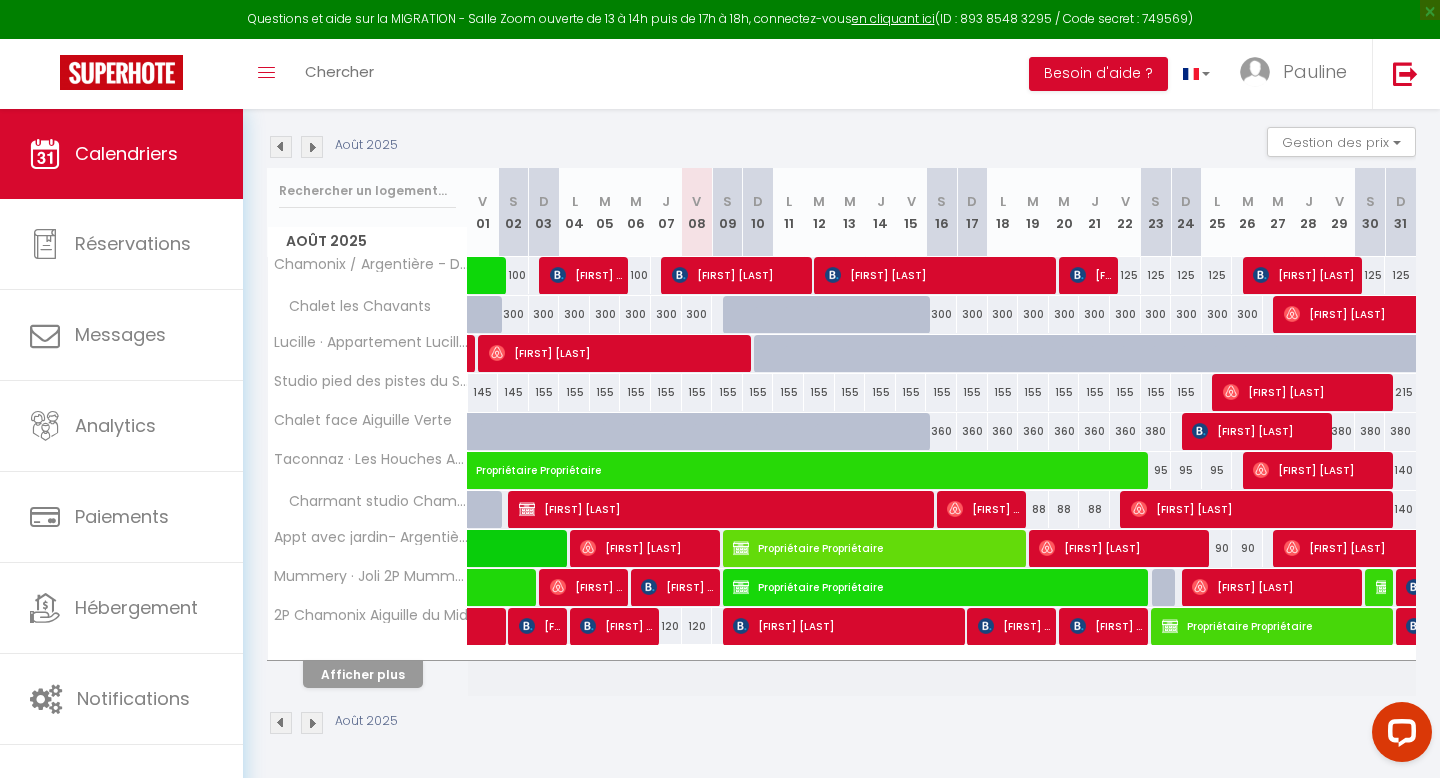 click at bounding box center (312, 723) 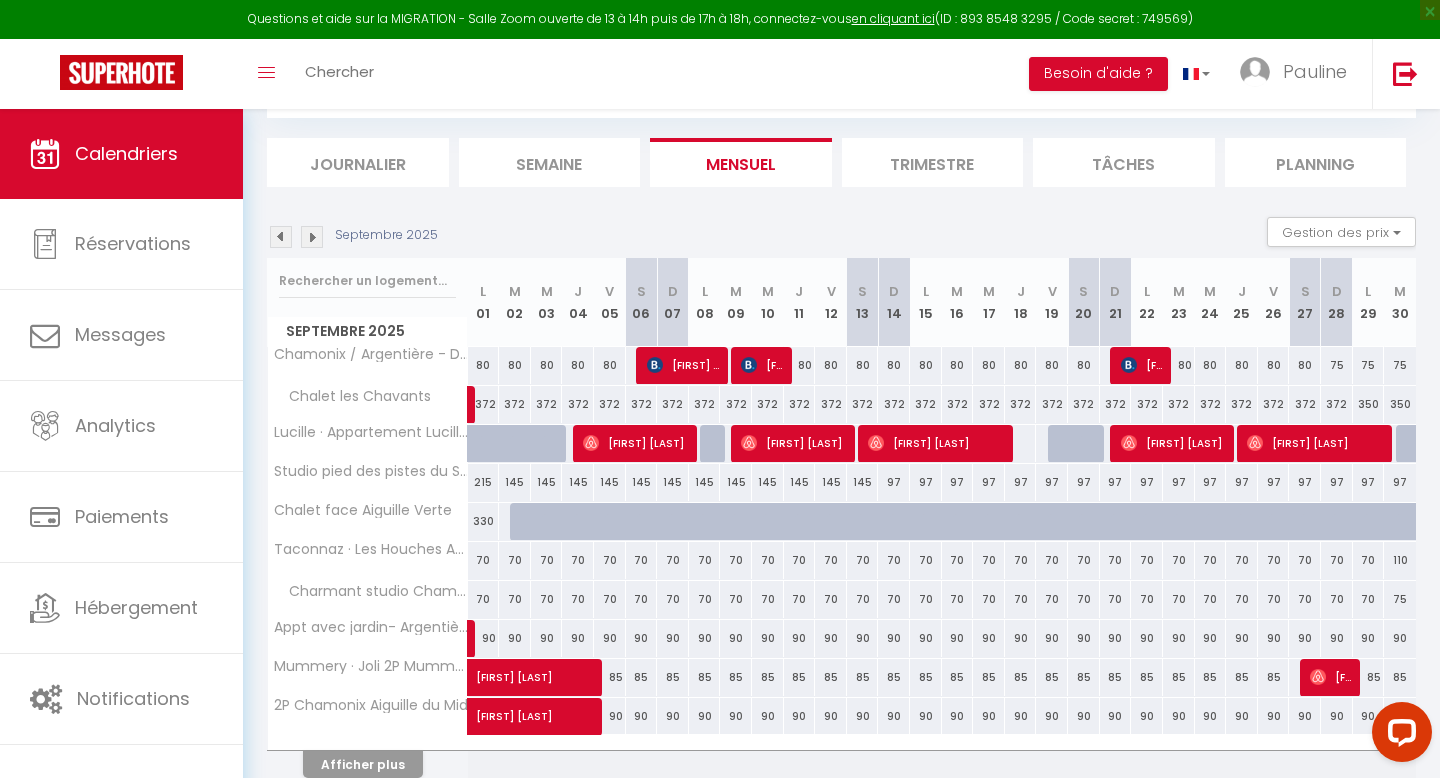 scroll, scrollTop: 199, scrollLeft: 0, axis: vertical 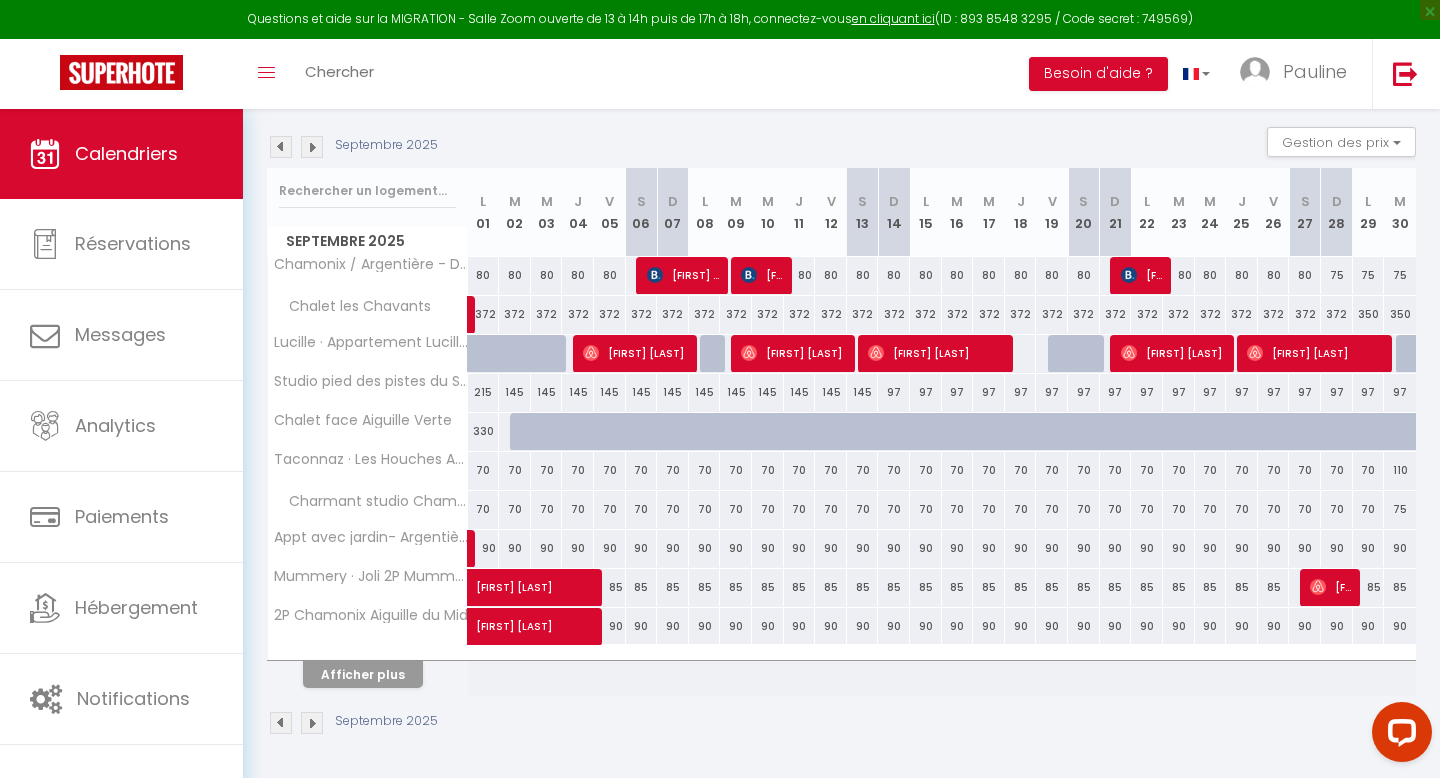 click at bounding box center [281, 723] 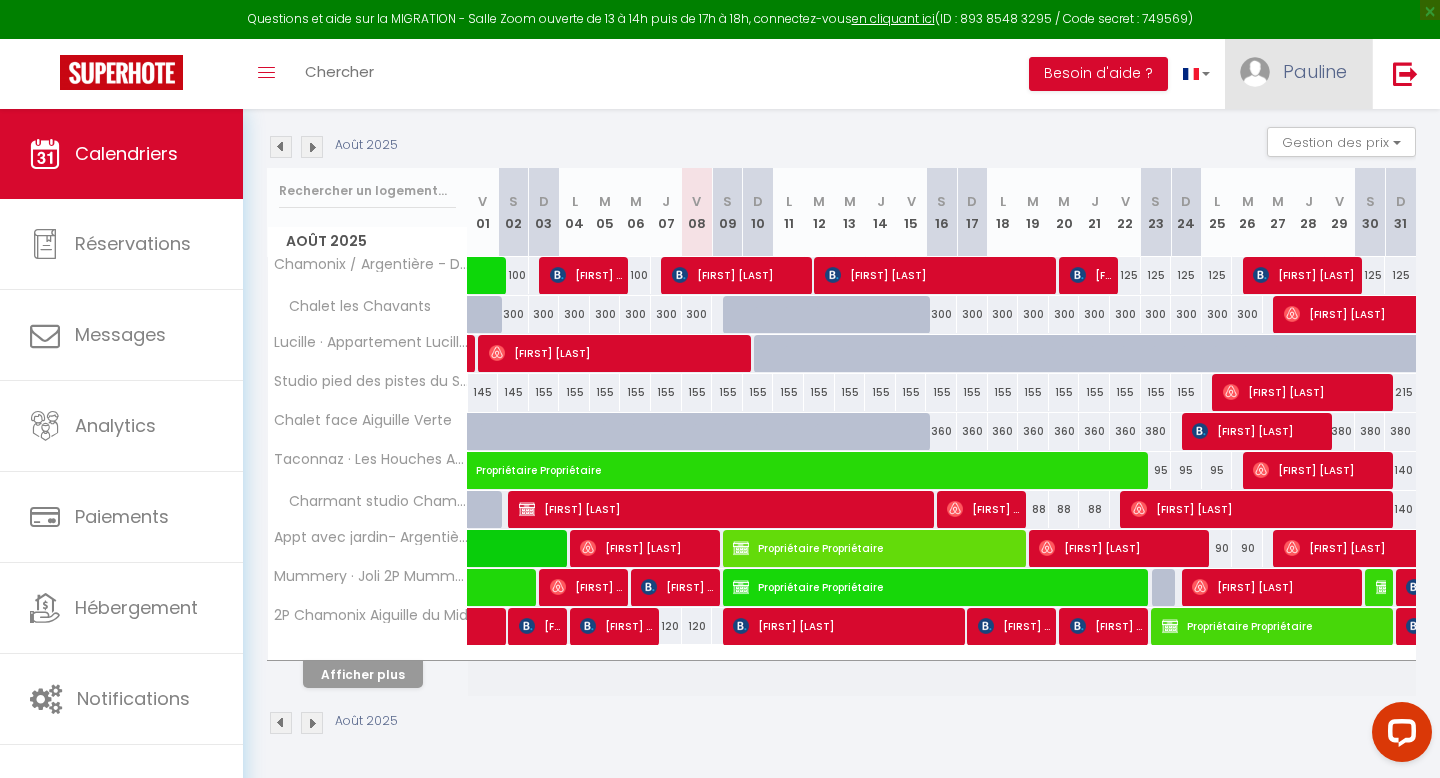 click on "Pauline" at bounding box center [1298, 74] 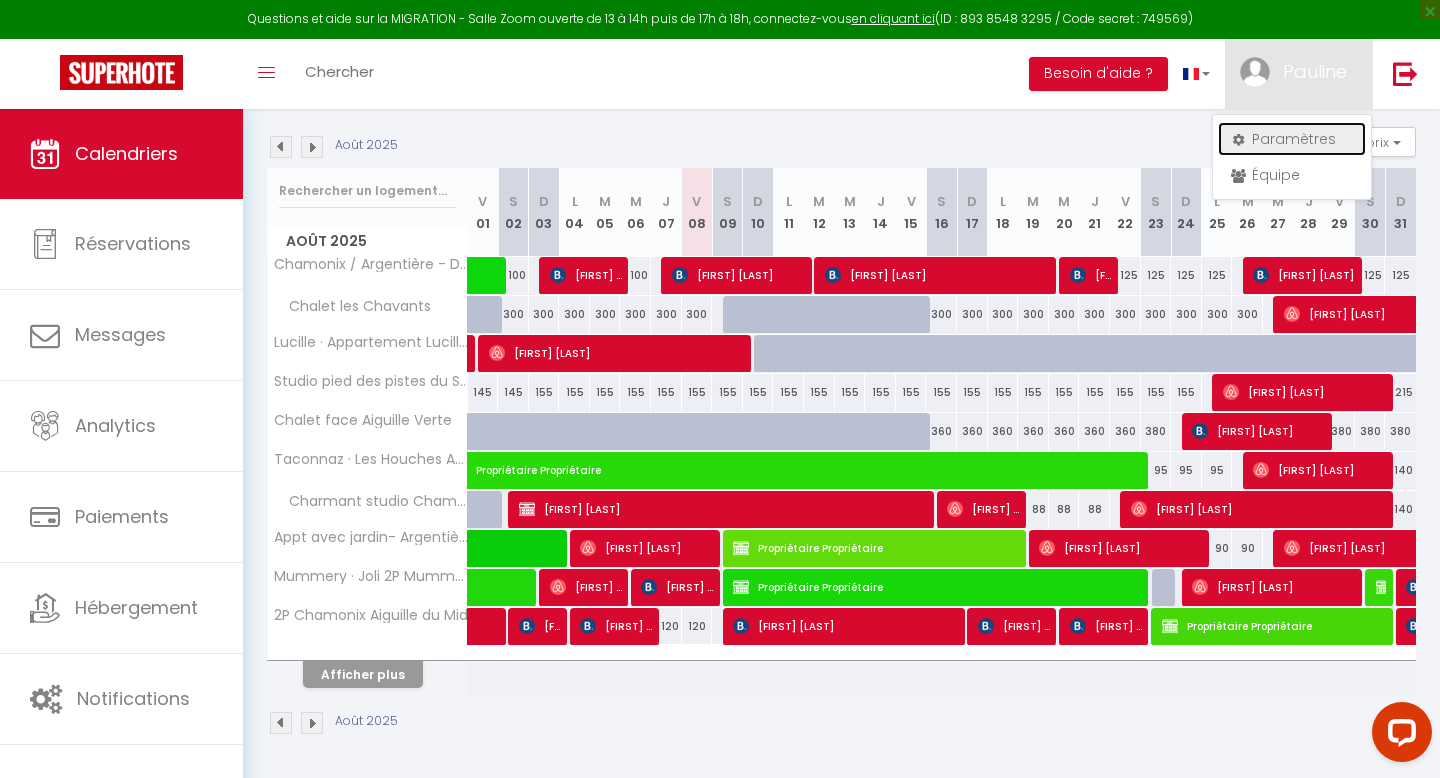 click on "Paramètres" at bounding box center [1292, 139] 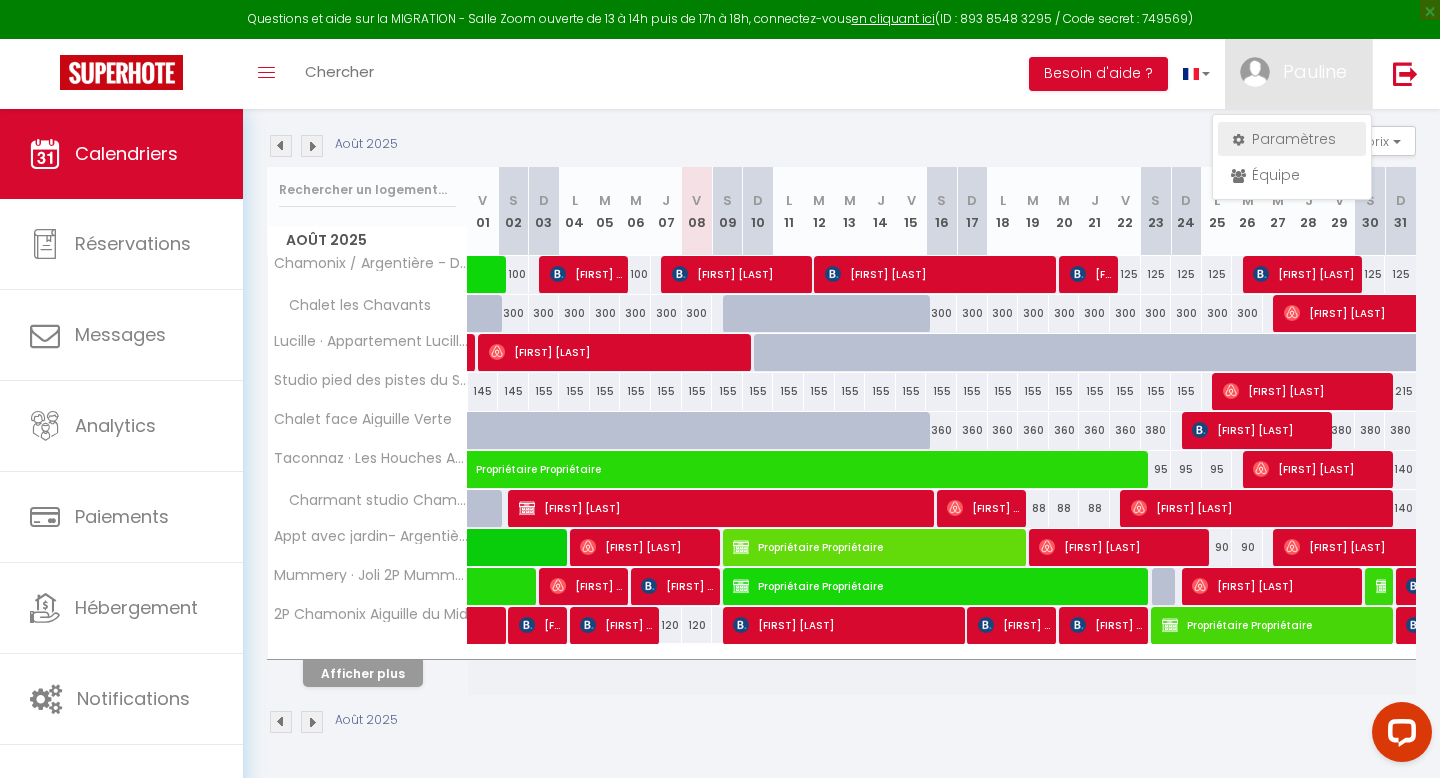 select on "28" 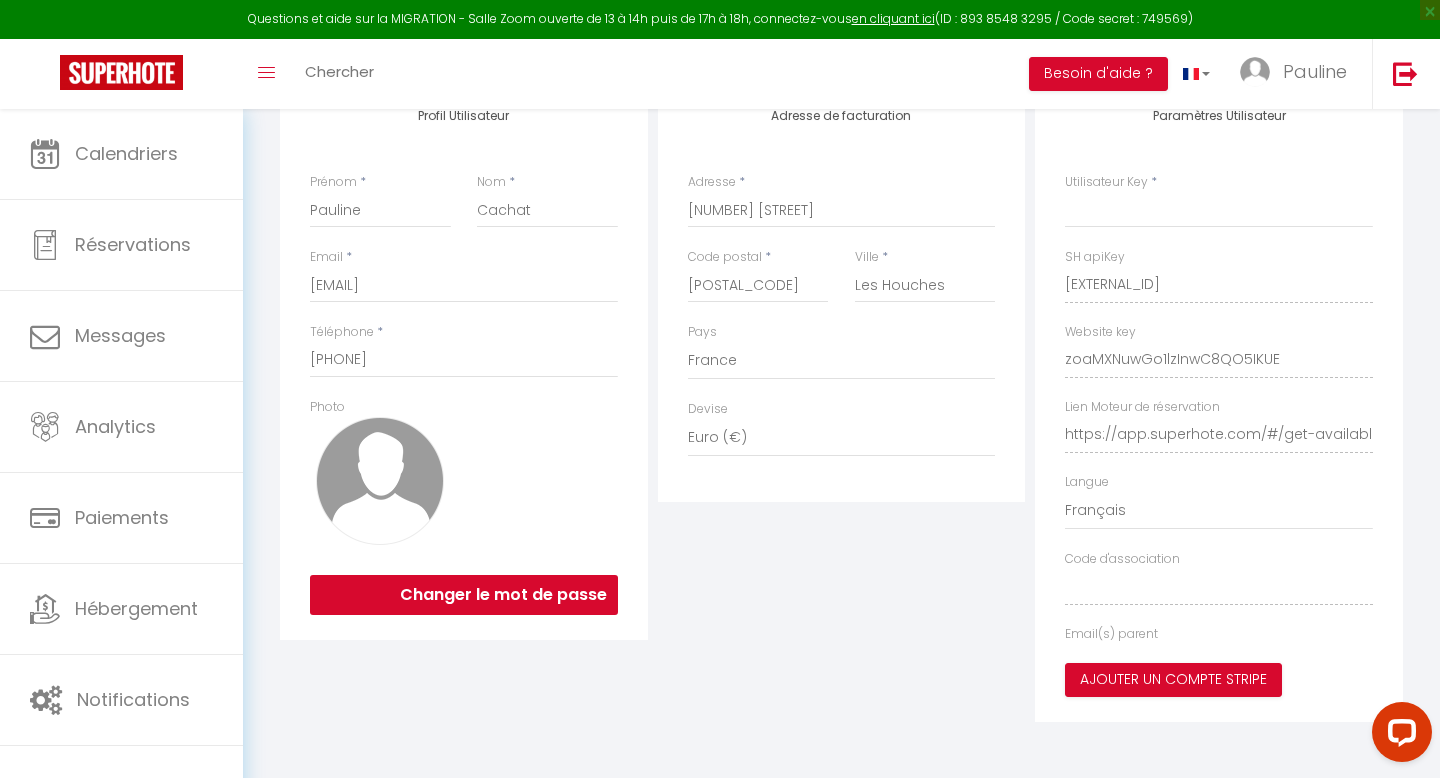 type on "[EXTERNAL_ID]" 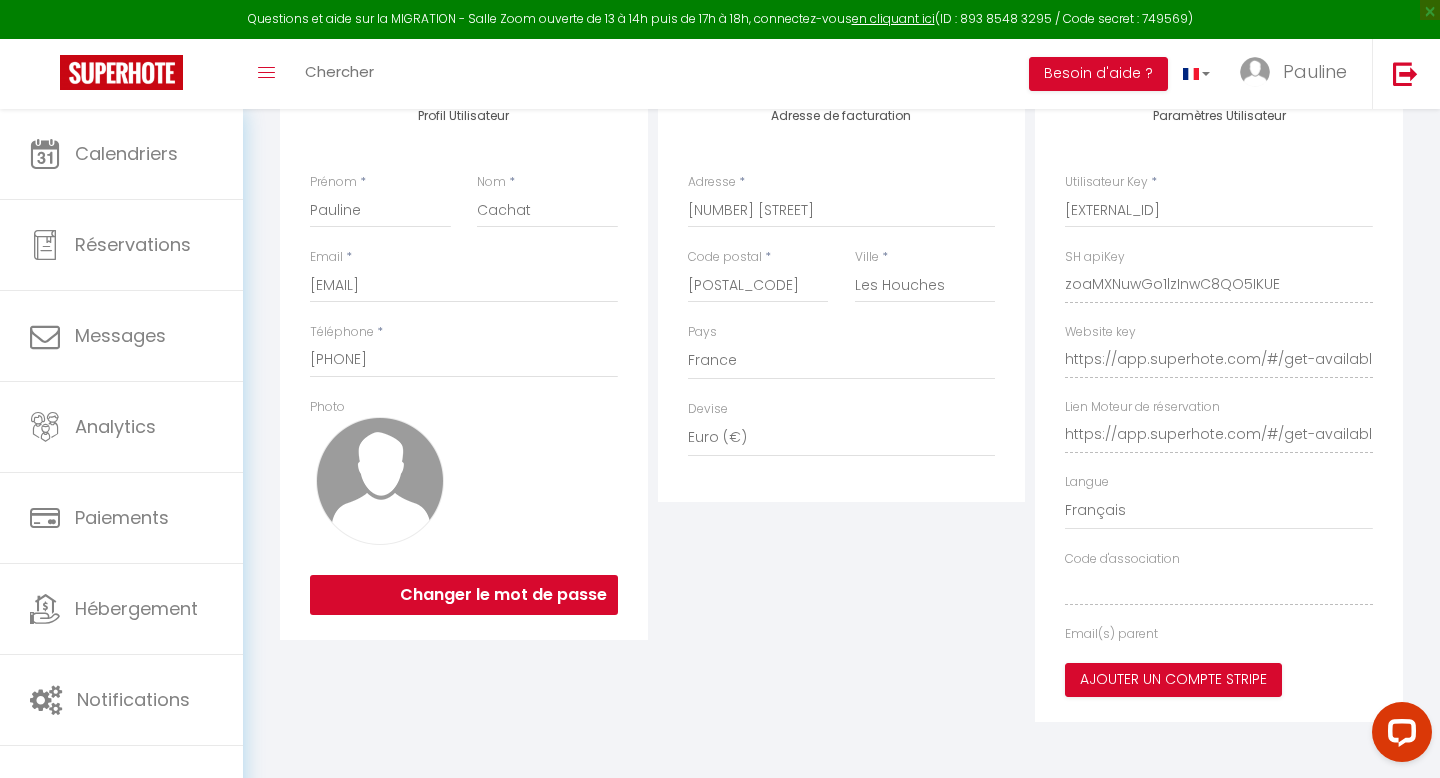 scroll, scrollTop: 160, scrollLeft: 0, axis: vertical 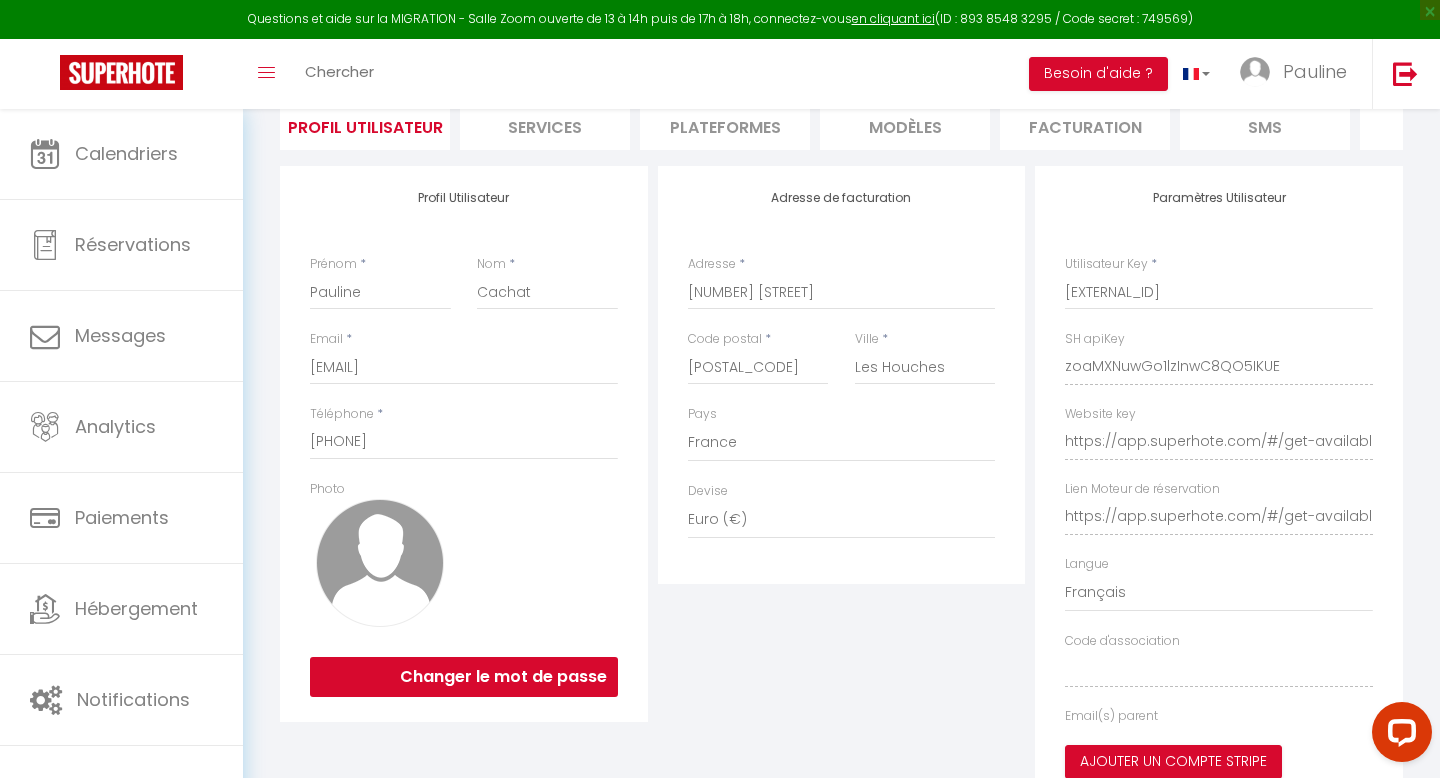select on "fr" 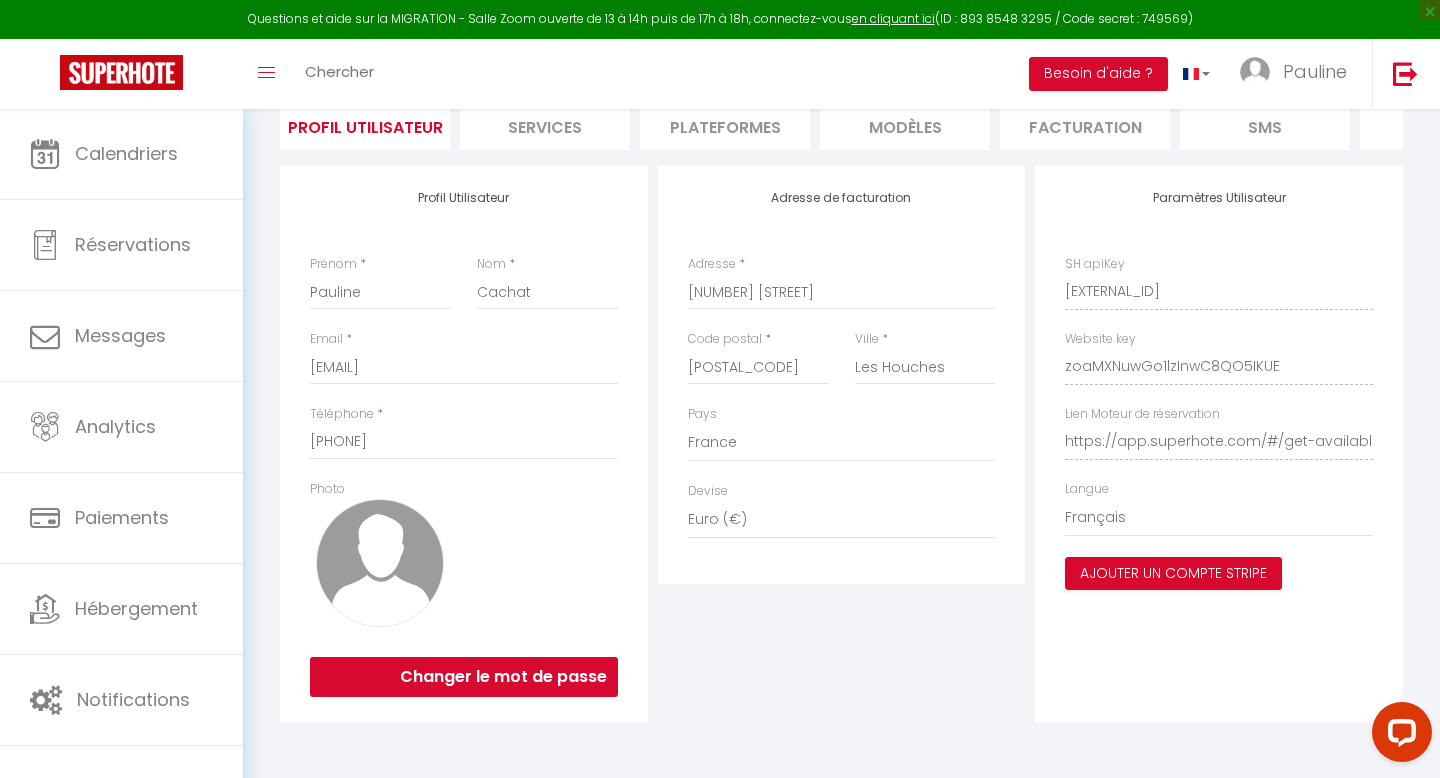 click on "Services" at bounding box center (545, 125) 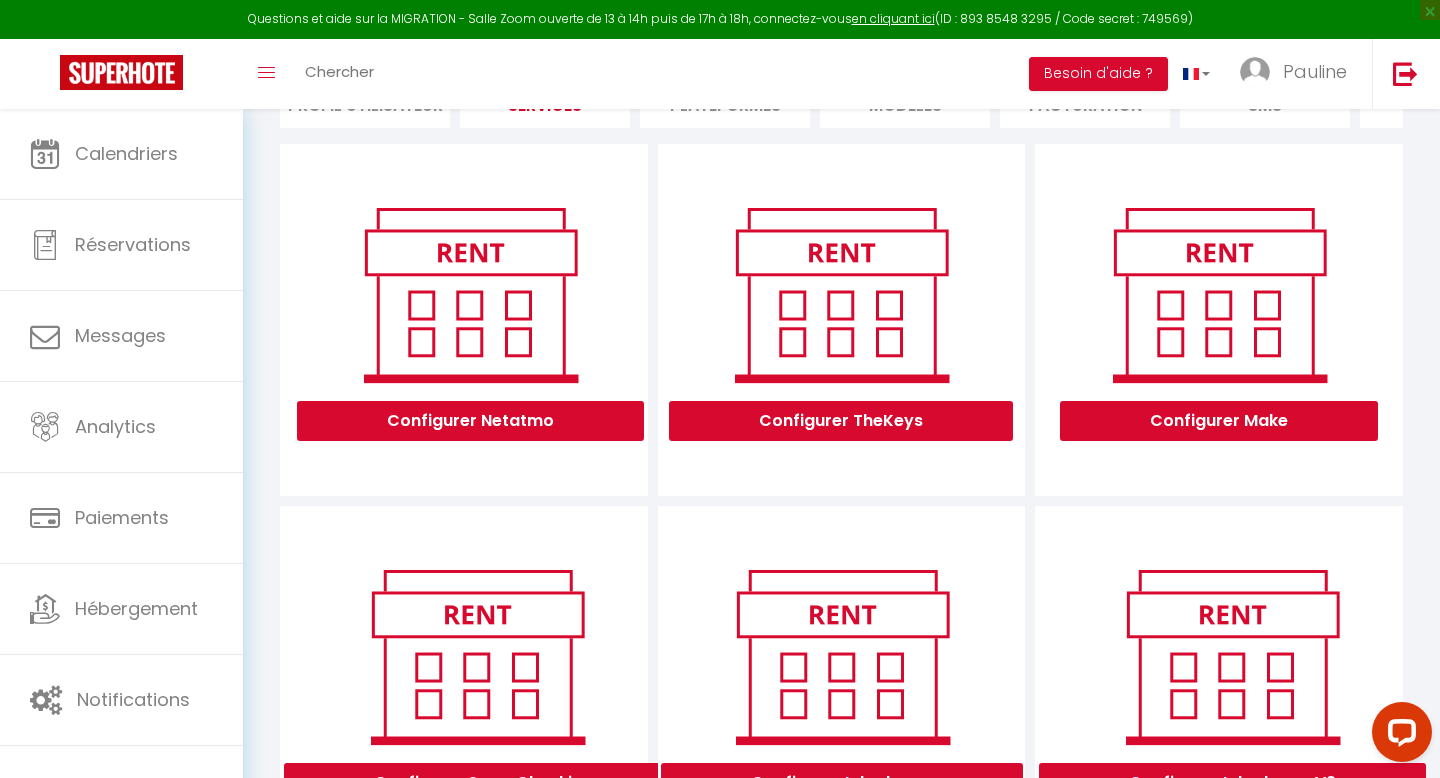 scroll, scrollTop: 0, scrollLeft: 0, axis: both 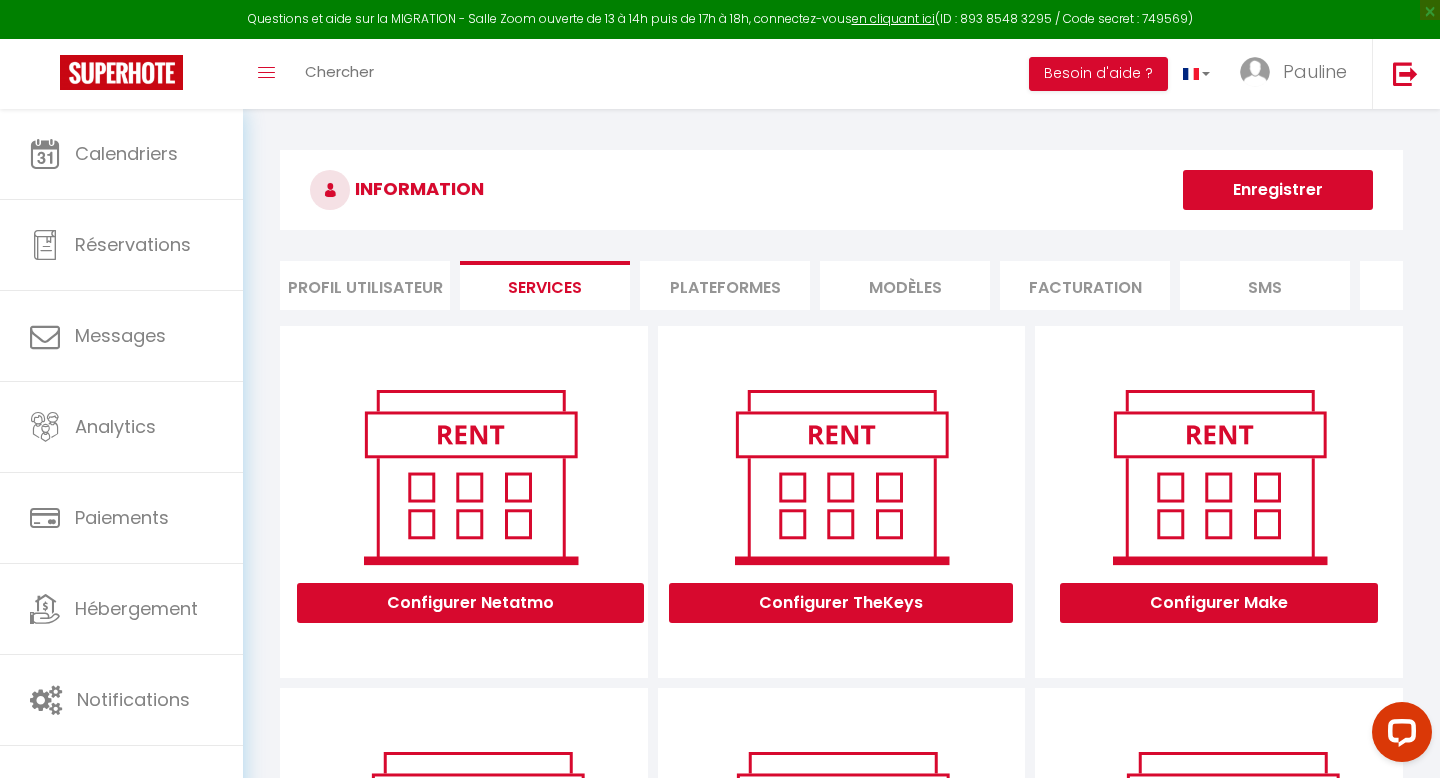 click on "Plateformes" at bounding box center [725, 285] 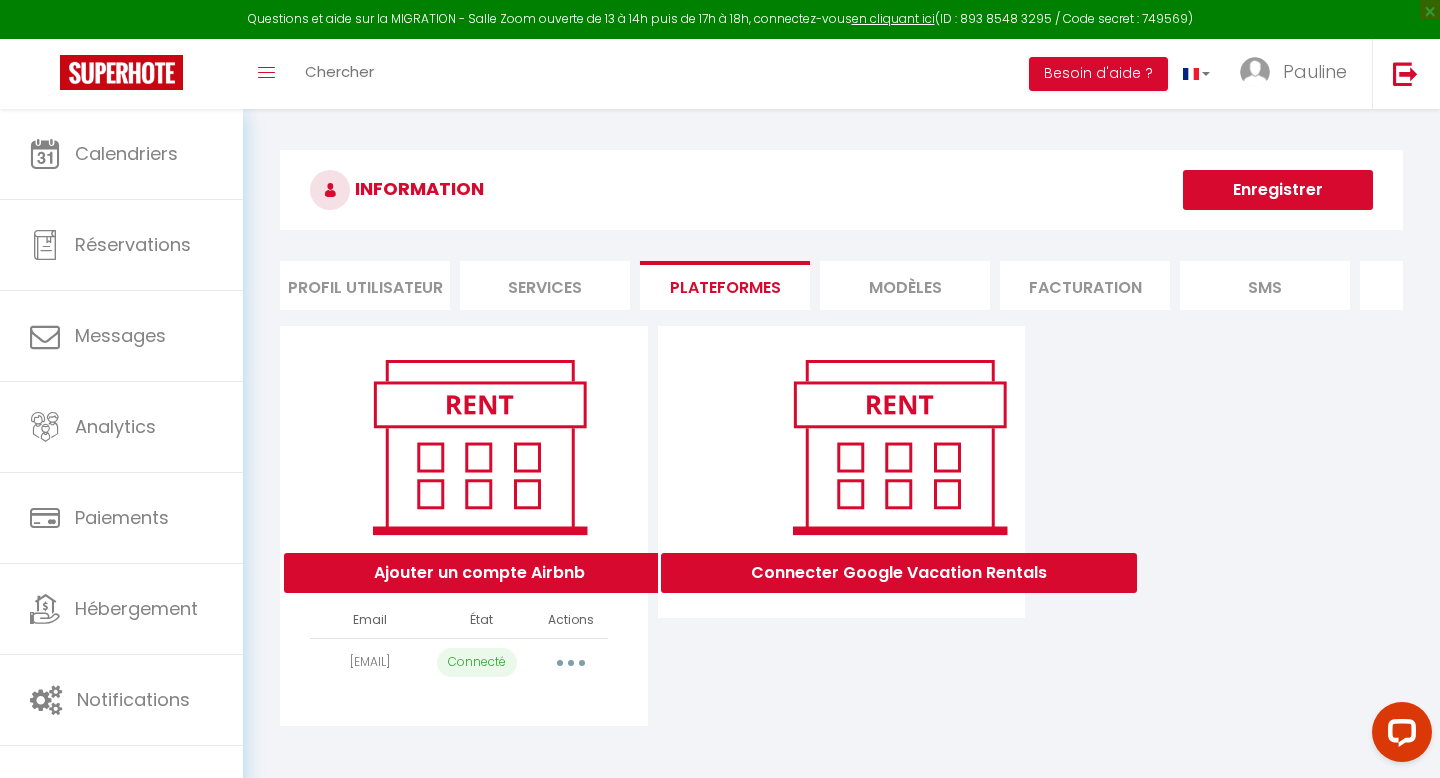 click on "MODÈLES" at bounding box center [905, 285] 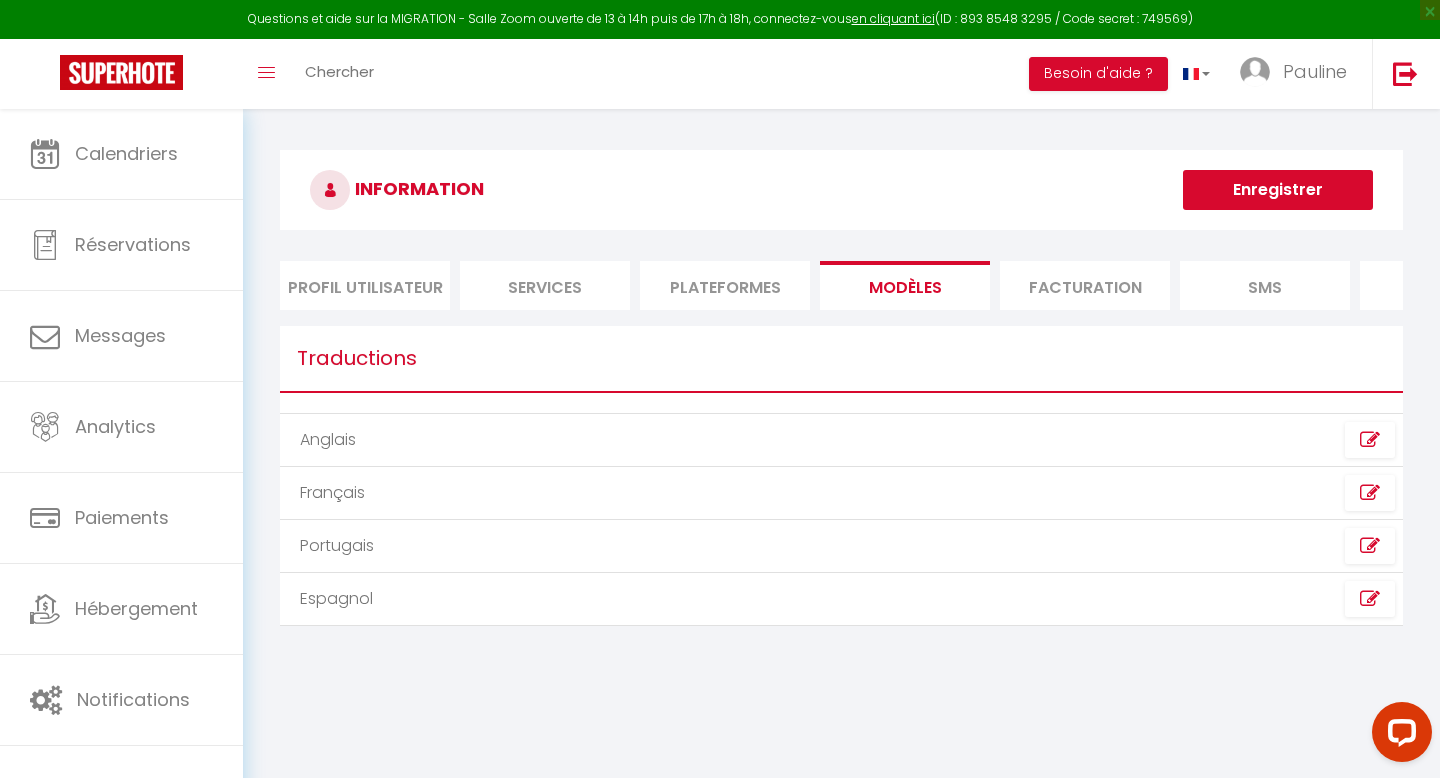 click on "Facturation" at bounding box center (1085, 285) 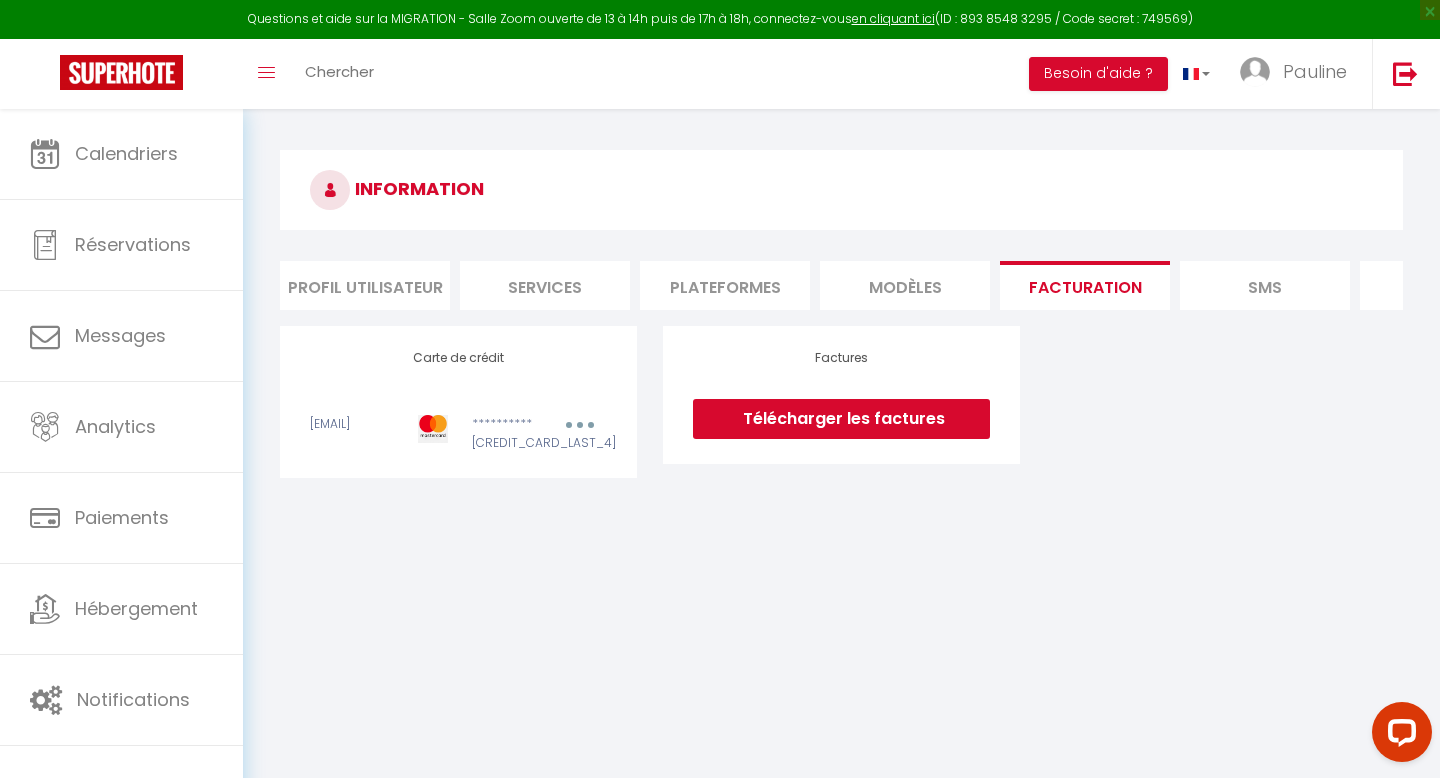 click on "SMS" at bounding box center (1265, 285) 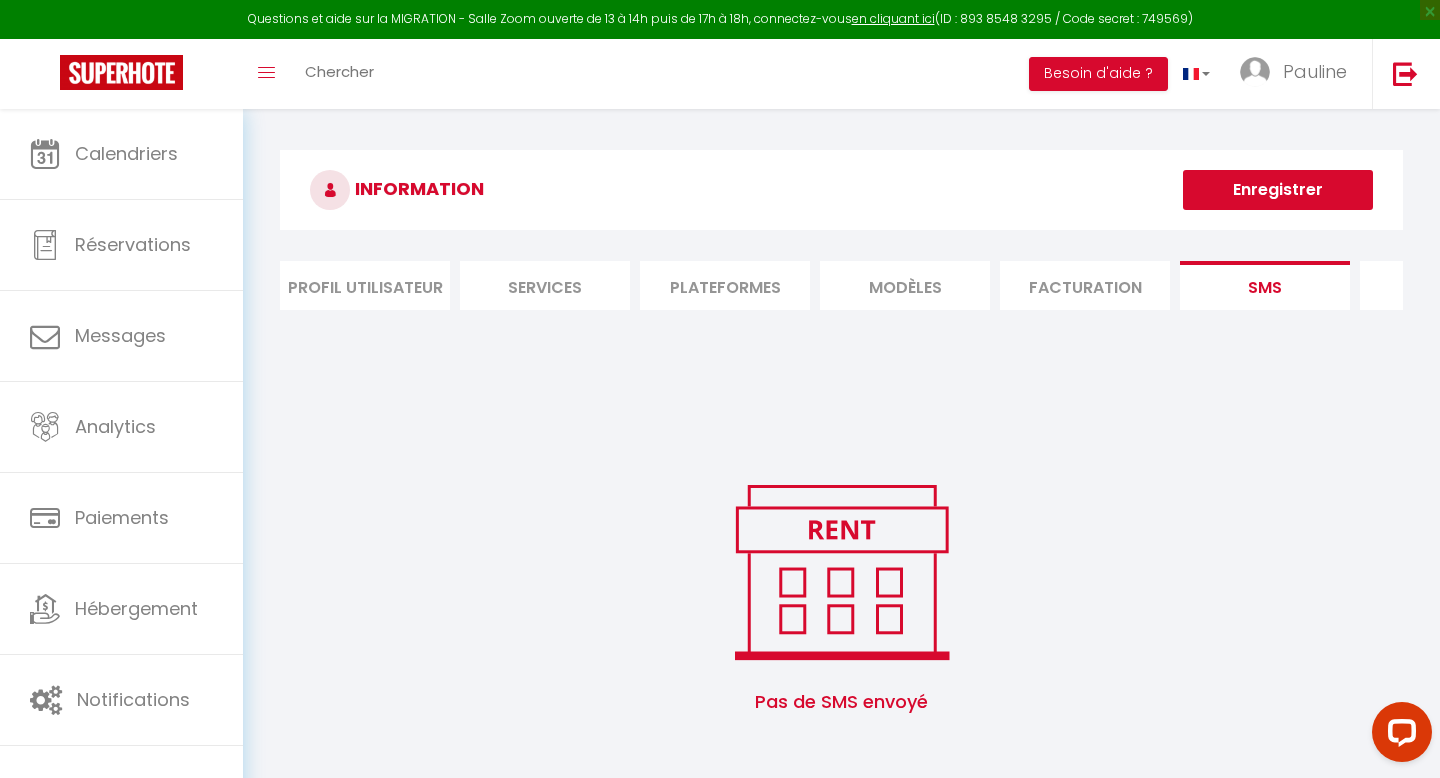 scroll, scrollTop: 0, scrollLeft: 317, axis: horizontal 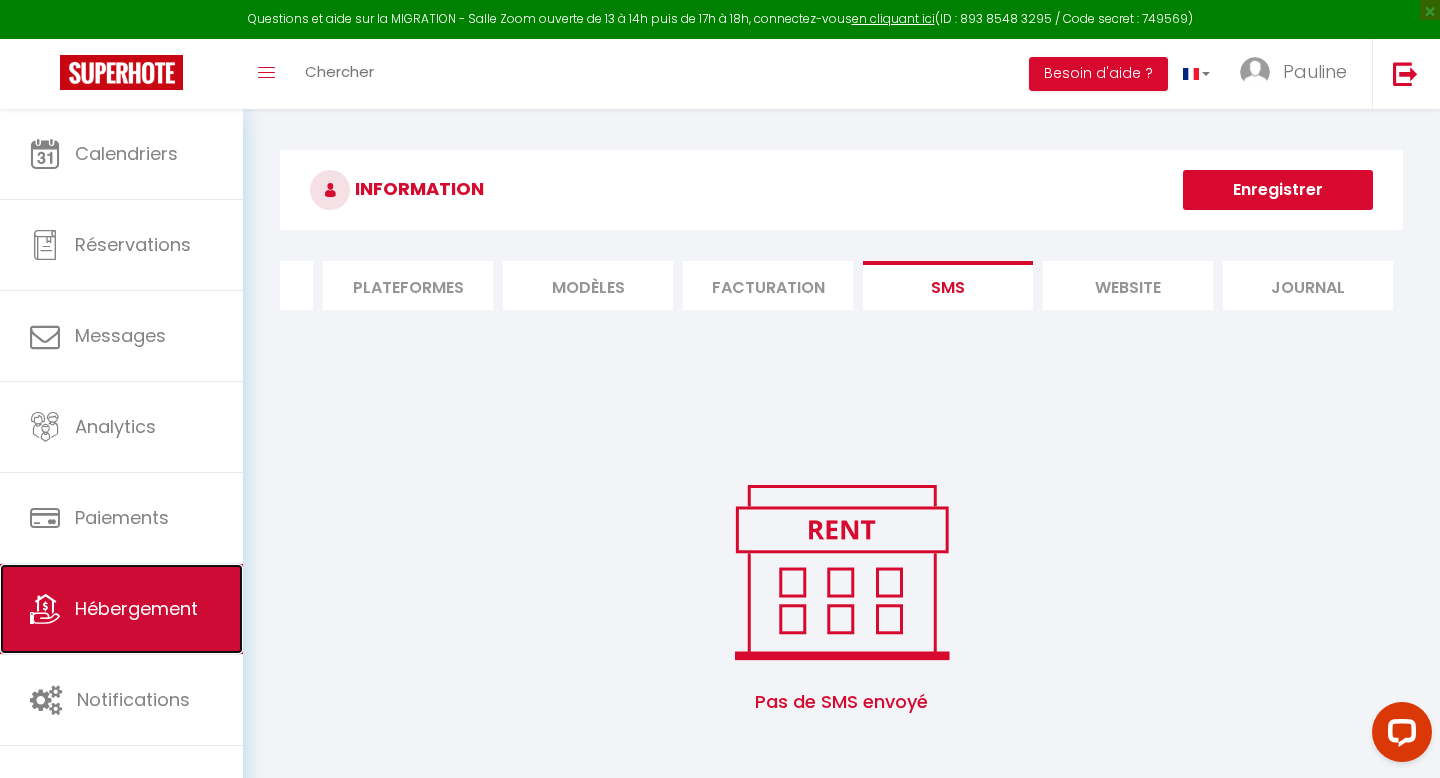 click on "Hébergement" at bounding box center [121, 609] 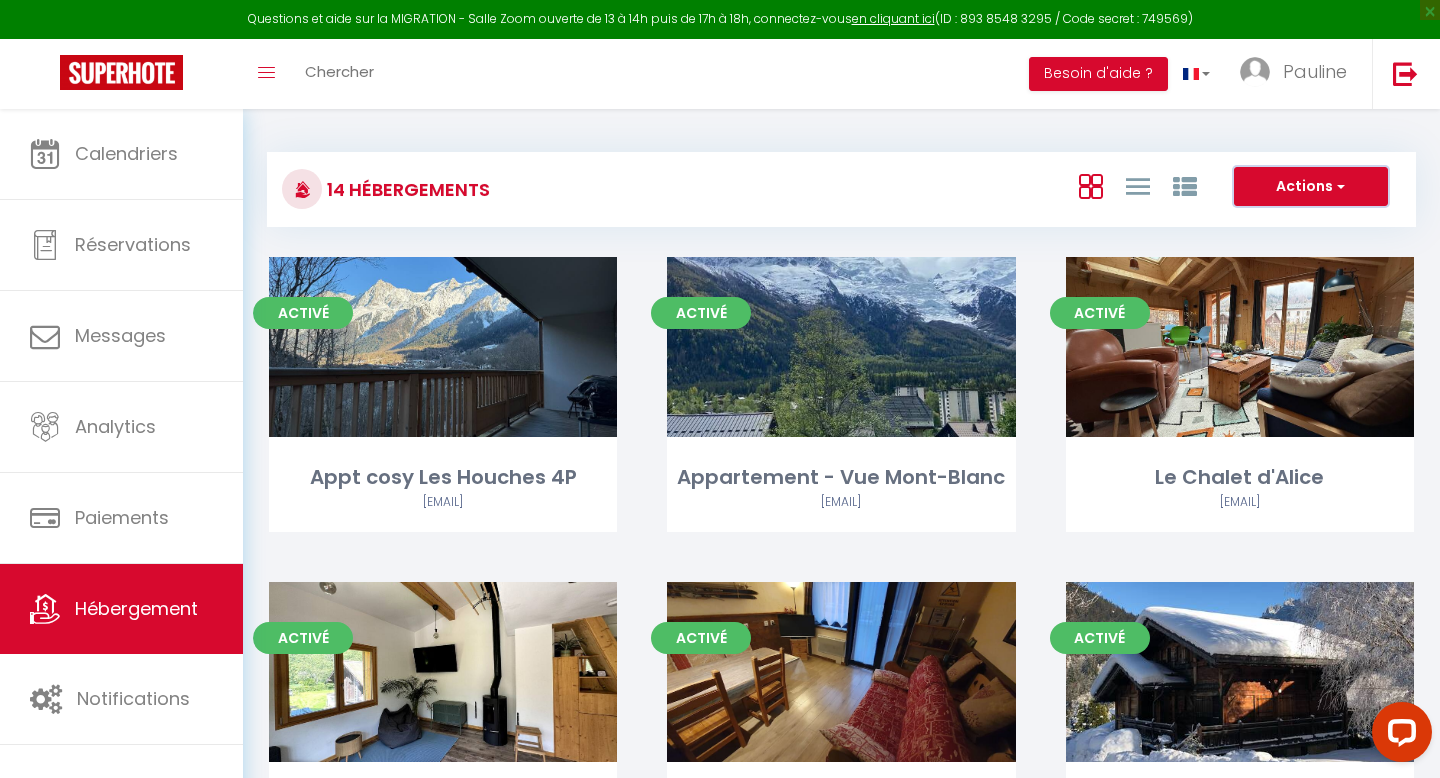 click at bounding box center (1339, 186) 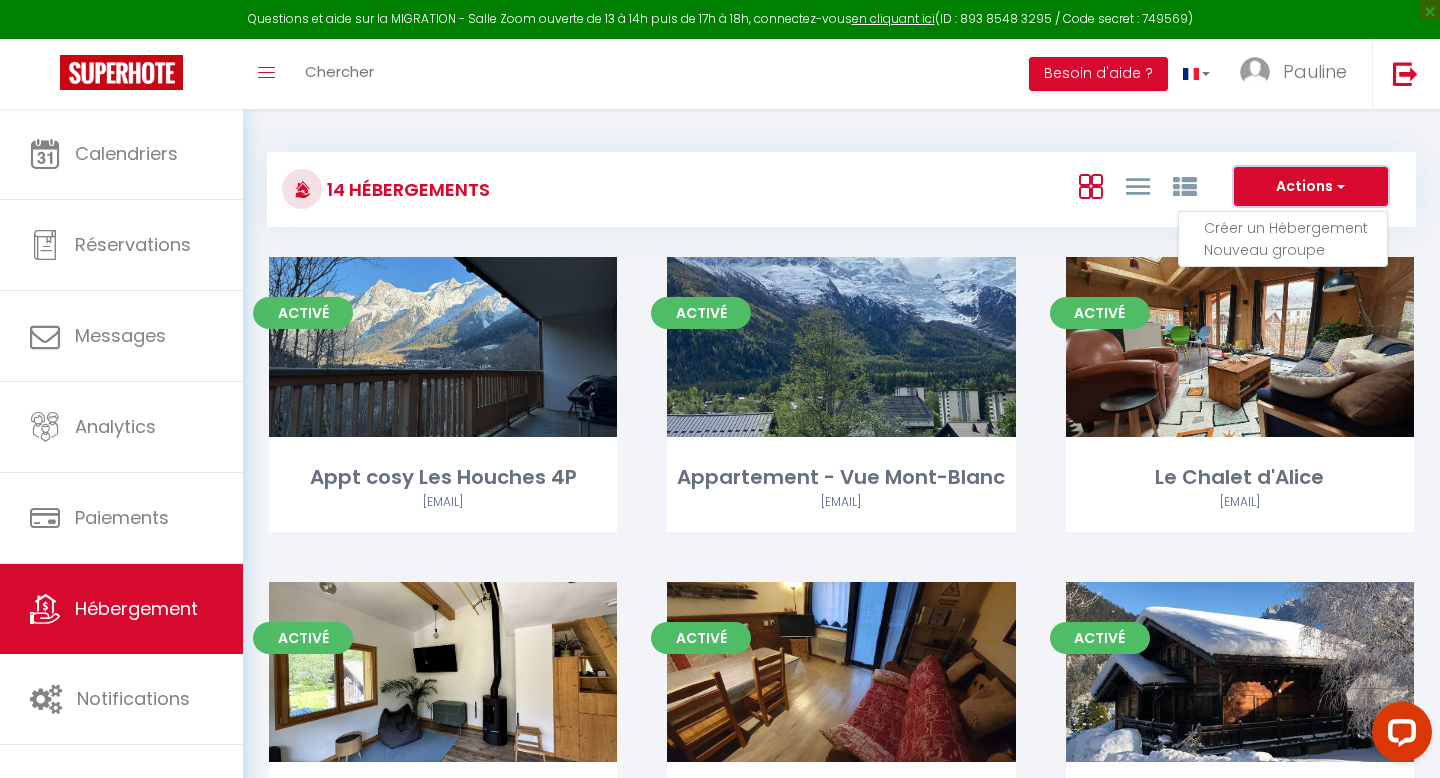 click on "Actions" at bounding box center [1311, 187] 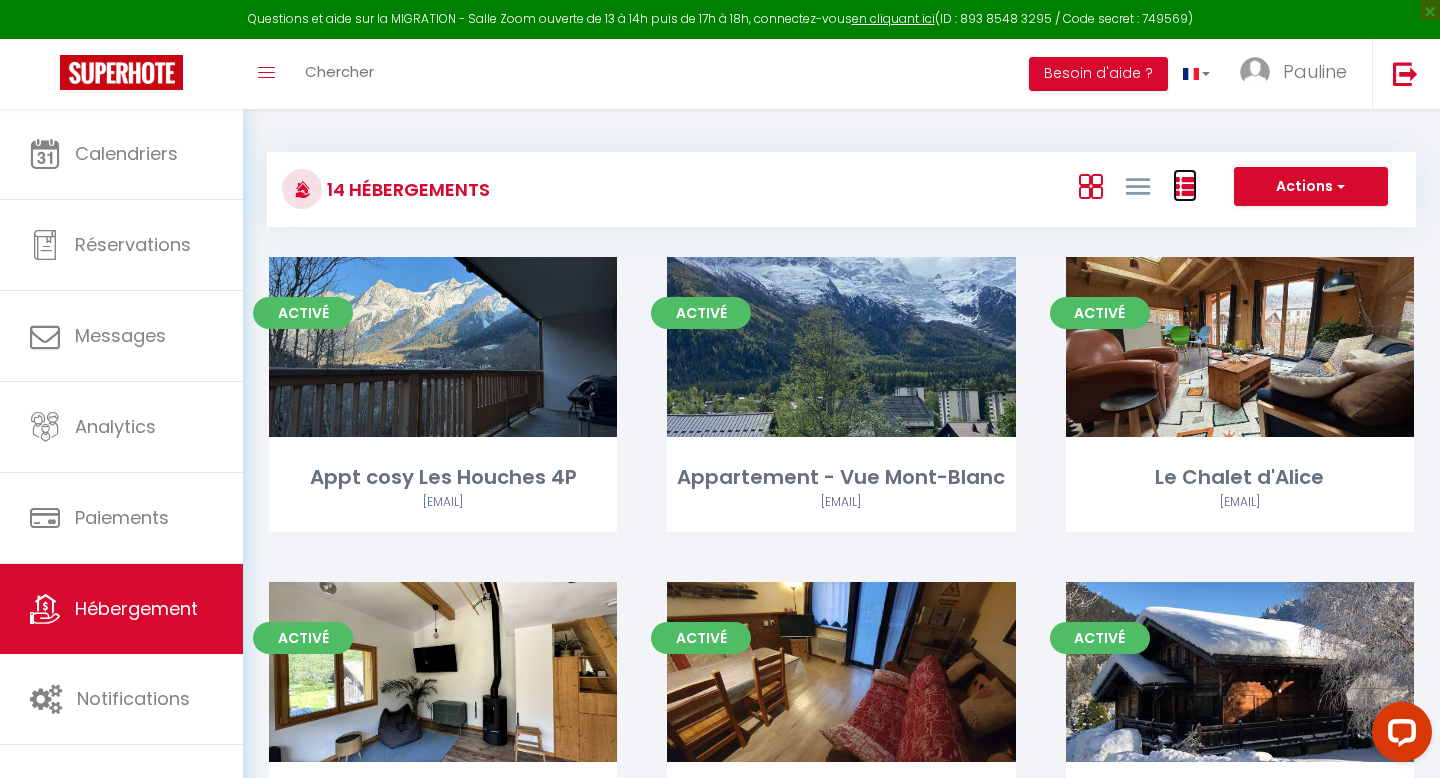 click at bounding box center (1185, 187) 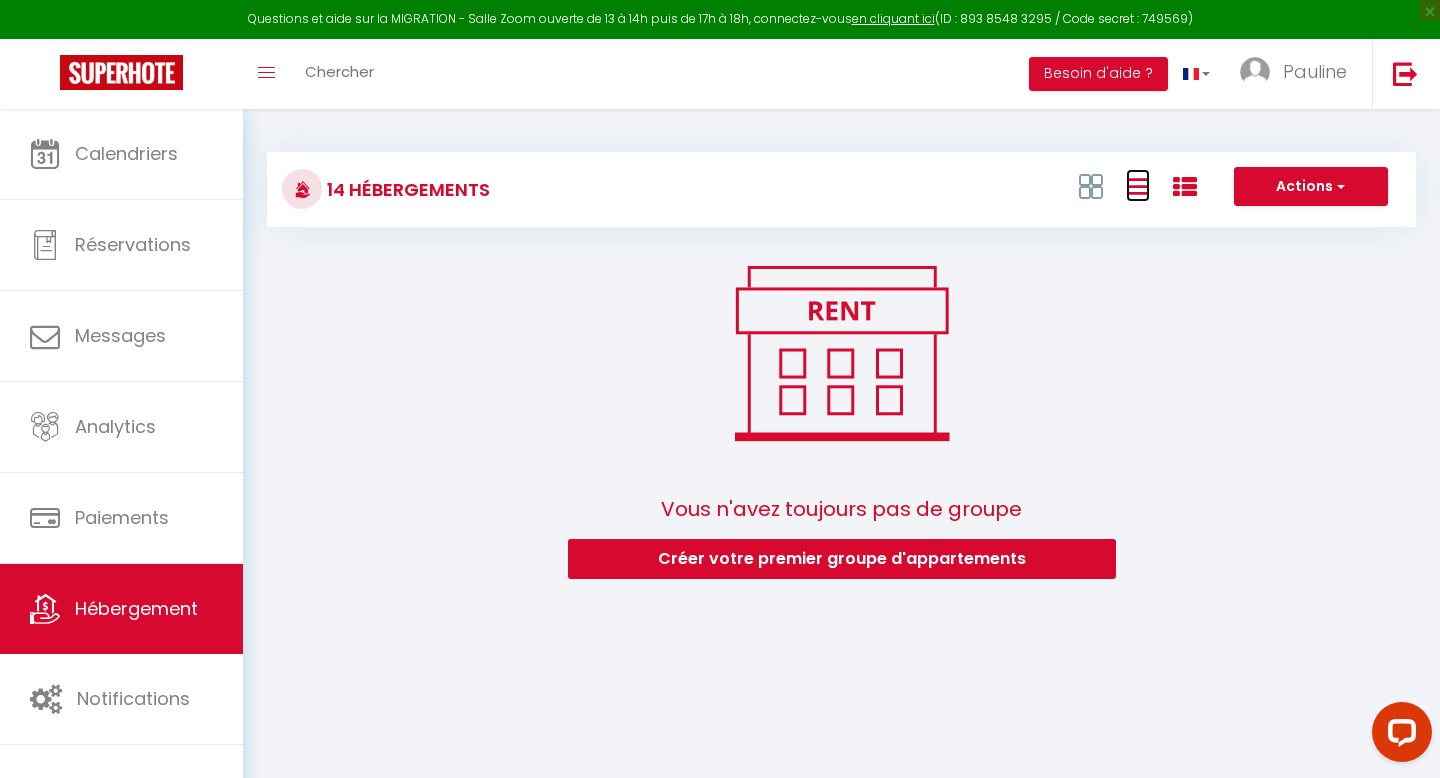 click at bounding box center [1138, 186] 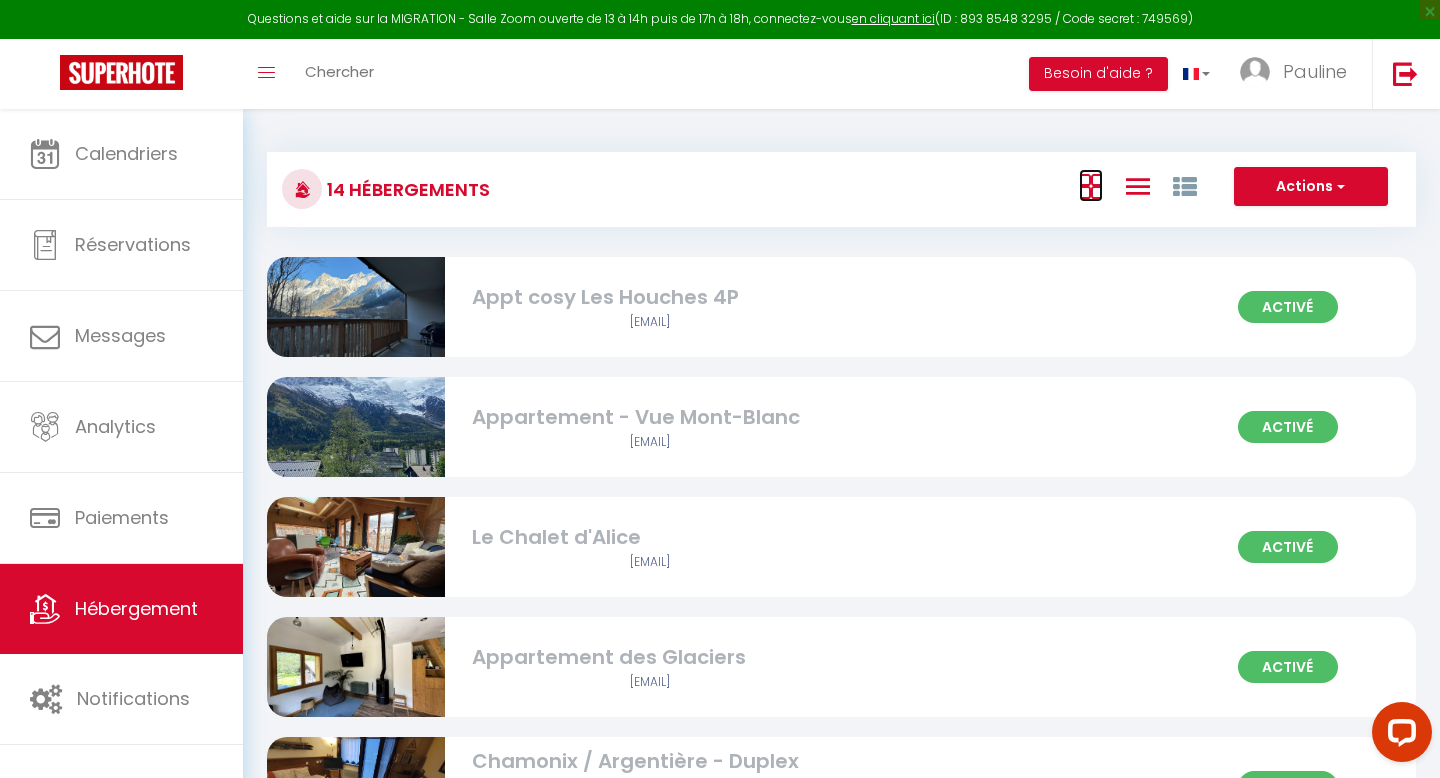click at bounding box center [1091, 186] 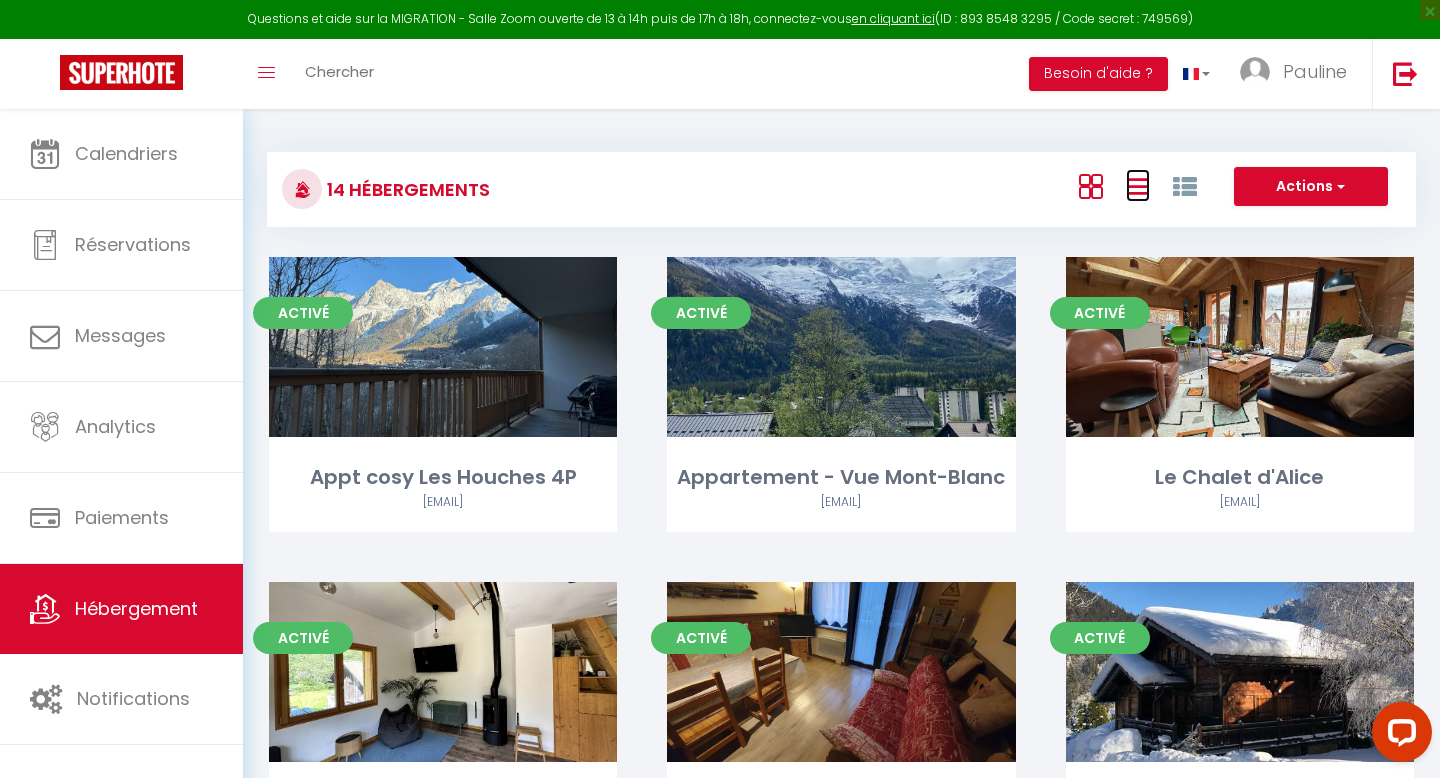 click at bounding box center [1138, 186] 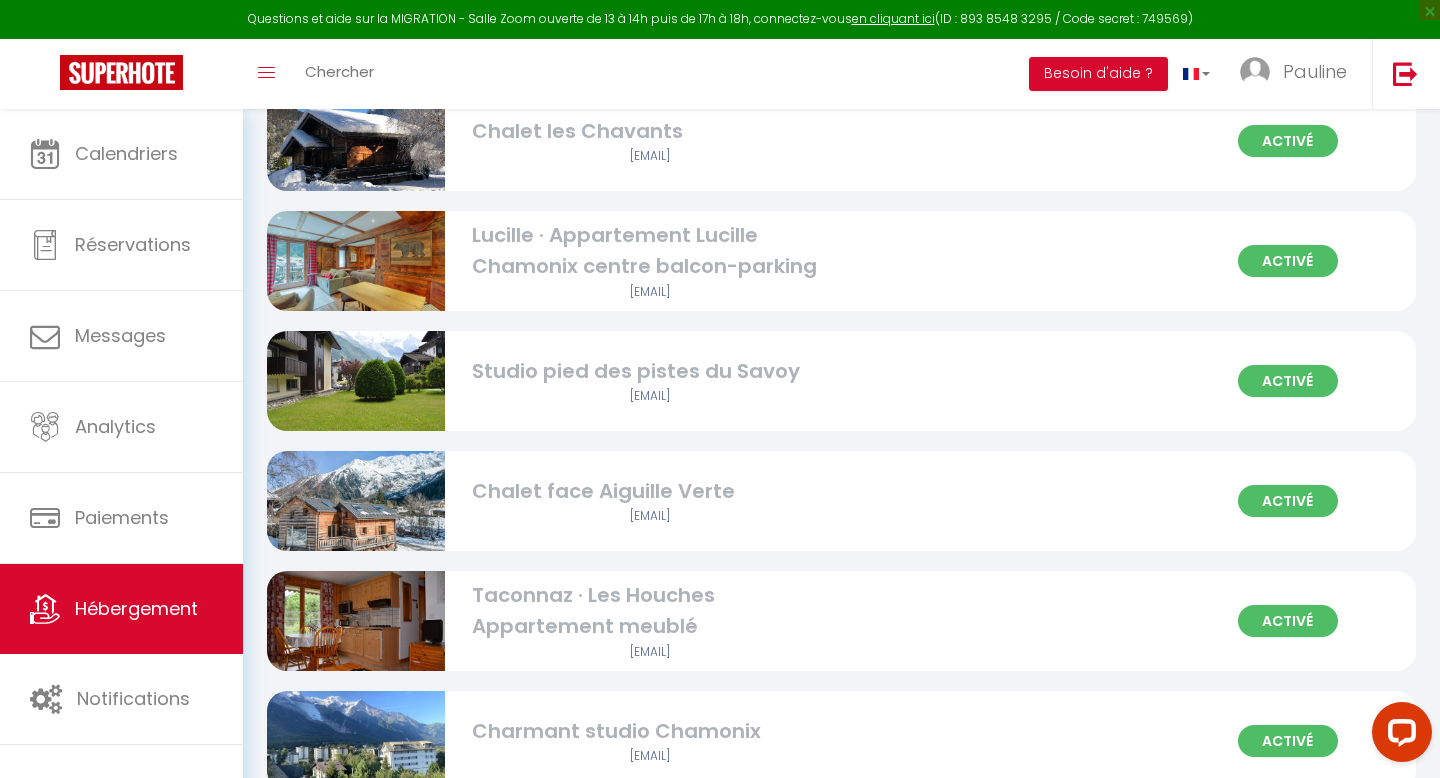 scroll, scrollTop: 769, scrollLeft: 0, axis: vertical 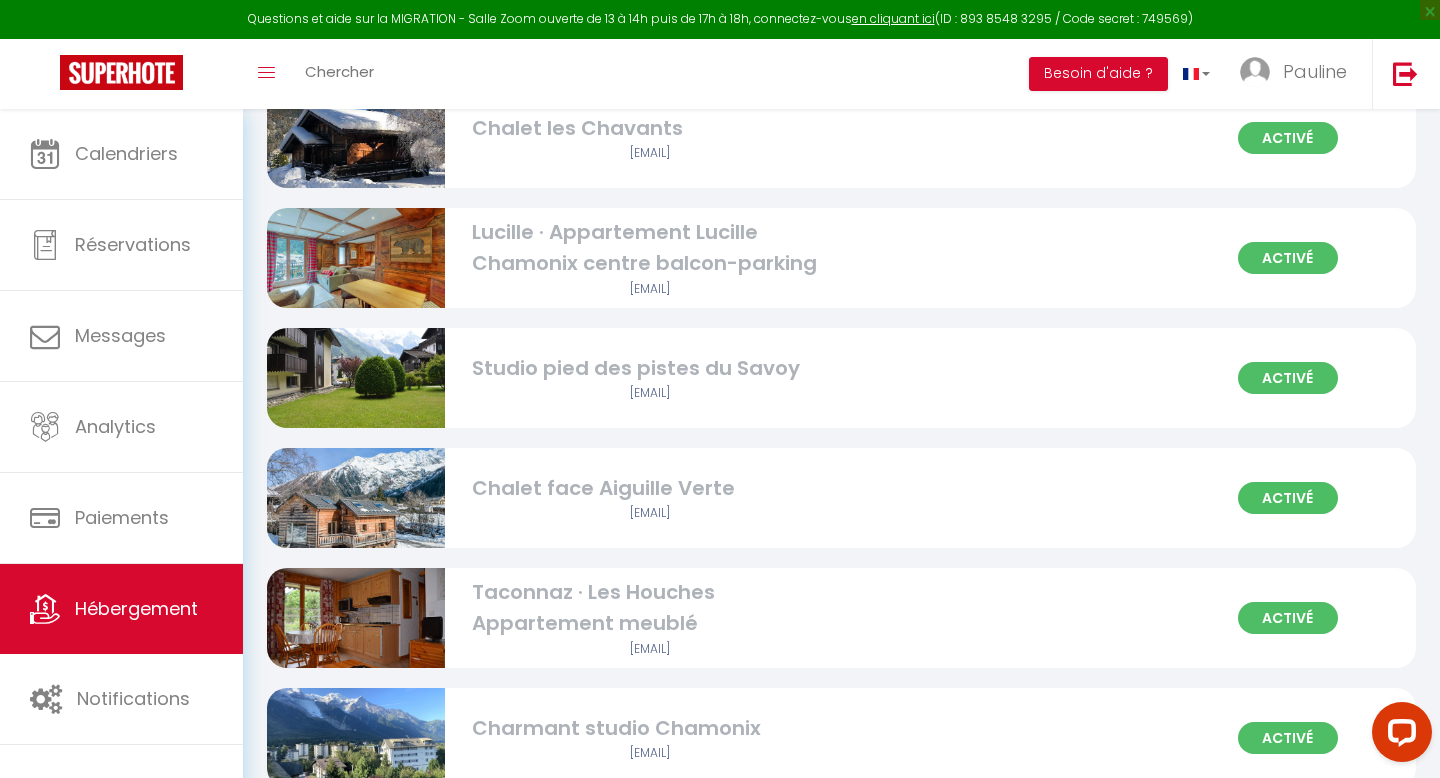 click on "Activé" at bounding box center [1288, 498] 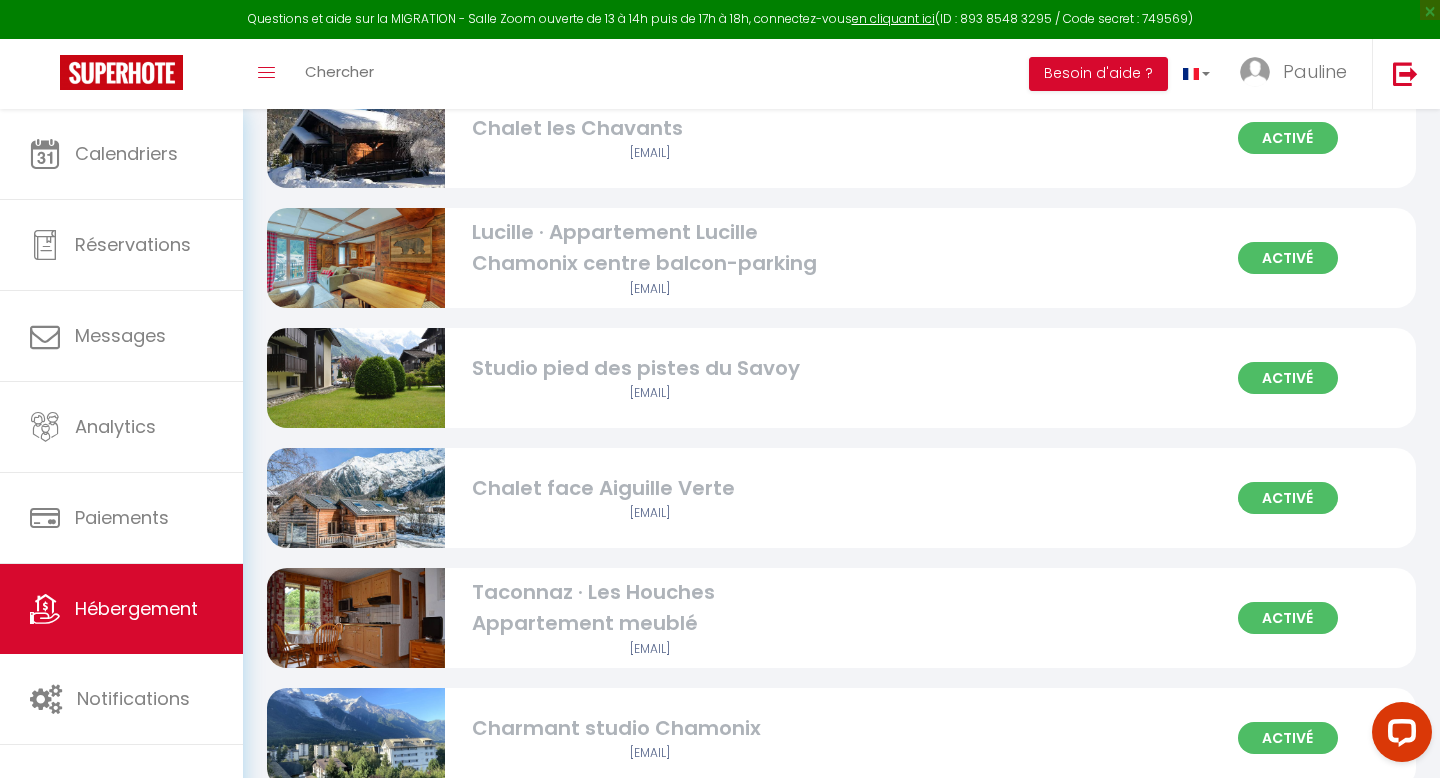 click on "Chalet face Aiguille Verte" at bounding box center (650, 488) 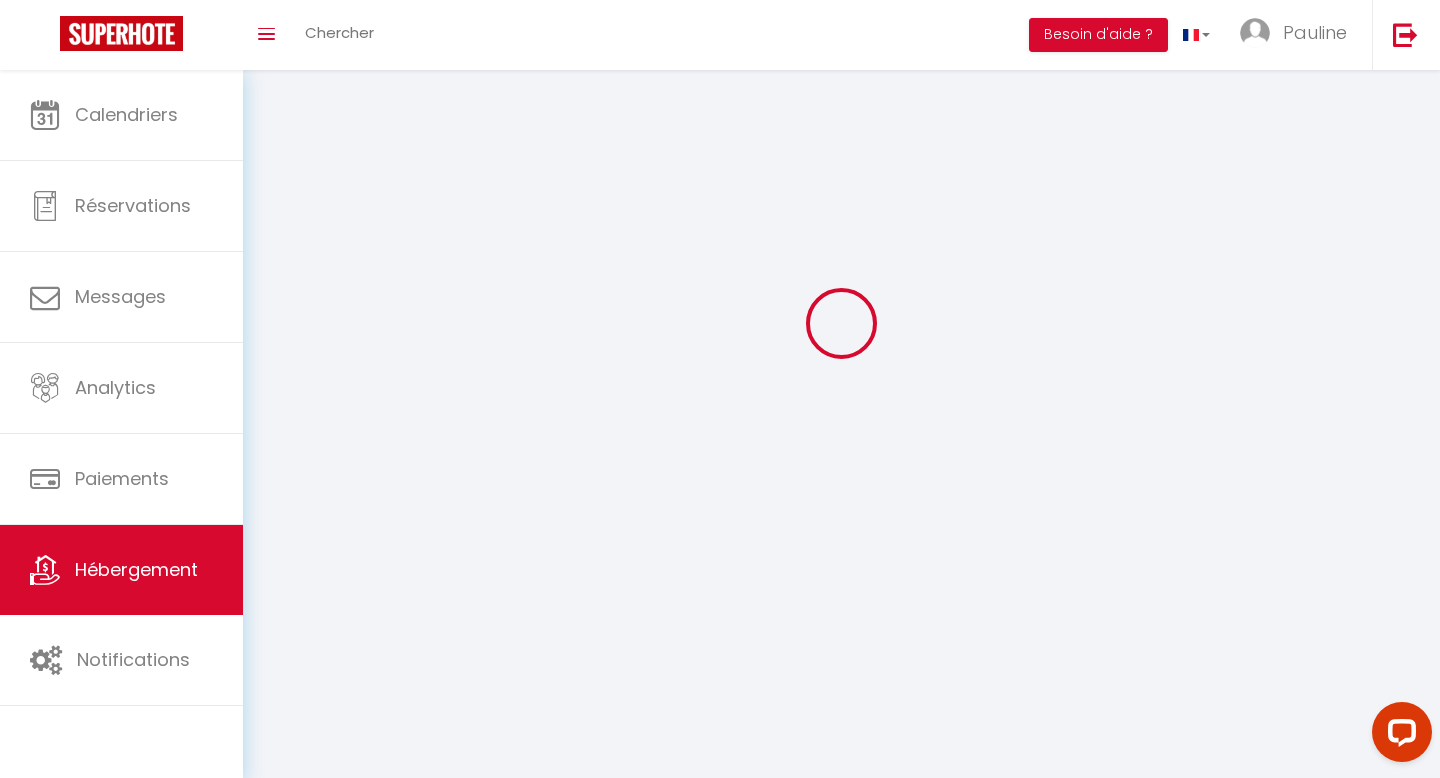 scroll, scrollTop: 0, scrollLeft: 0, axis: both 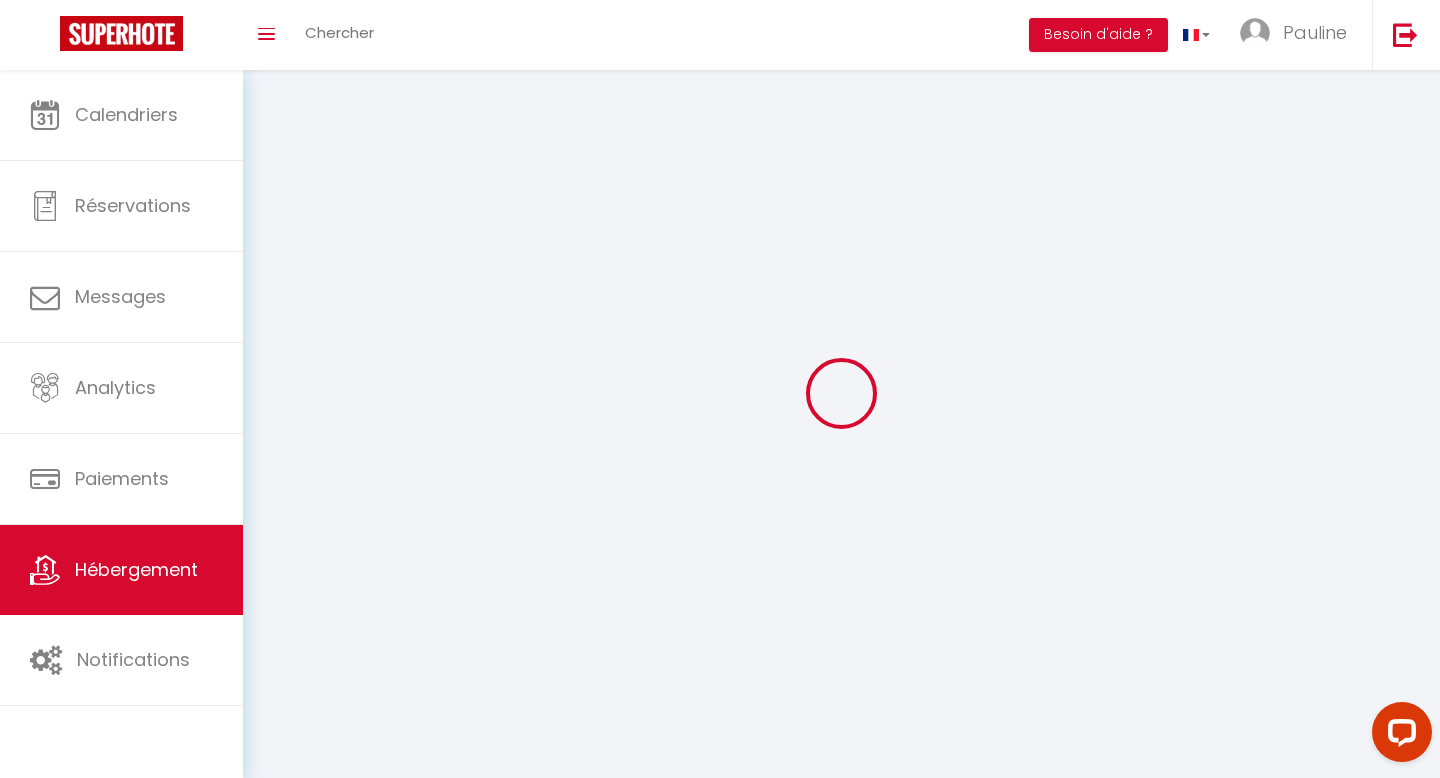 select on "1" 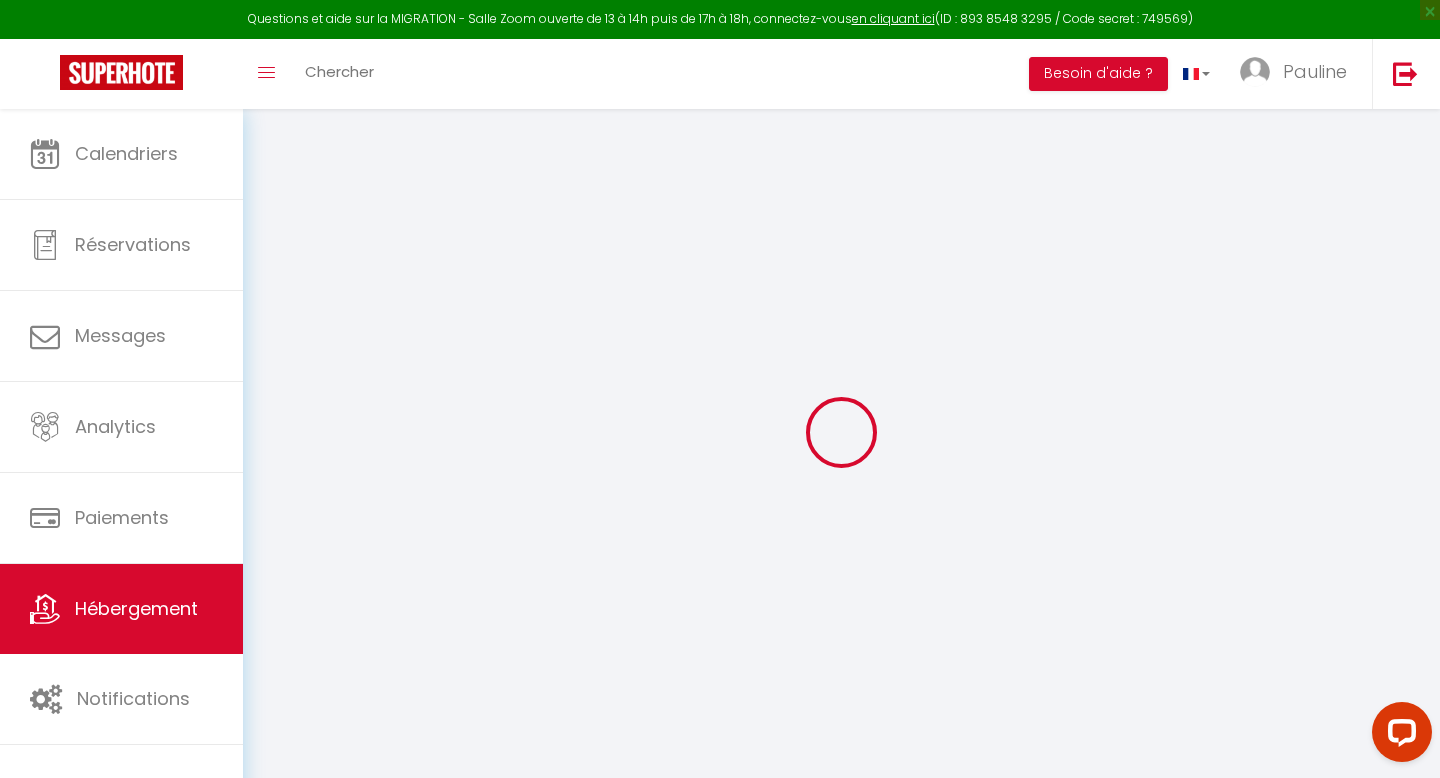 select 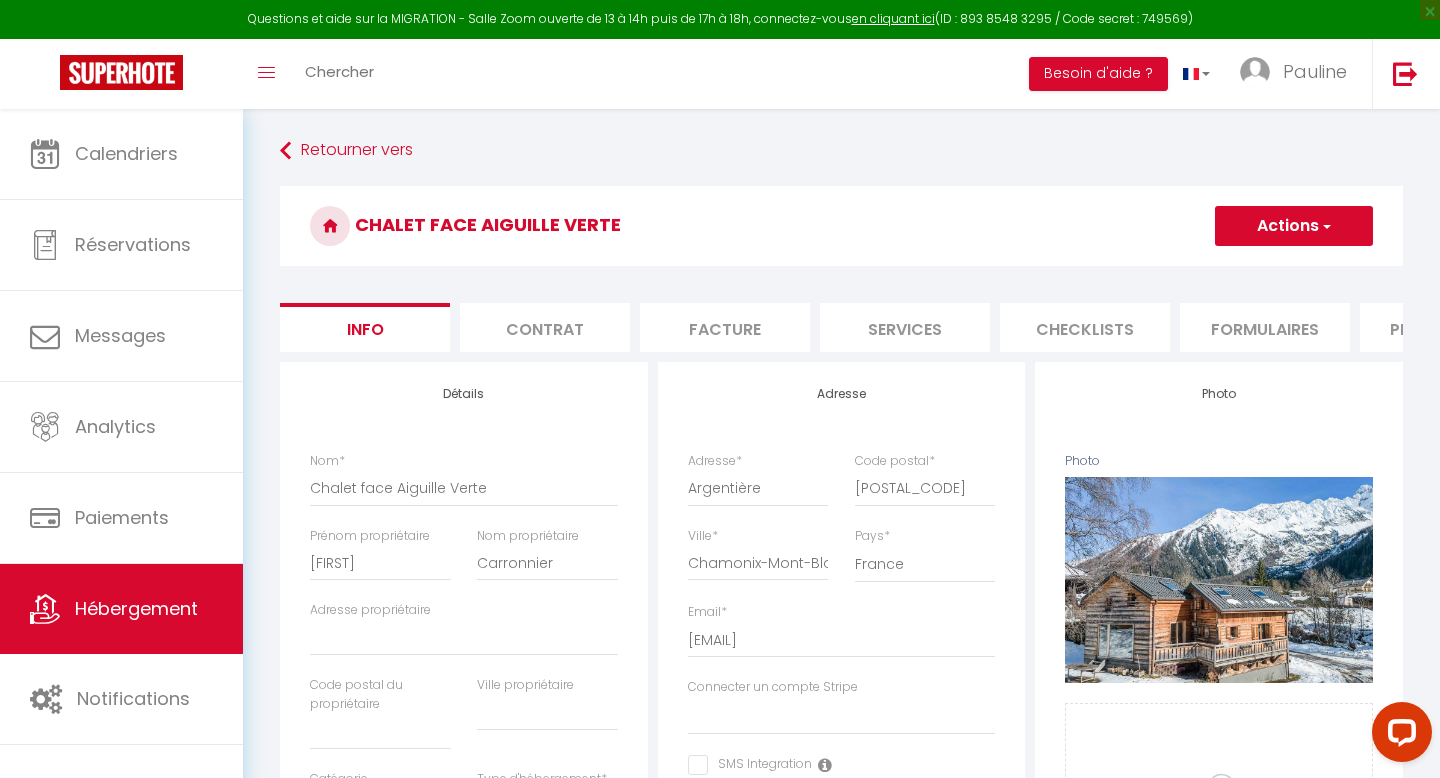 click at bounding box center [1325, 226] 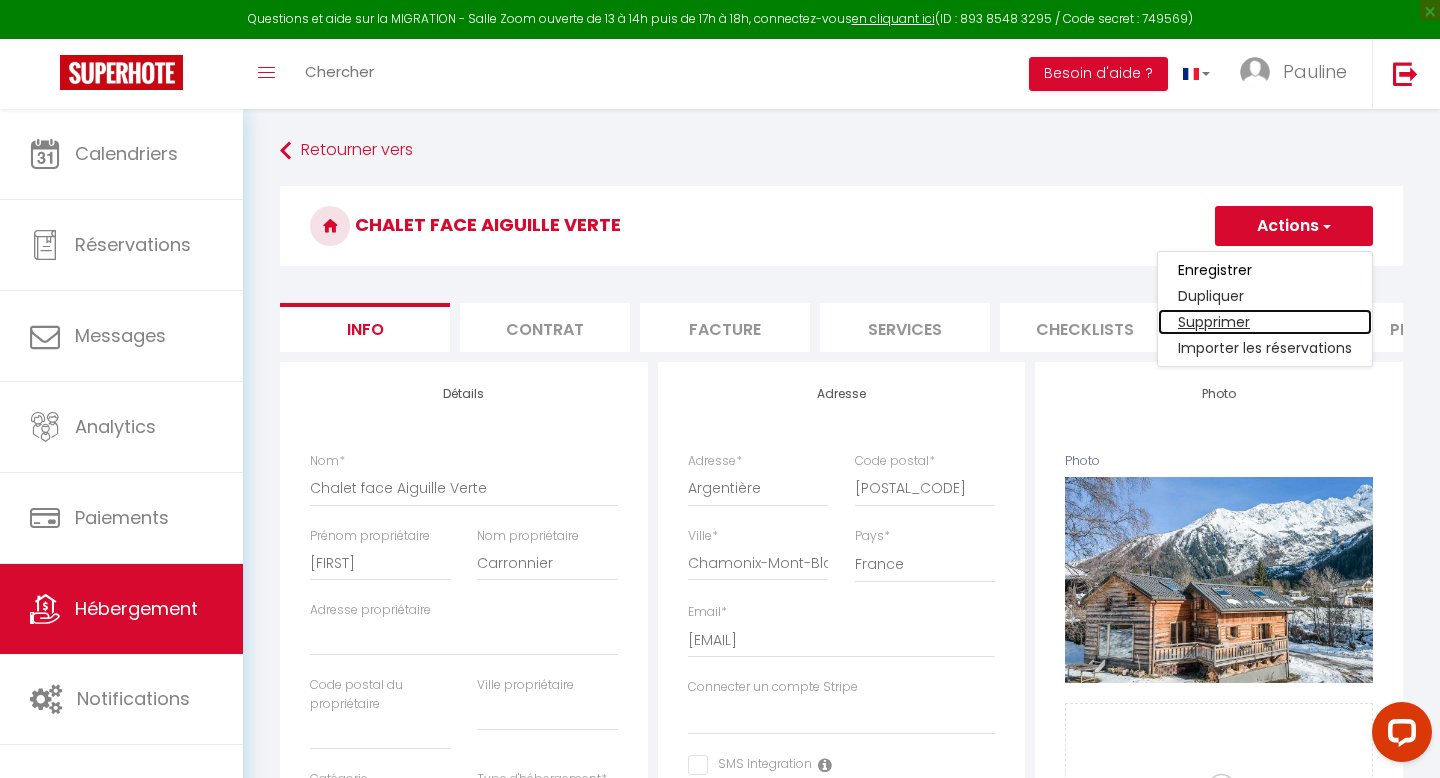 click on "Supprimer" at bounding box center (1265, 322) 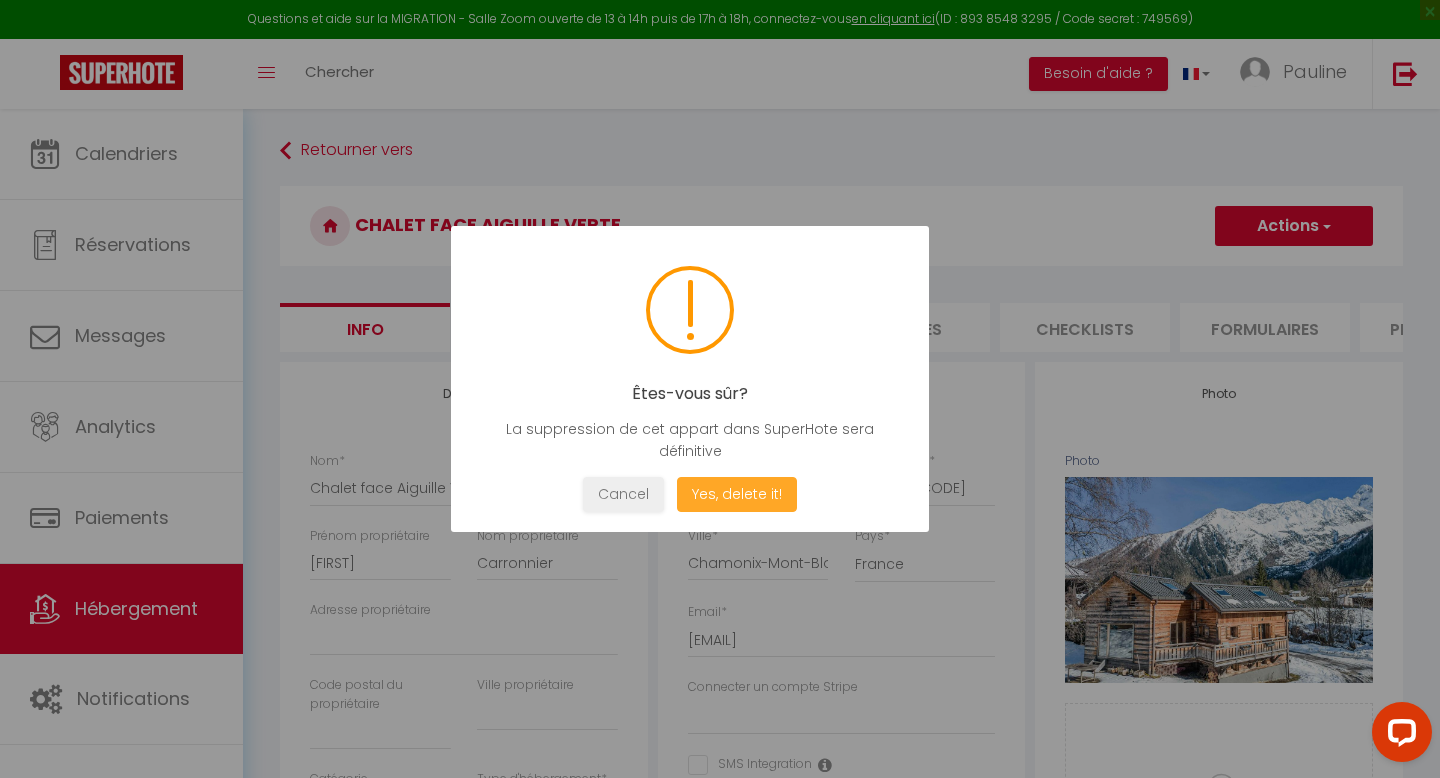 click on "Yes, delete it!" at bounding box center (737, 494) 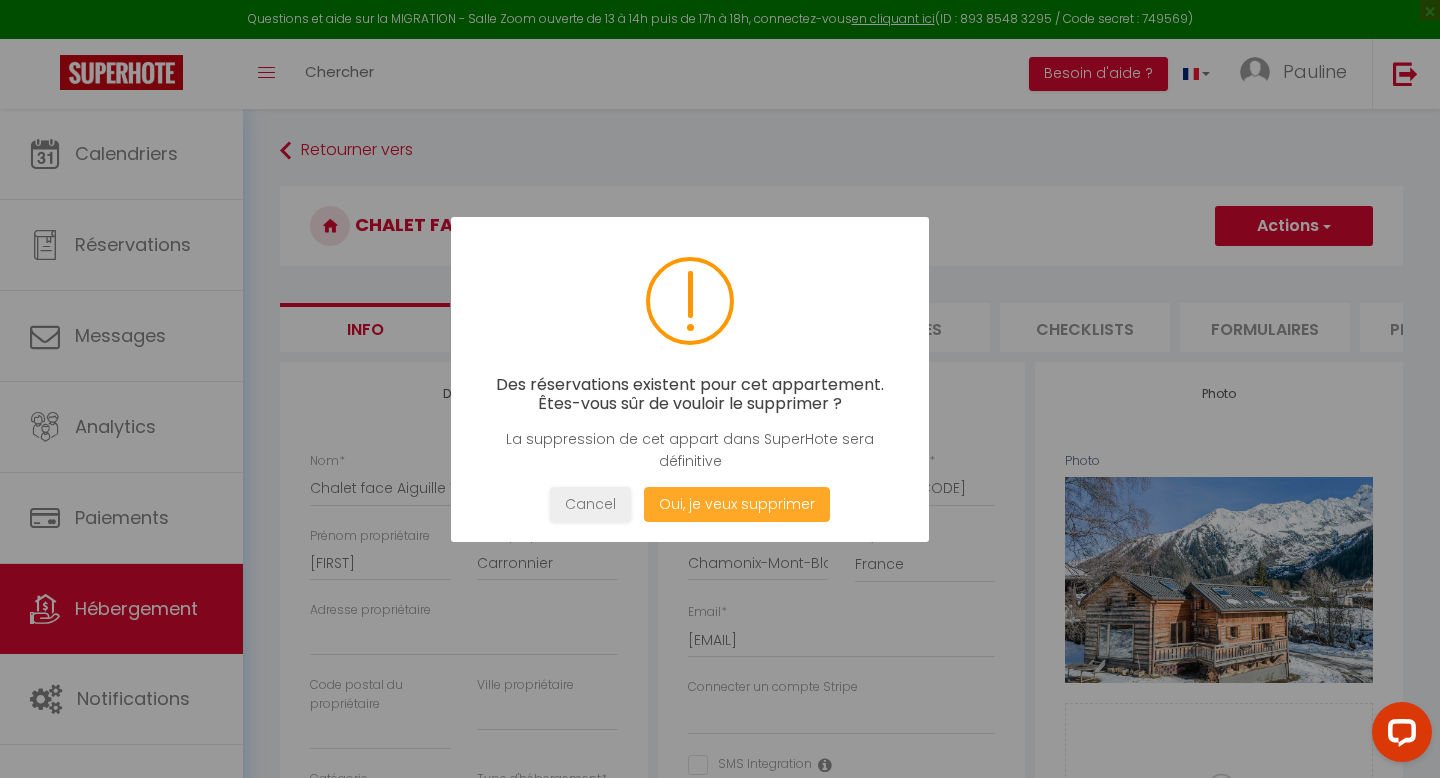 click on "Oui, je veux supprimer" at bounding box center [737, 504] 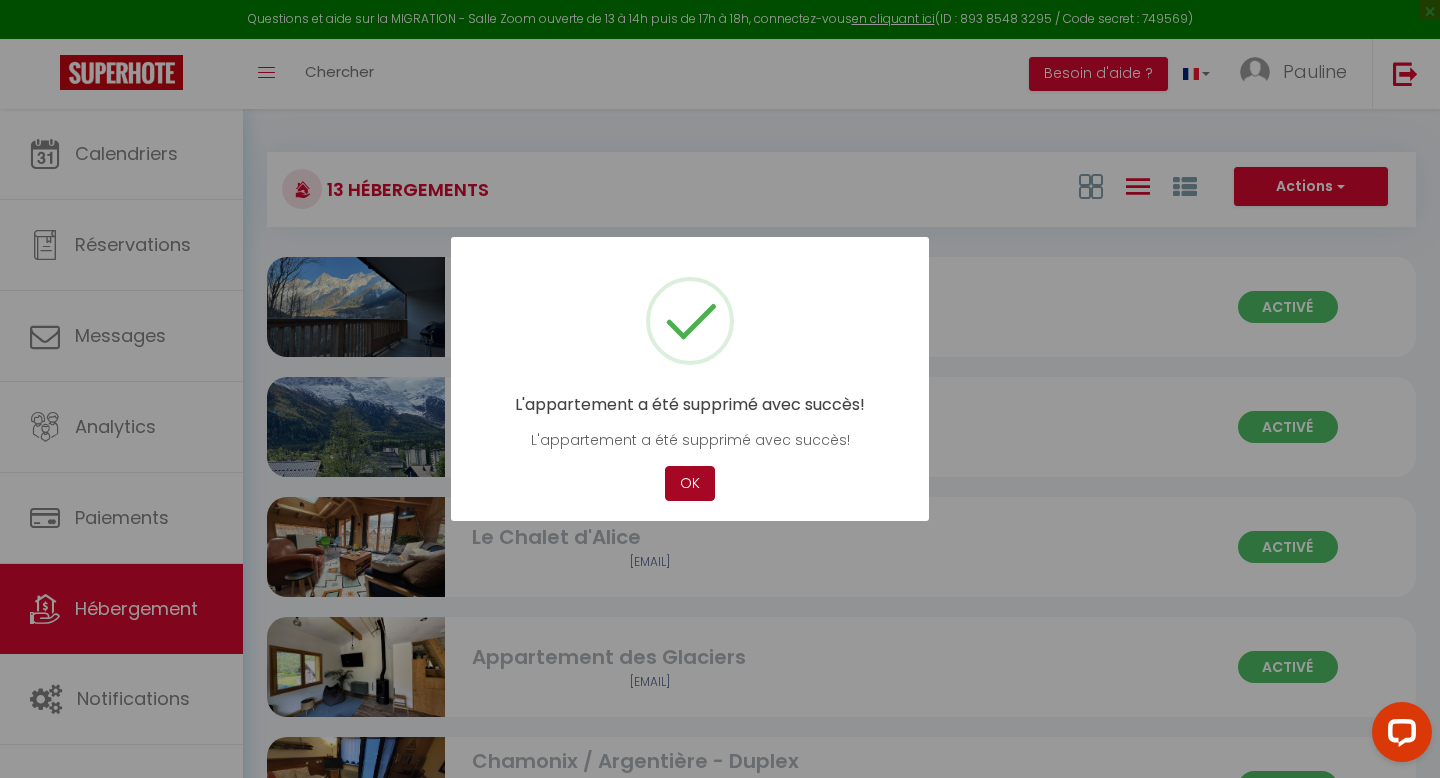 click on "OK" at bounding box center (690, 483) 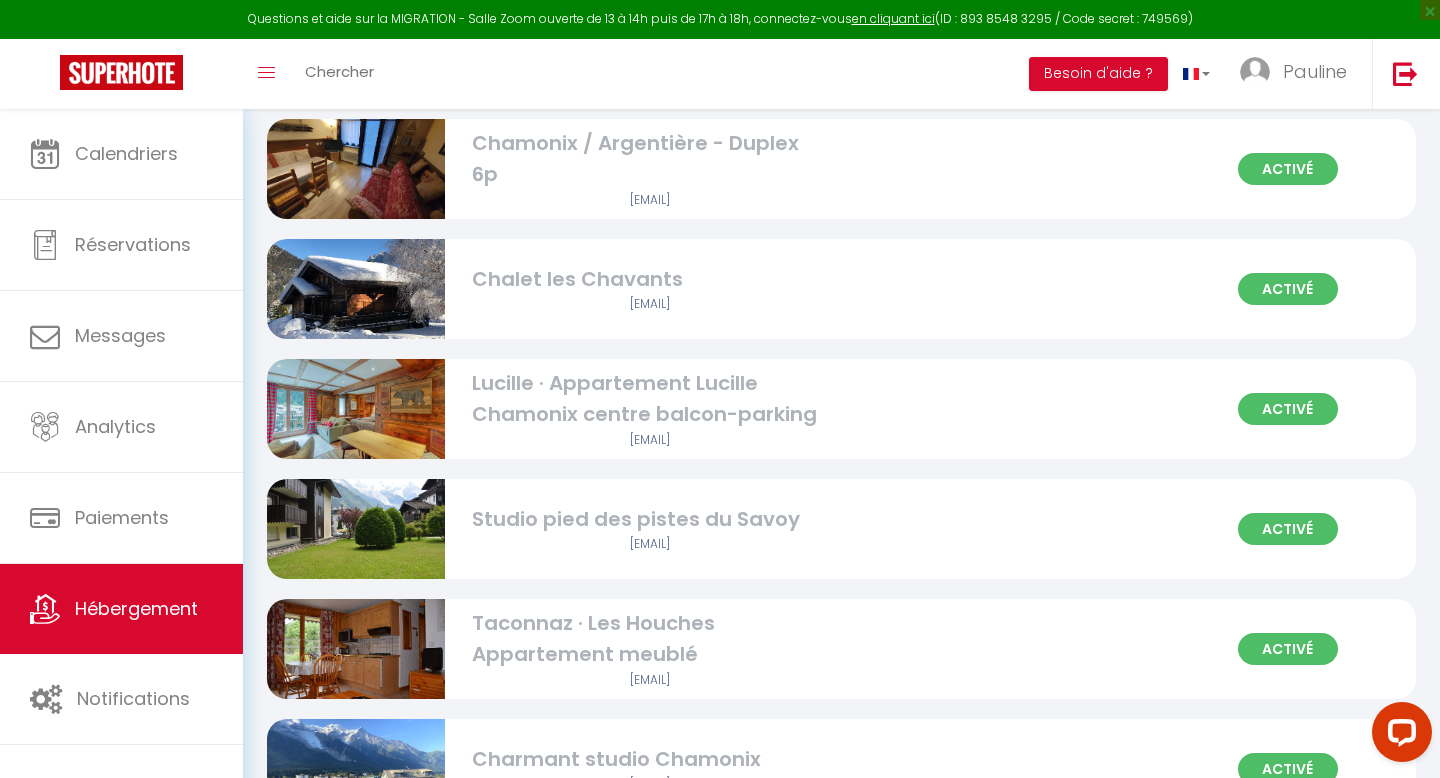 scroll, scrollTop: 0, scrollLeft: 0, axis: both 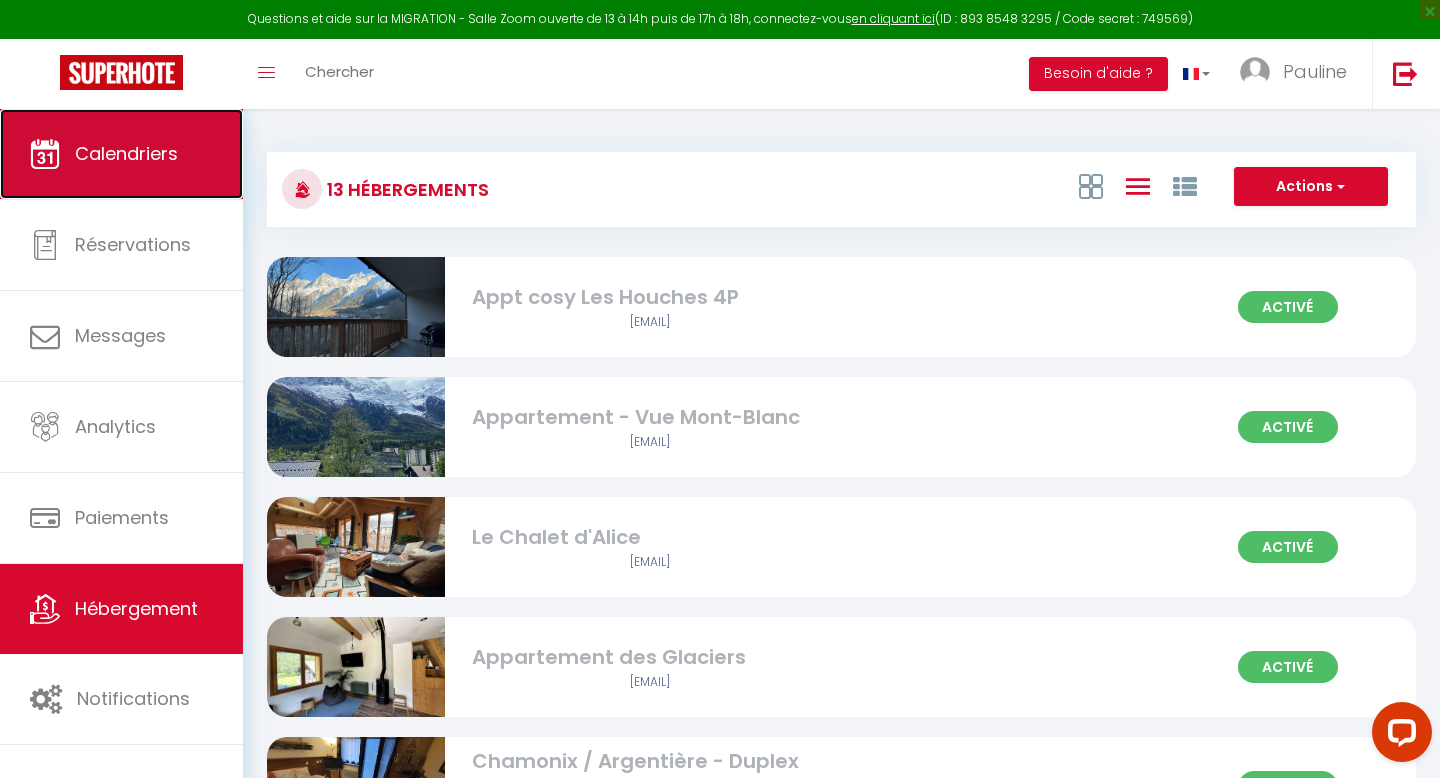 click on "Calendriers" at bounding box center (126, 153) 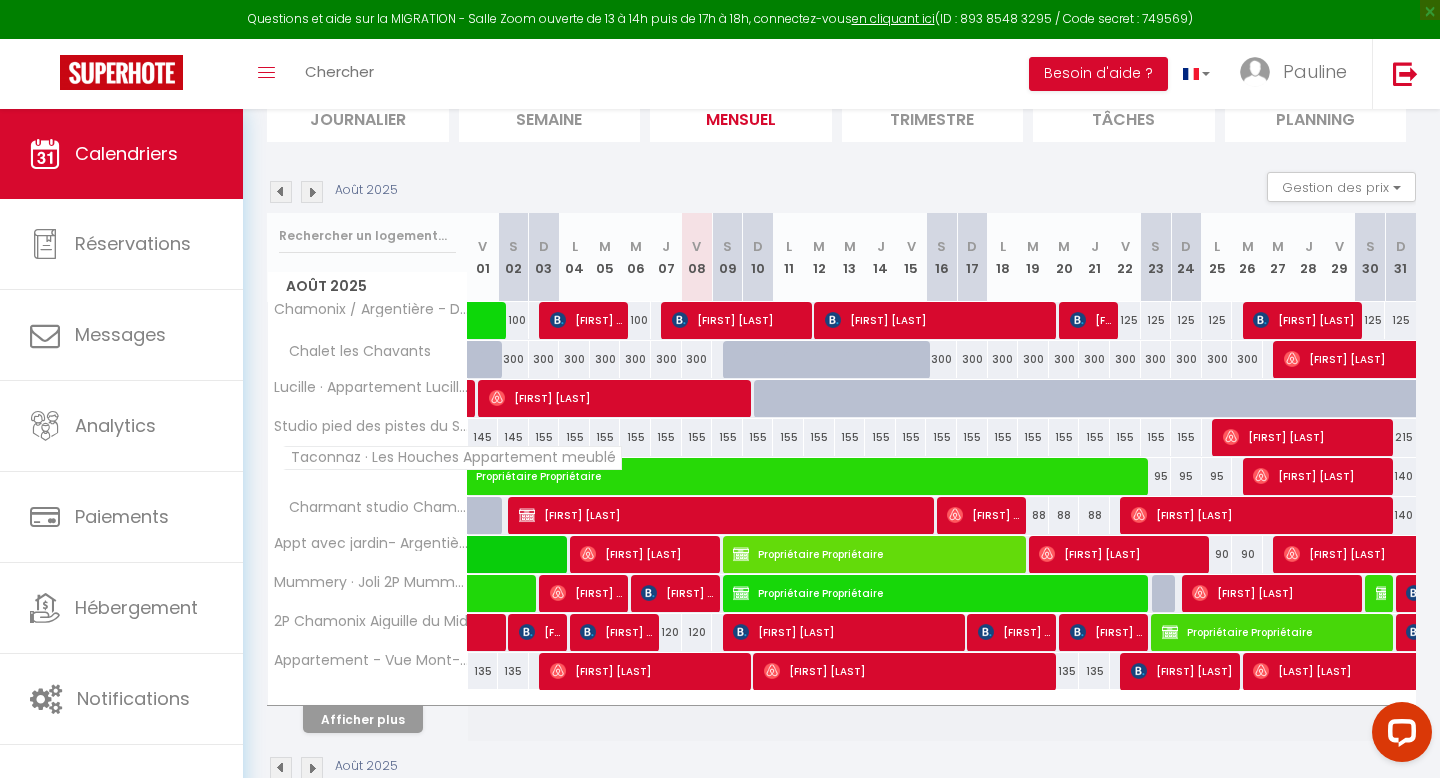 scroll, scrollTop: 199, scrollLeft: 0, axis: vertical 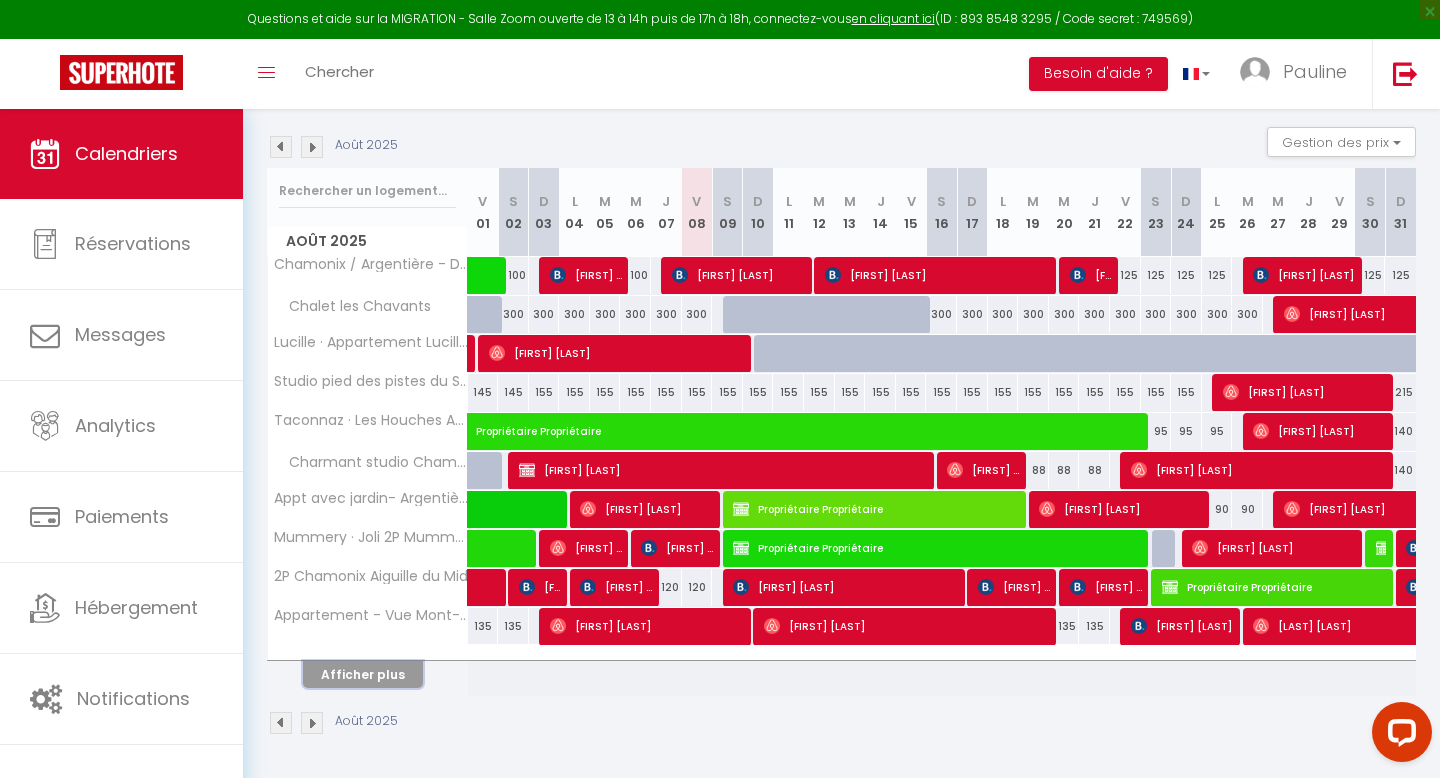 click on "Afficher plus" at bounding box center (363, 674) 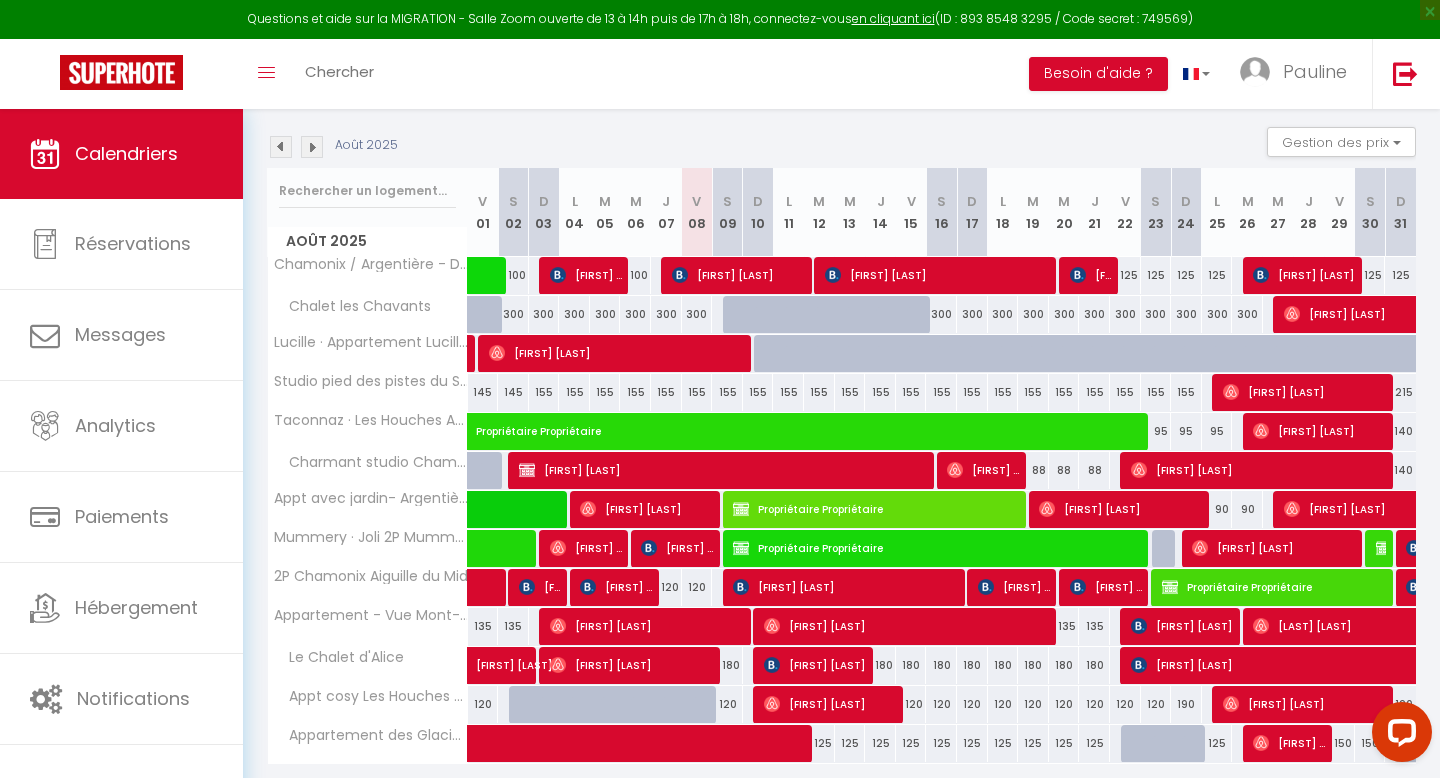 click at bounding box center [312, 147] 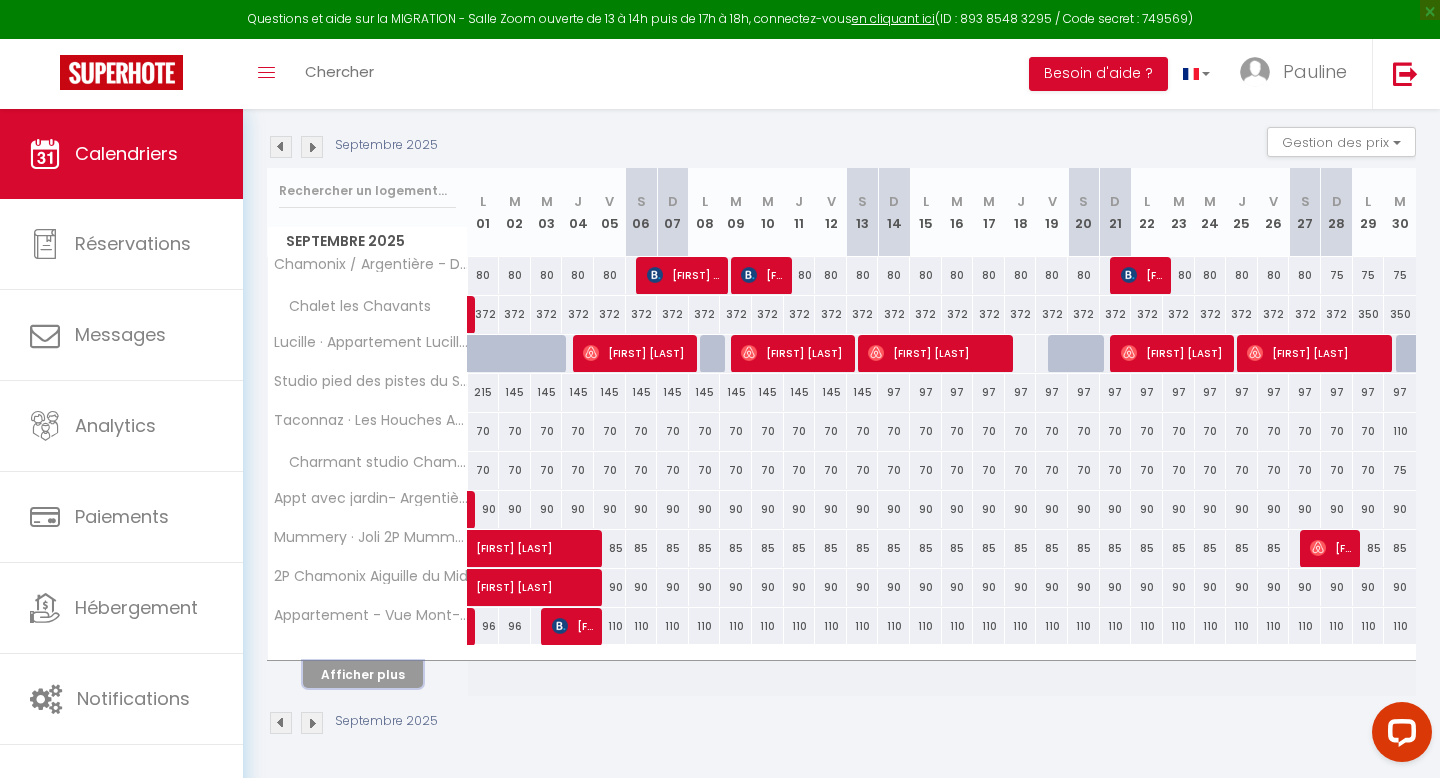 click on "Afficher plus" at bounding box center [363, 674] 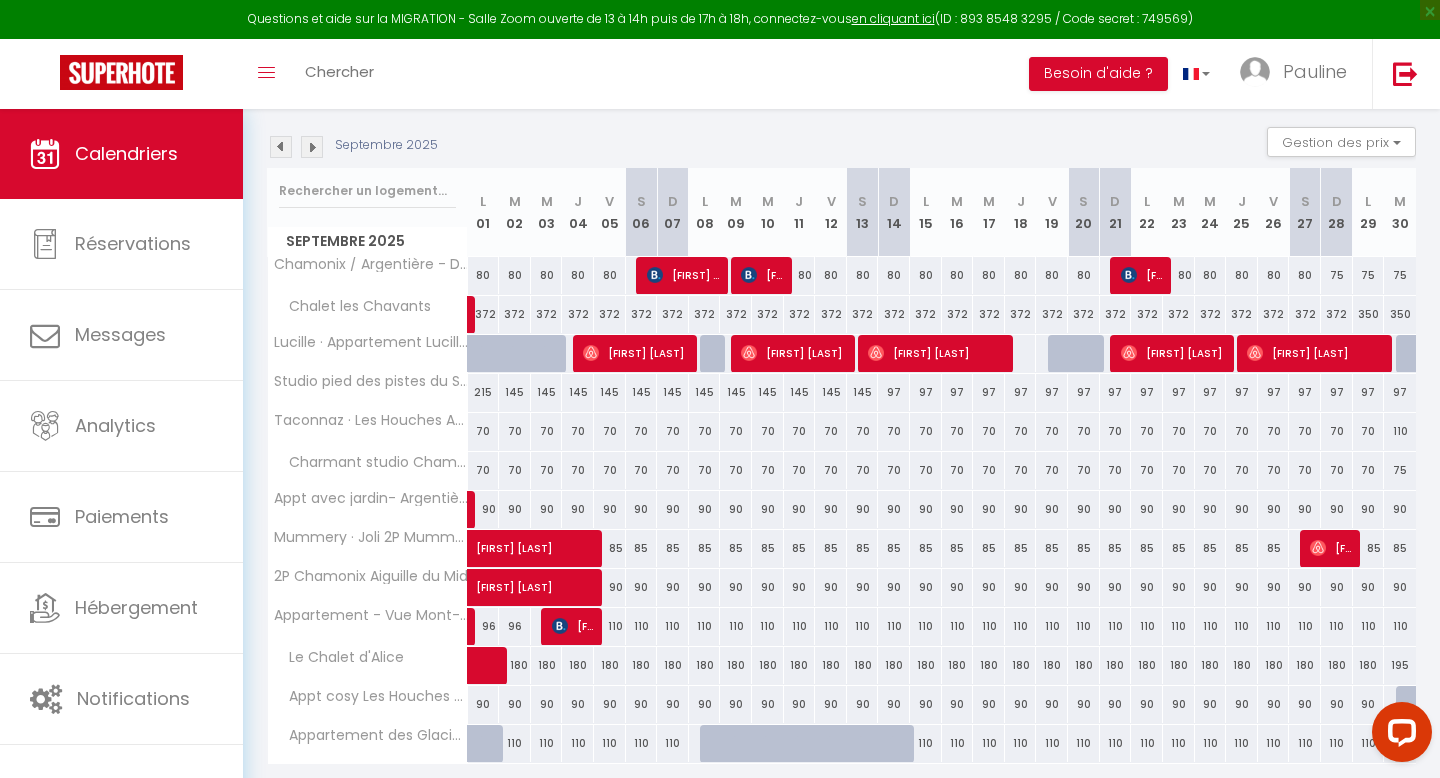 scroll, scrollTop: 0, scrollLeft: 0, axis: both 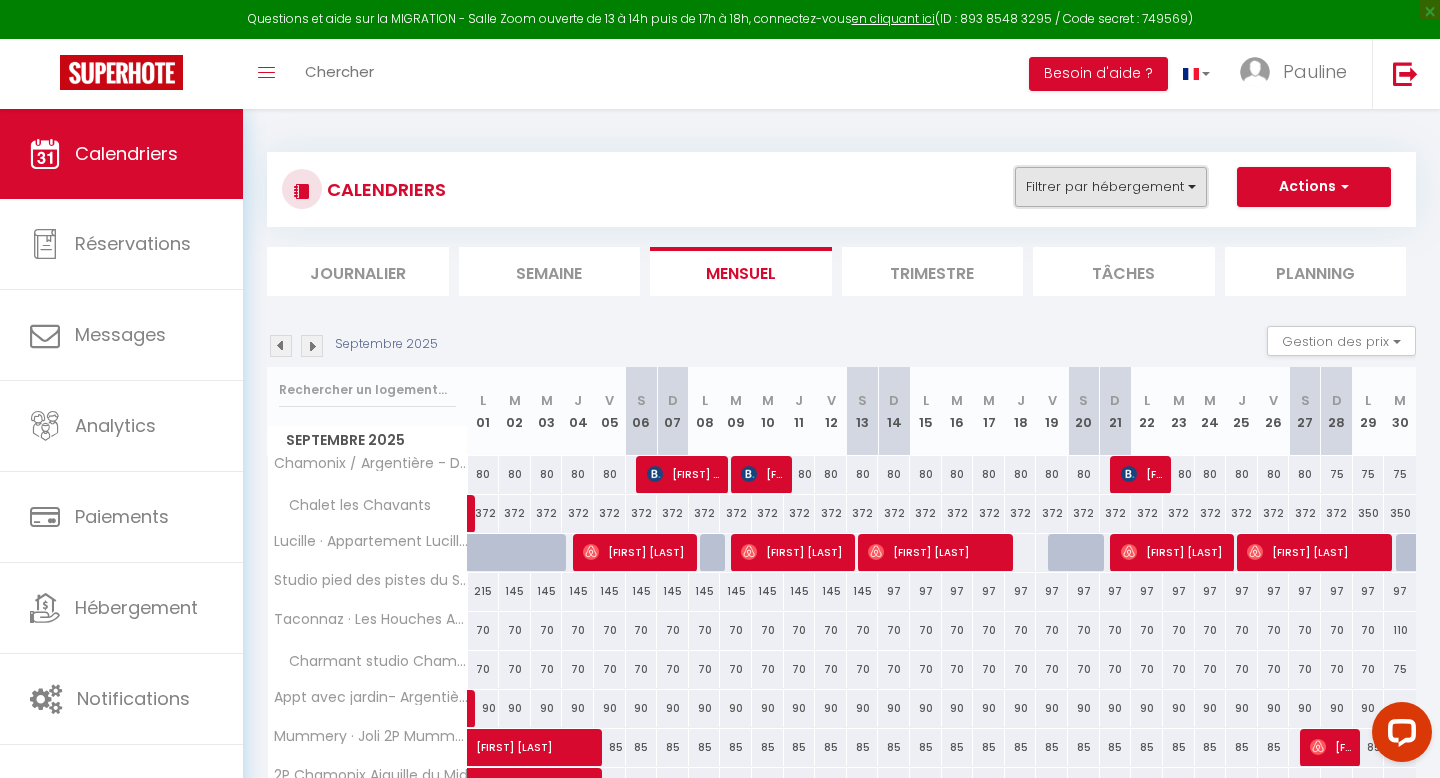 click on "Filtrer par hébergement" at bounding box center [1111, 187] 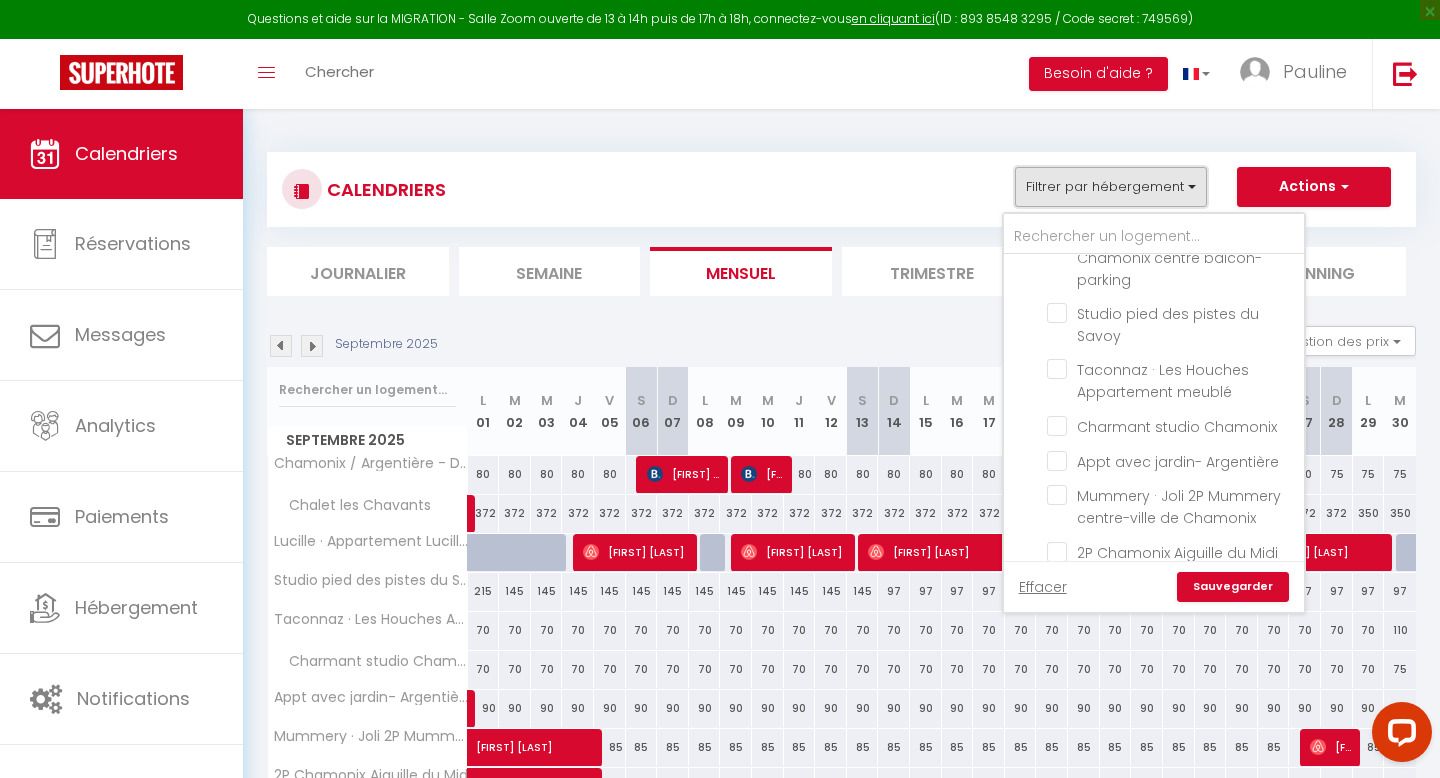 scroll, scrollTop: 337, scrollLeft: 0, axis: vertical 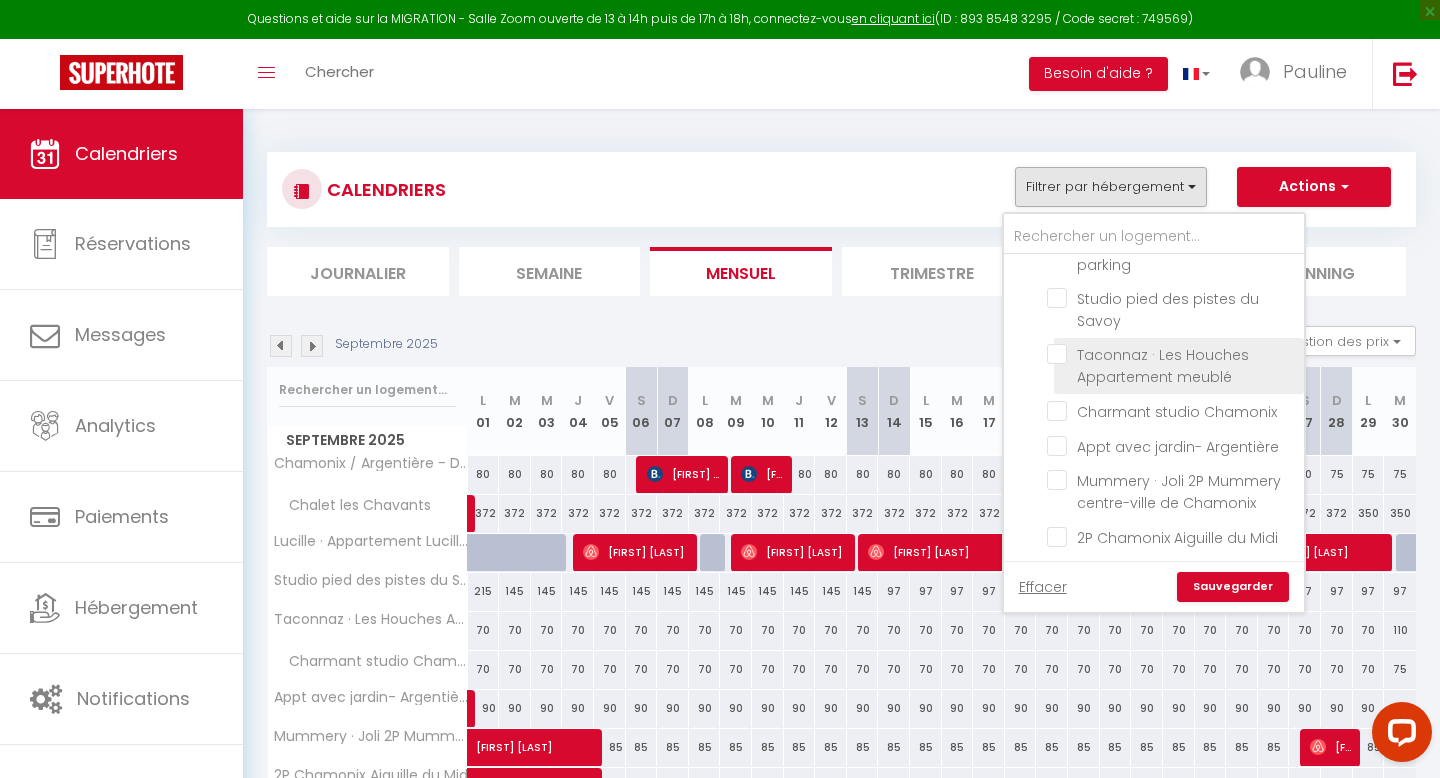 click on "Taconnaz · Les Houches Appartement  meublé" at bounding box center (1172, 354) 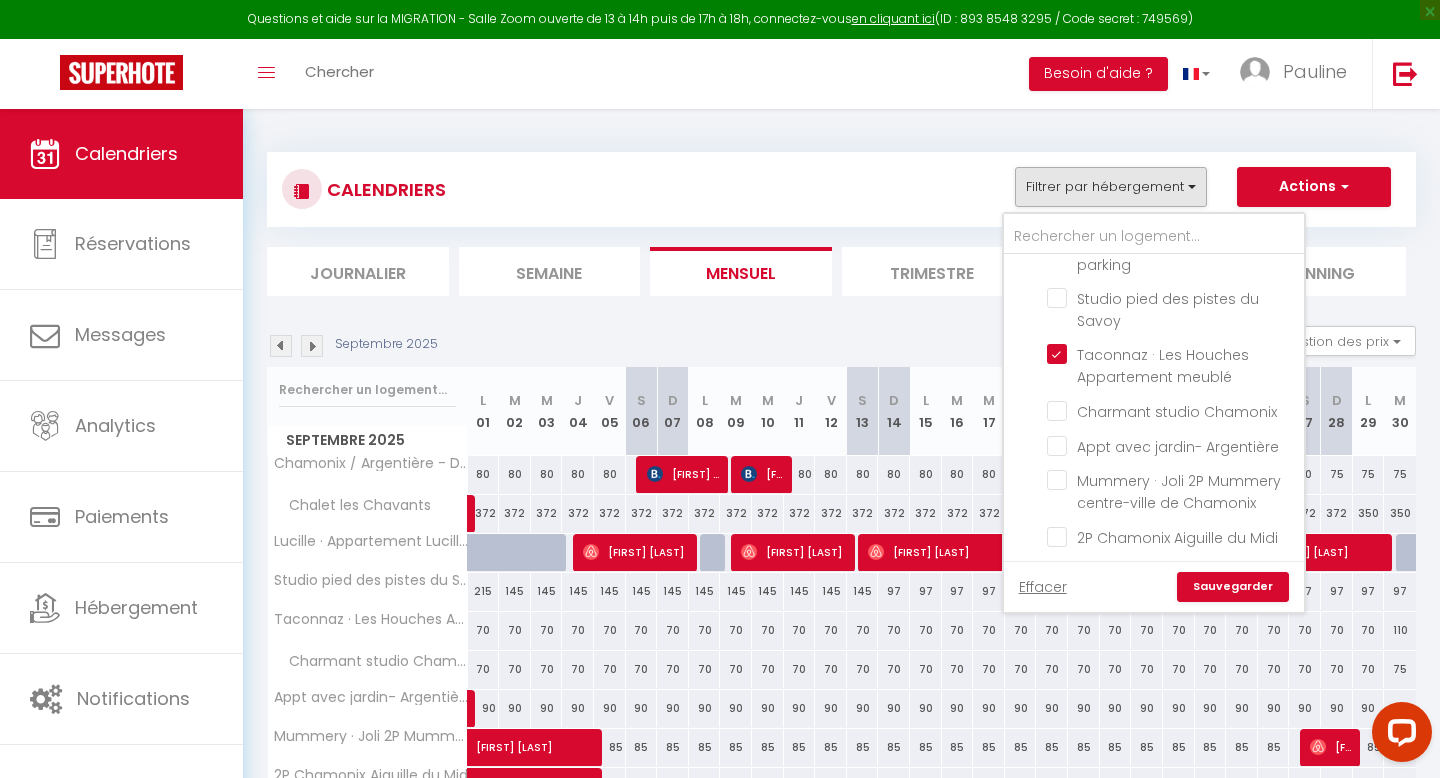 click on "Sauvegarder" at bounding box center [1233, 587] 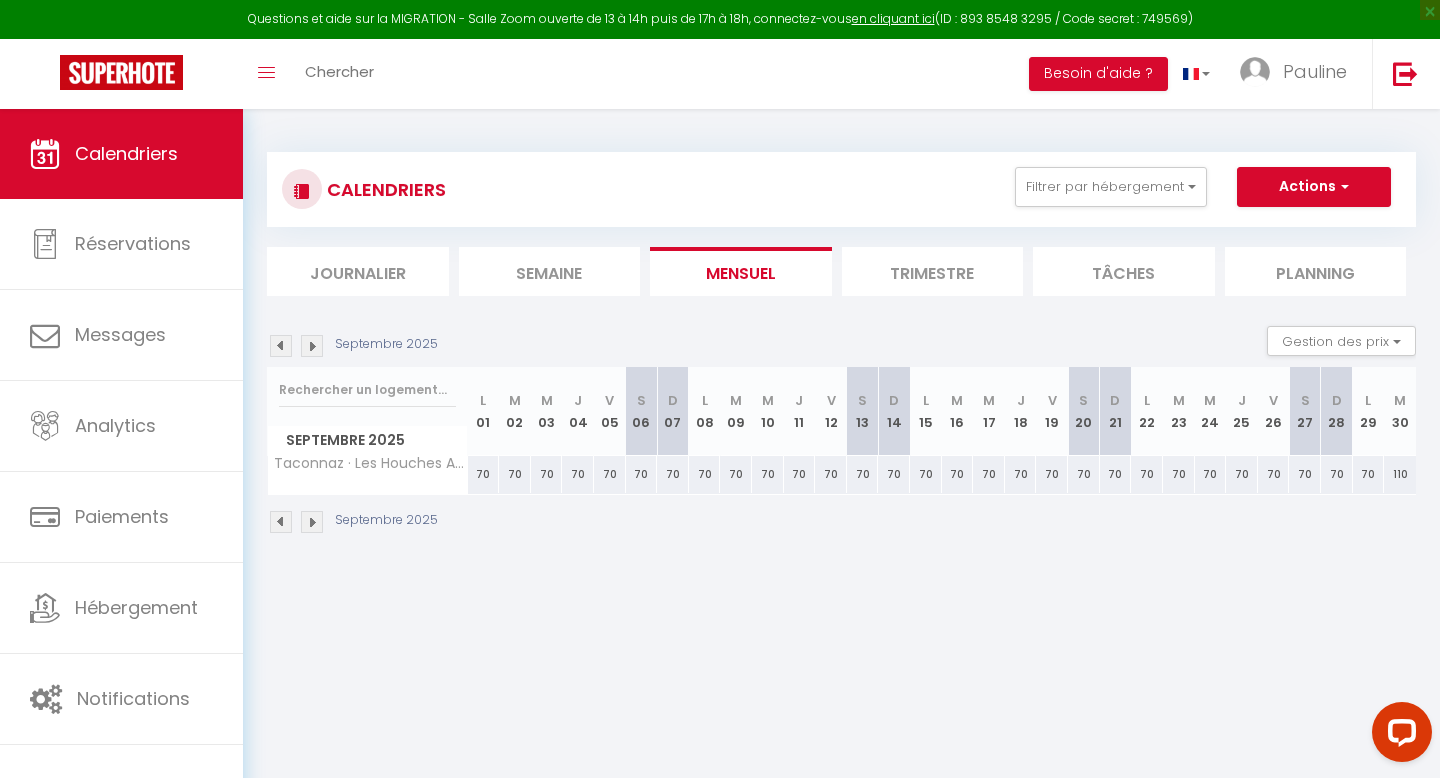click at bounding box center [312, 346] 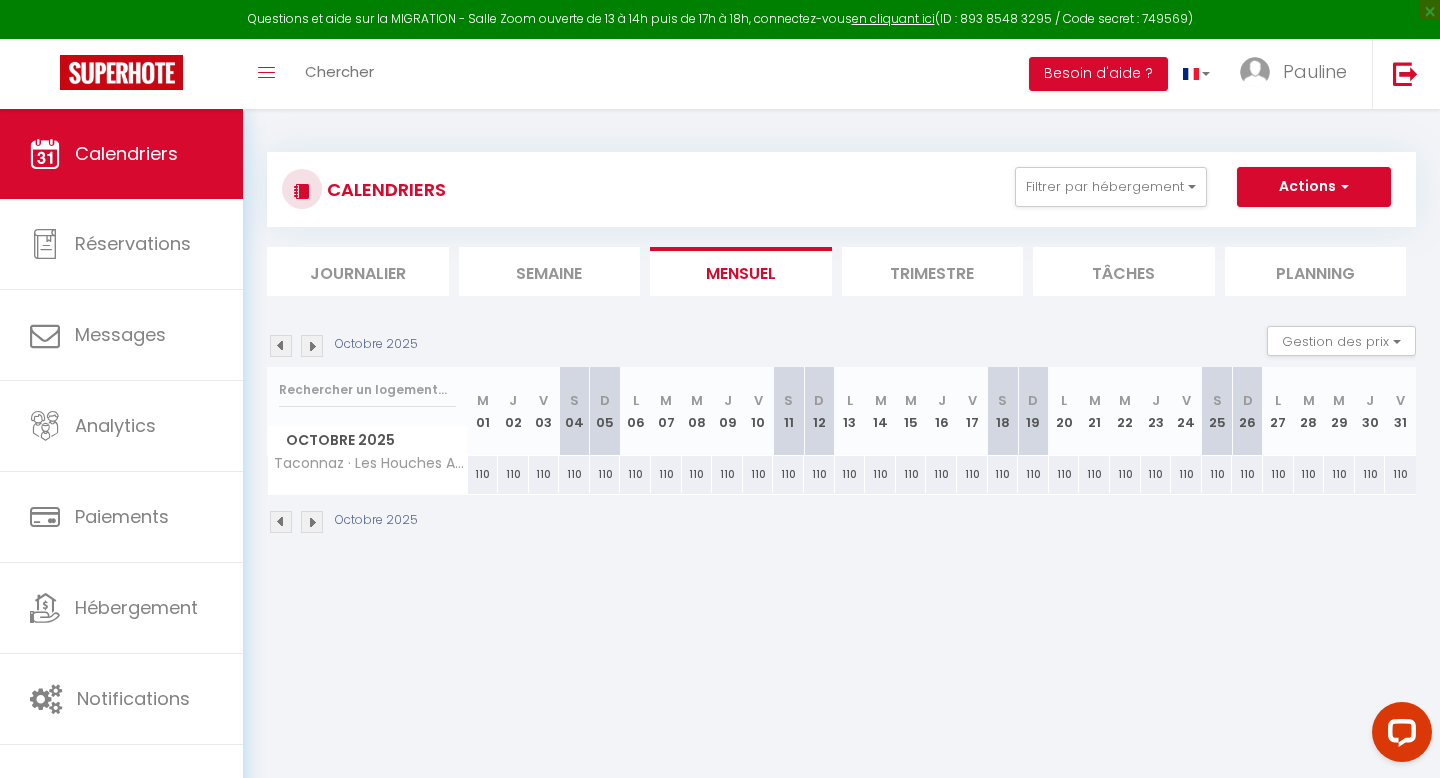 click at bounding box center (312, 346) 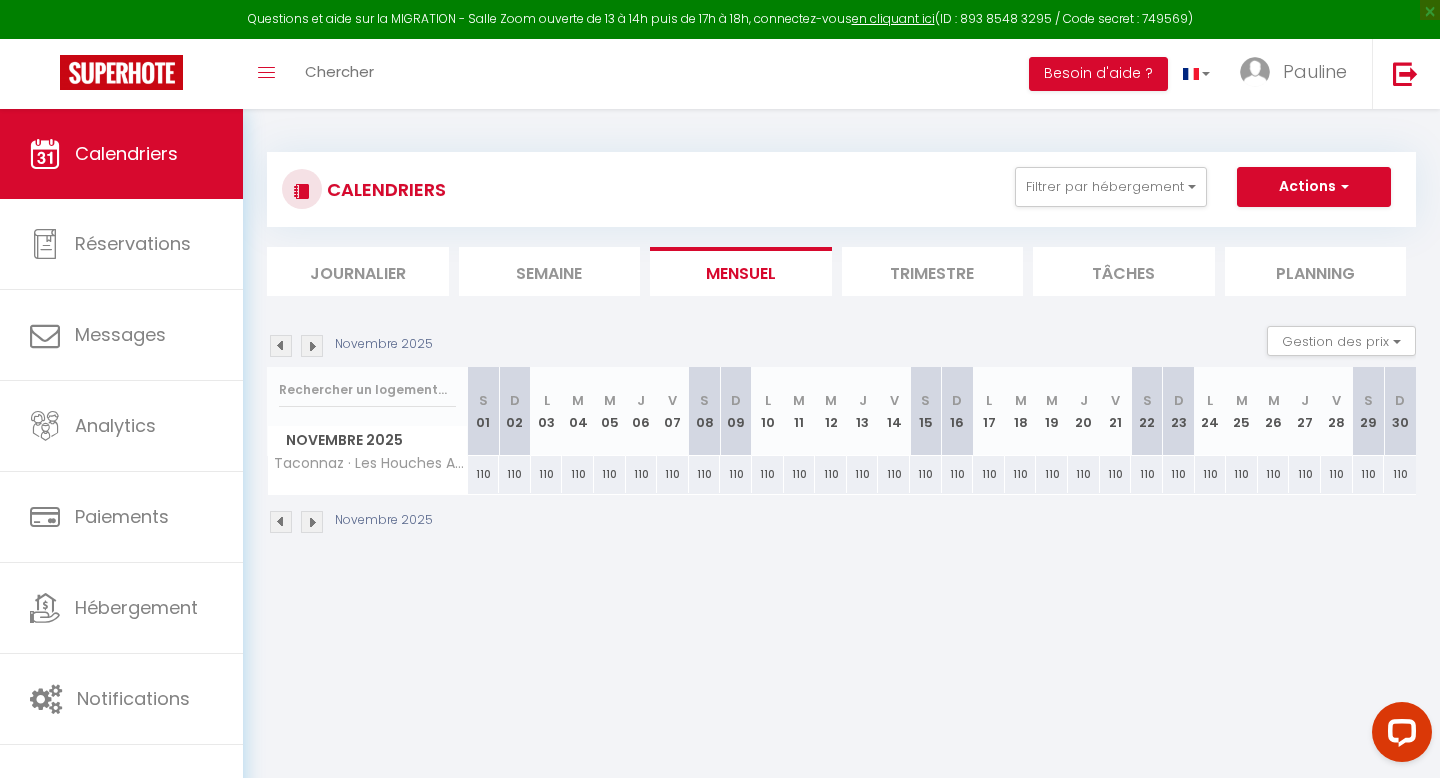 click at bounding box center [312, 346] 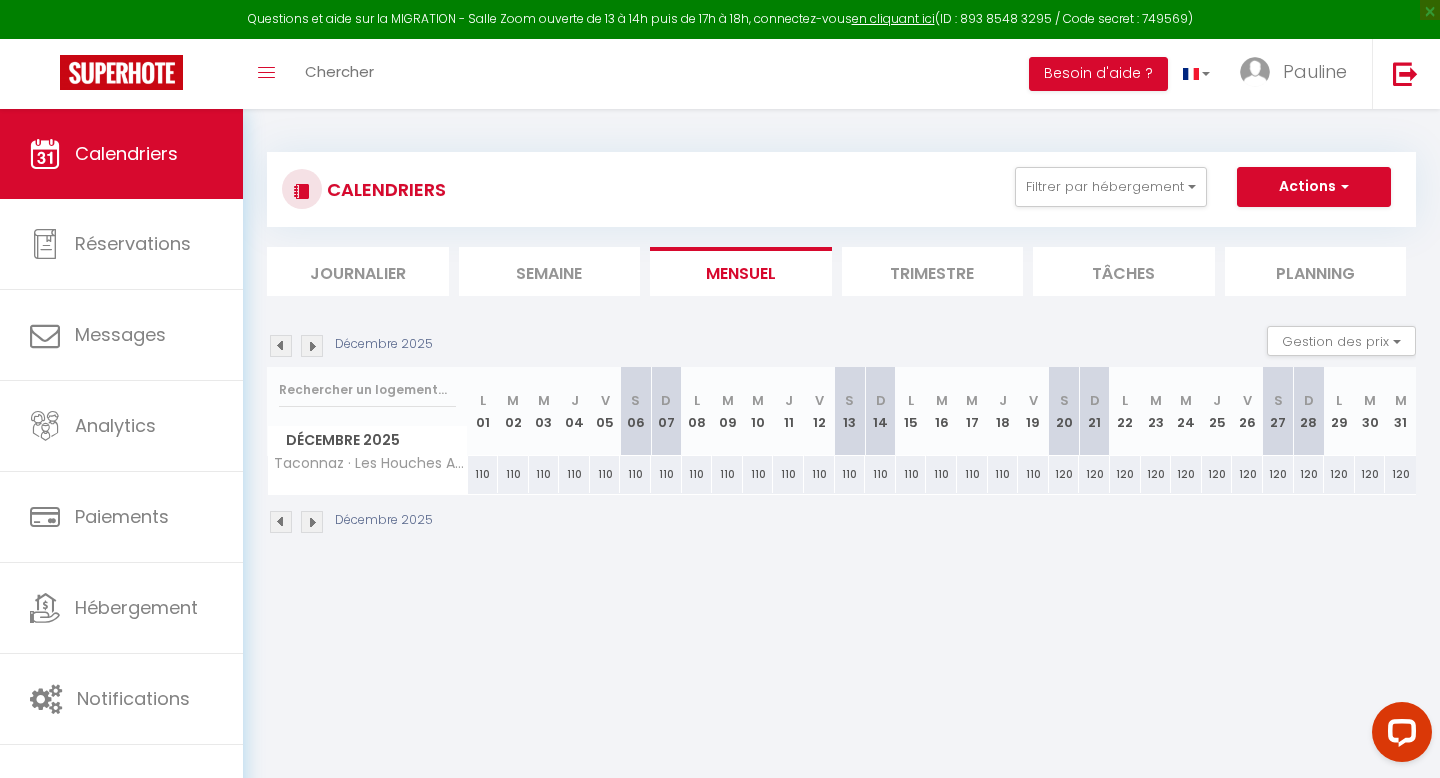 click at bounding box center [312, 346] 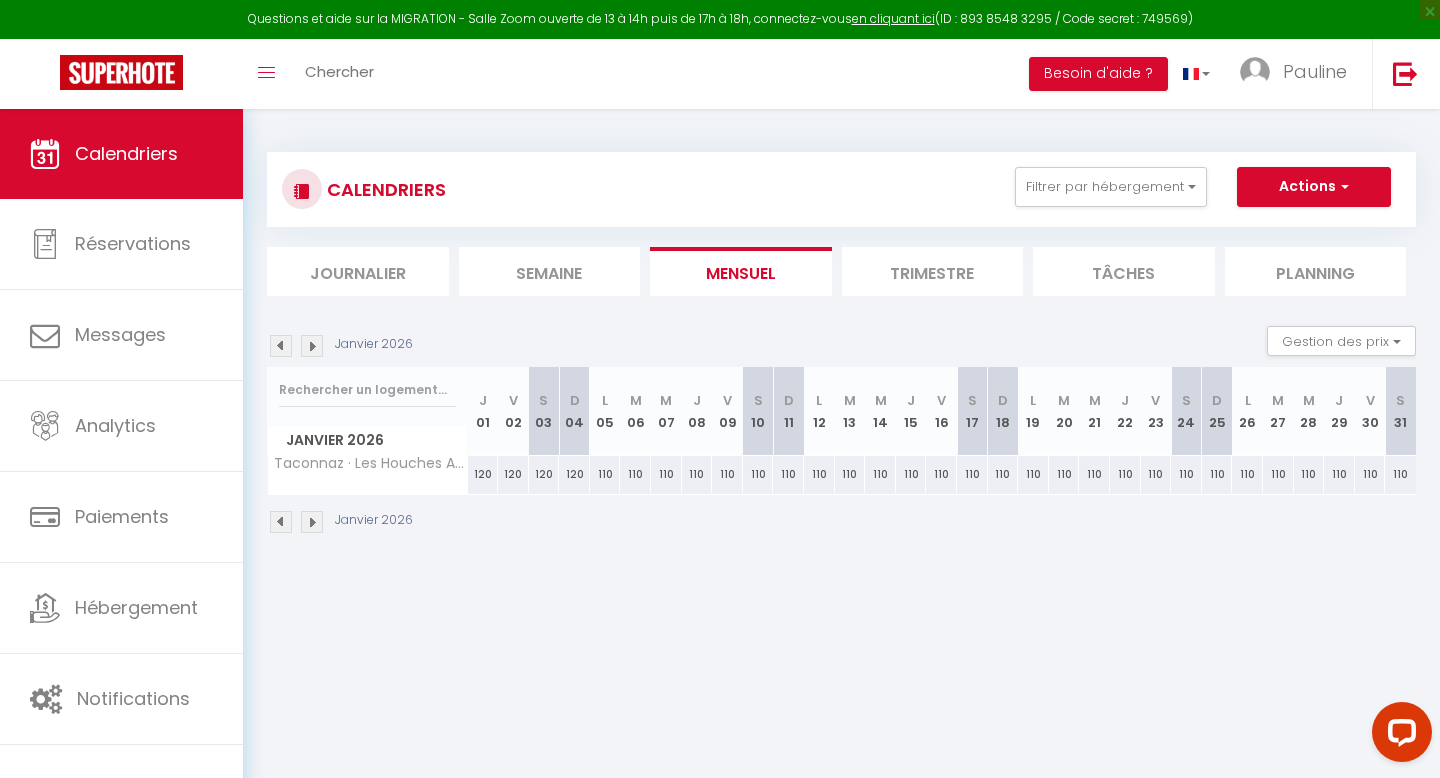 click at bounding box center [312, 346] 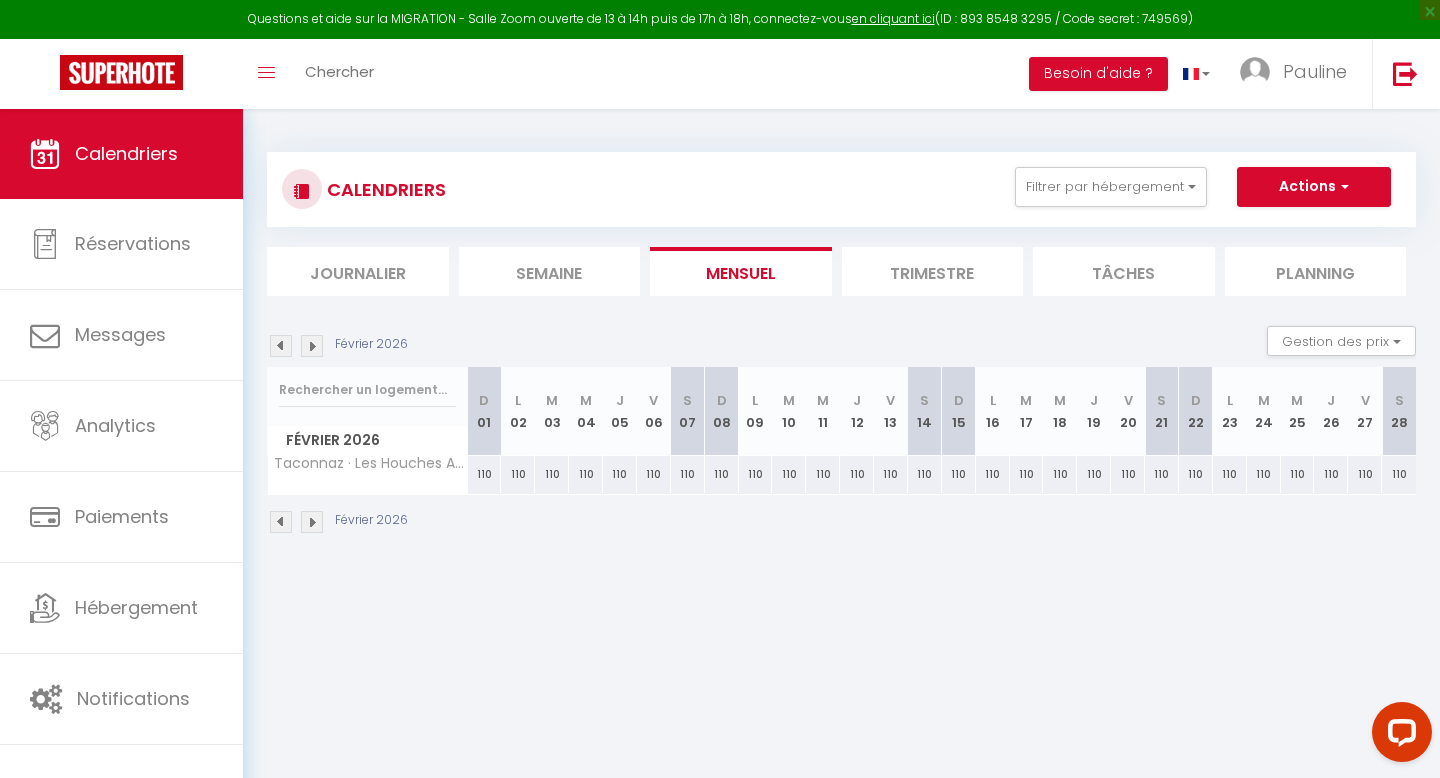 click at bounding box center [312, 346] 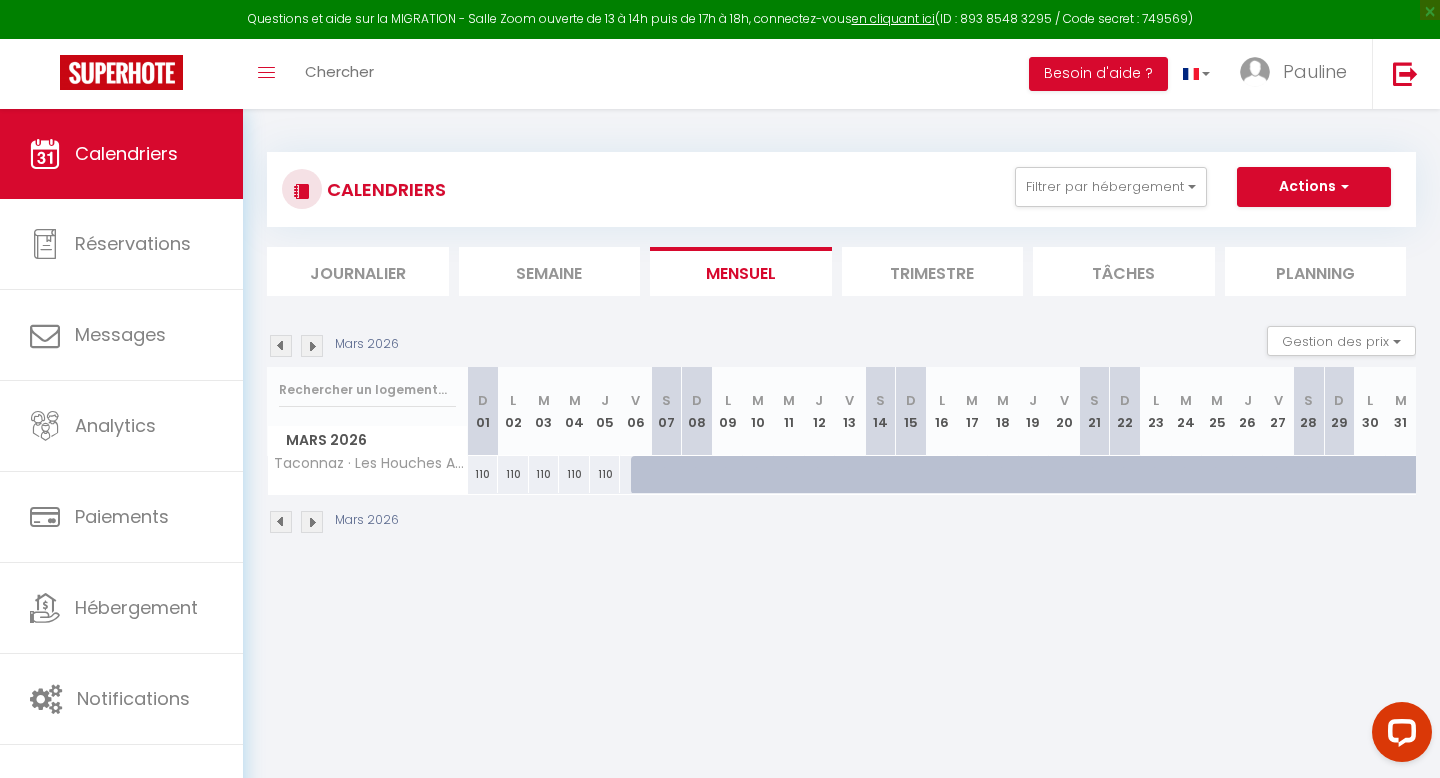 click on "110" at bounding box center (635, 474) 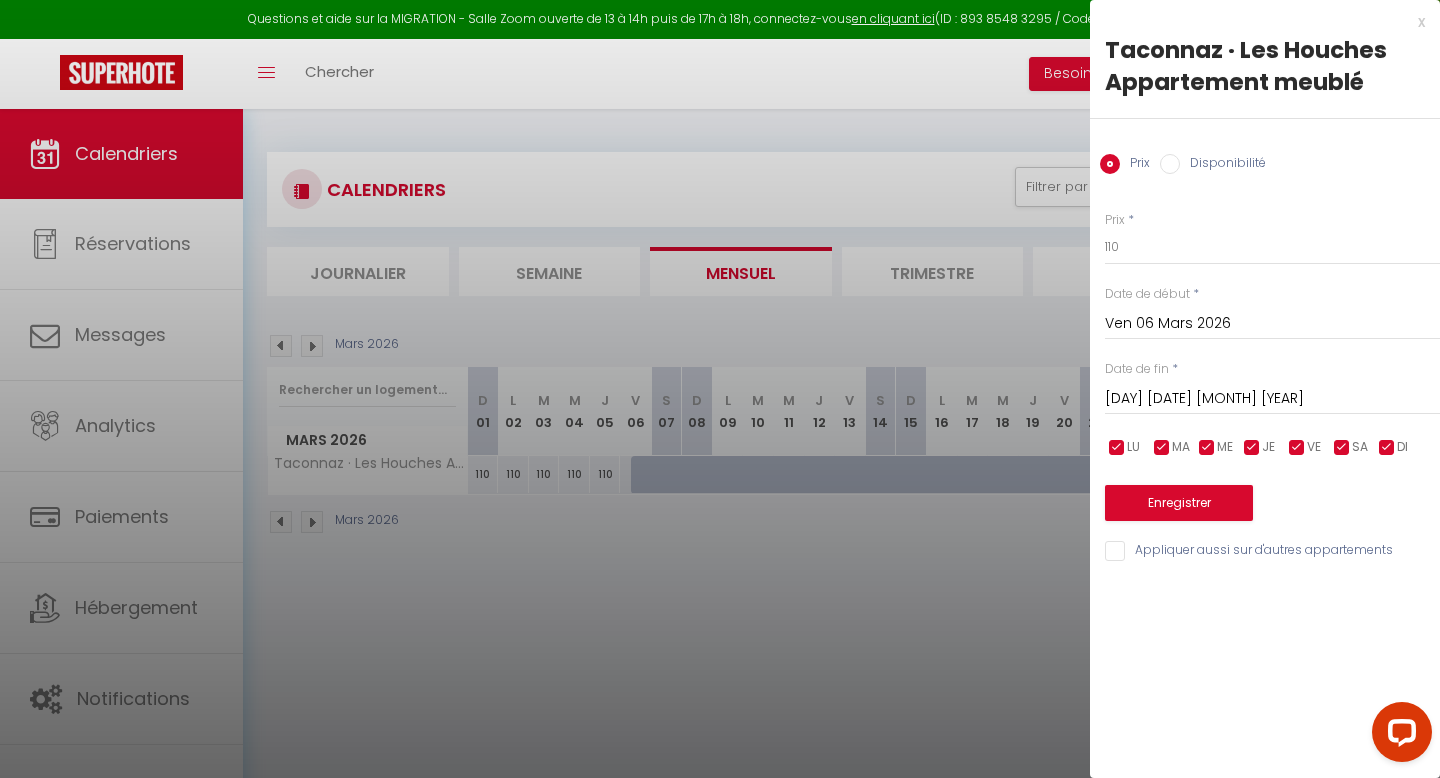 click on "[DAY] [DATE] [MONTH] [YEAR]" at bounding box center (1272, 399) 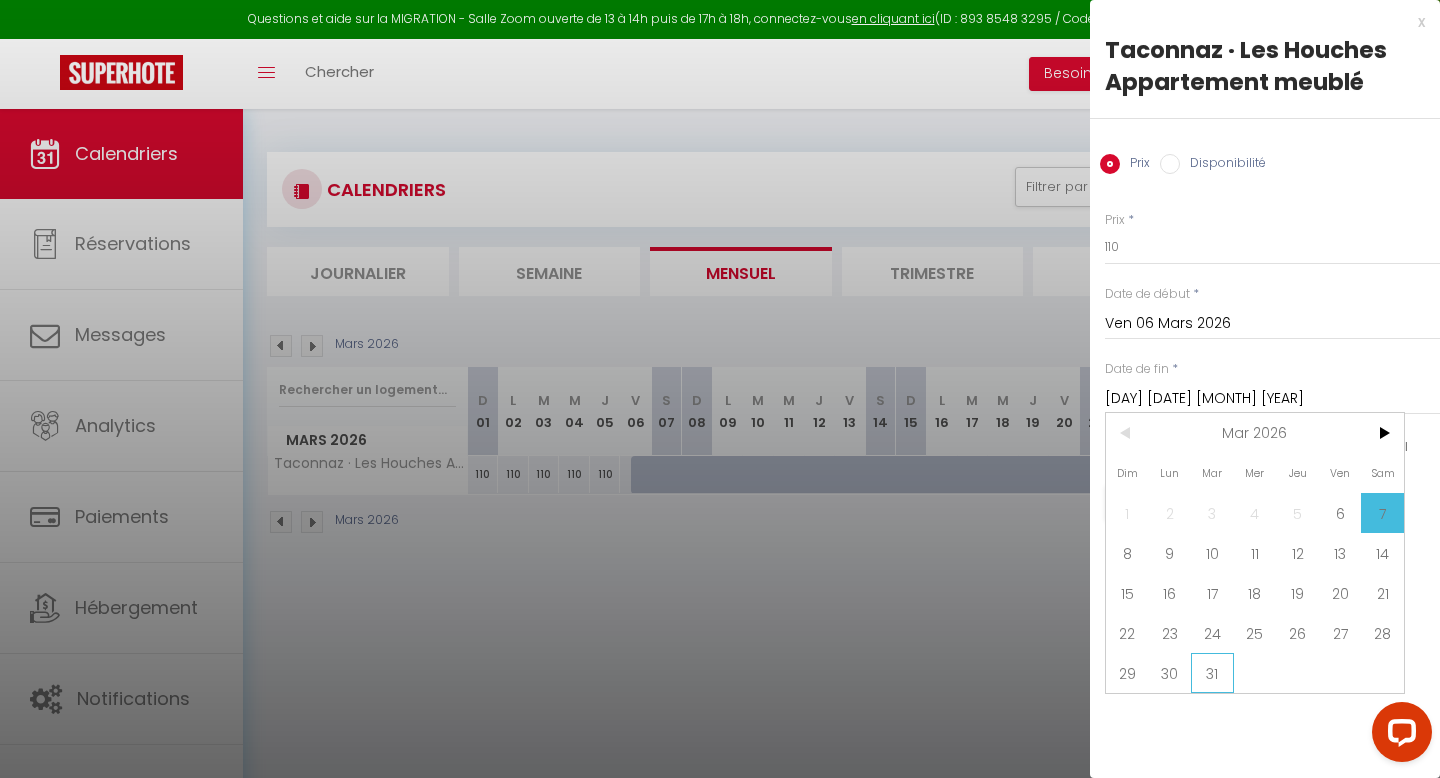 click on "31" at bounding box center [1212, 673] 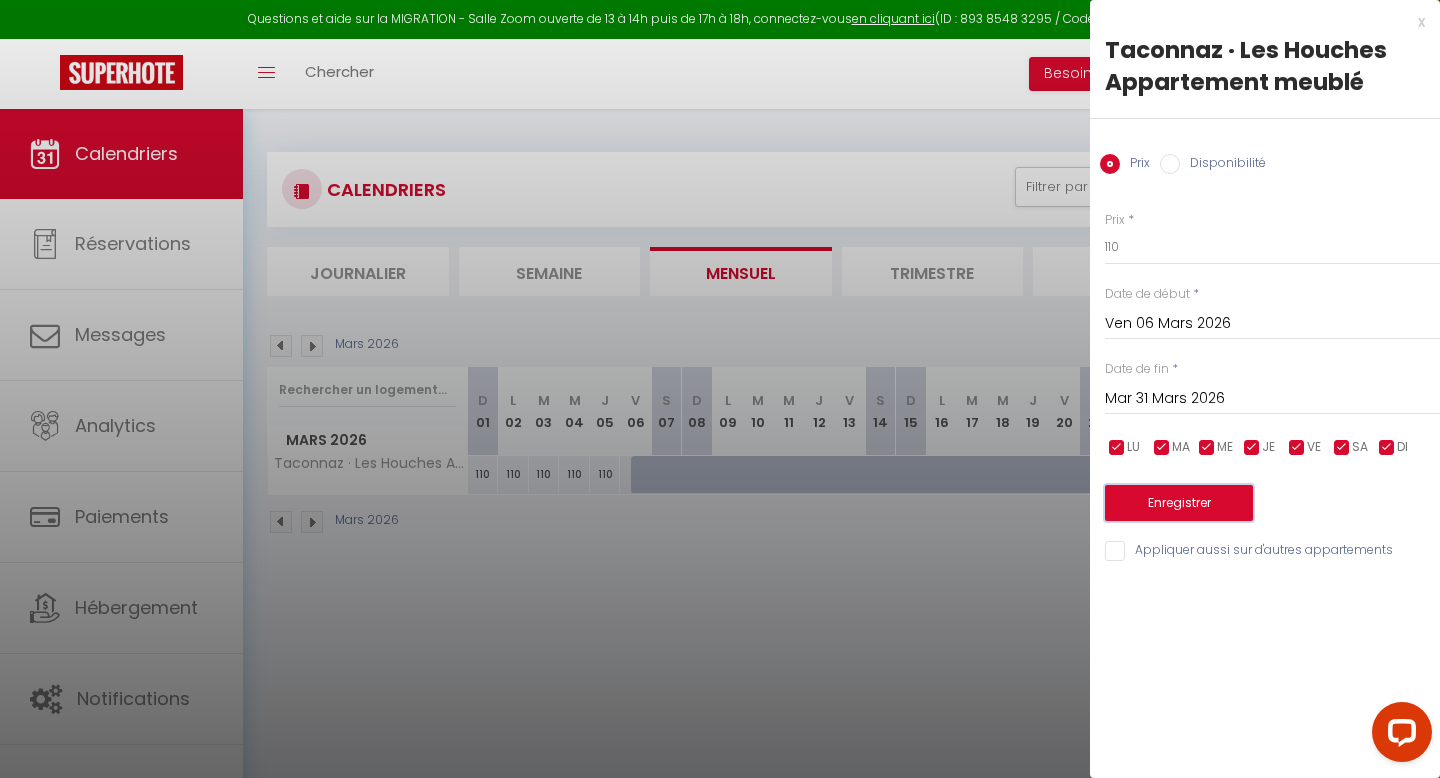 click on "Enregistrer" at bounding box center [1179, 503] 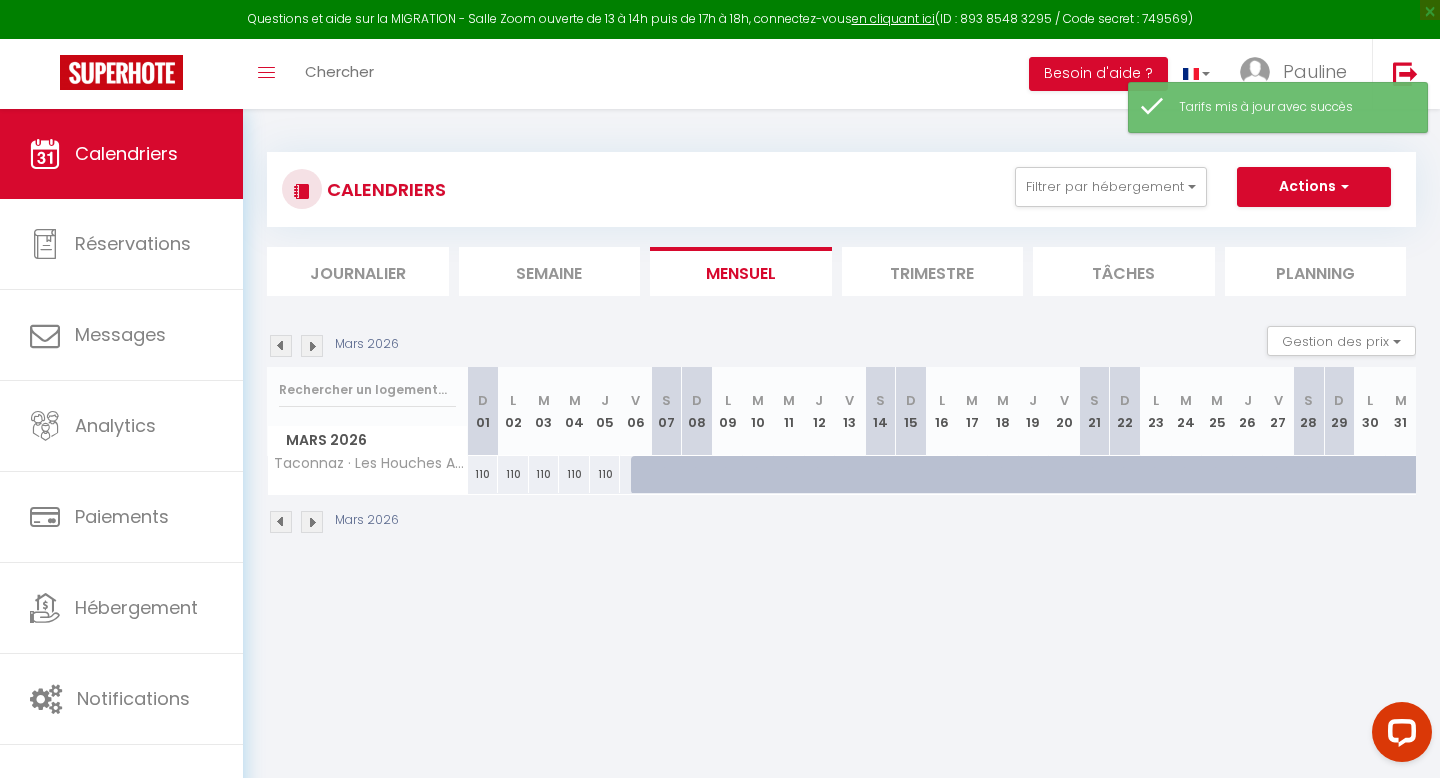 click on "Gestion des prix
Nb Nuits minimum   Règles   Disponibilité" at bounding box center [1335, 346] 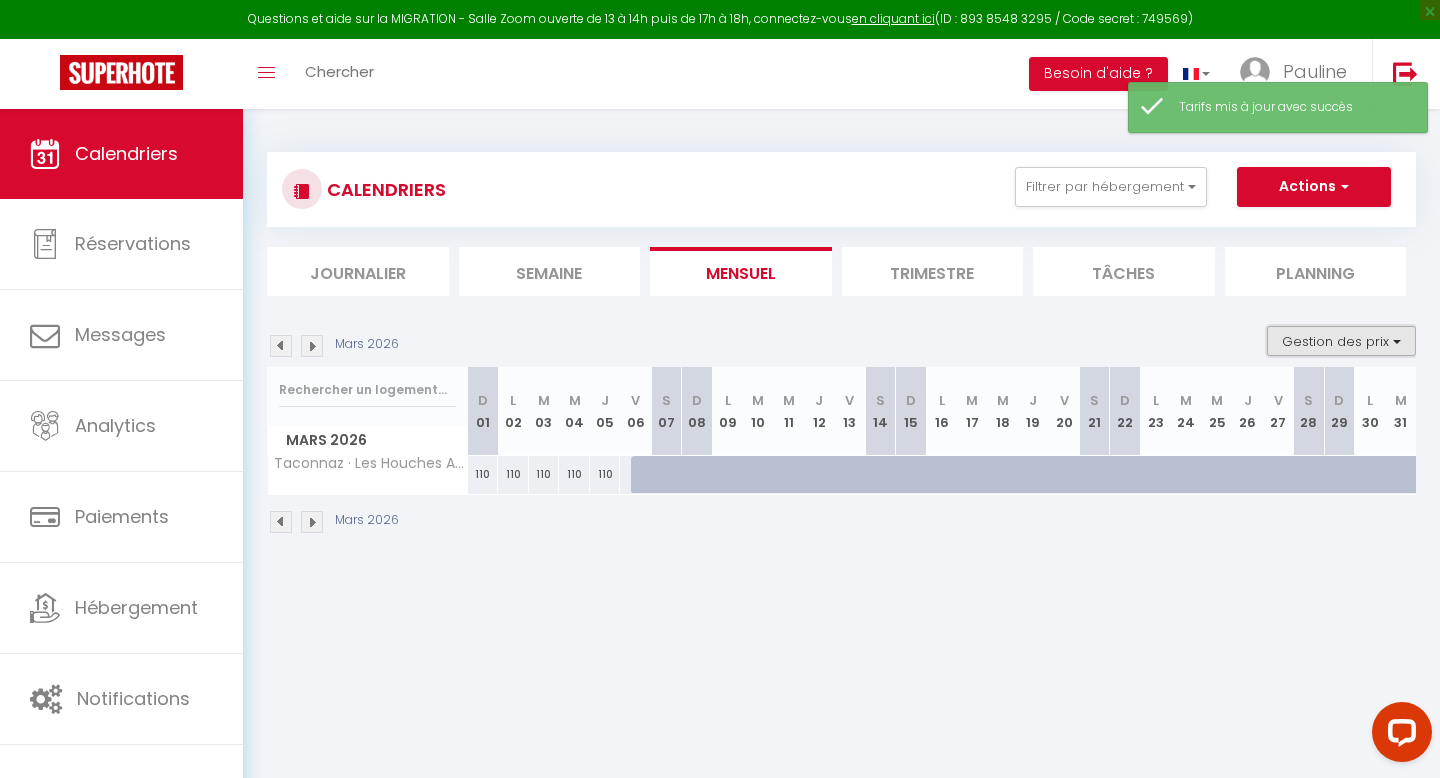 click on "Gestion des prix" at bounding box center [1341, 341] 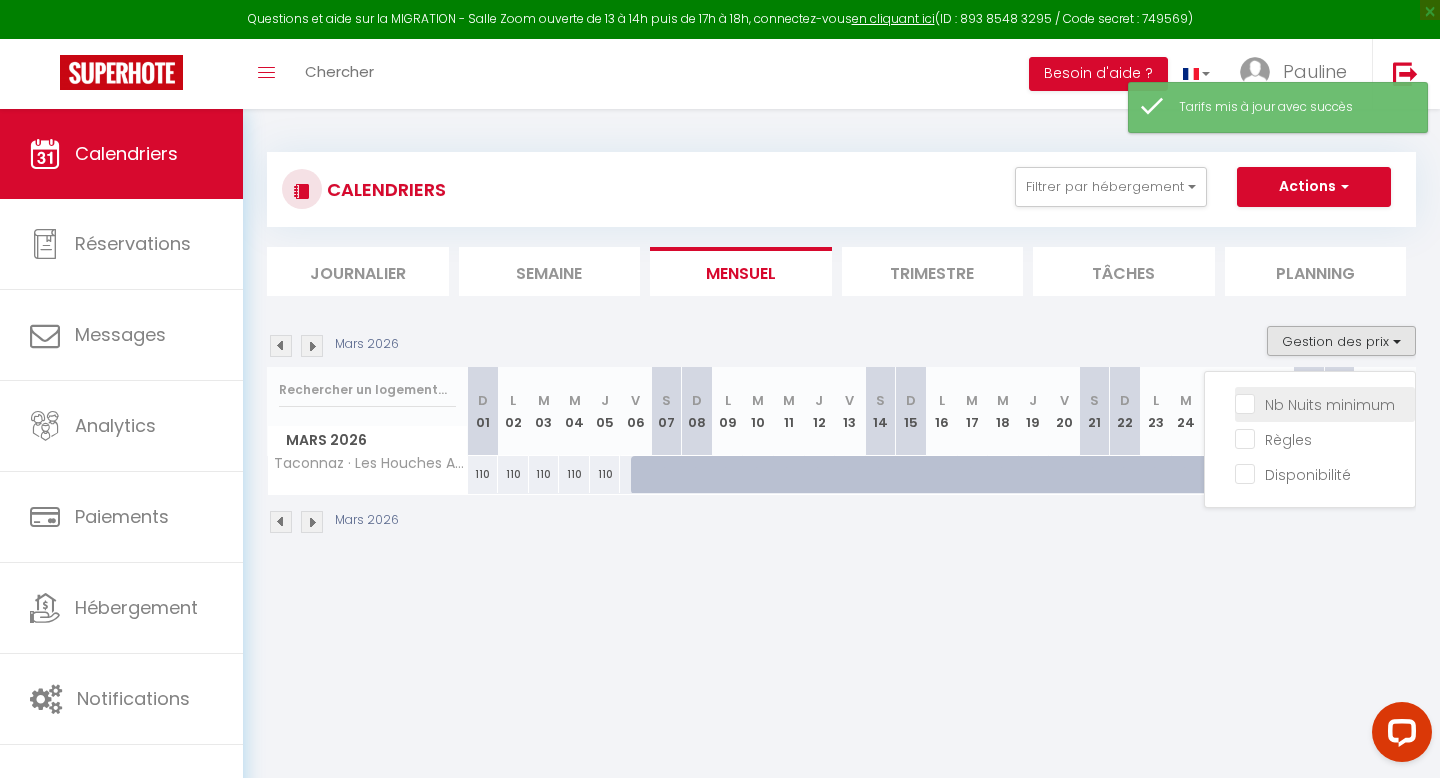 click on "Nb Nuits minimum" at bounding box center (1325, 403) 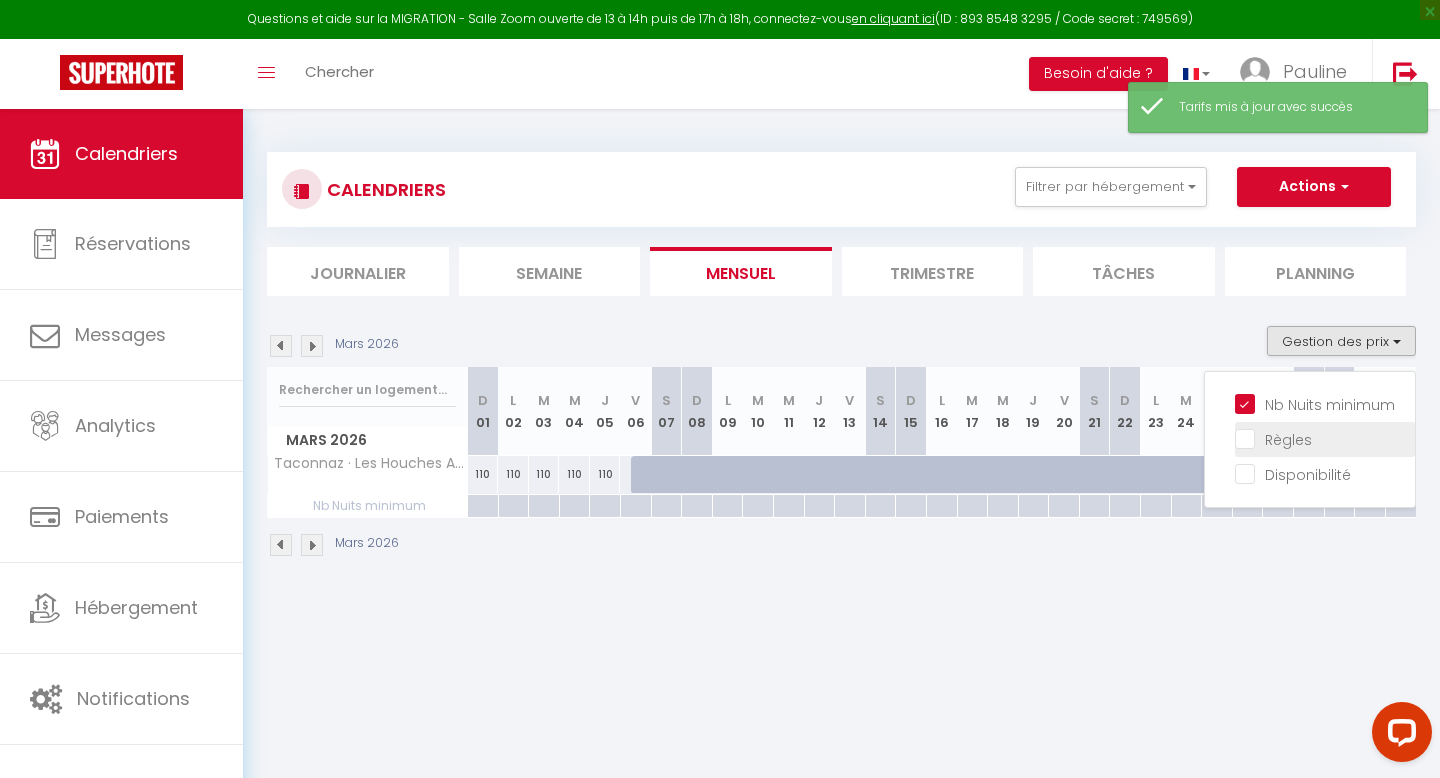 click on "Règles" at bounding box center (1325, 438) 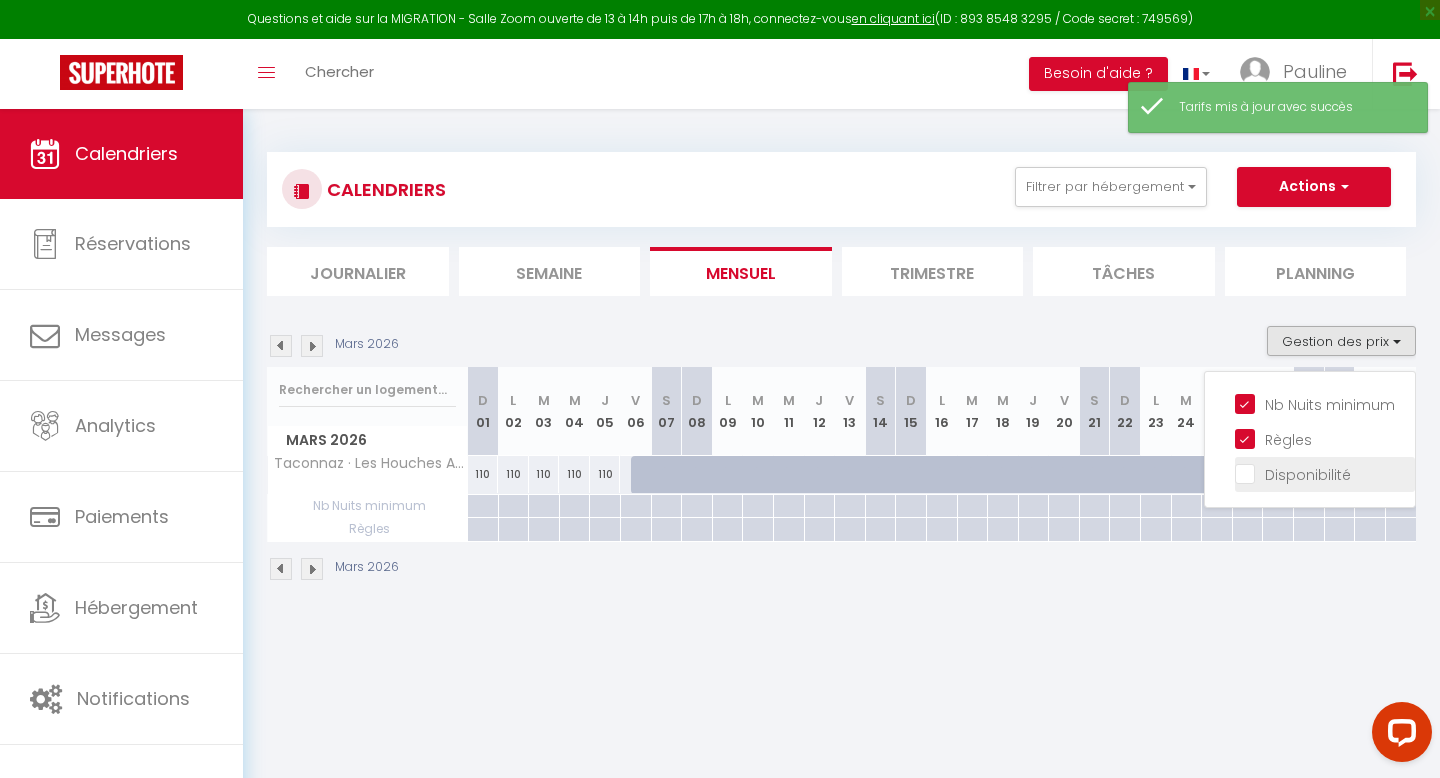 click on "Disponibilité" at bounding box center (1325, 473) 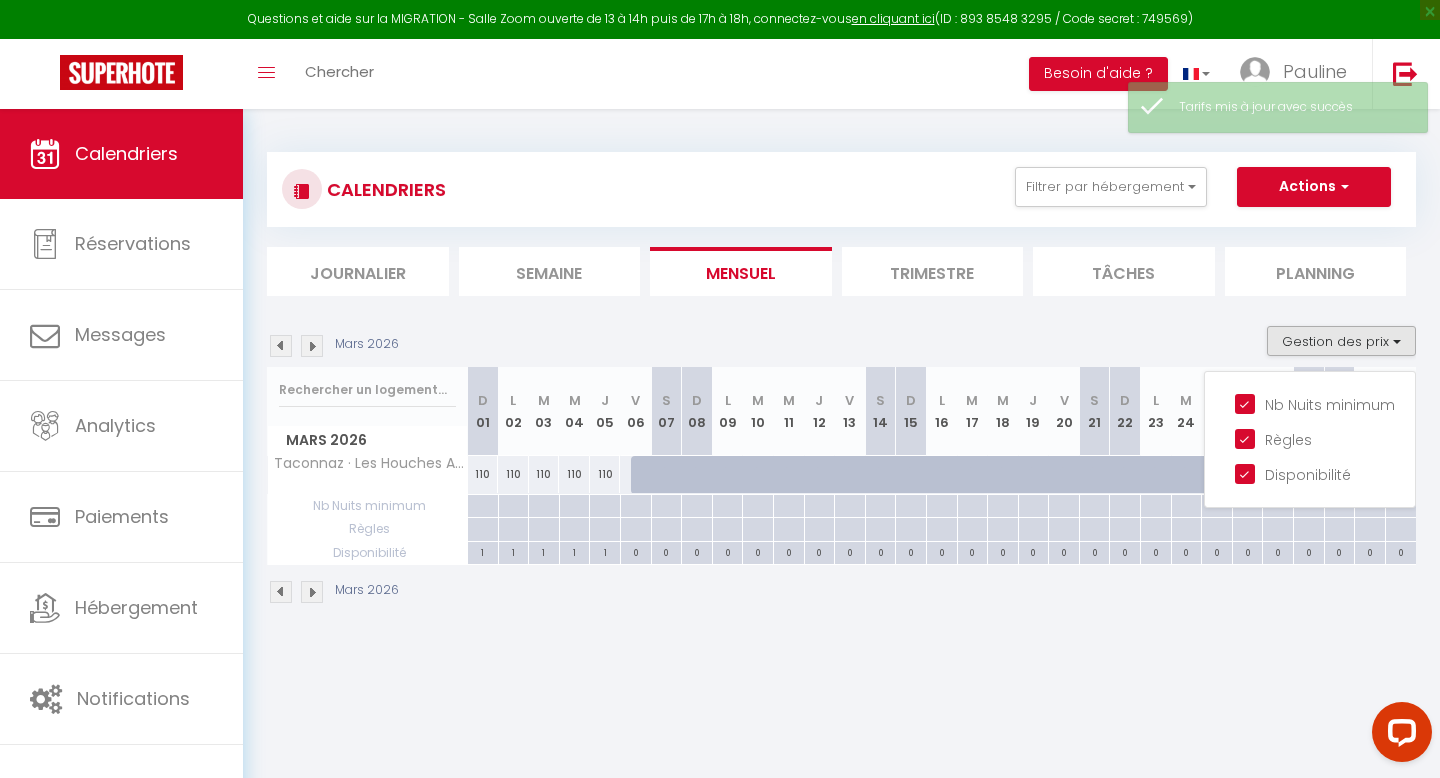 click on "Questions et aide sur la MIGRATION - Salle Zoom ouverte de 13 à 14h puis de 17h à 18h, connectez-vous  en cliquant ici  (ID : [ID] / Code secret : [CODE])   ×     Toggle navigation       Toggle Search     Toggle menubar     Chercher   BUTTON
Besoin d'aide ?
[FIRST]        Paramètres        Équipe     Résultat de la recherche   Aucun résultat     Calendriers     Réservations     Messages     Analytics      Paiements     Hébergement     Notifications                 Résultat de la recherche   Id   Appart   Voyageur    Checkin   Checkout   Nuits   Pers.   Plateforme   Statut     Résultat de la recherche   Aucun résultat           CALENDRIERS
Filtrer par hébergement
Tous       Appt cosy Les Houches 4P     Appartement  - Vue Mont-Blanc     Le Chalet d'Alice     Appartement des Glaciers     Chamonix / Argentière - Duplex 6p     Chalet les Chavants       Studio pied des pistes du Savoy" at bounding box center (720, 498) 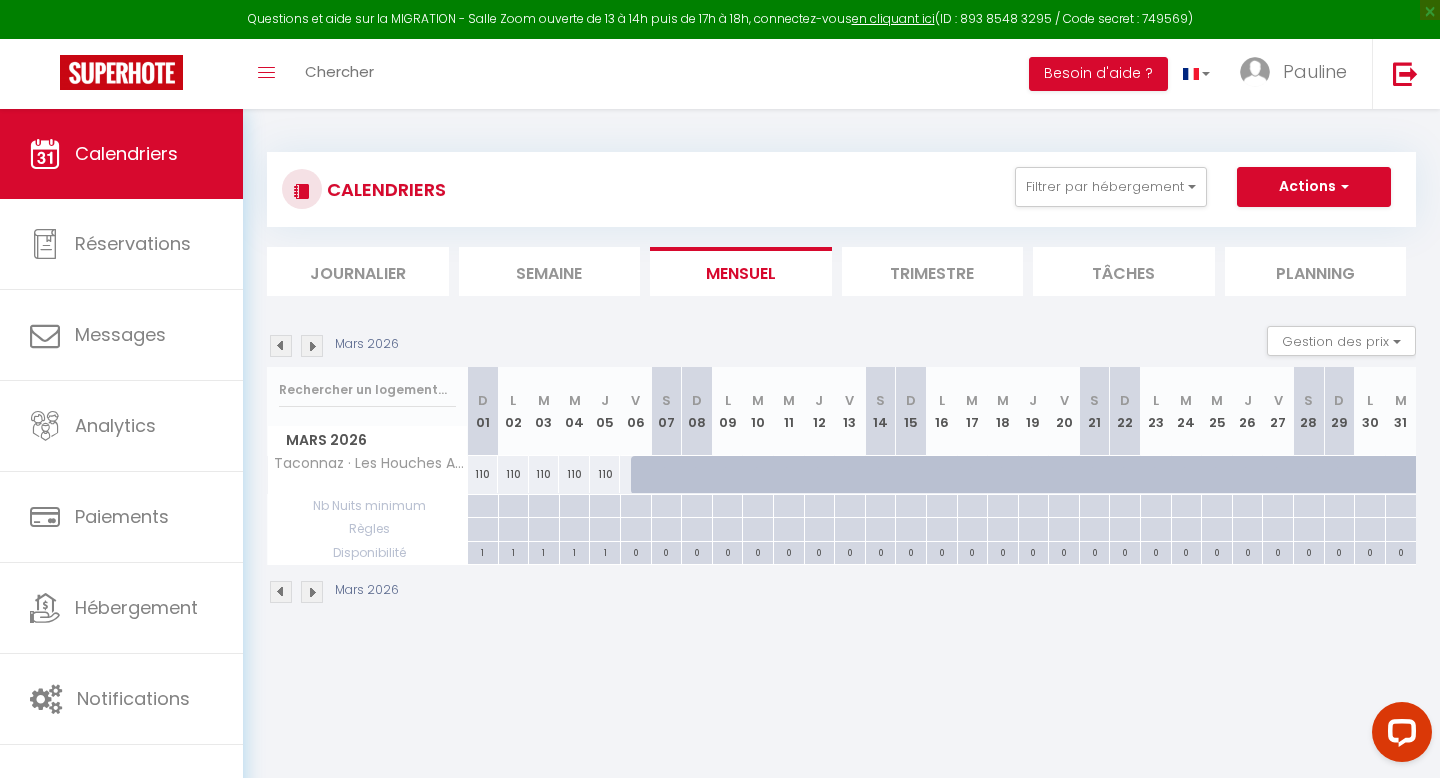 click at bounding box center [646, 475] 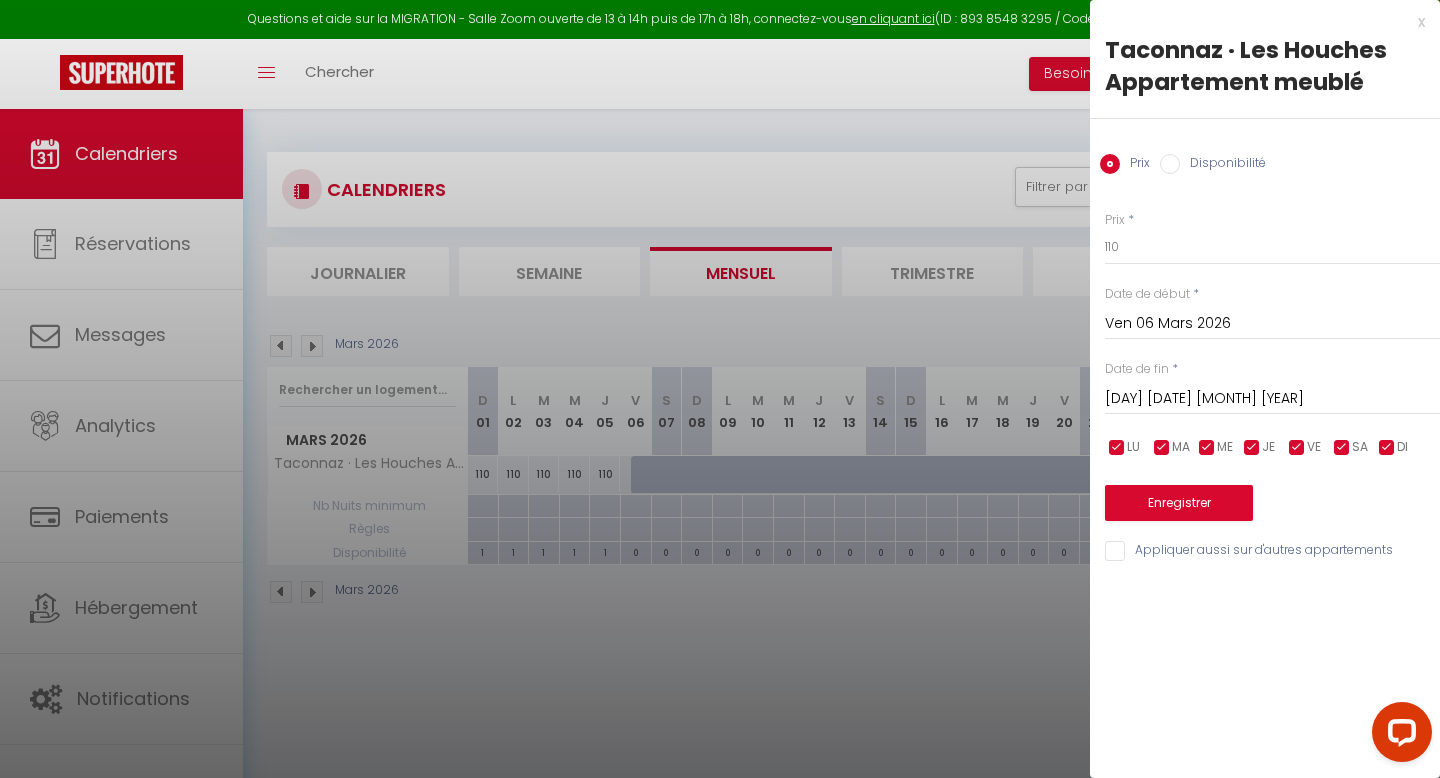 click on "[DAY] [DATE] [MONTH] [YEAR]" at bounding box center [1272, 399] 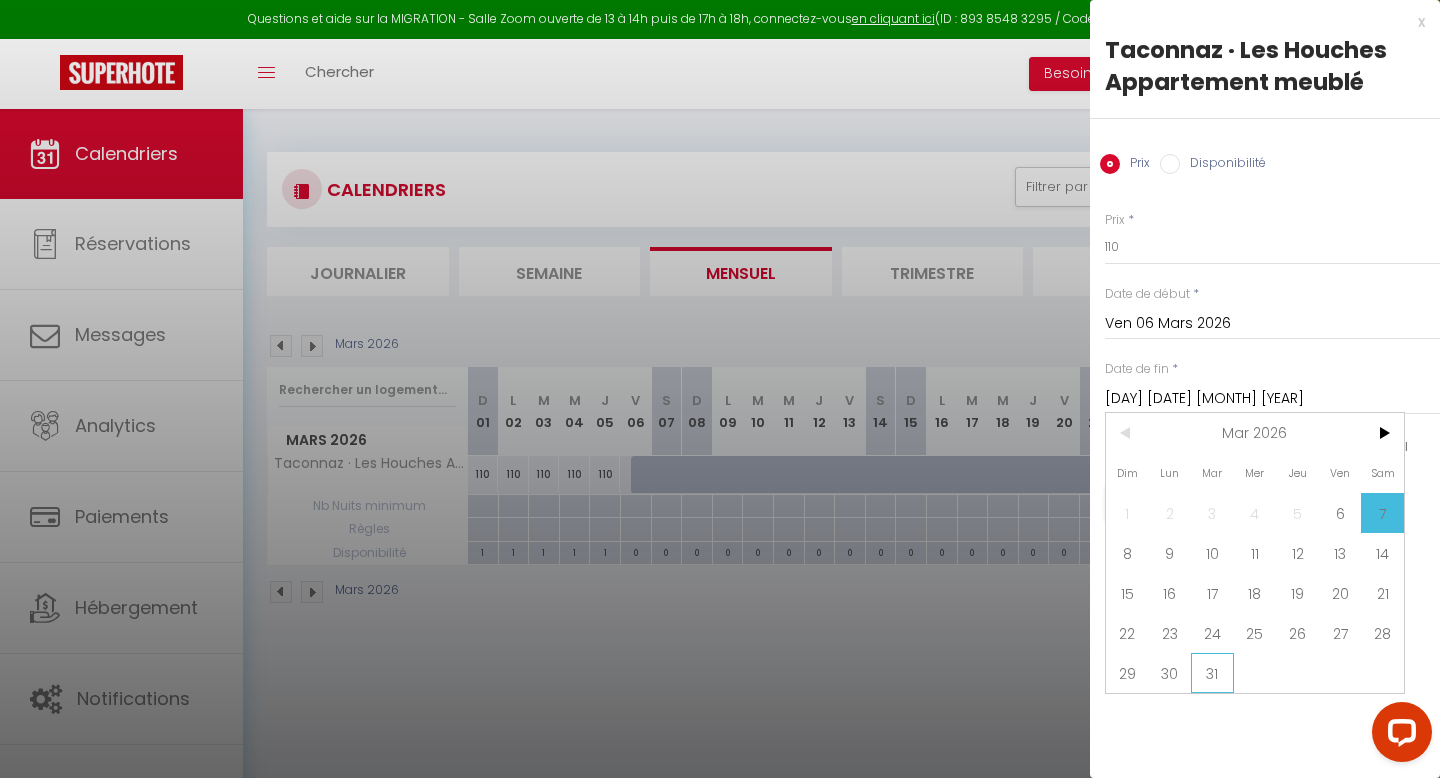 click on "31" at bounding box center (1212, 673) 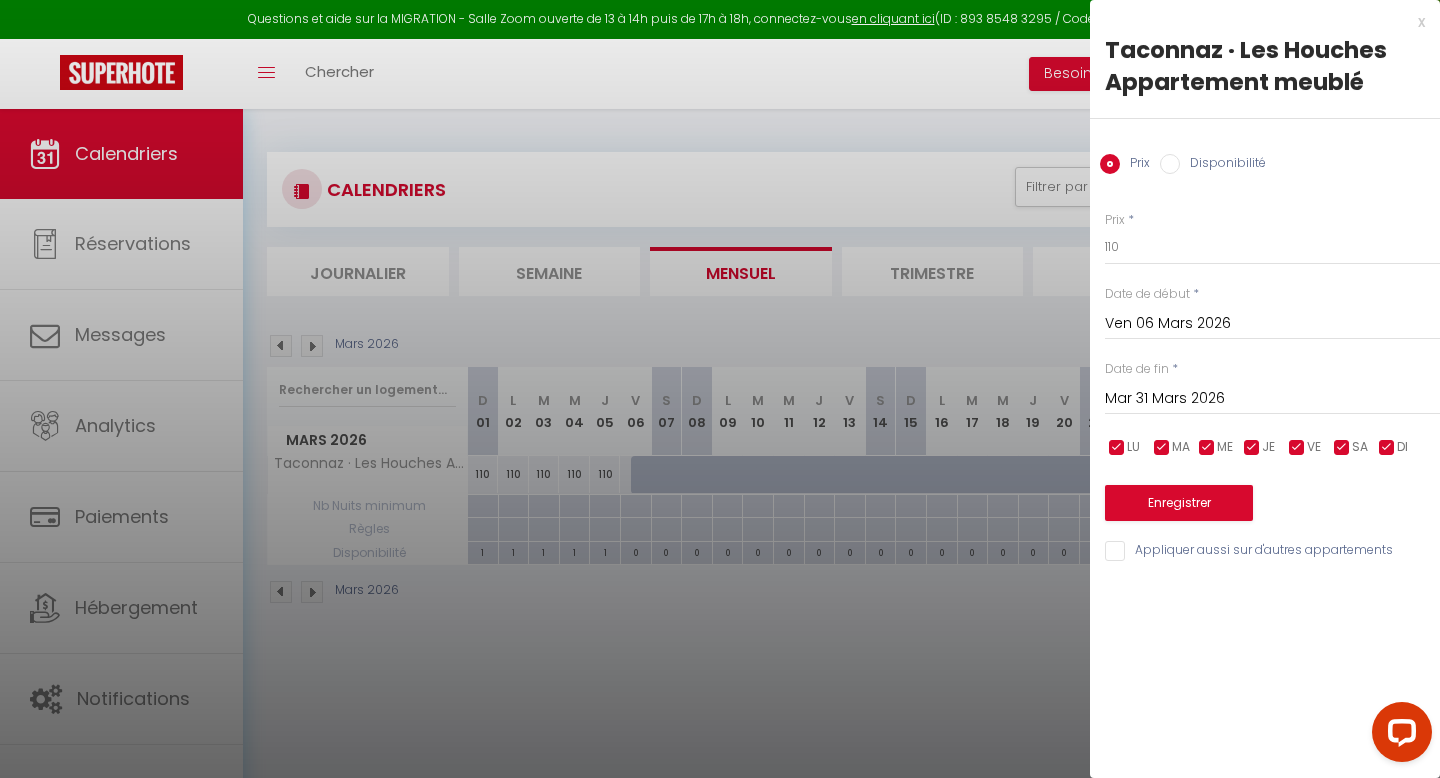 click on "Prix     Disponibilité" at bounding box center [1265, 152] 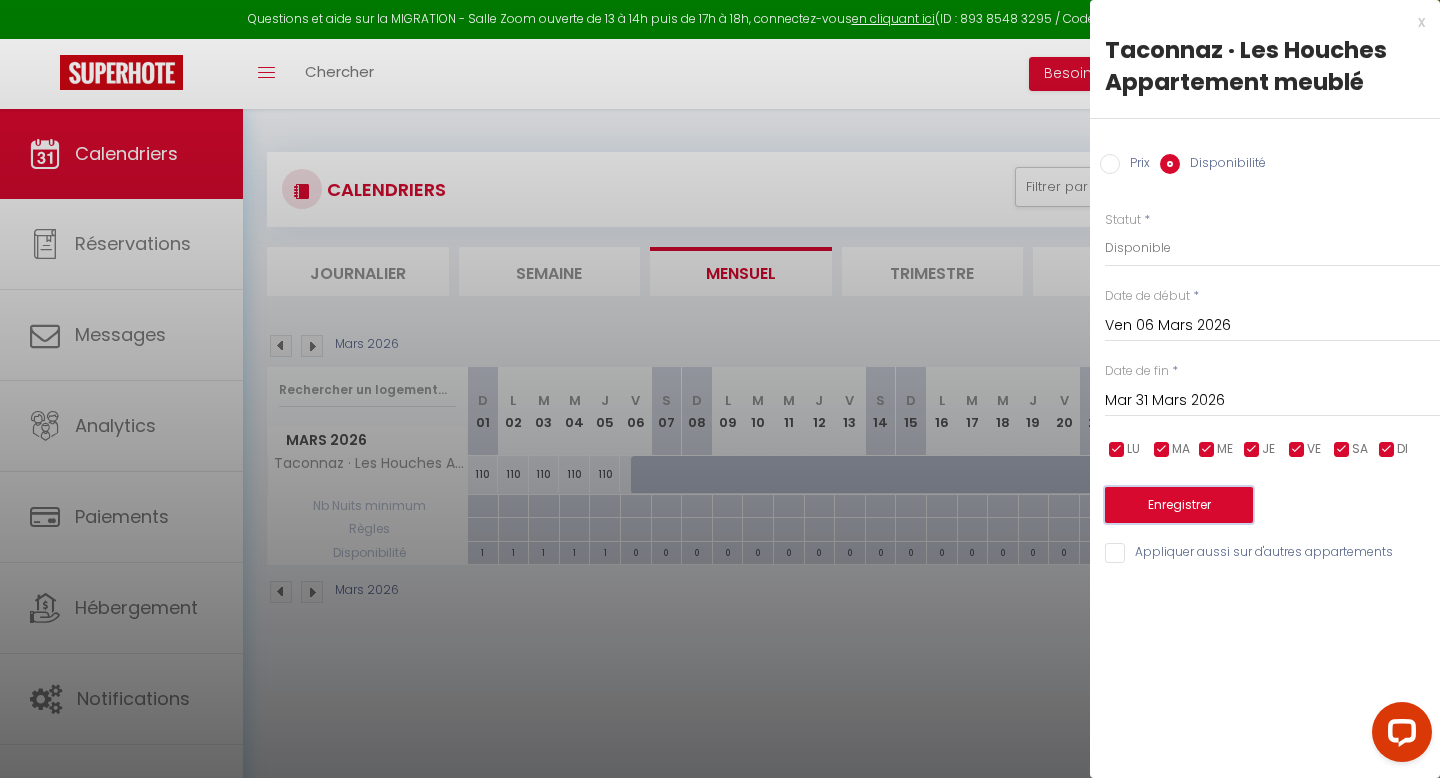 click on "Enregistrer" at bounding box center [1179, 505] 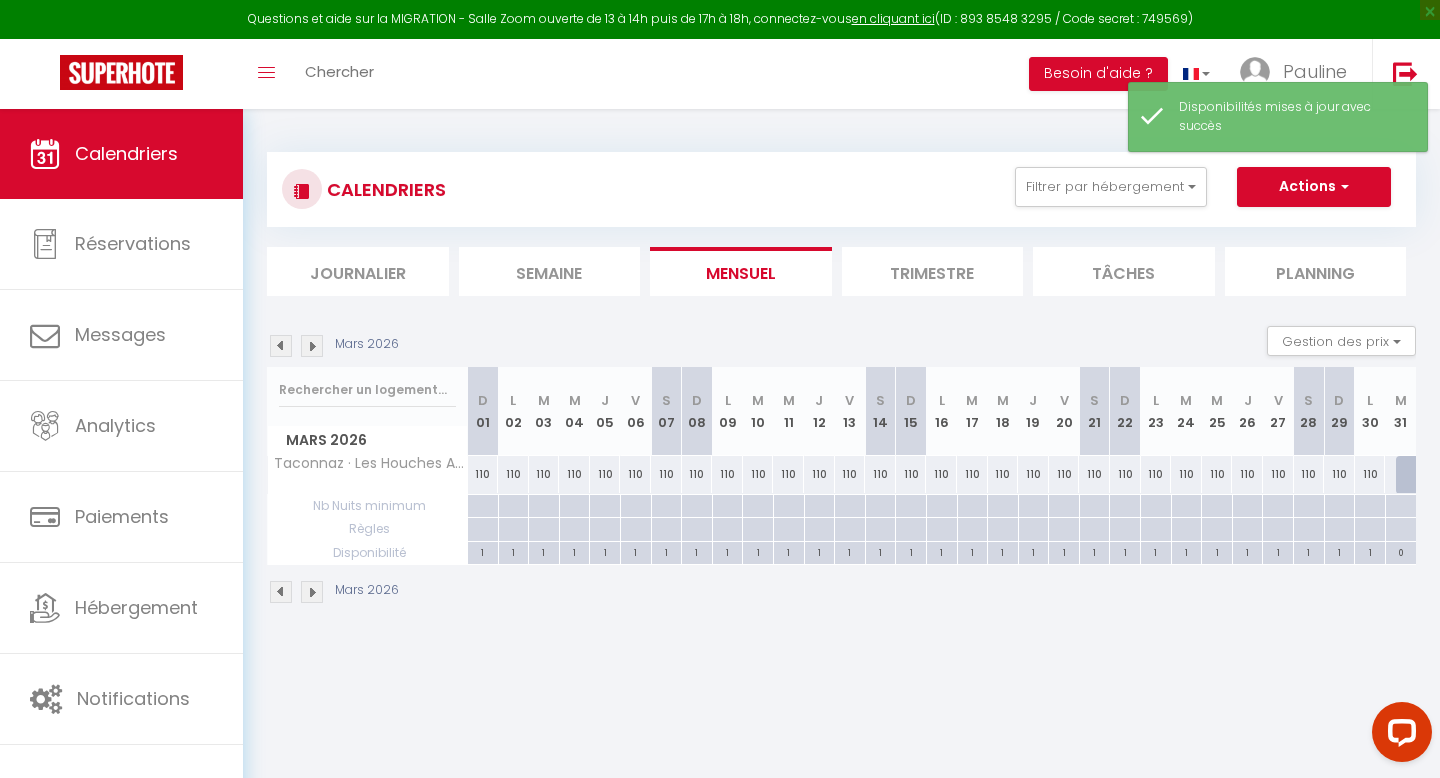 click at bounding box center [281, 592] 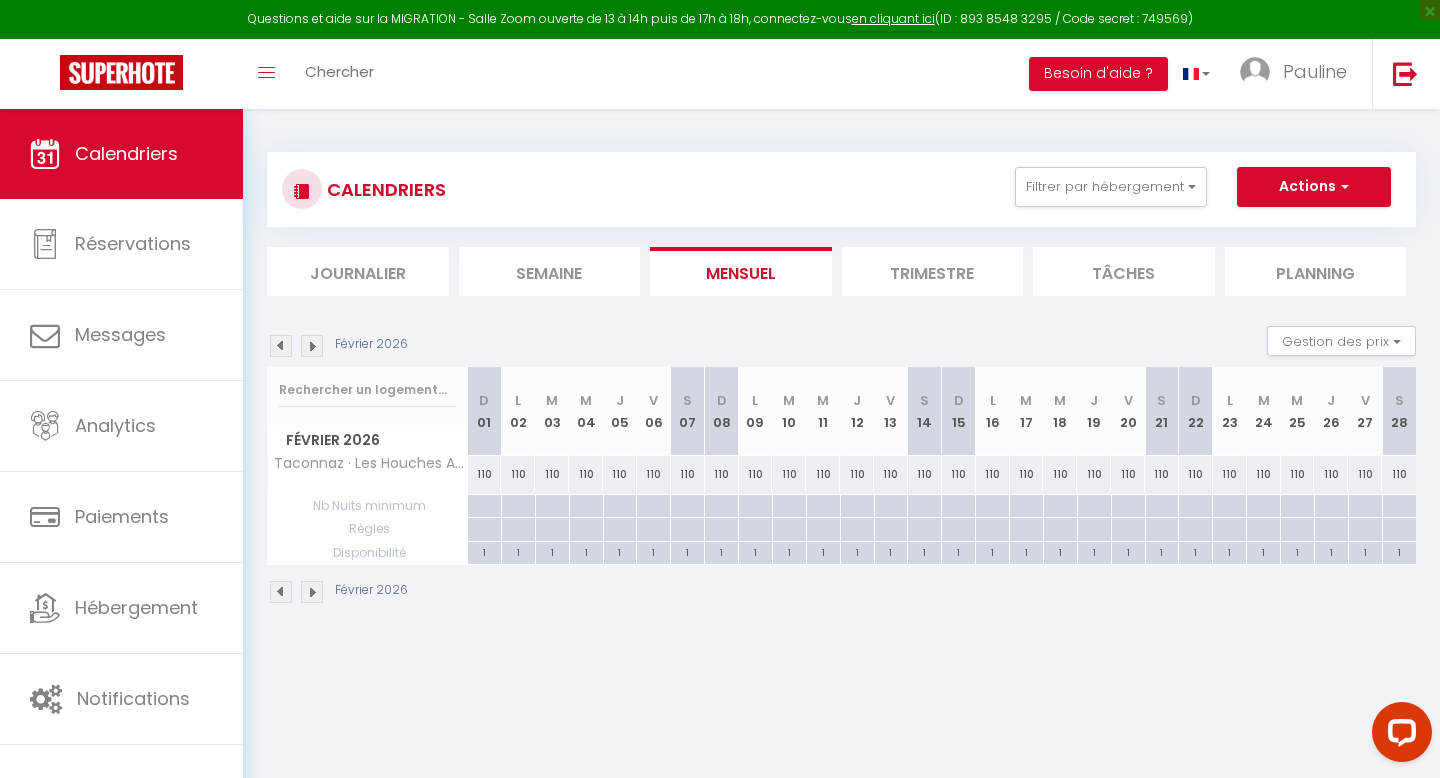 click at bounding box center (281, 592) 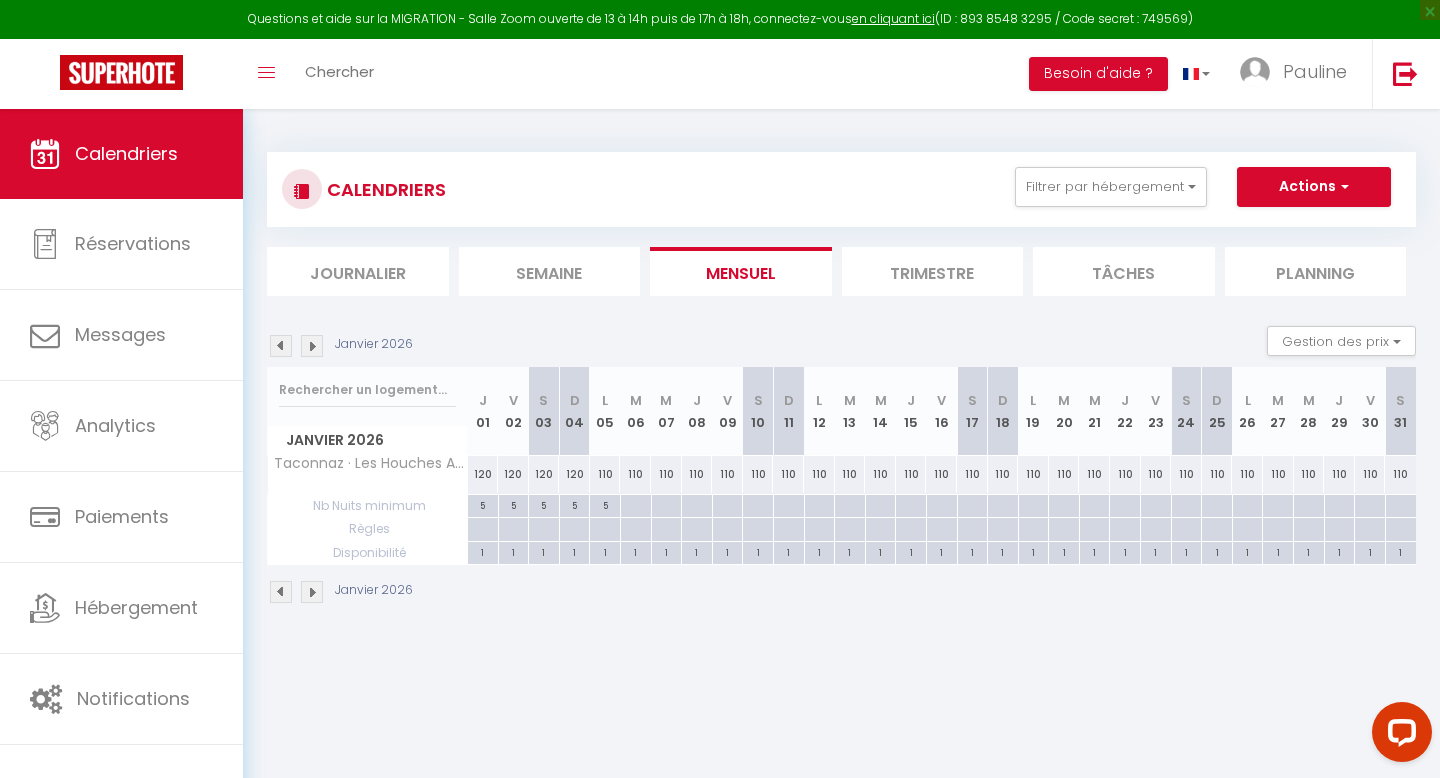click at bounding box center [281, 592] 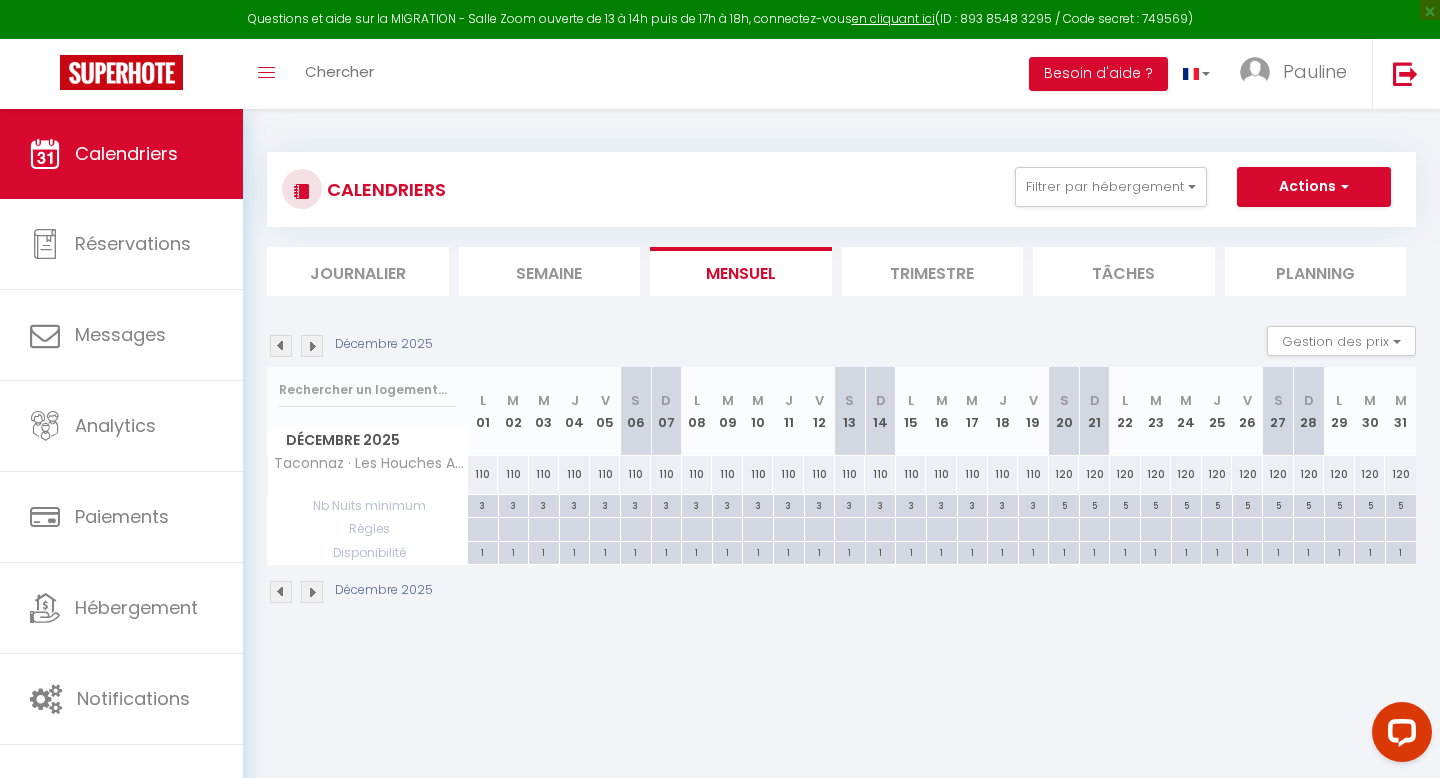 click at bounding box center (312, 592) 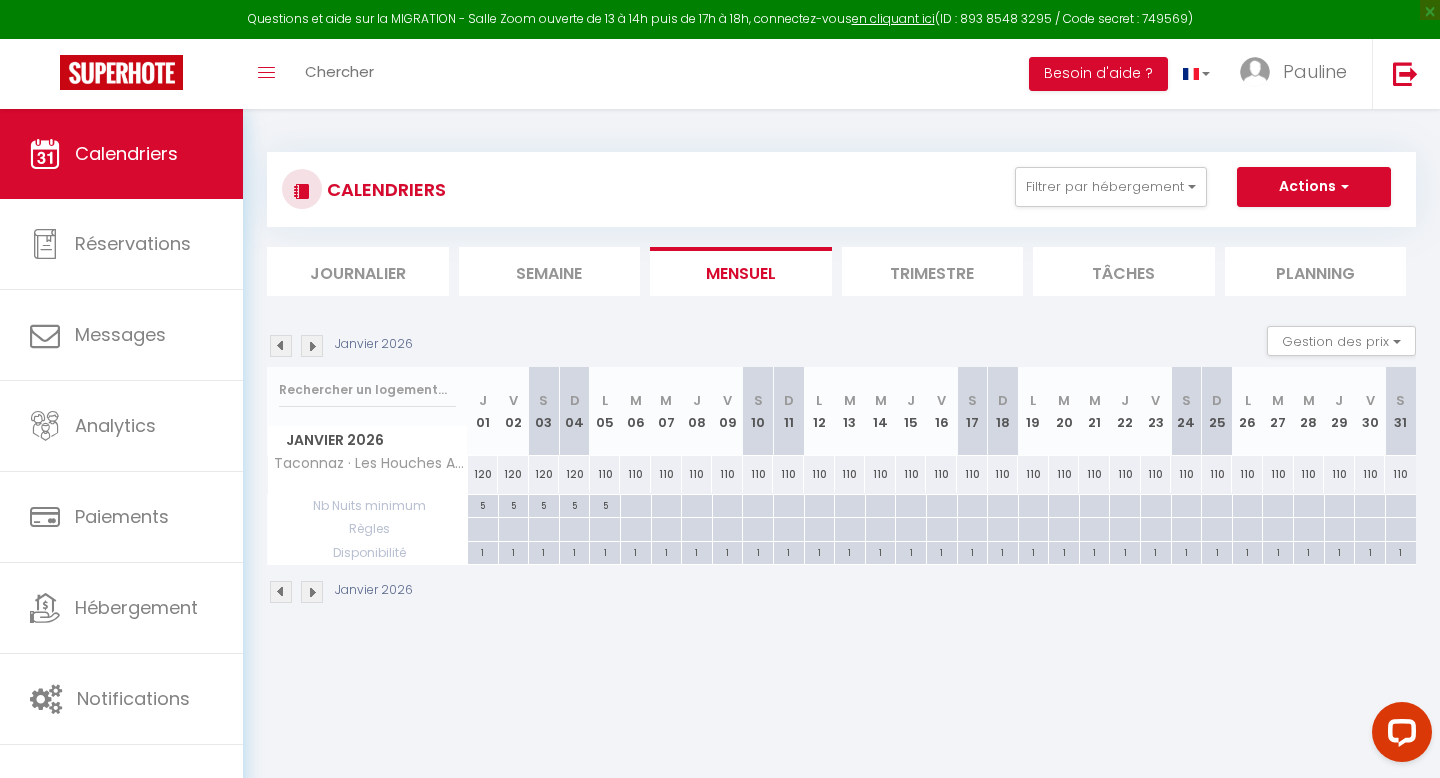 click on "110" at bounding box center [635, 474] 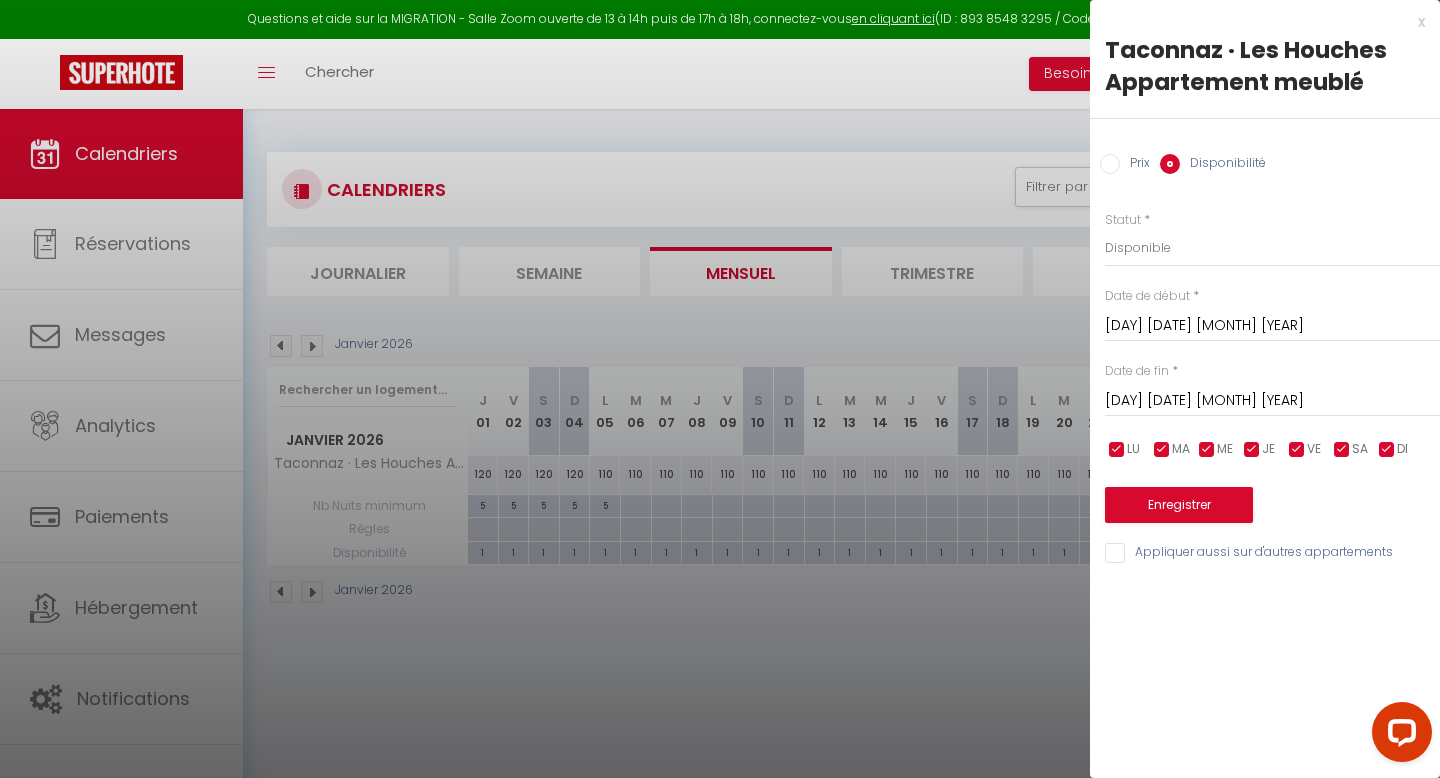 click on "[DAY] [DATE] [MONTH] [YEAR]" at bounding box center [1272, 401] 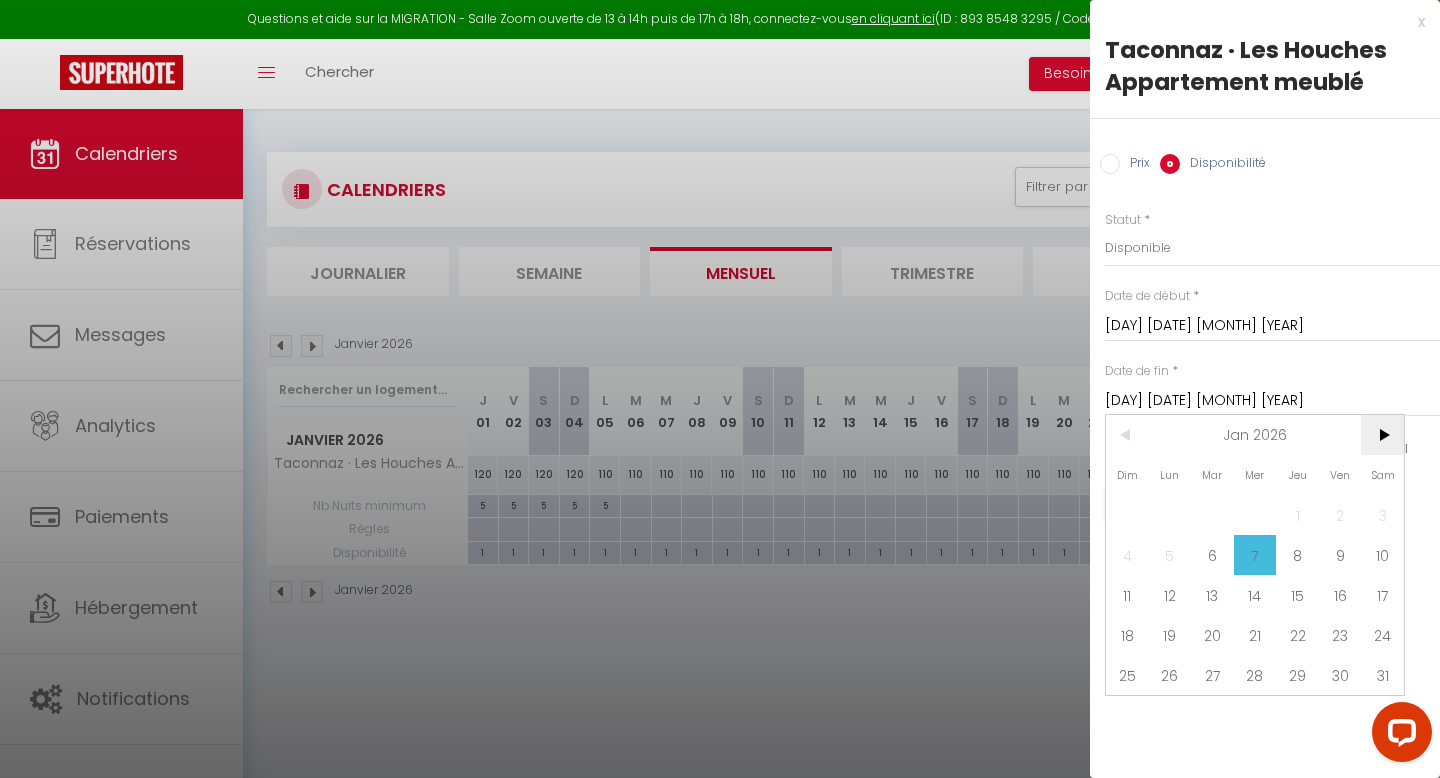 click on ">" at bounding box center (1382, 435) 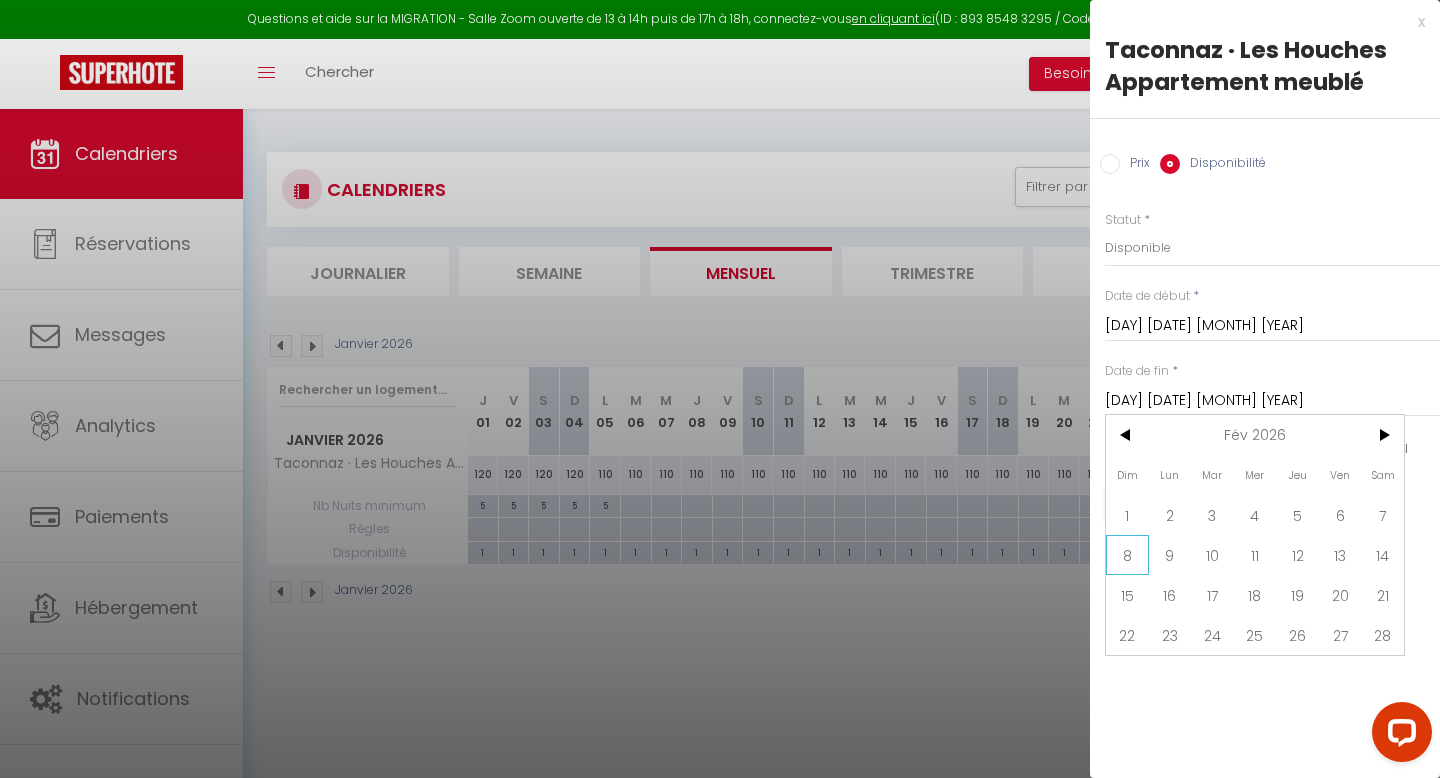 click on "8" at bounding box center [1127, 555] 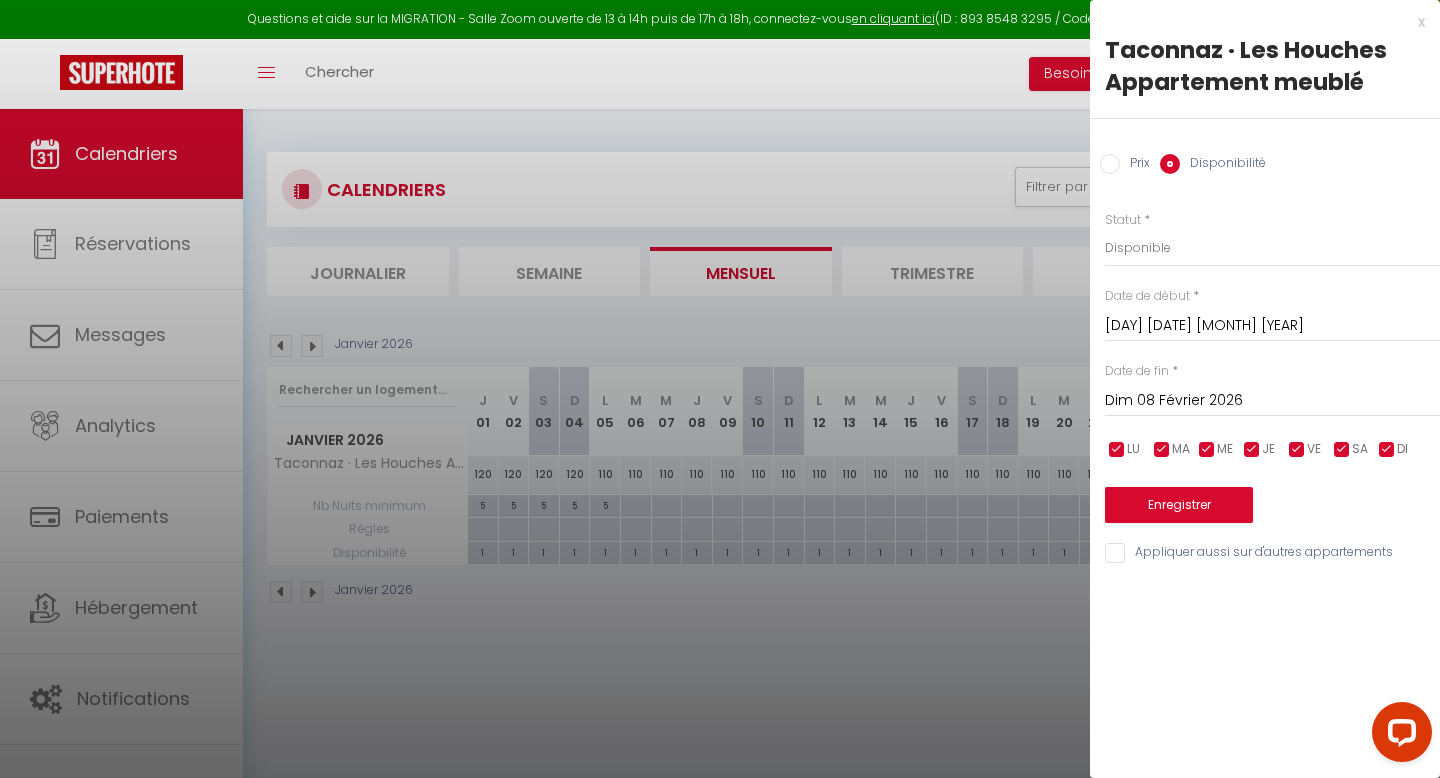 click on "Prix" at bounding box center [1110, 164] 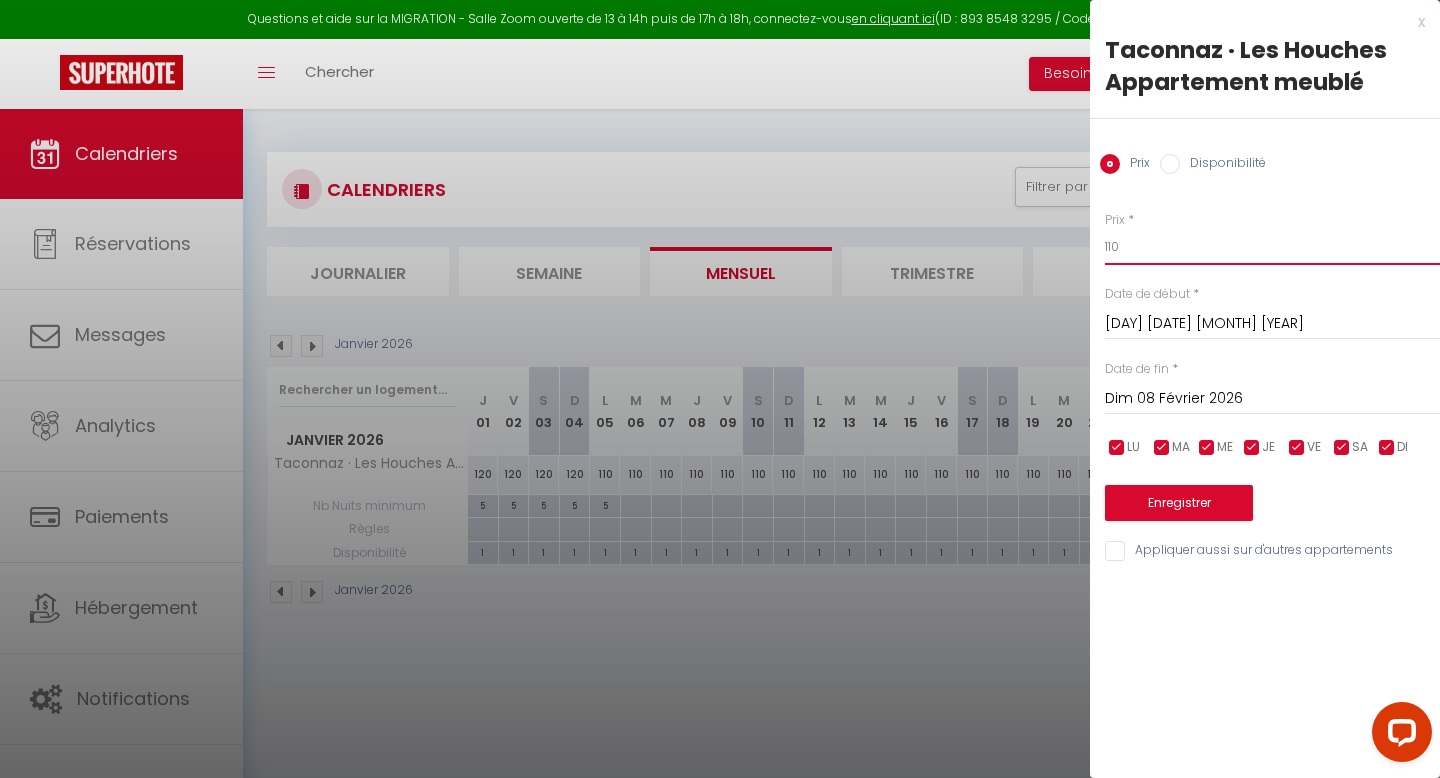 click on "110" at bounding box center [1272, 247] 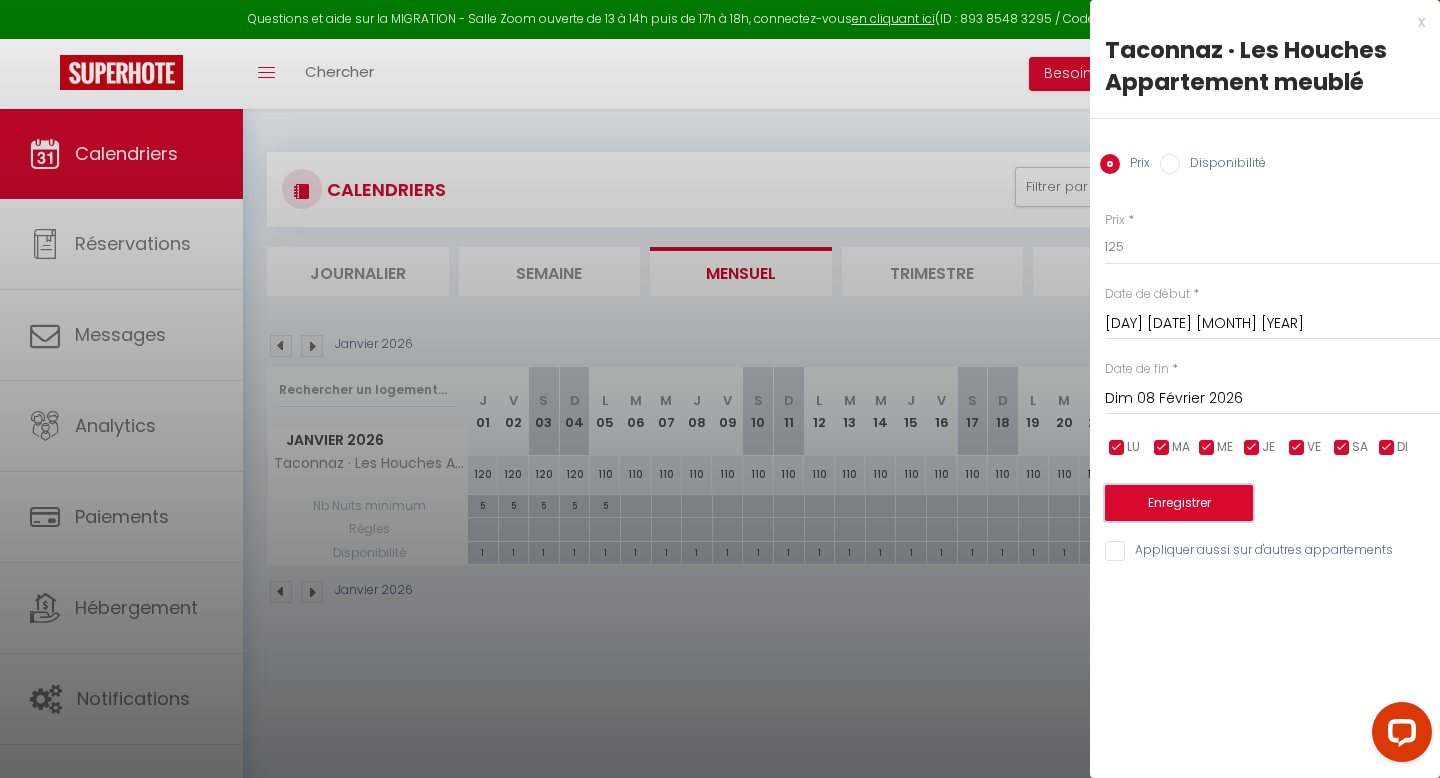 click on "Enregistrer" at bounding box center (1179, 503) 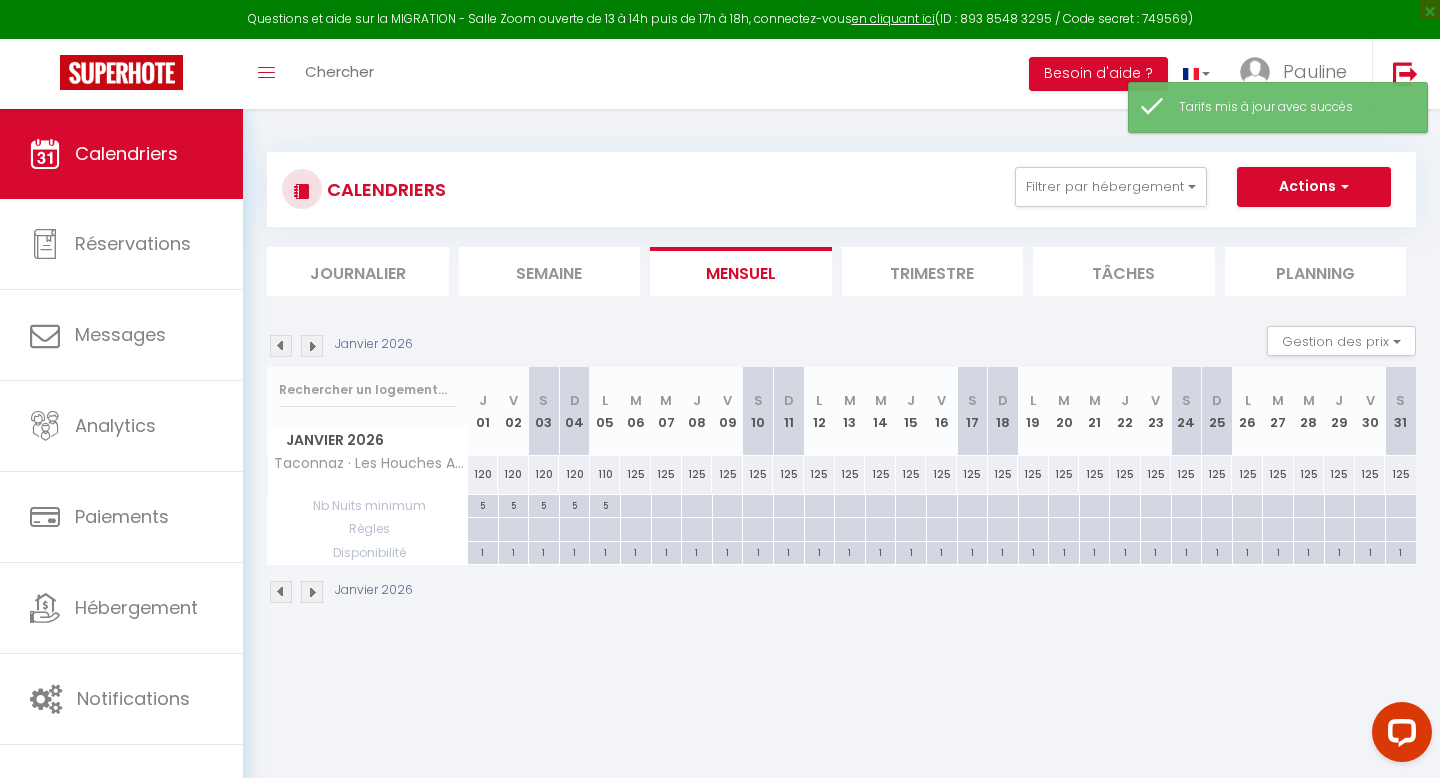 click on "125" at bounding box center (635, 474) 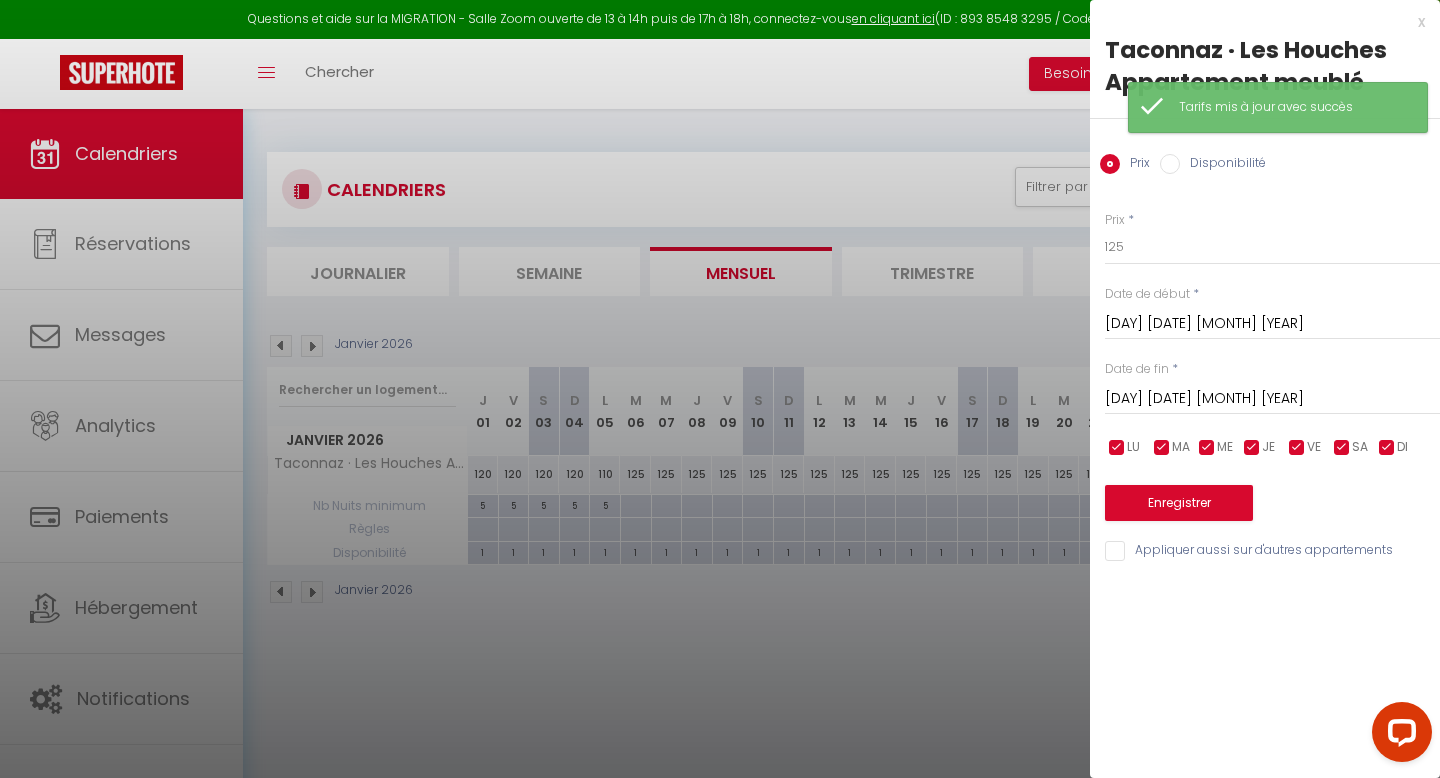 click on "[DAY] [DATE] [MONTH] [YEAR]" at bounding box center (1272, 399) 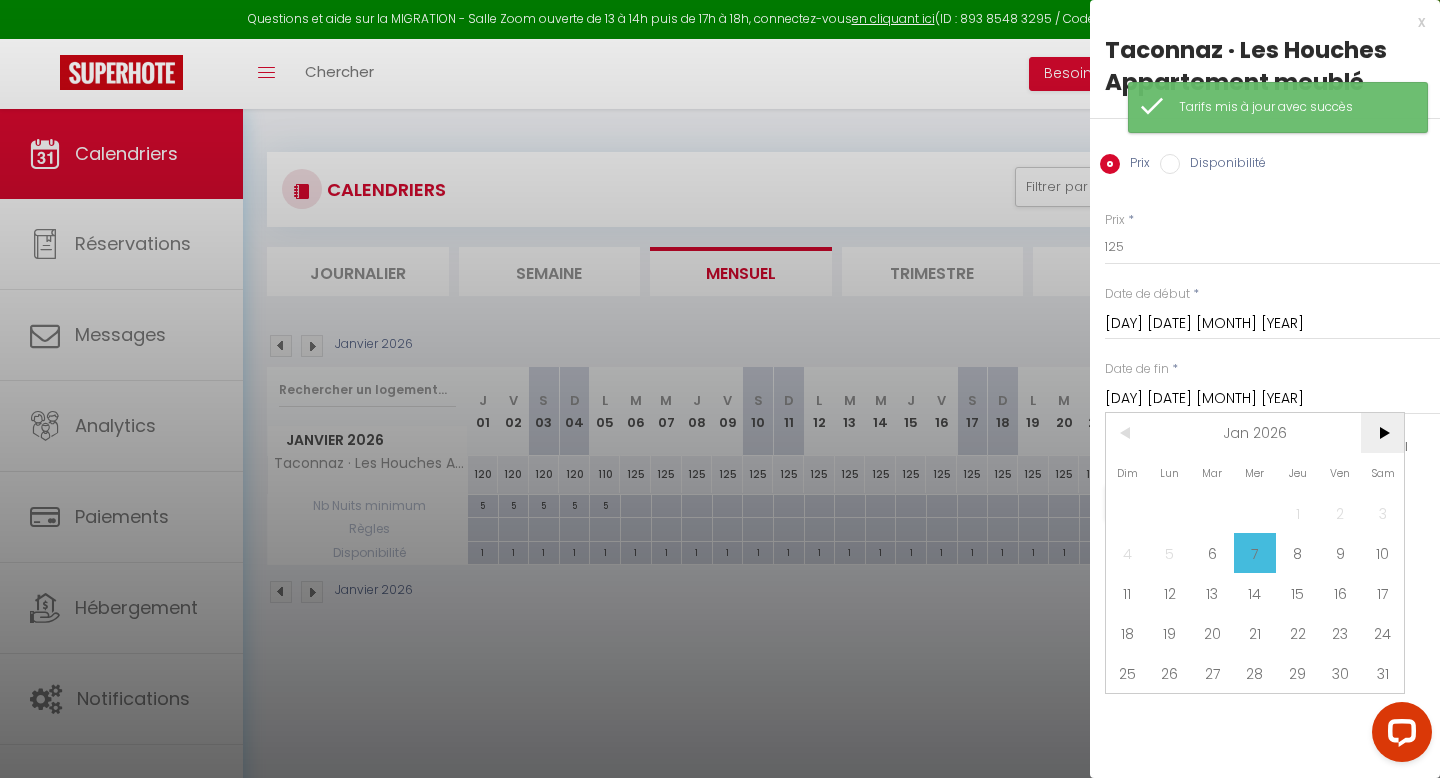 click on ">" at bounding box center [1382, 433] 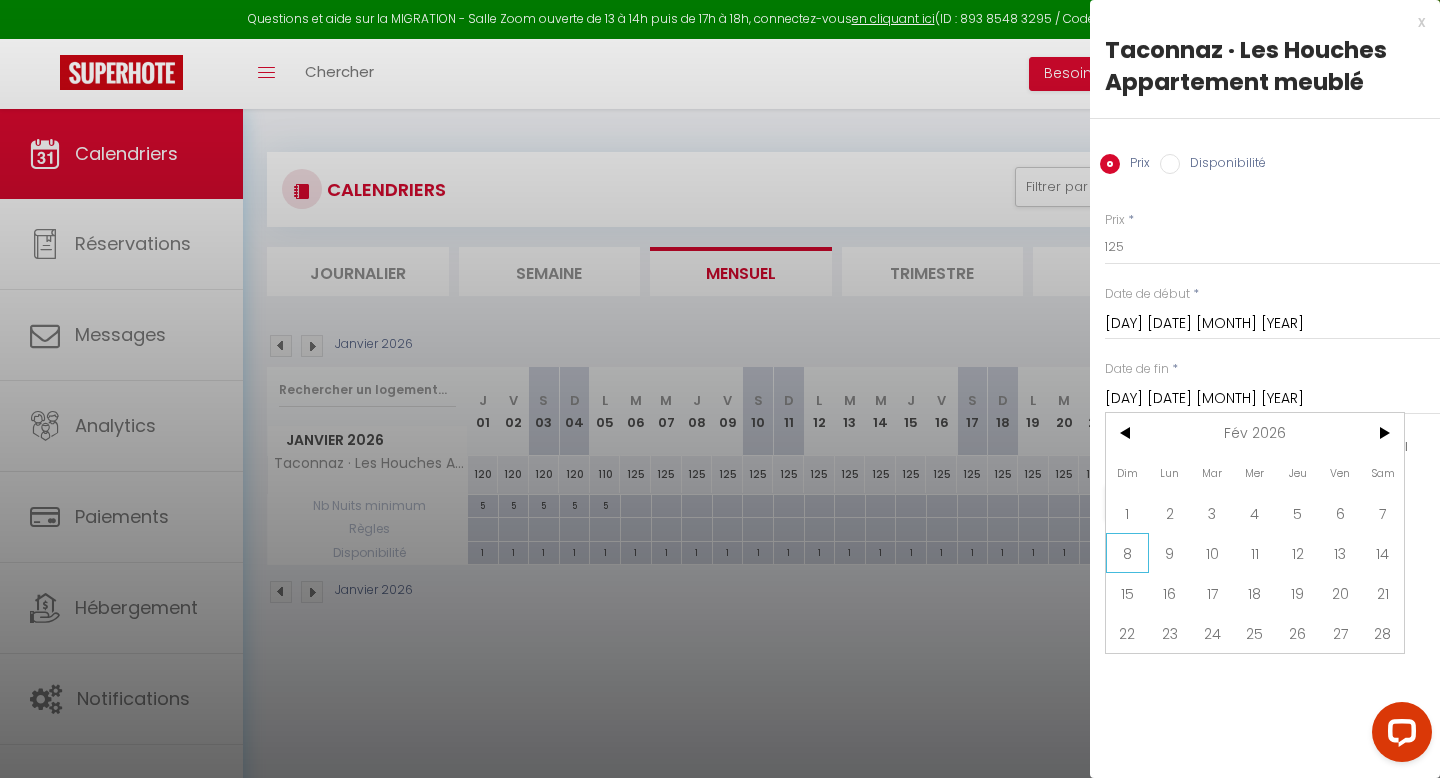 click on "8" at bounding box center (1127, 553) 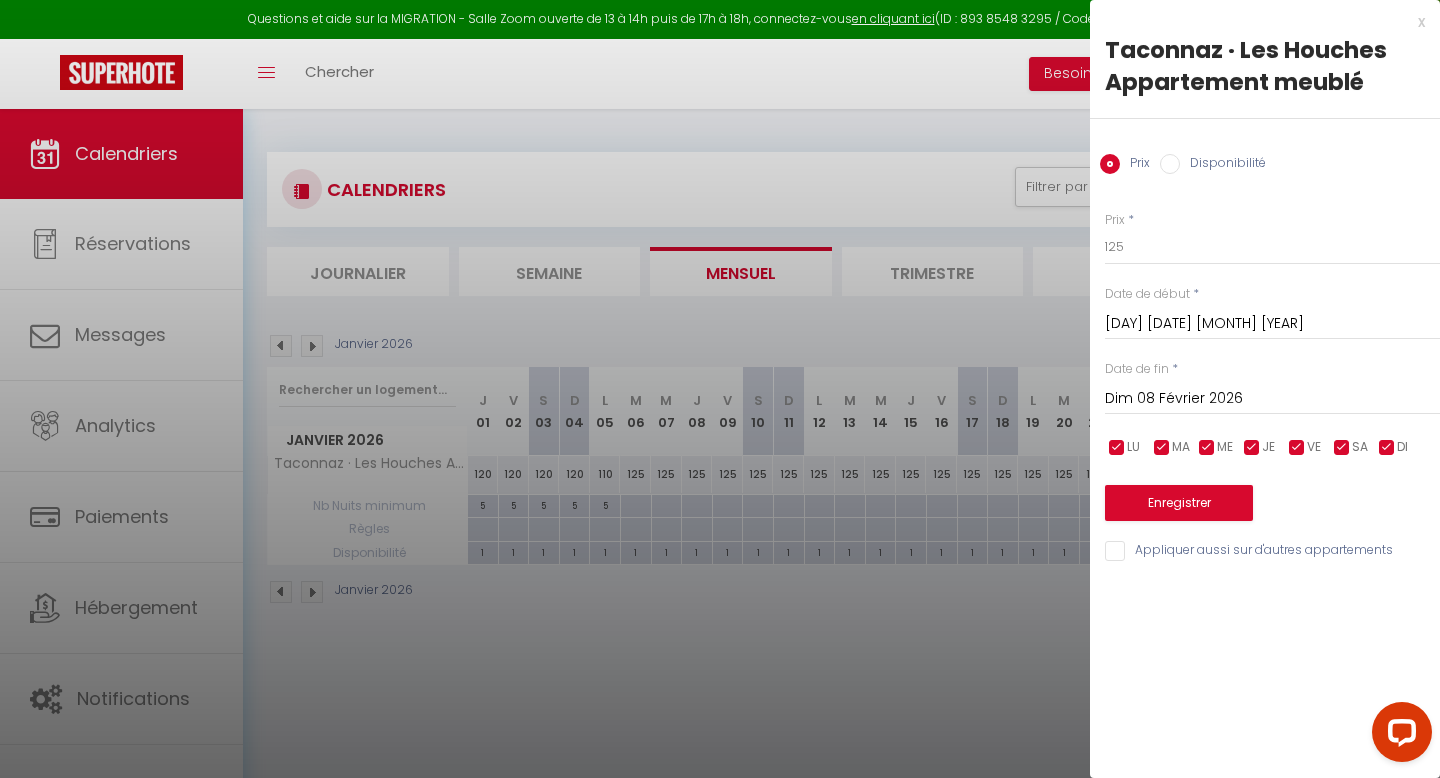 click at bounding box center [720, 389] 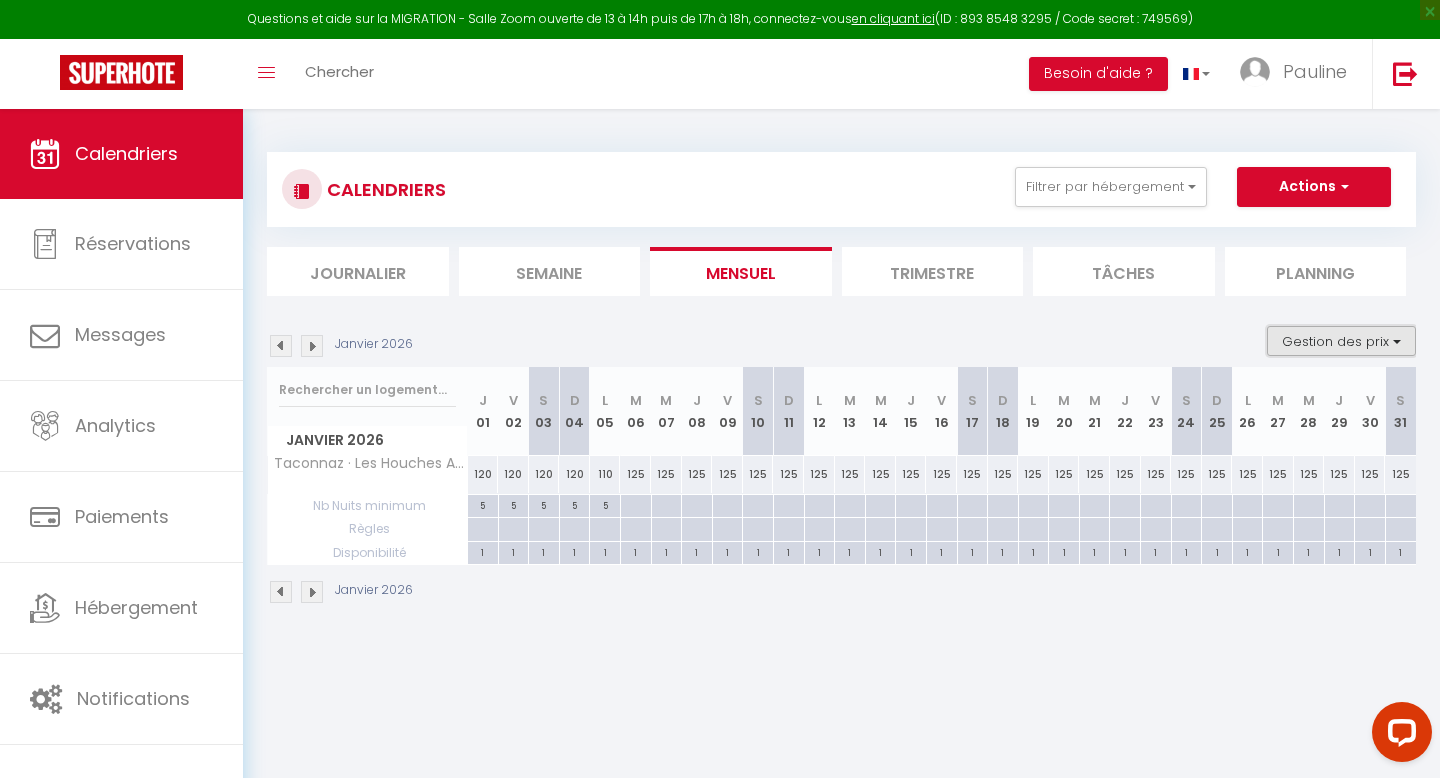 click on "Gestion des prix" at bounding box center [1341, 341] 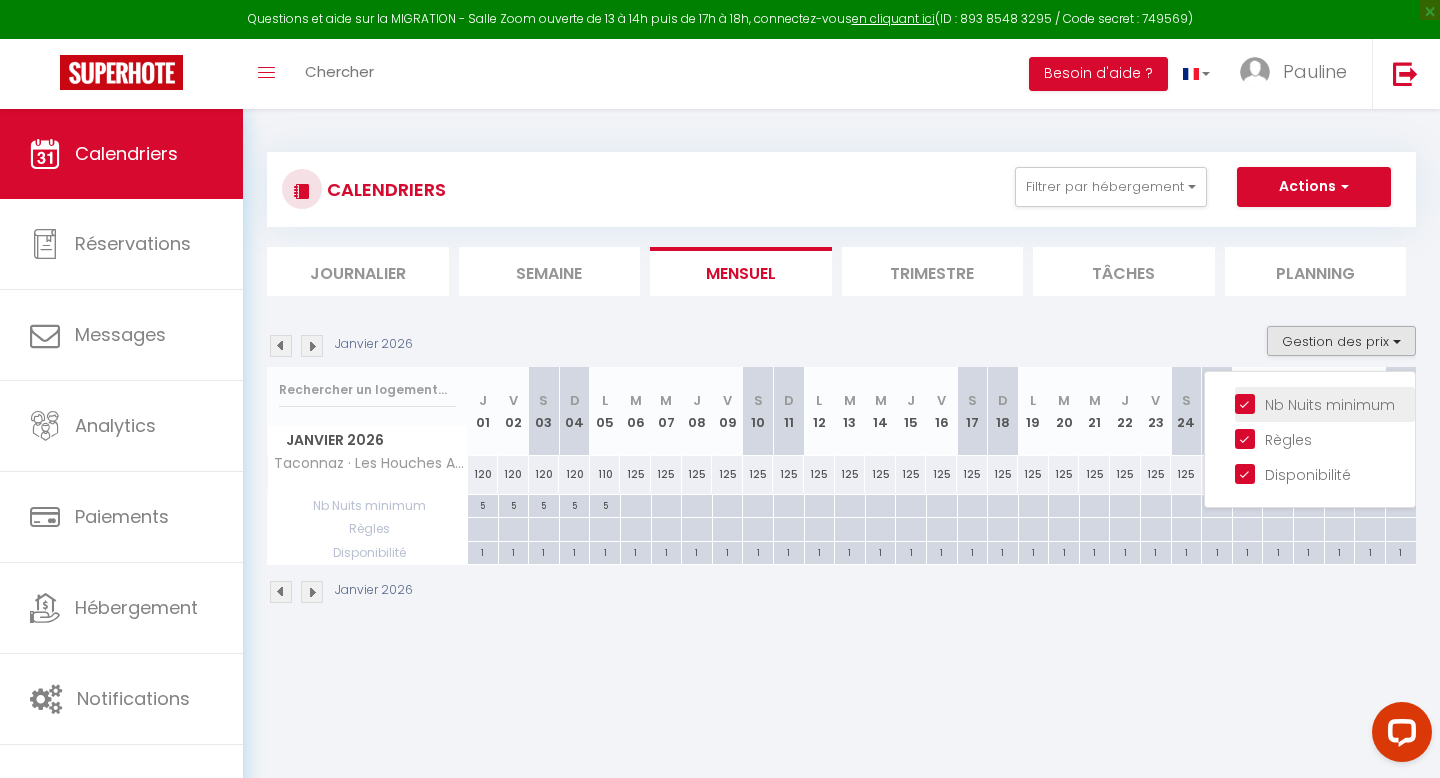 click on "Nb Nuits minimum" at bounding box center (1325, 403) 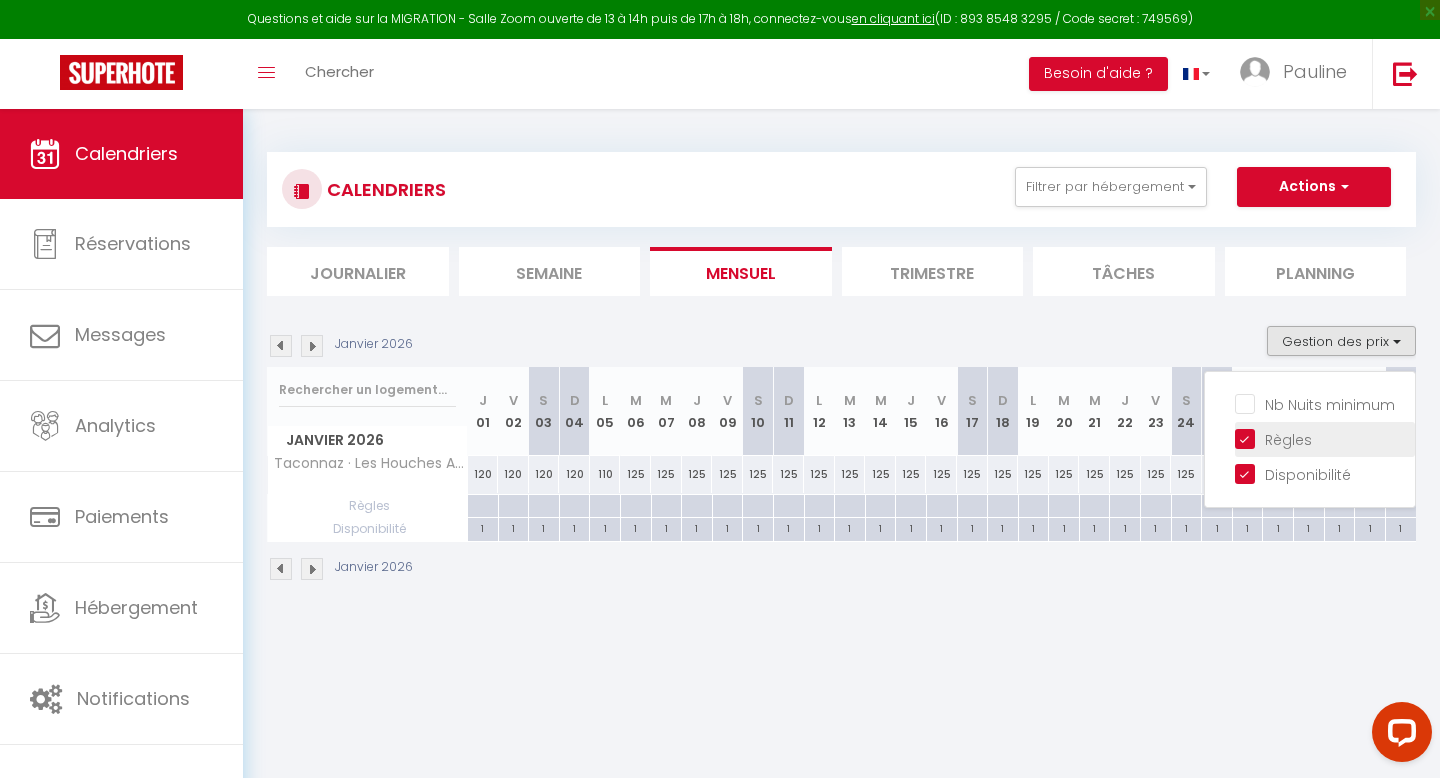 click on "Règles" at bounding box center (1325, 438) 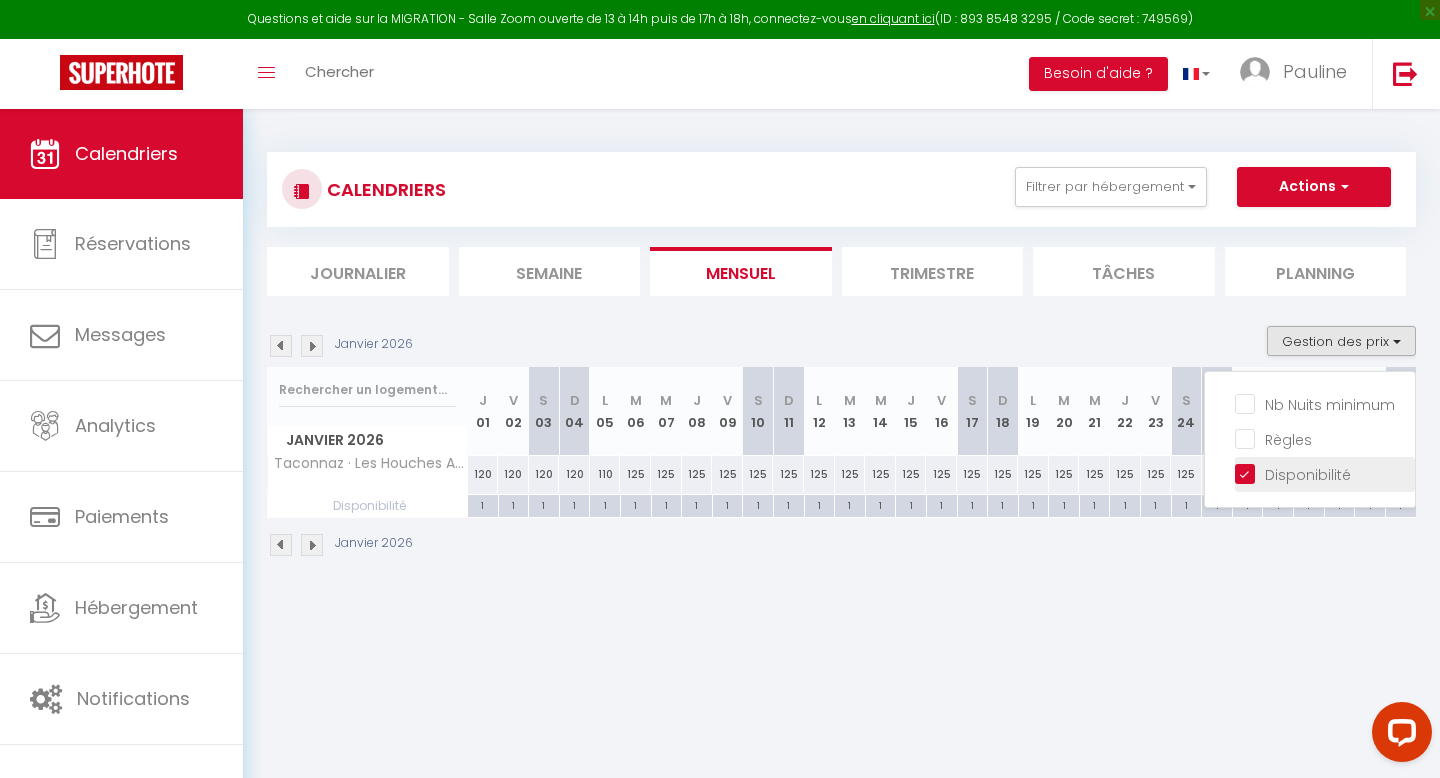 click on "Disponibilité" at bounding box center (1325, 473) 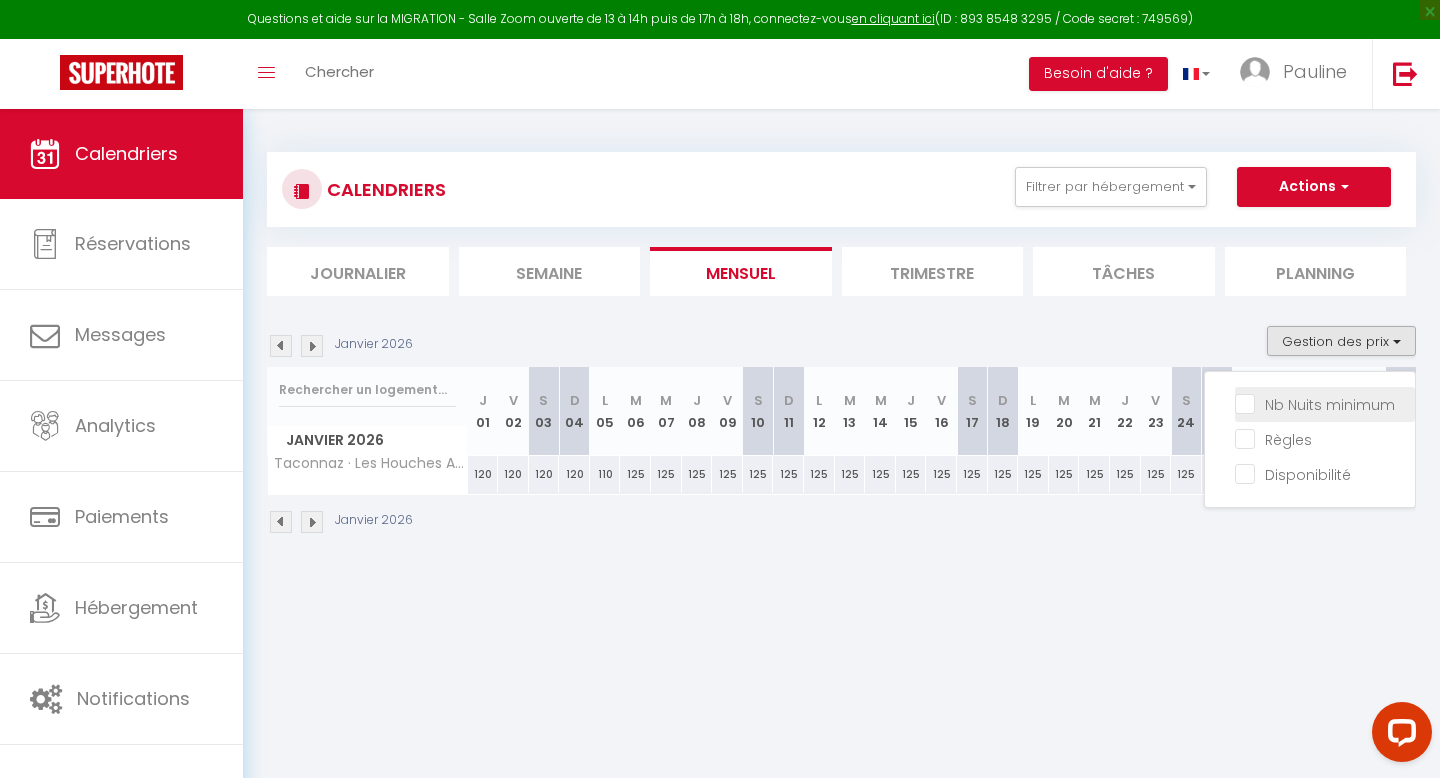 click on "Nb Nuits minimum" at bounding box center (1325, 403) 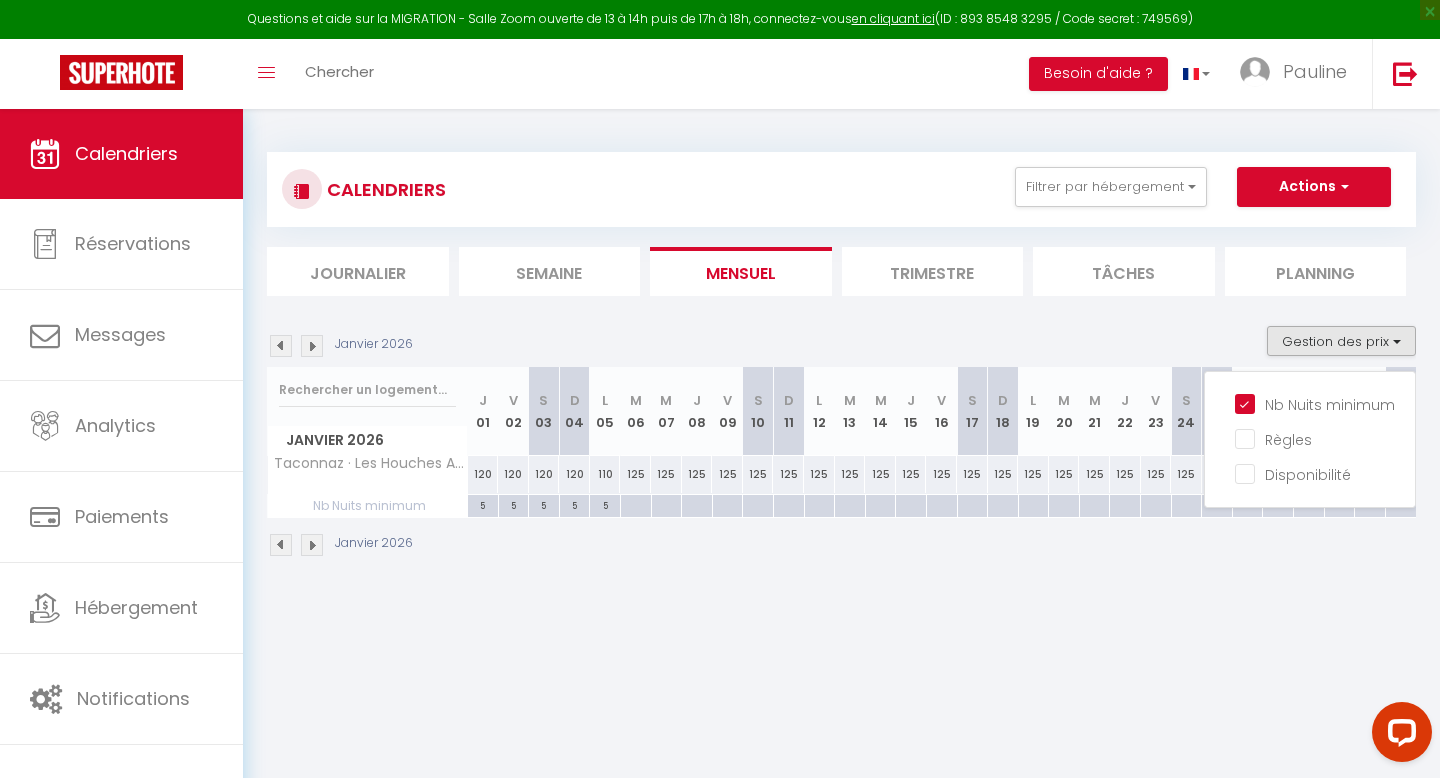 click at bounding box center [635, 506] 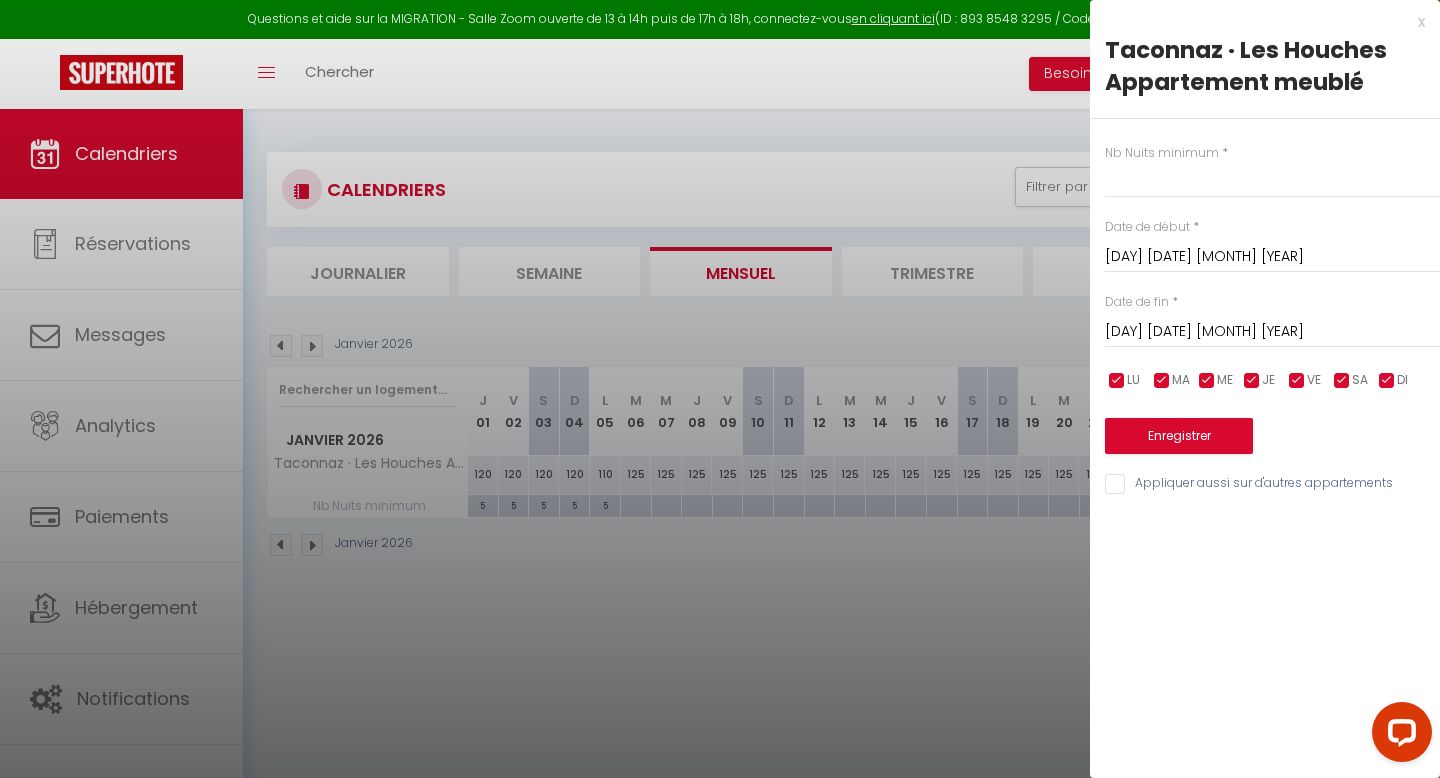 click on "[DAY] [DATE] [MONTH] [YEAR]" at bounding box center [1272, 332] 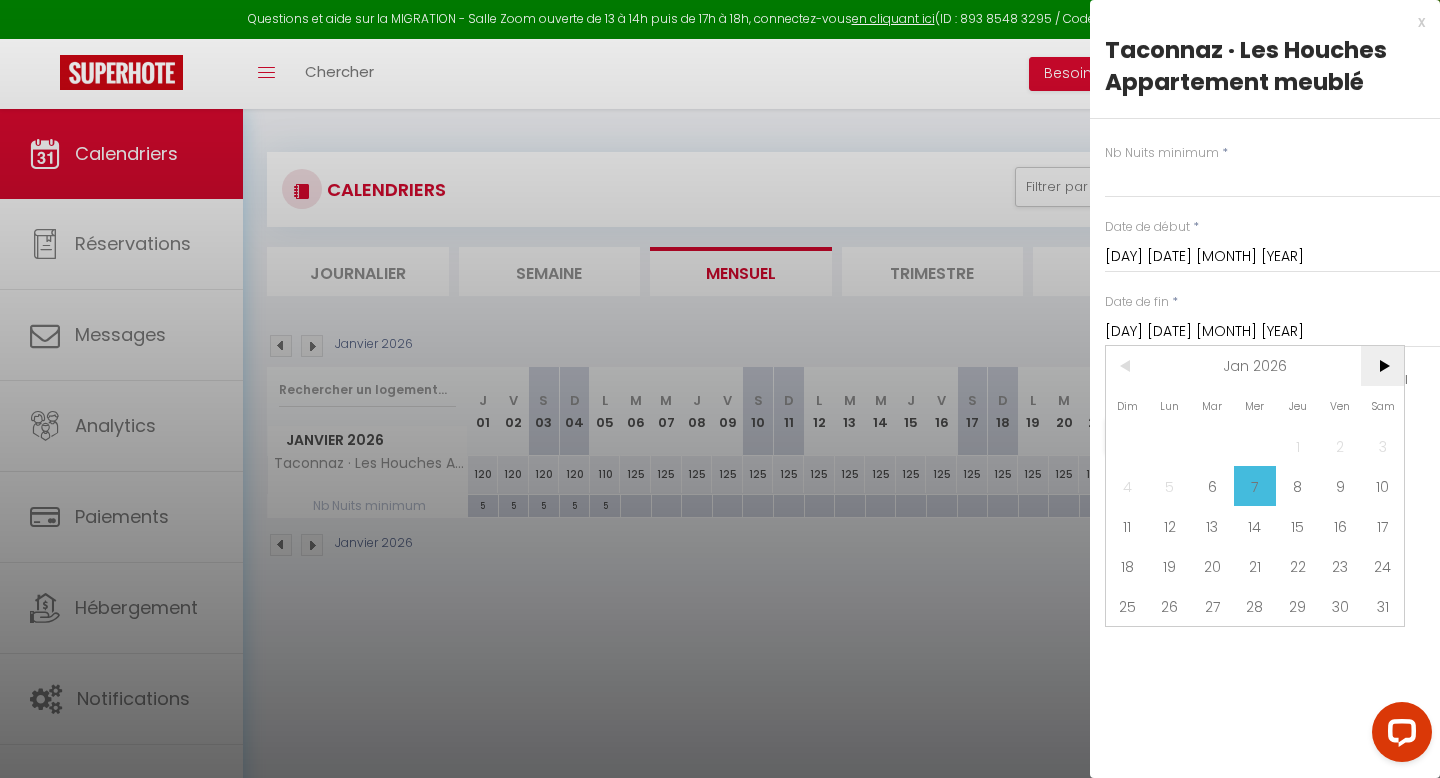click on ">" at bounding box center [1382, 366] 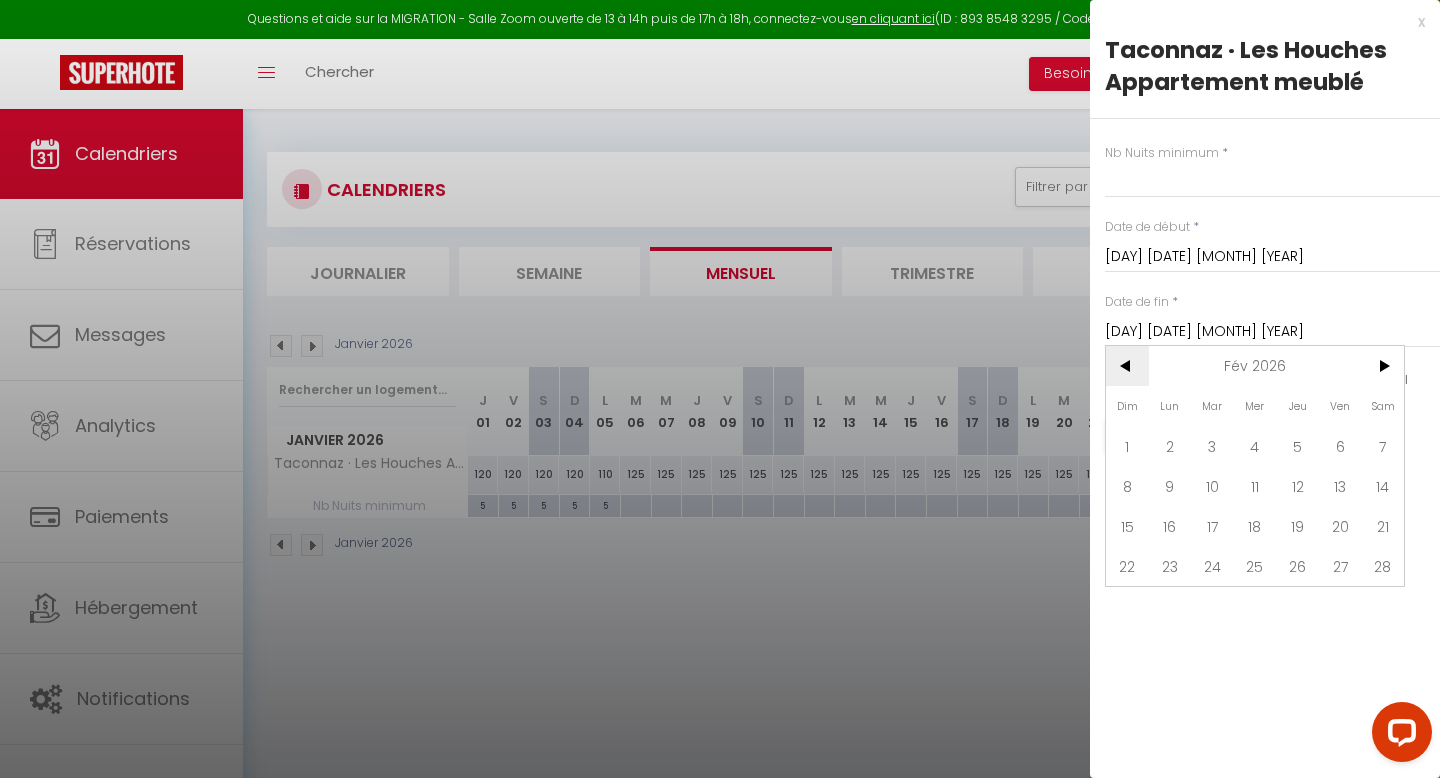 click on "<" at bounding box center (1127, 366) 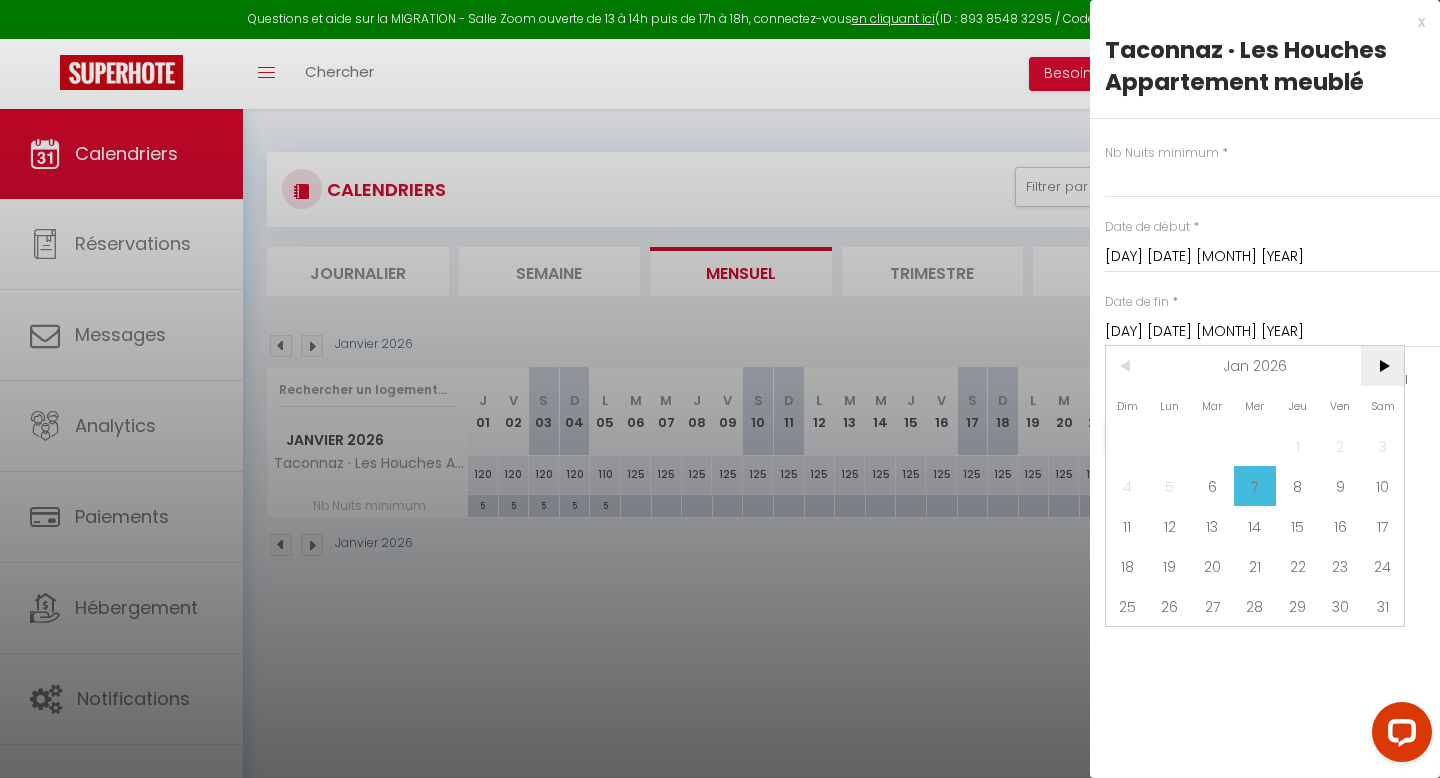 click on ">" at bounding box center (1382, 366) 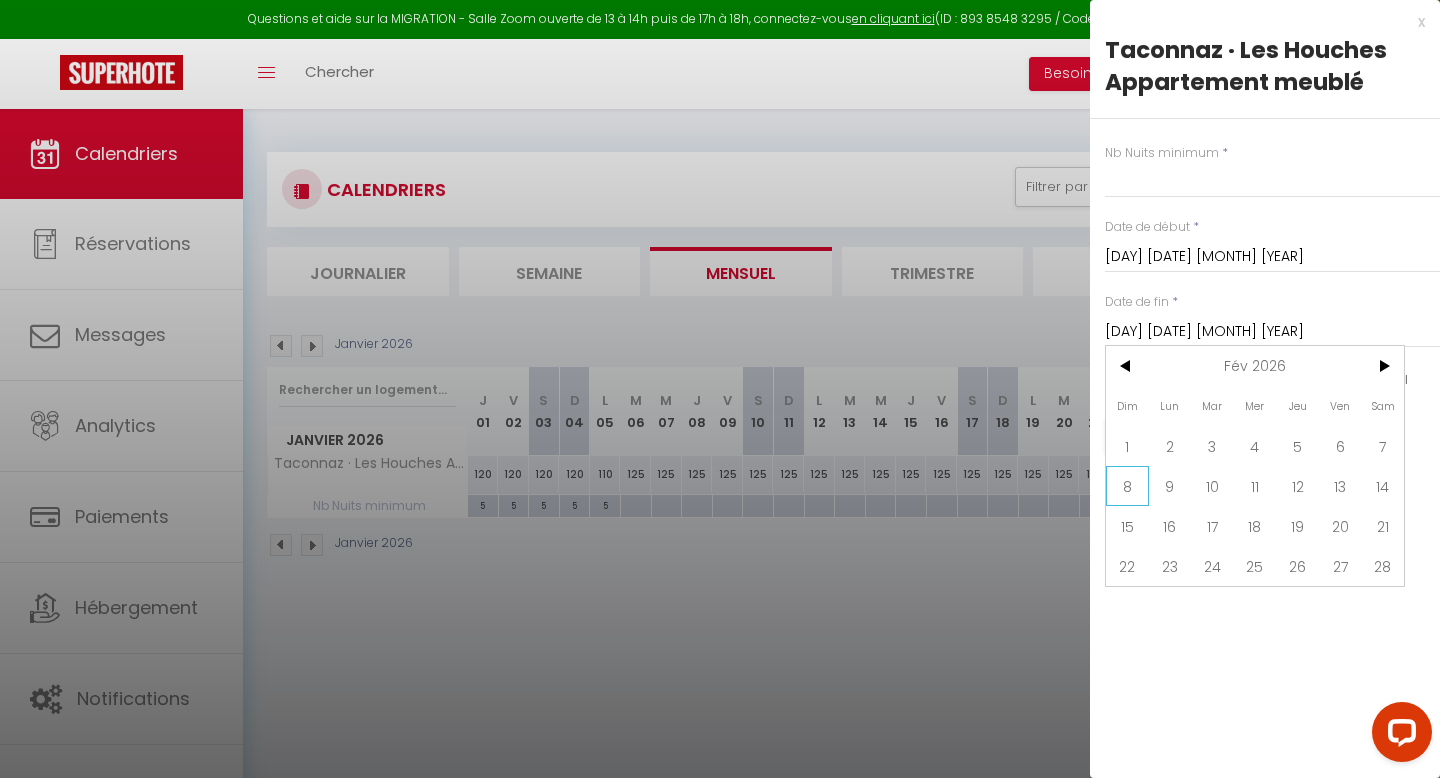 click on "8" at bounding box center [1127, 486] 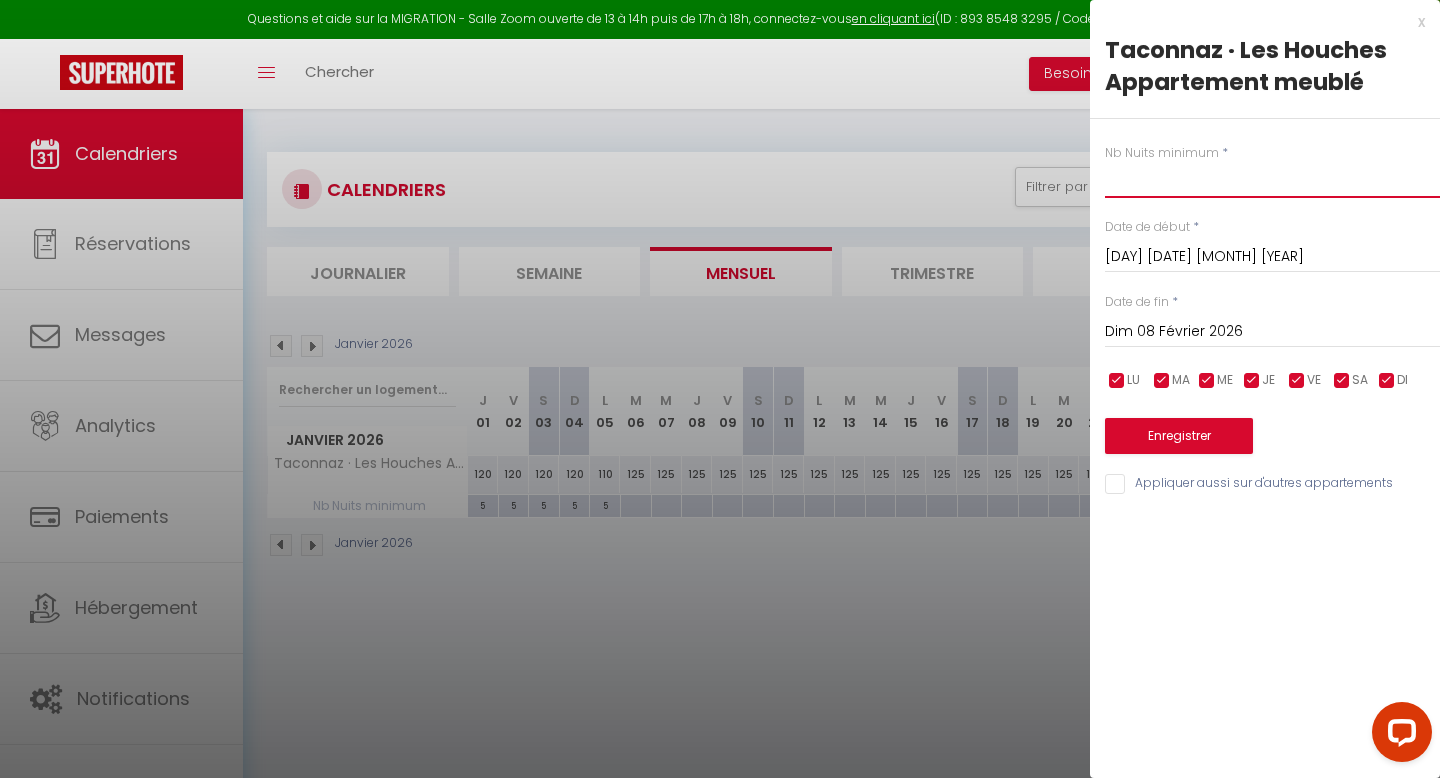 click at bounding box center (1272, 180) 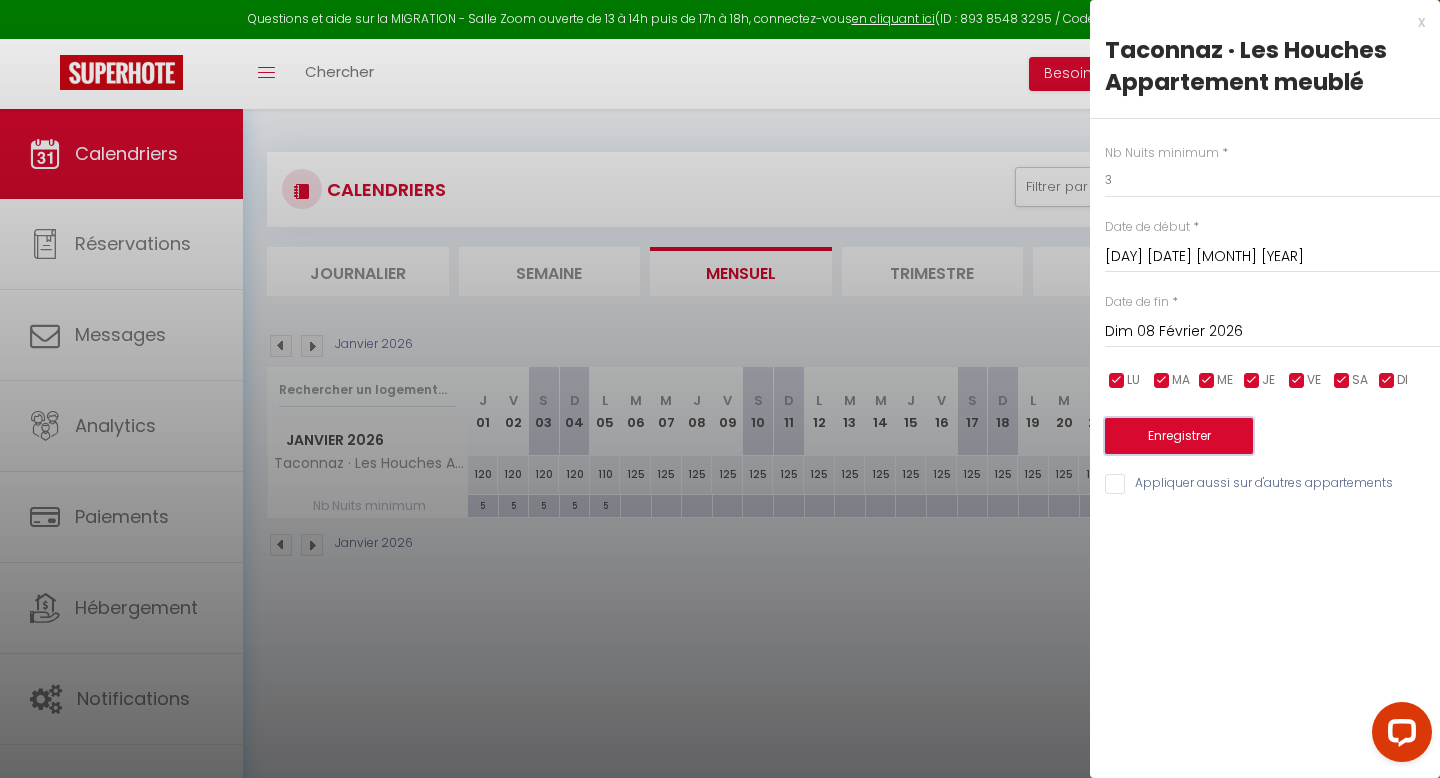 click on "Enregistrer" at bounding box center (1179, 436) 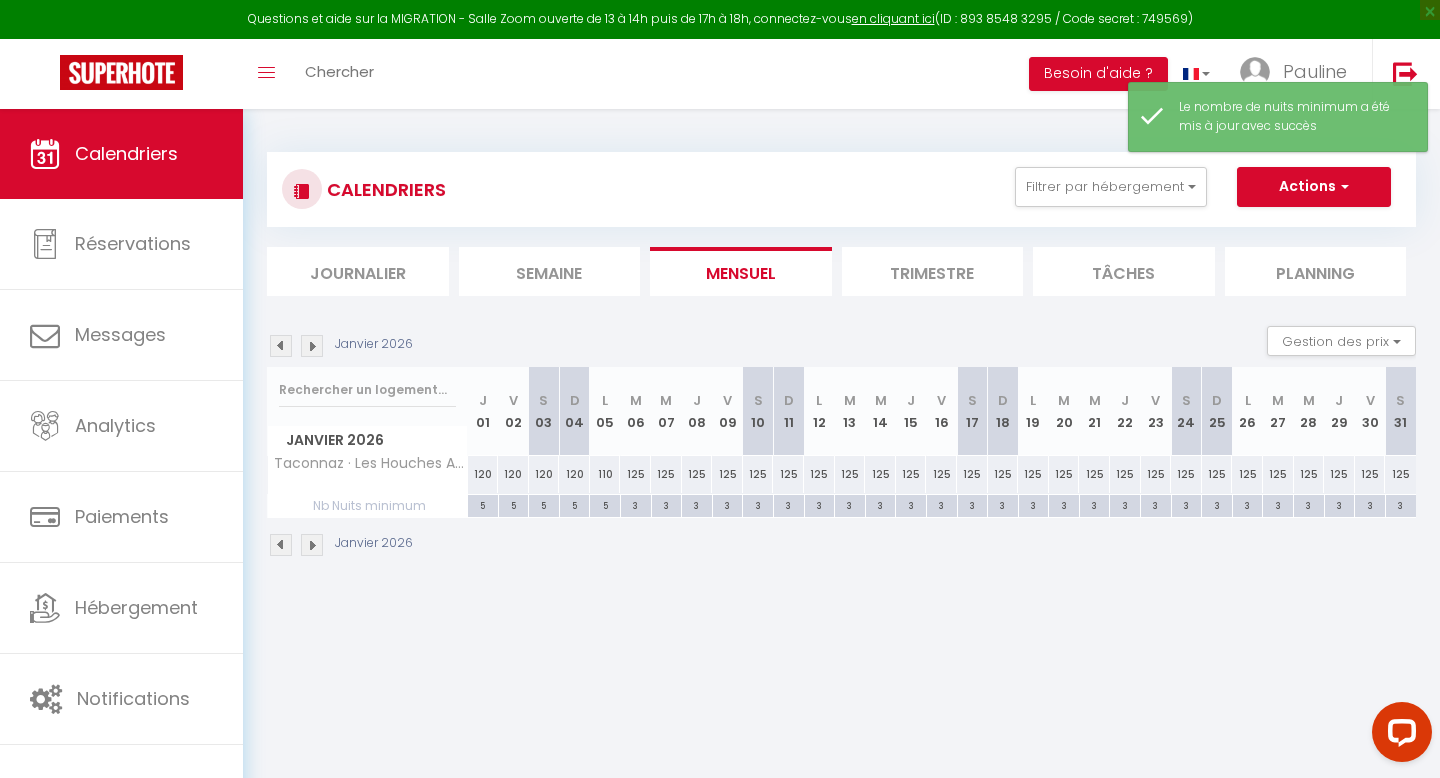 click at bounding box center (312, 545) 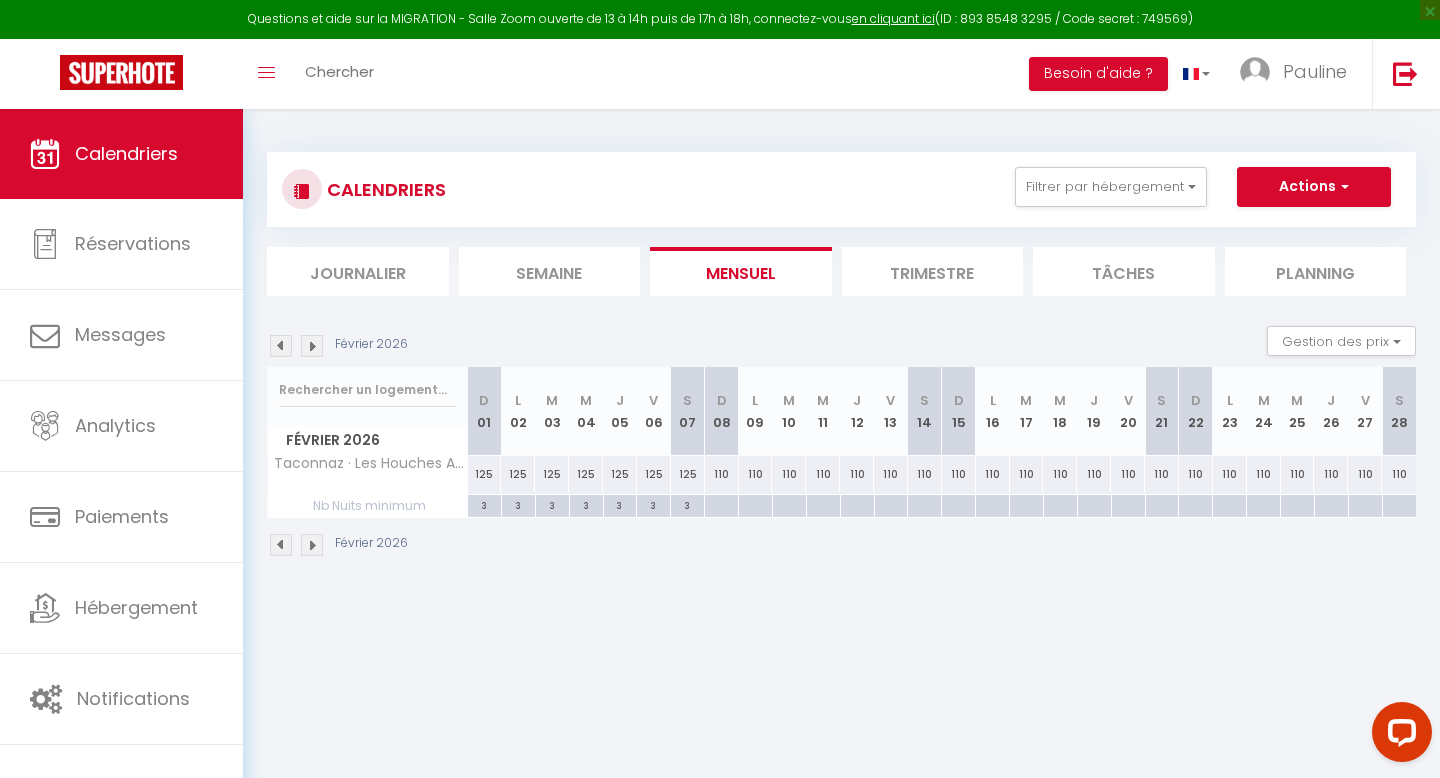 click on "125" at bounding box center [688, 474] 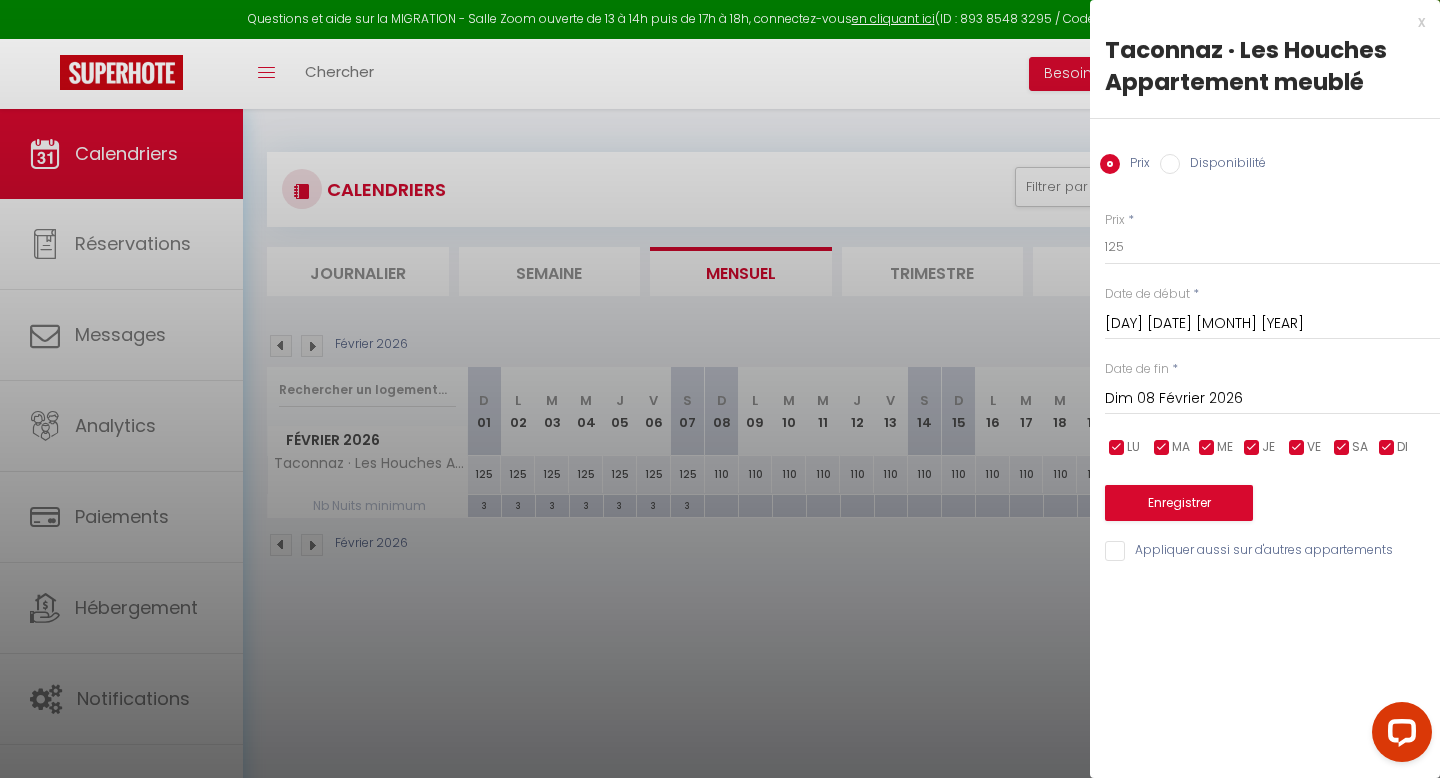 click on "Dim 08 Février 2026" at bounding box center [1272, 399] 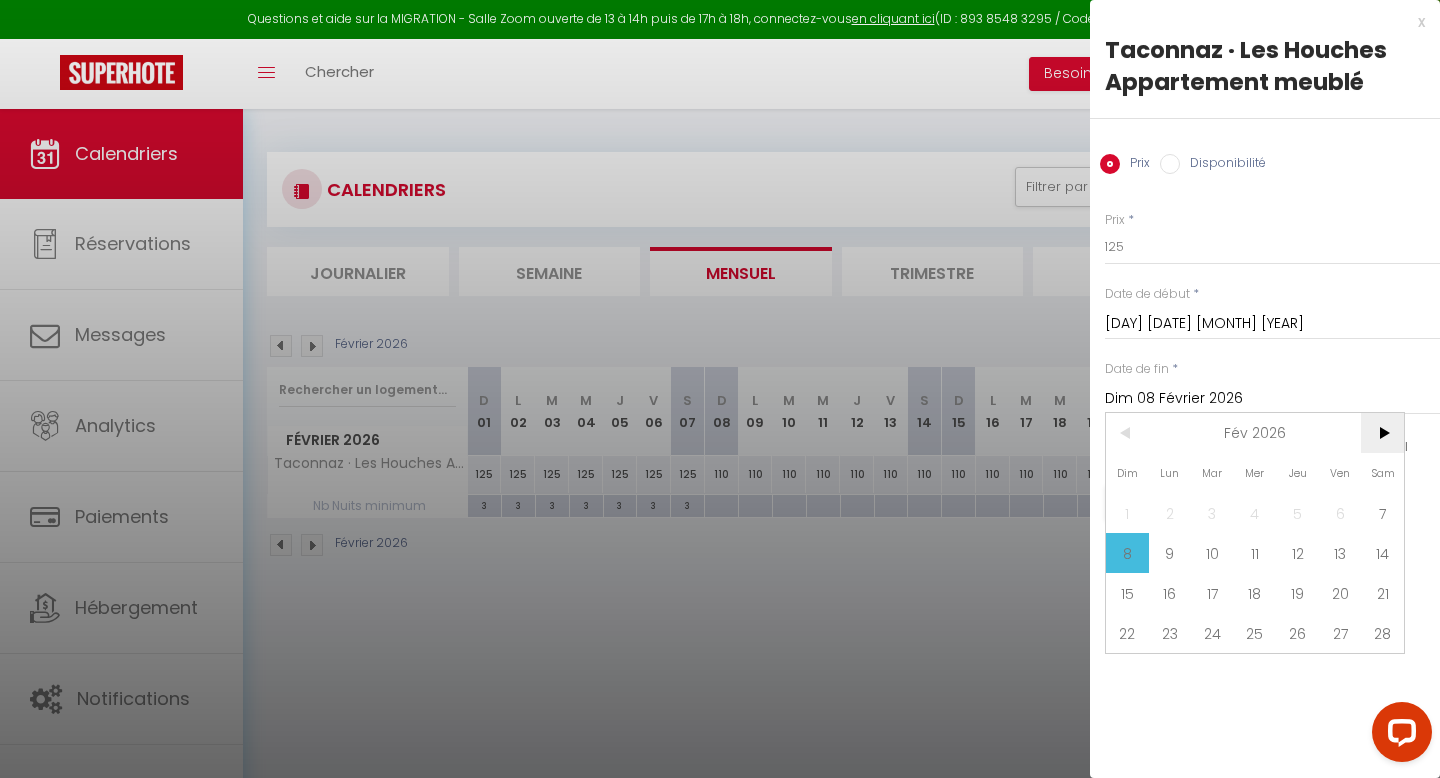 click on ">" at bounding box center (1382, 433) 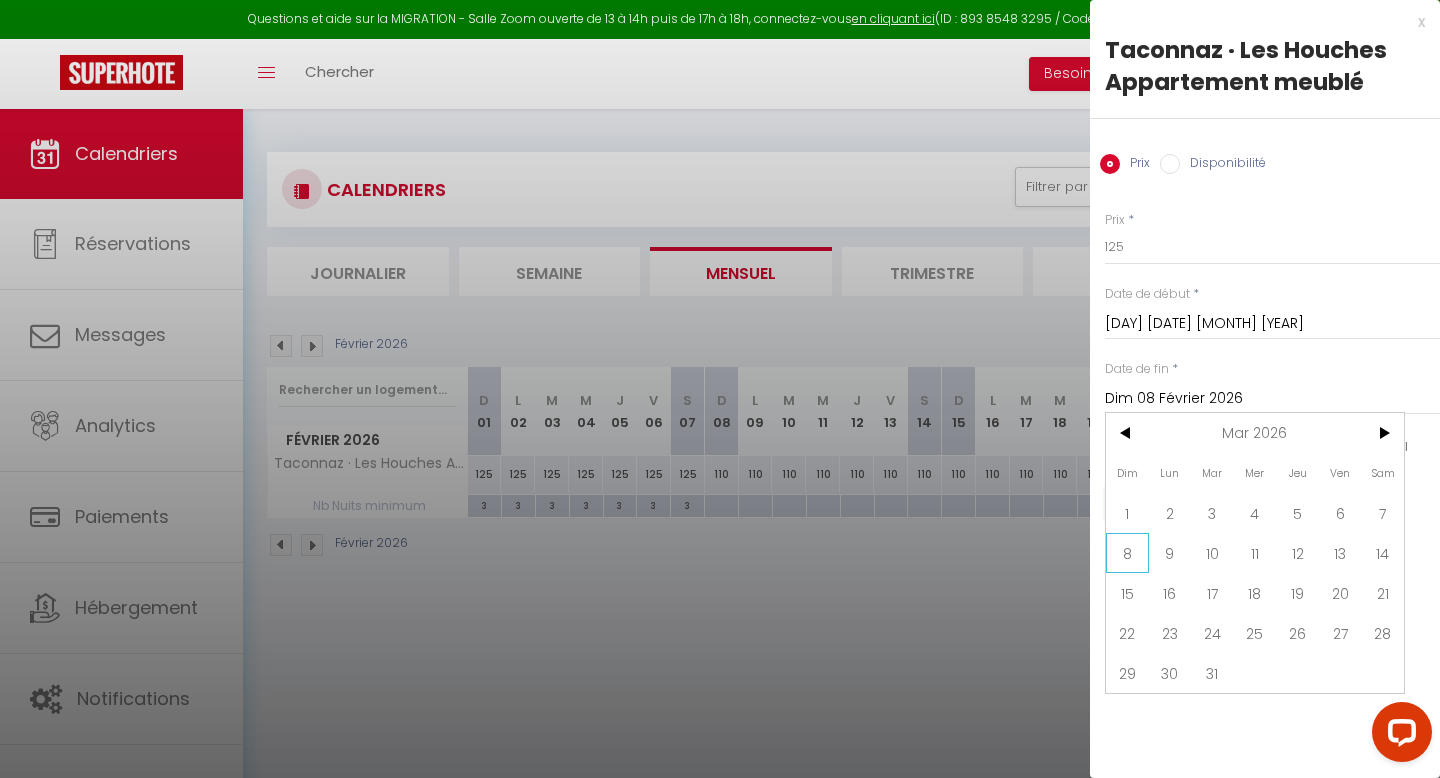 click on "8" at bounding box center (1127, 553) 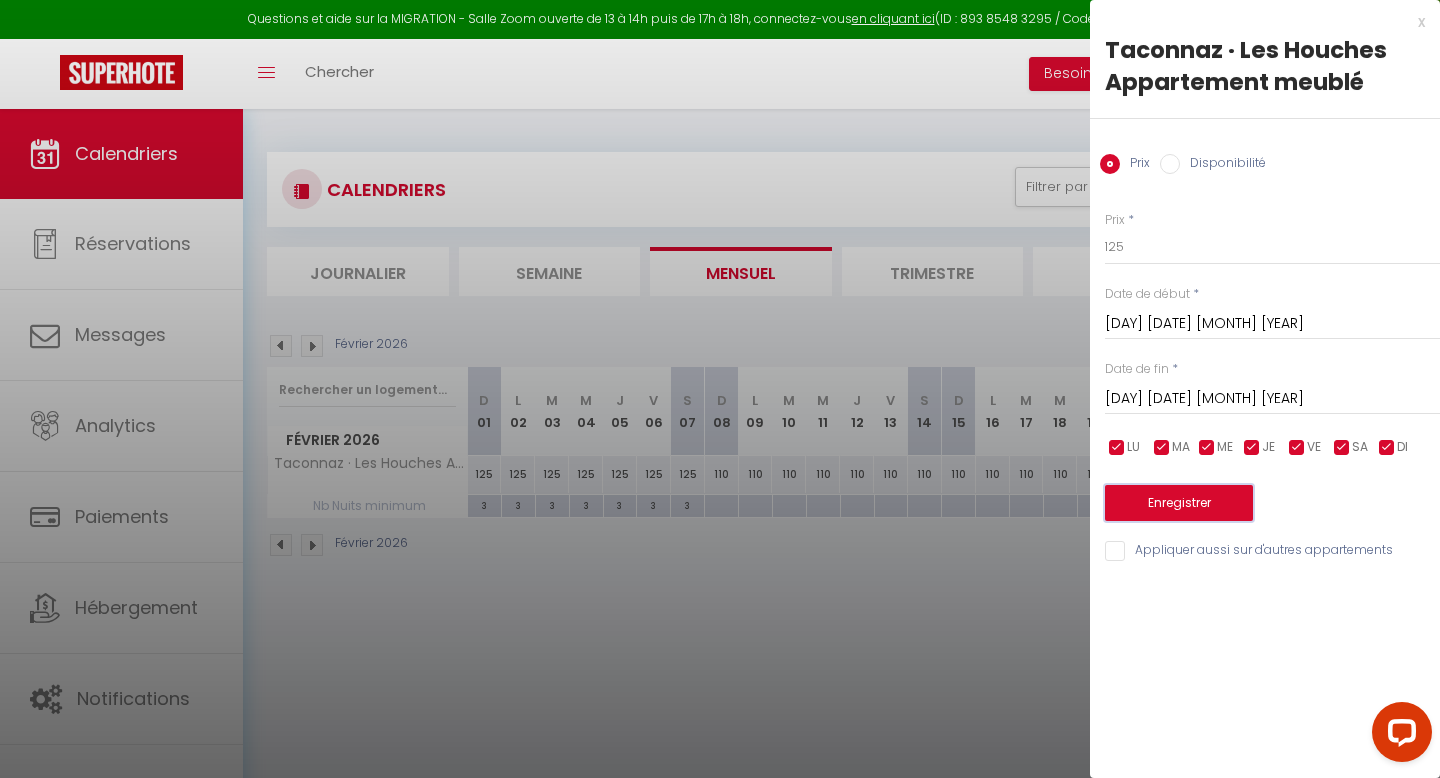 click on "Enregistrer" at bounding box center [1179, 503] 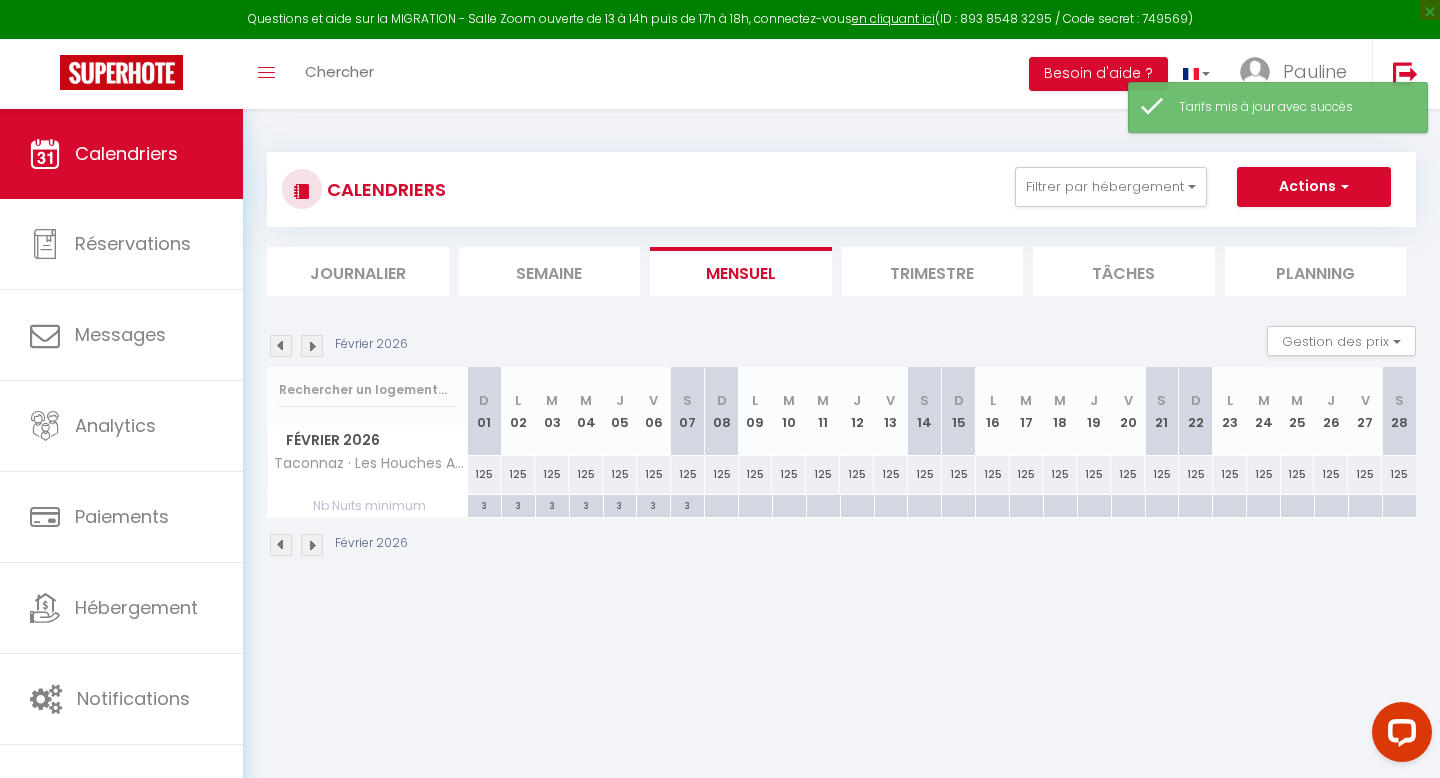 click at bounding box center [721, 506] 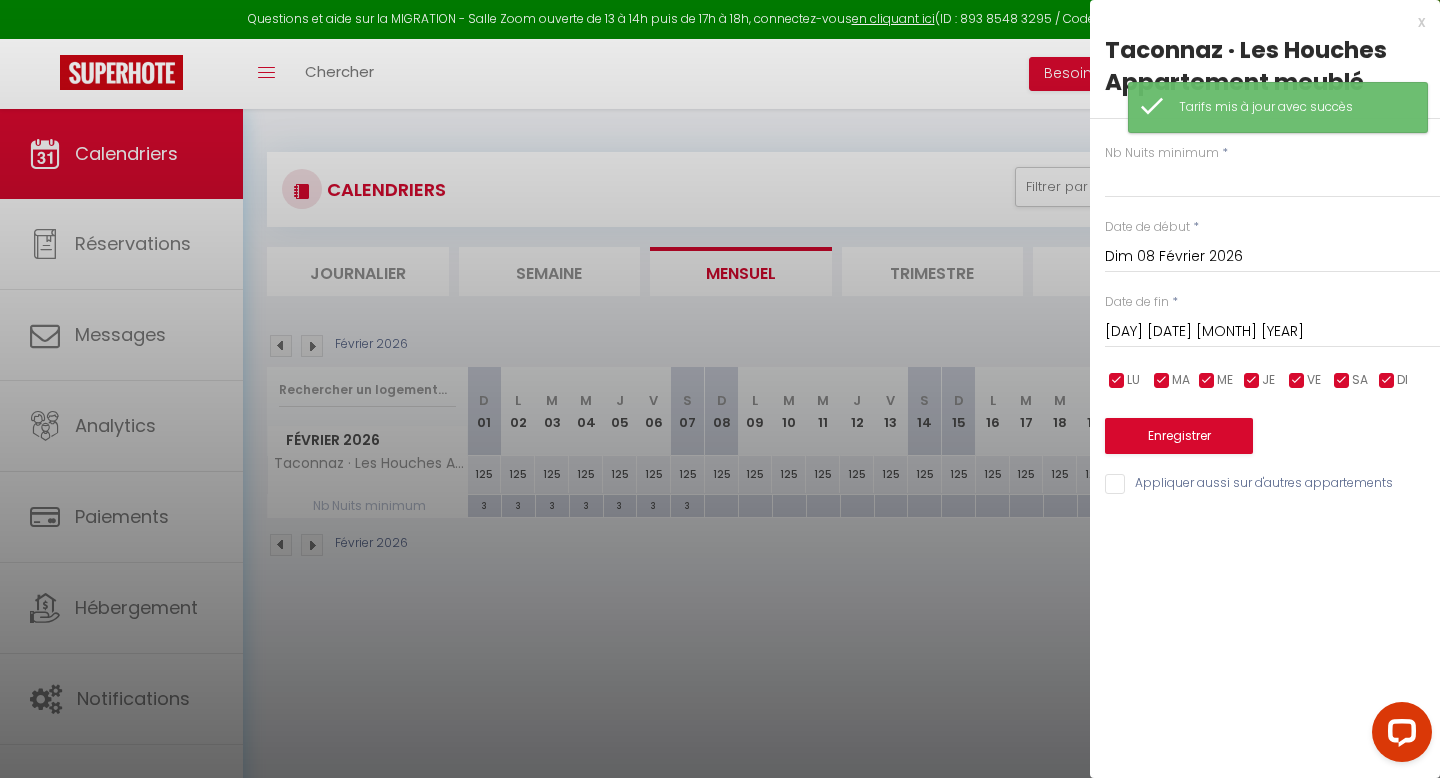 click at bounding box center [720, 389] 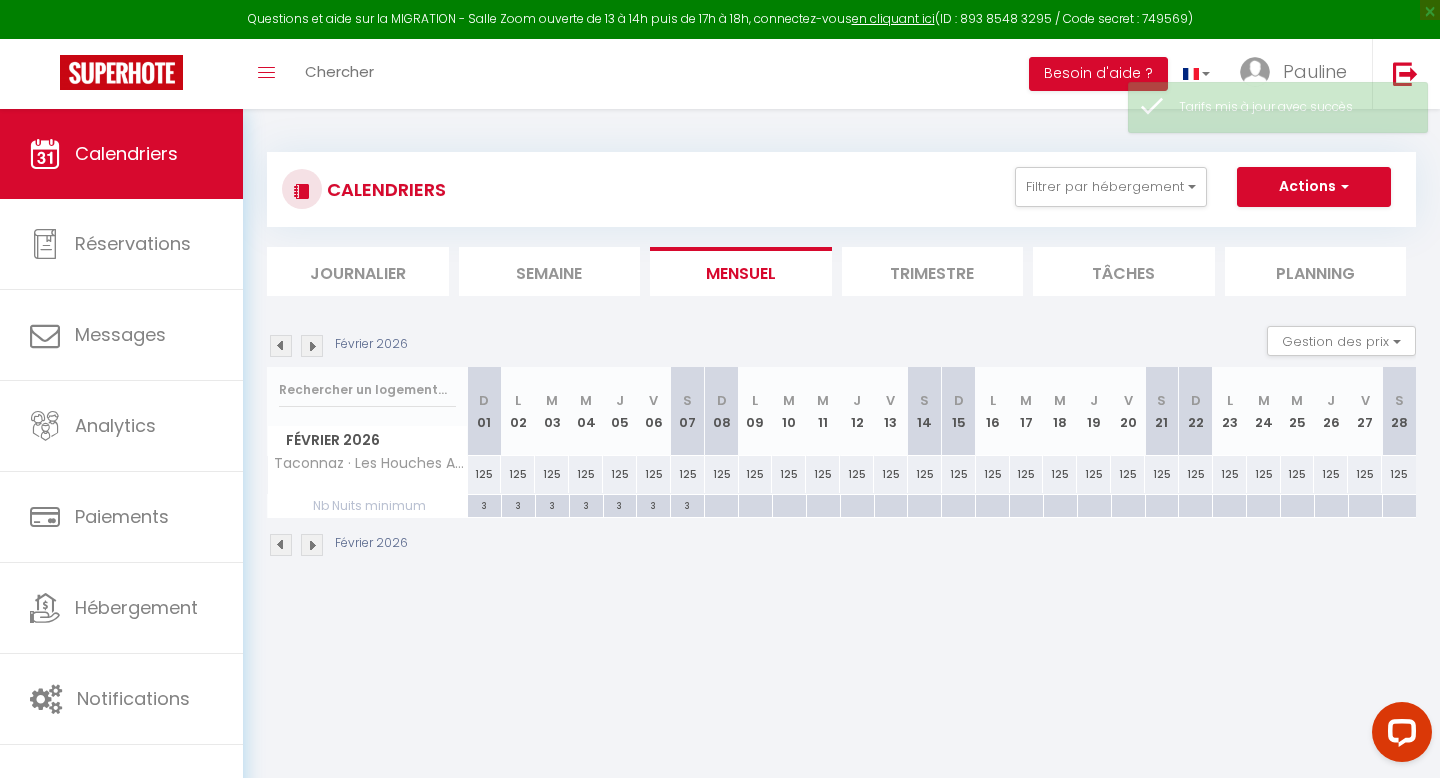click on "3" at bounding box center (653, 504) 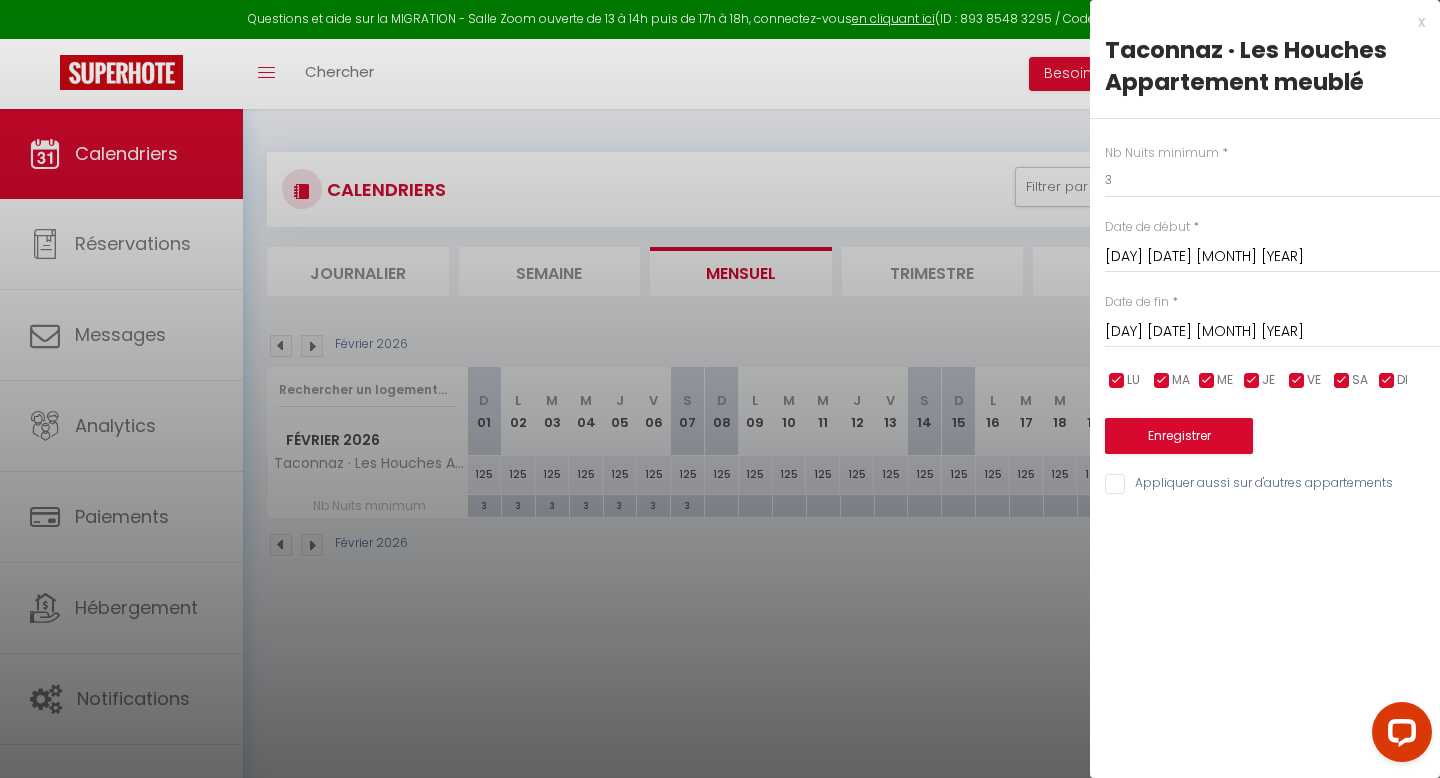 click on "[DAY] [DATE] [MONTH] [YEAR]" at bounding box center [1272, 257] 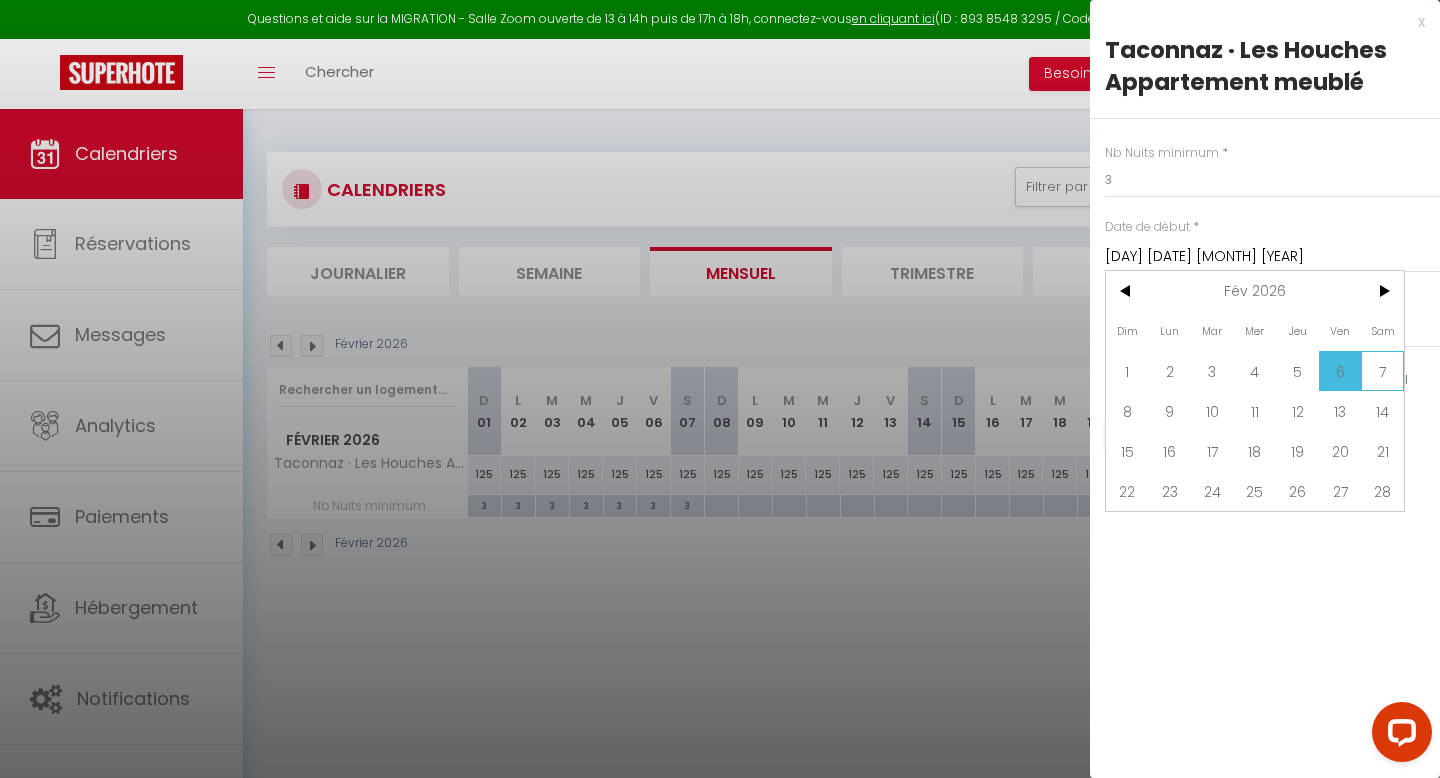 click on "7" at bounding box center (1382, 371) 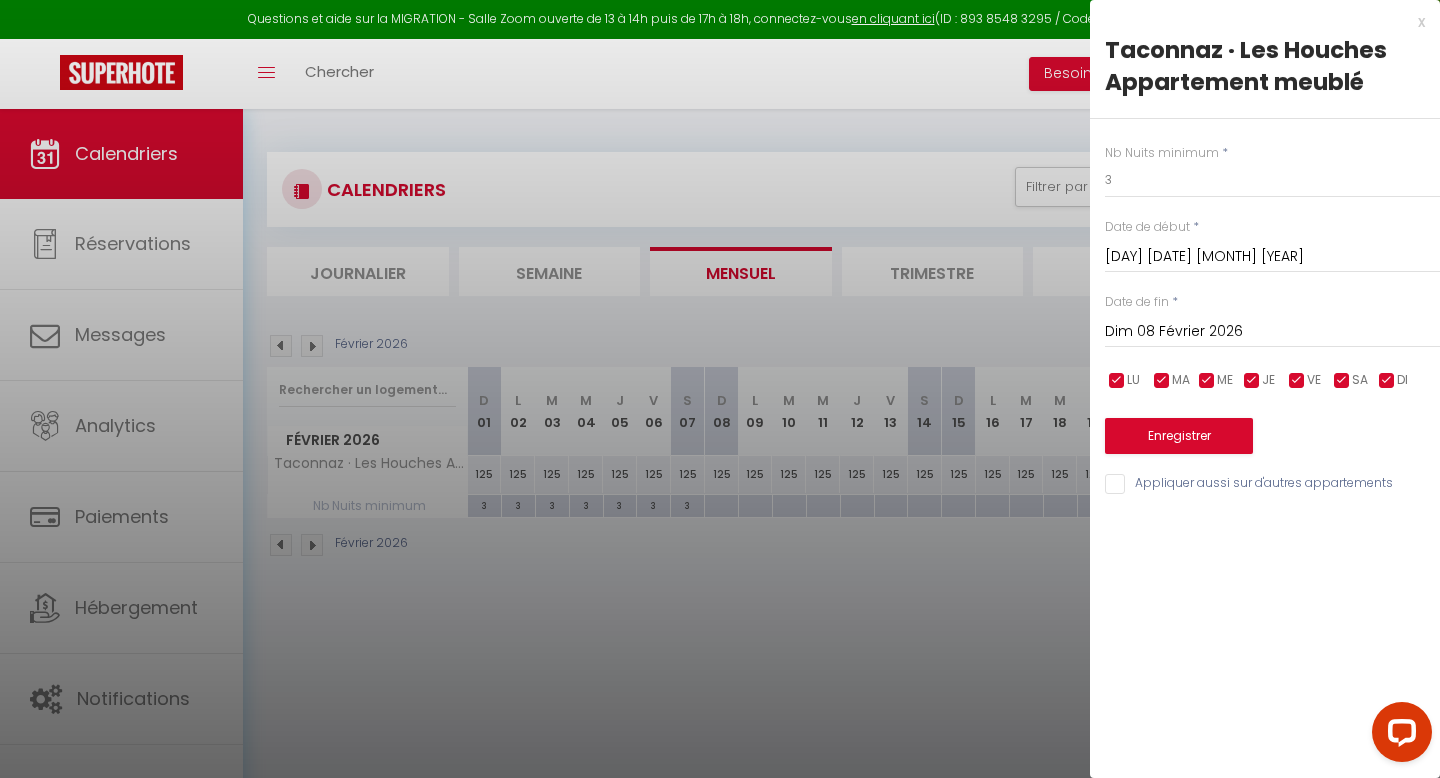 click on "Dim 08 Février 2026" at bounding box center (1272, 332) 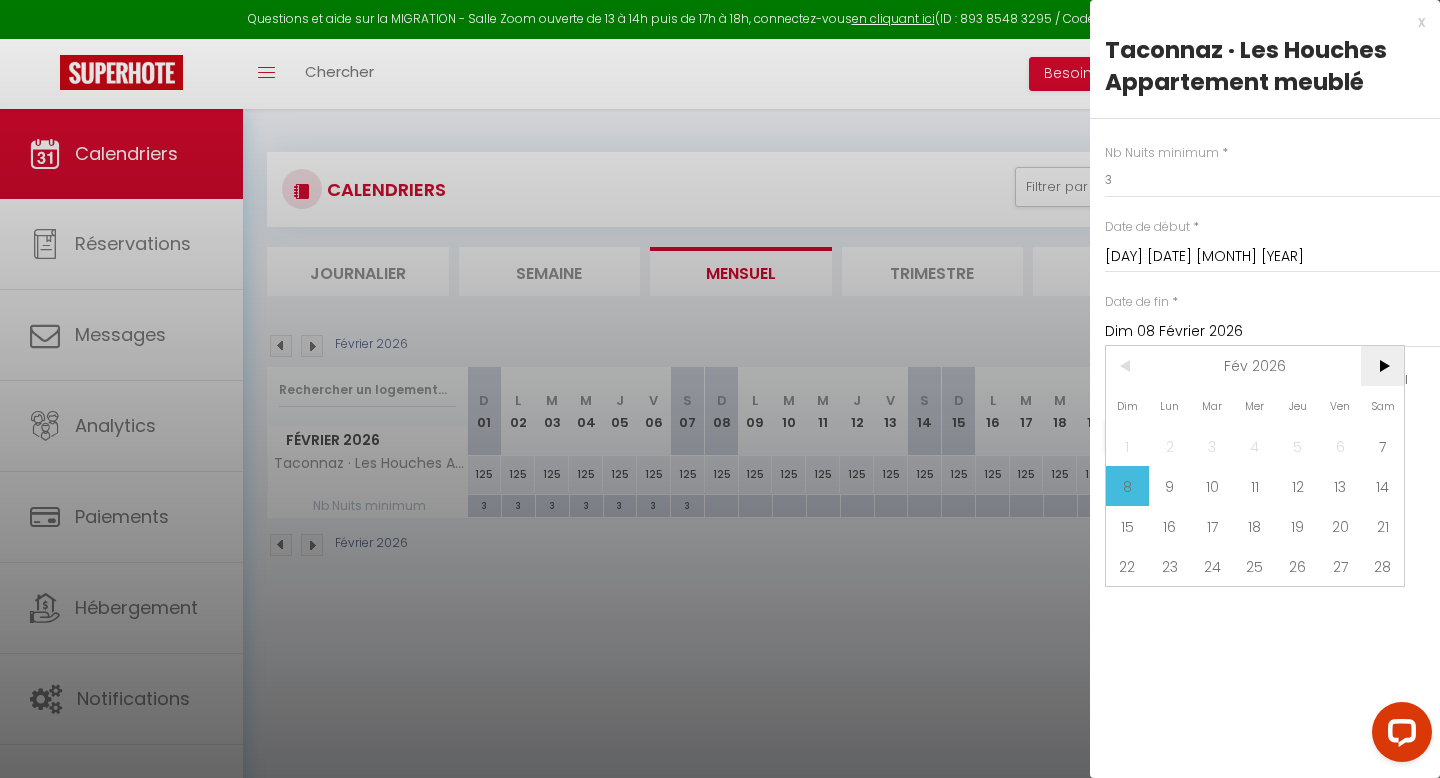 click on ">" at bounding box center (1382, 366) 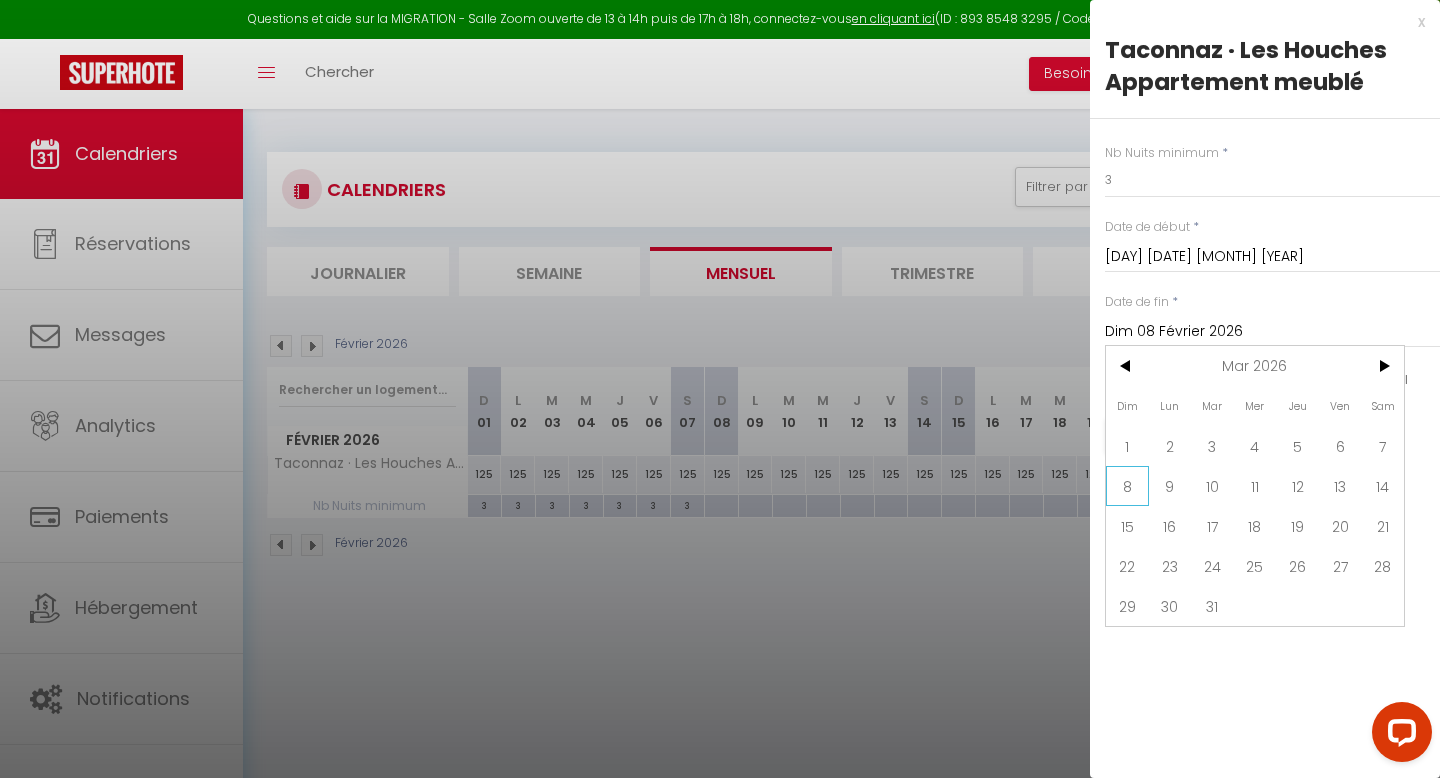 click on "8" at bounding box center [1127, 486] 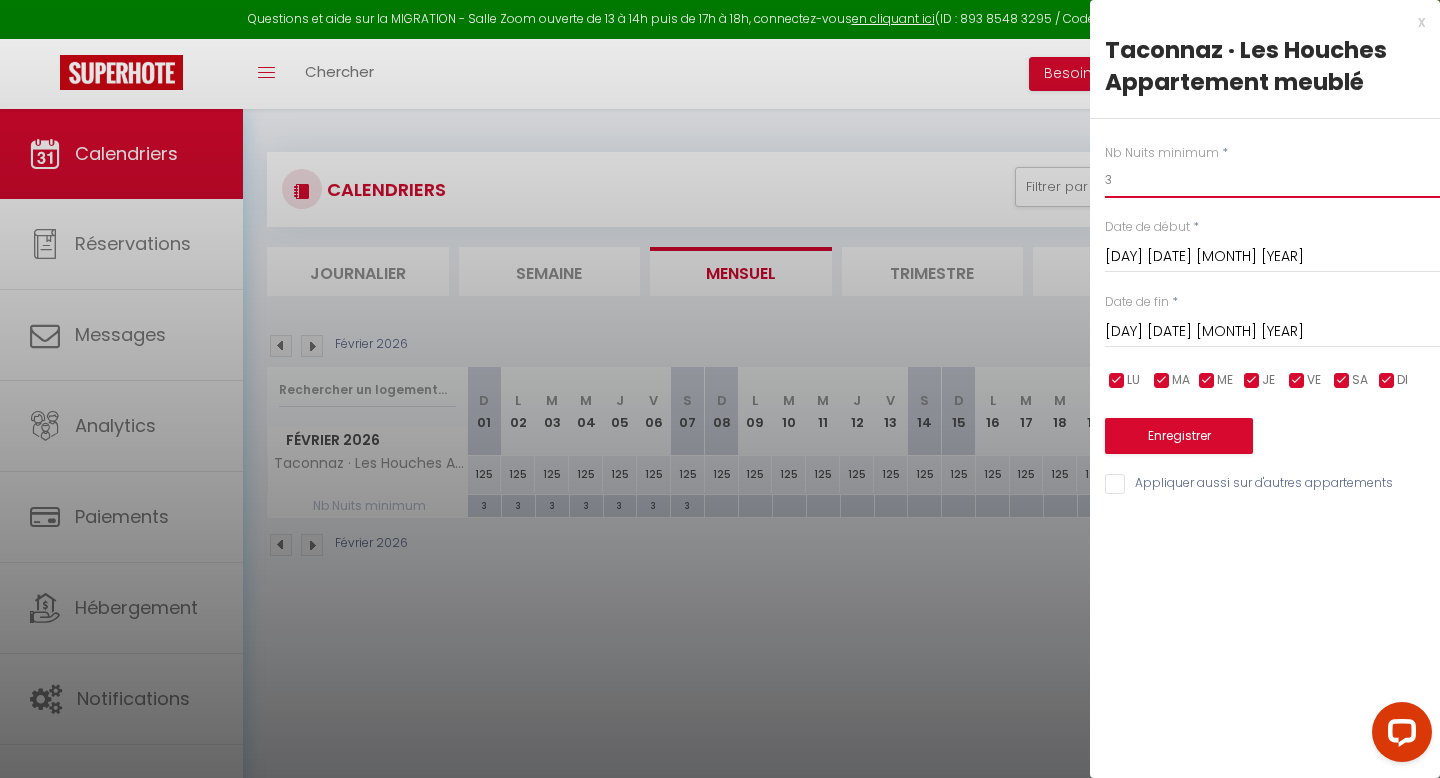 click on "3" at bounding box center [1272, 180] 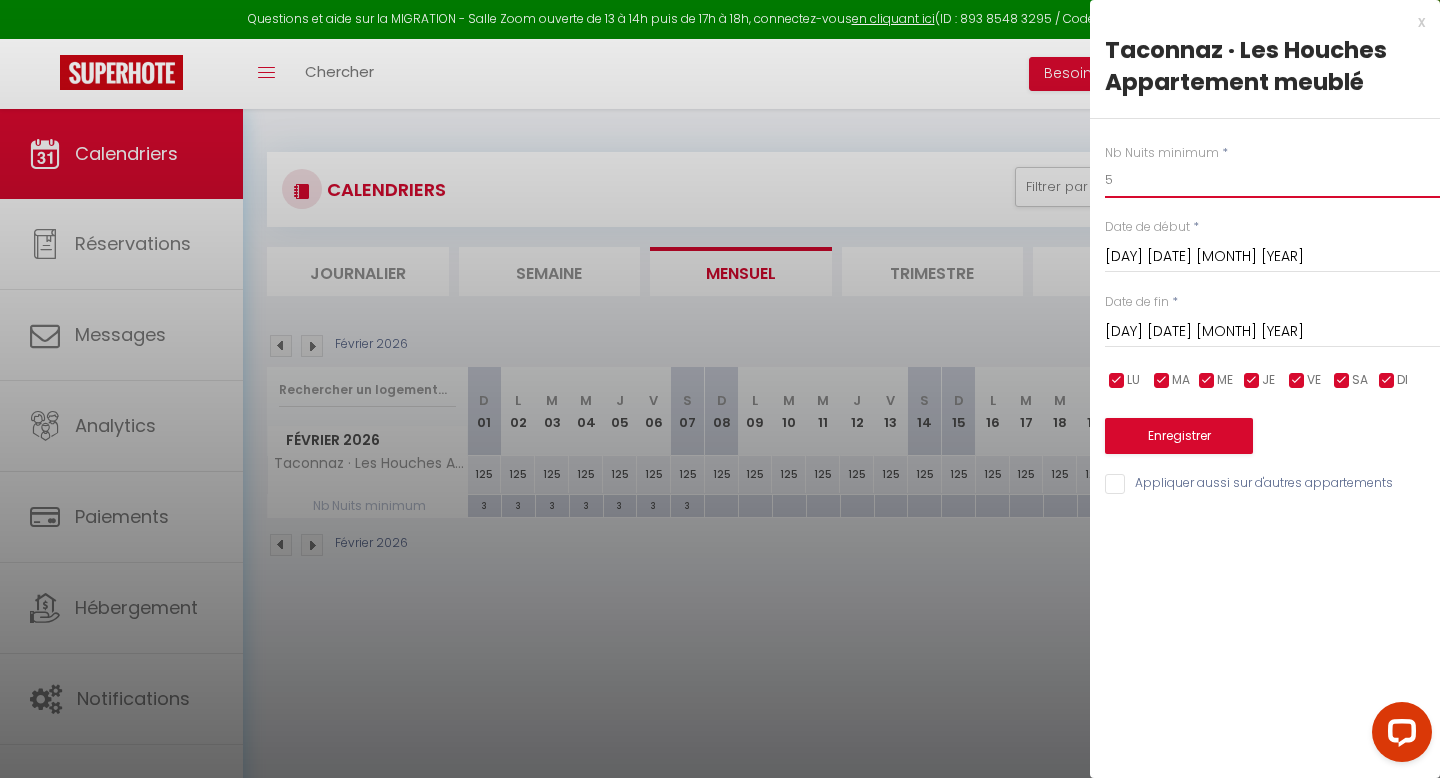 click on "5" at bounding box center [1272, 180] 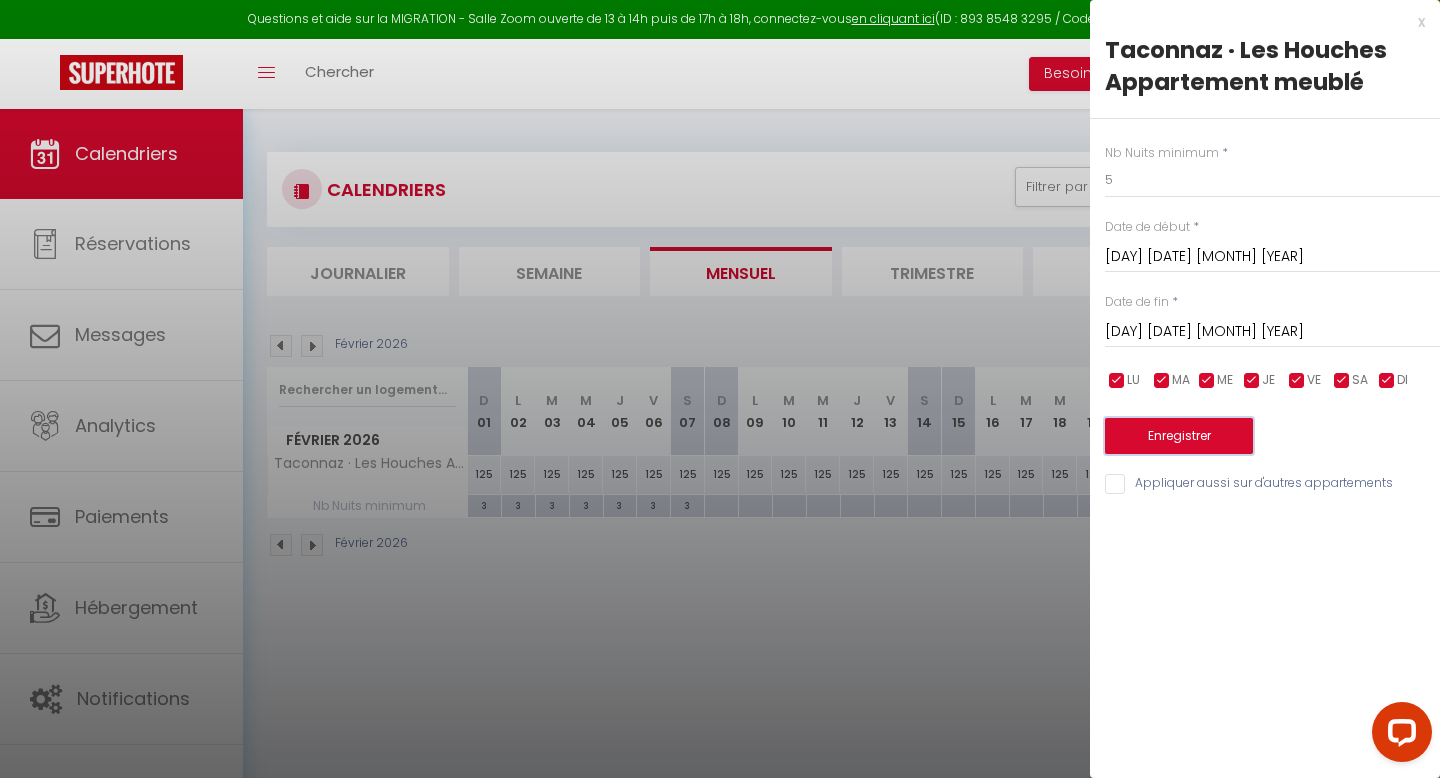 click on "Enregistrer" at bounding box center [1179, 436] 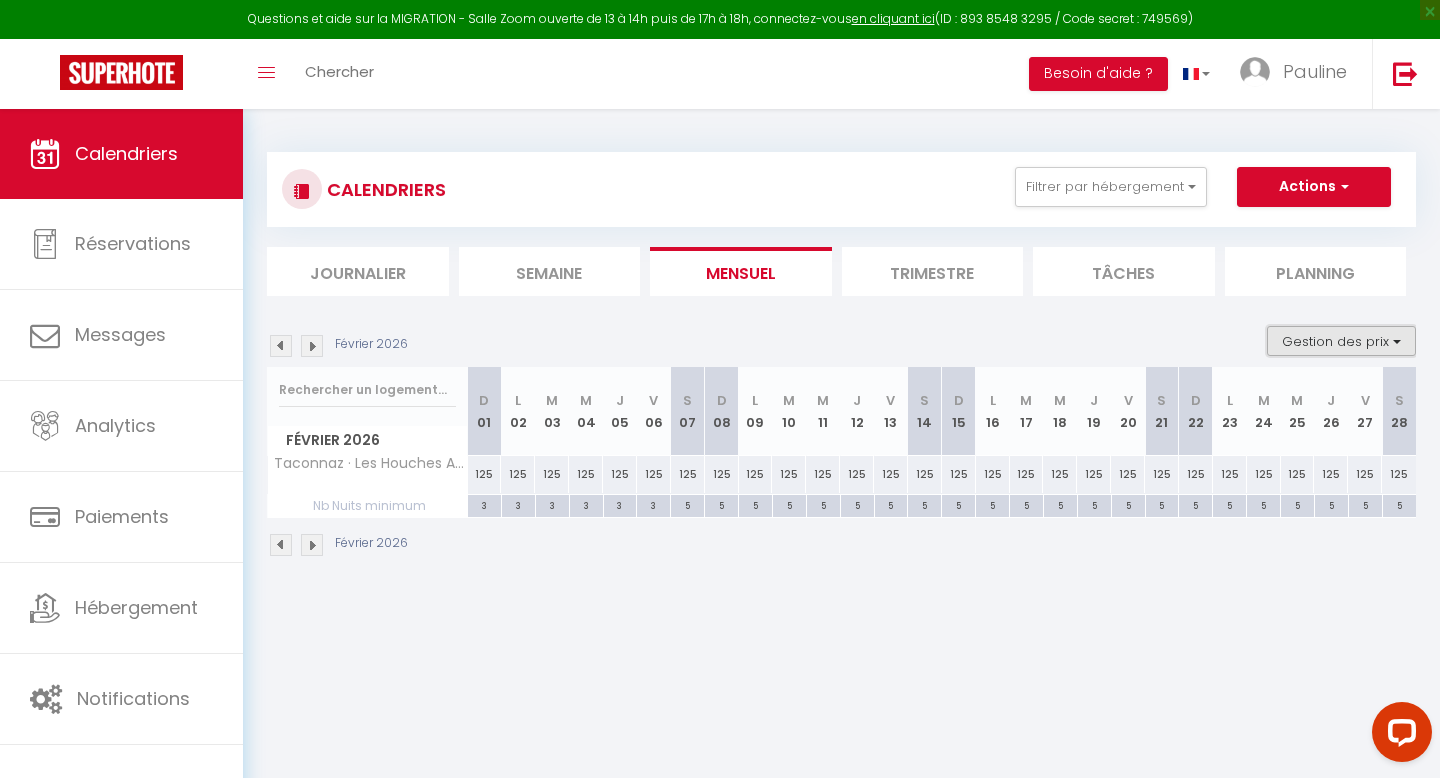 click on "Gestion des prix" at bounding box center [1341, 341] 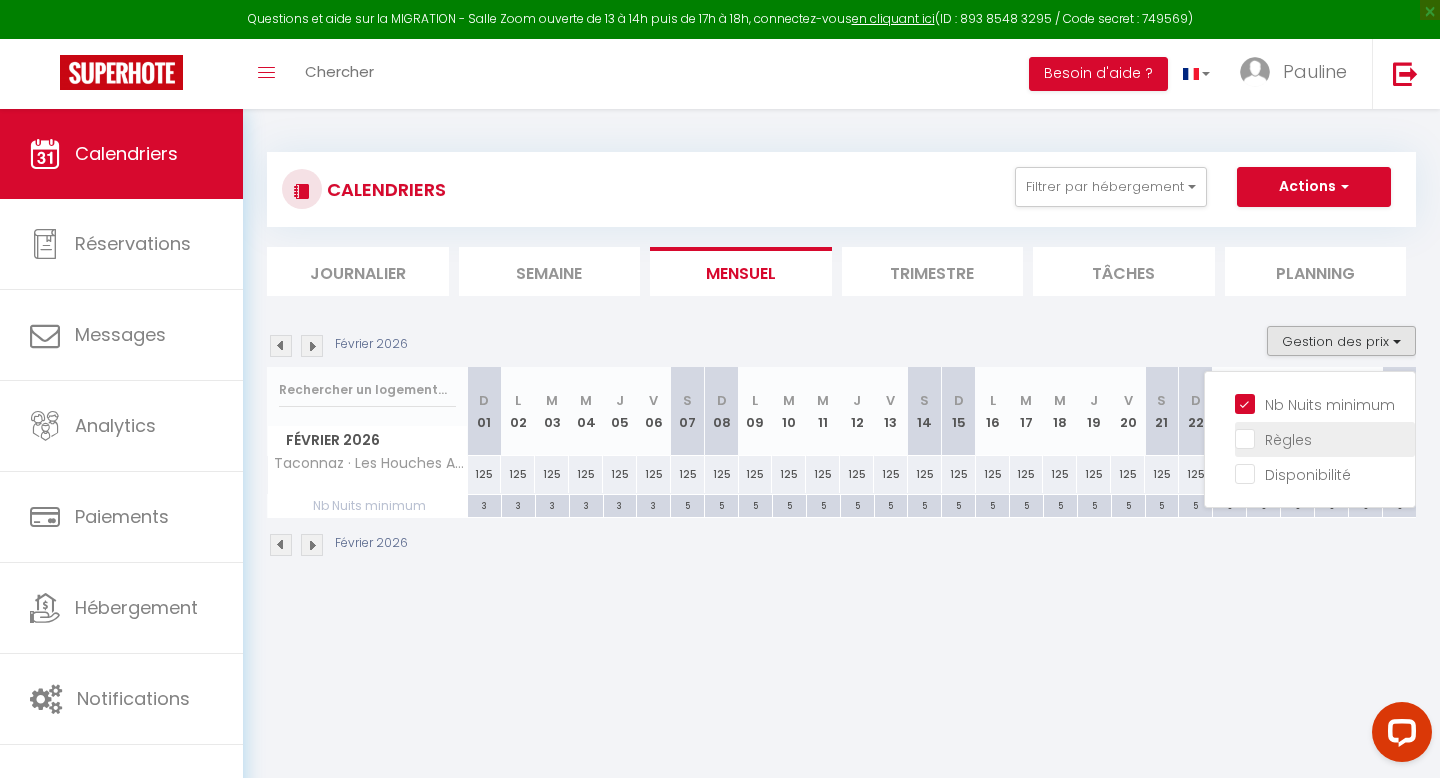 click on "Règles" at bounding box center [1325, 438] 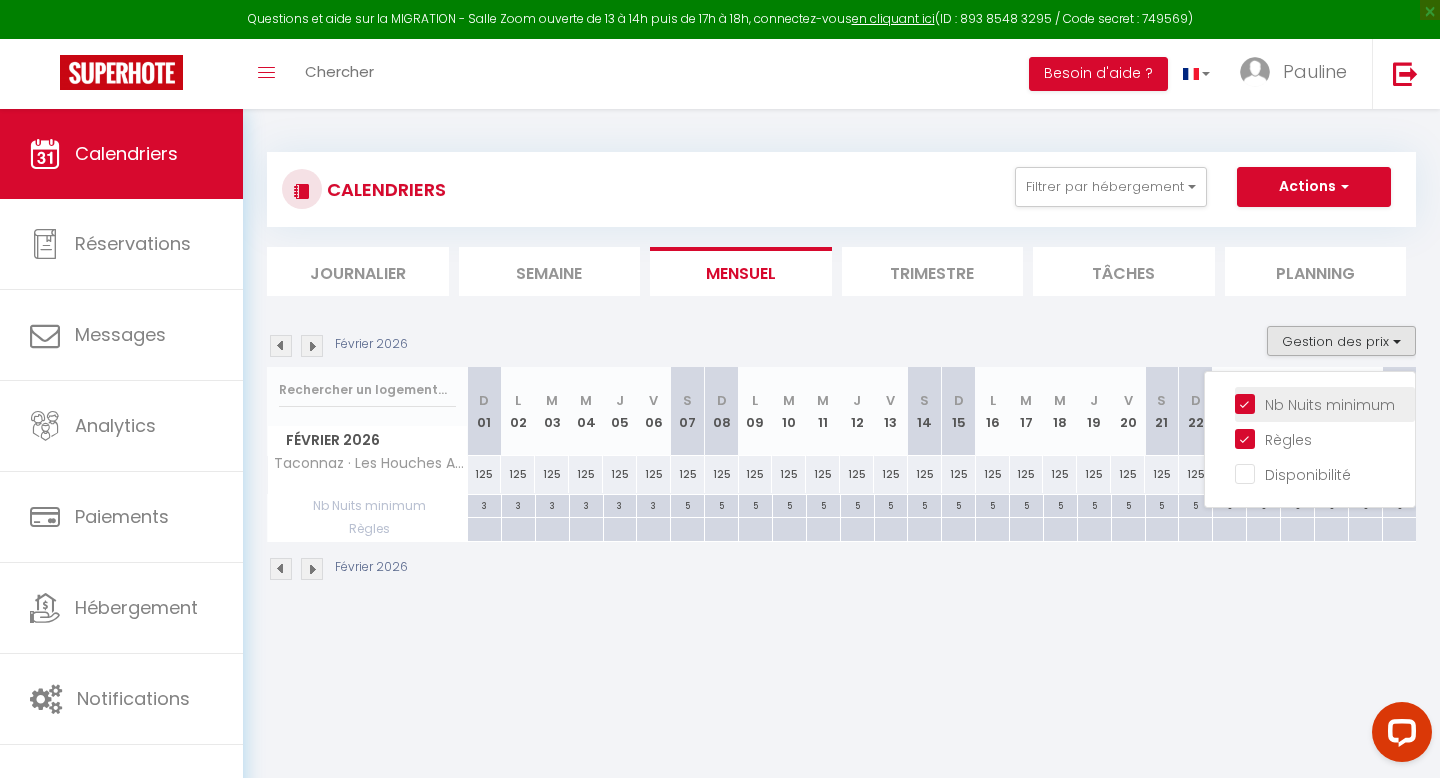 click on "Nb Nuits minimum" at bounding box center [1325, 403] 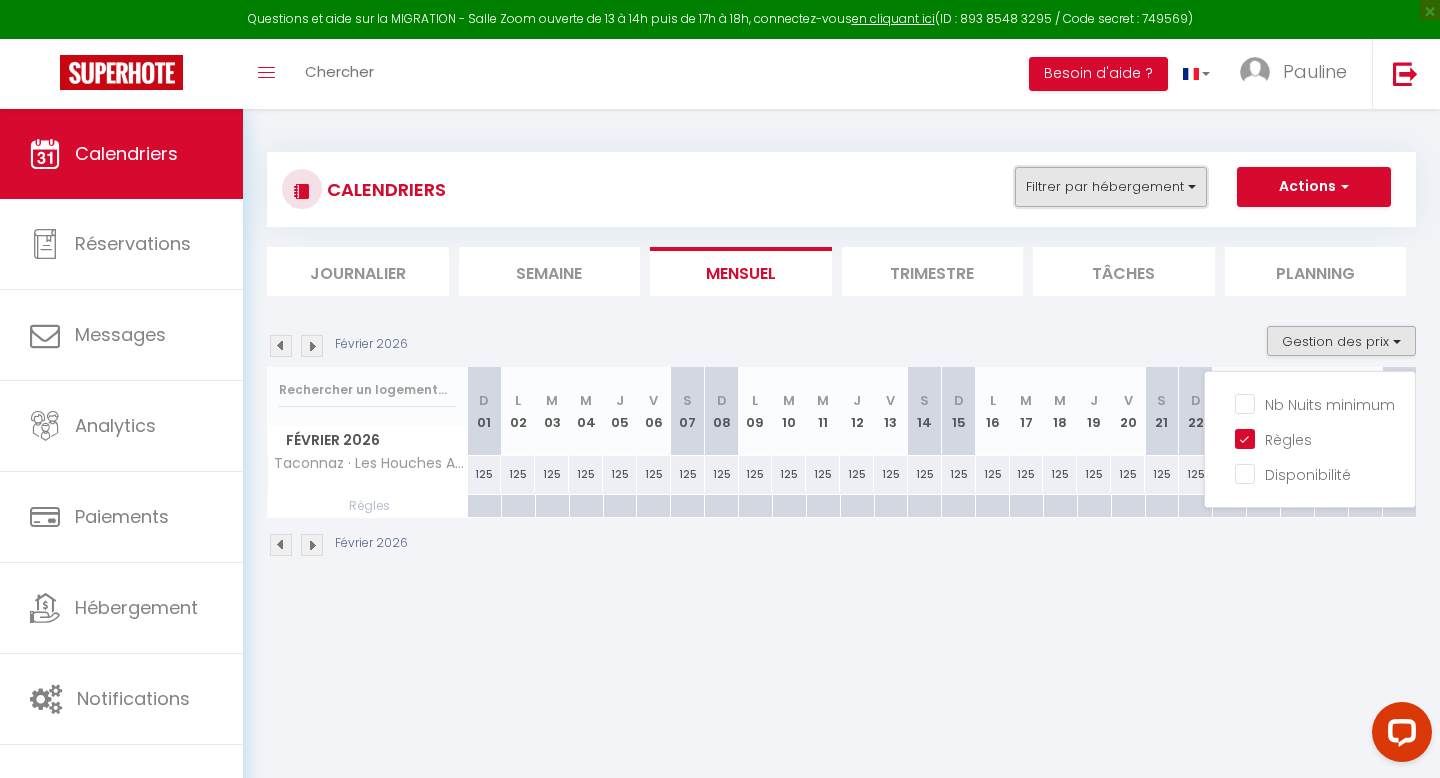 click on "Filtrer par hébergement" at bounding box center (1111, 187) 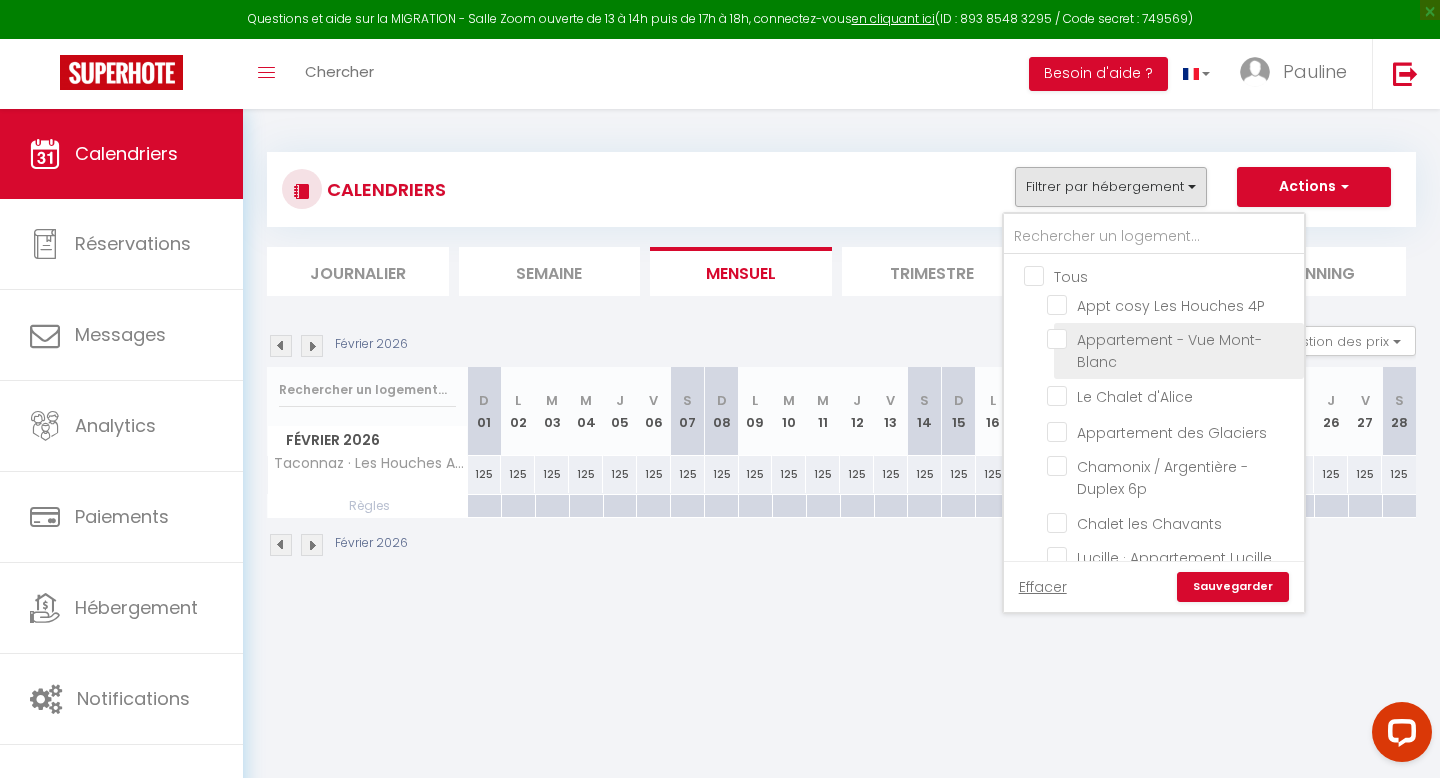 click on "Appartement  - Vue Mont-Blanc" at bounding box center (1172, 339) 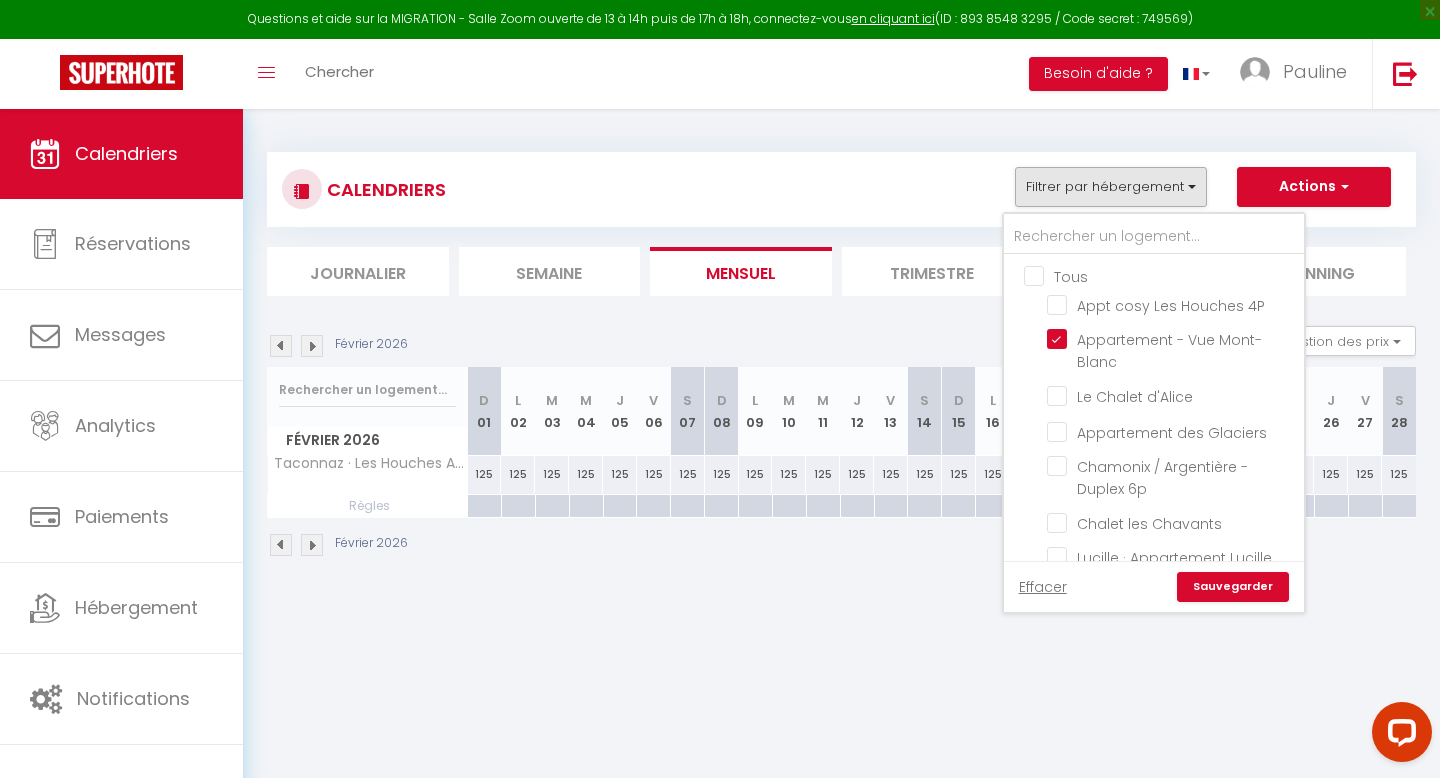 click on "Sauvegarder" at bounding box center (1233, 587) 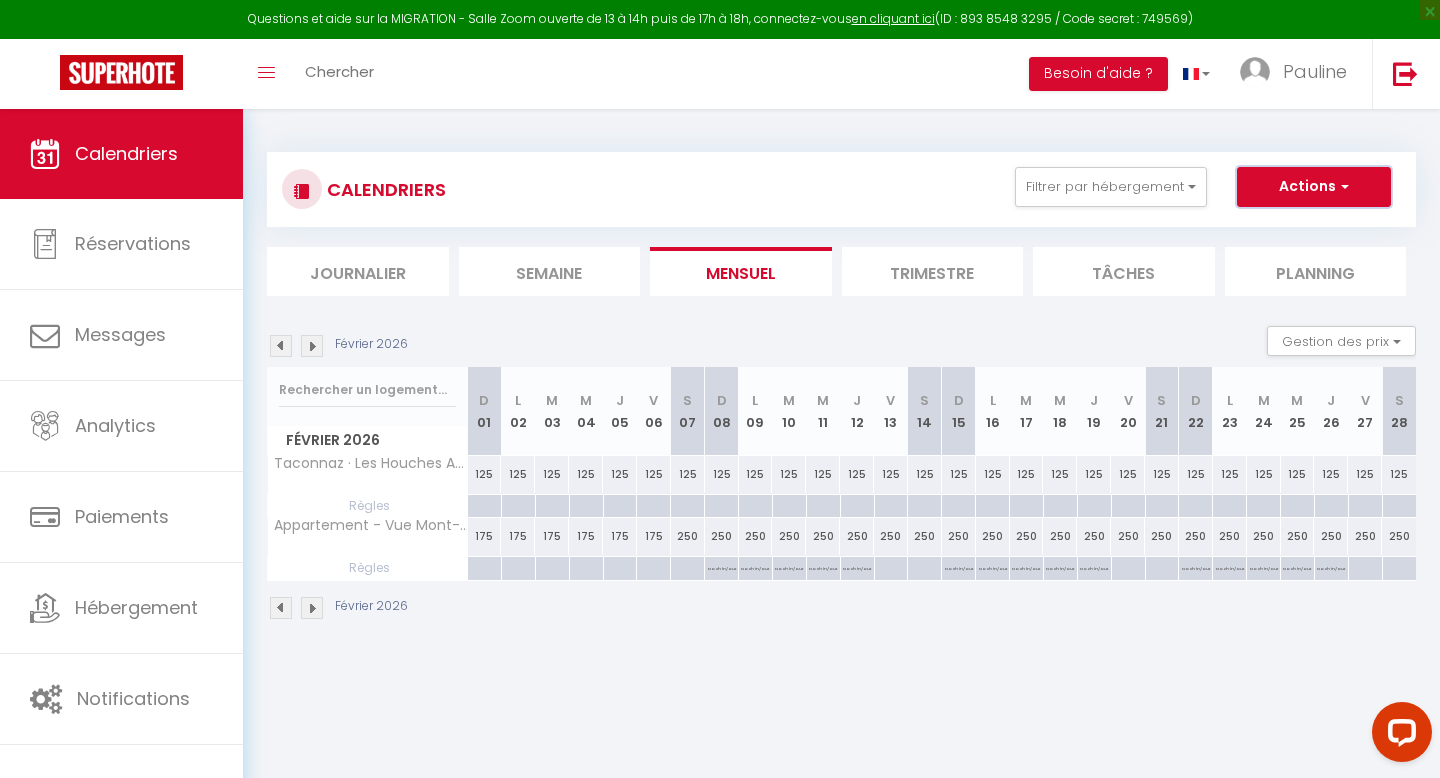 click on "Actions" at bounding box center [1314, 187] 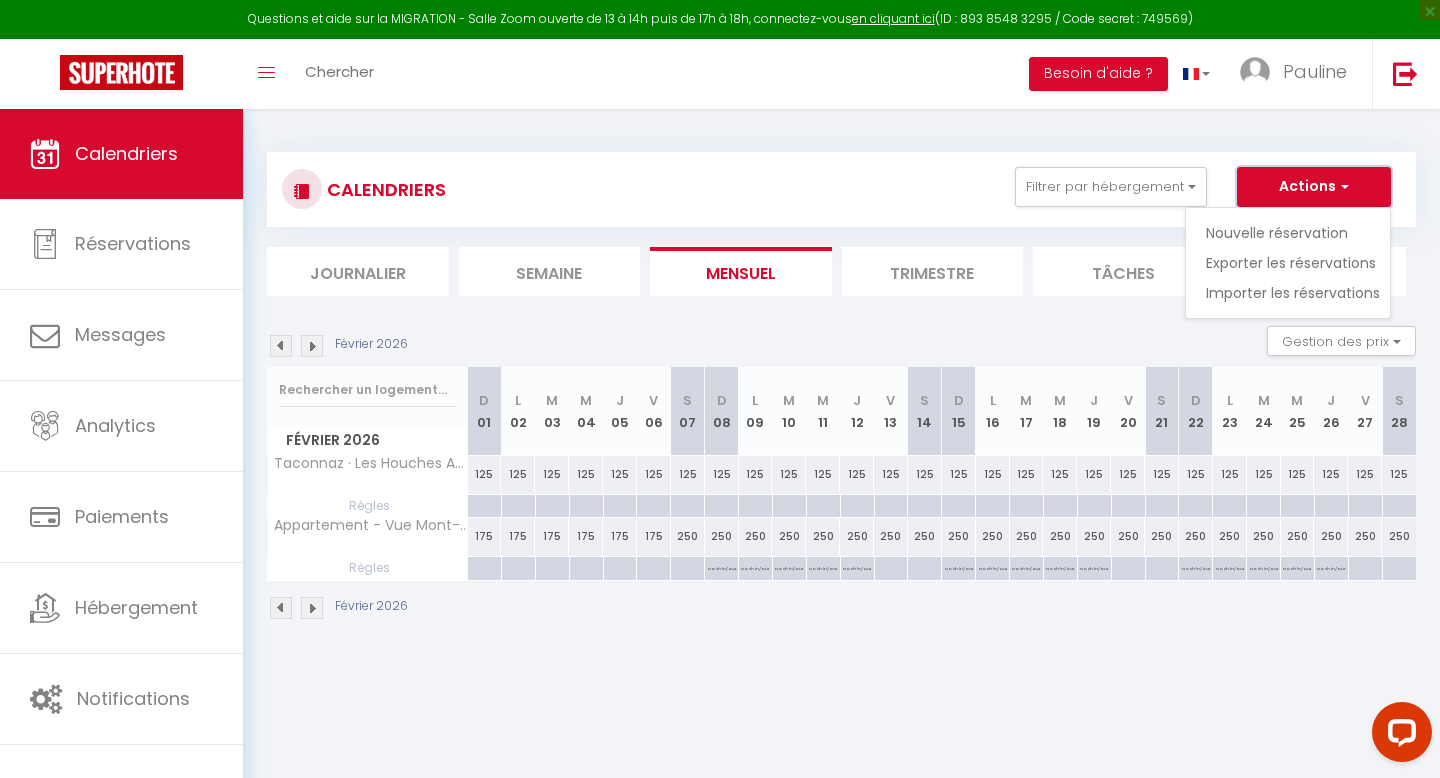 click on "Actions" at bounding box center [1314, 187] 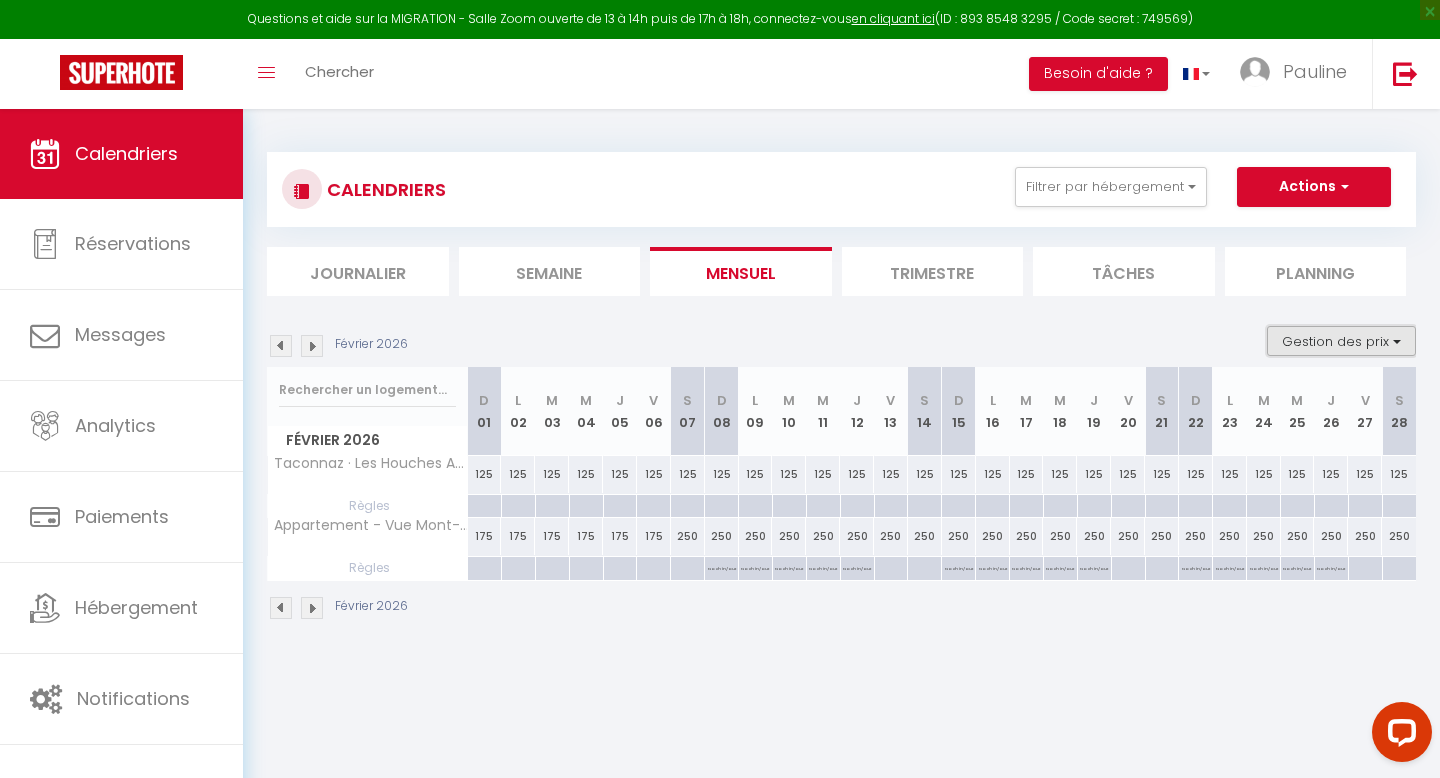 click on "Gestion des prix" at bounding box center [1341, 341] 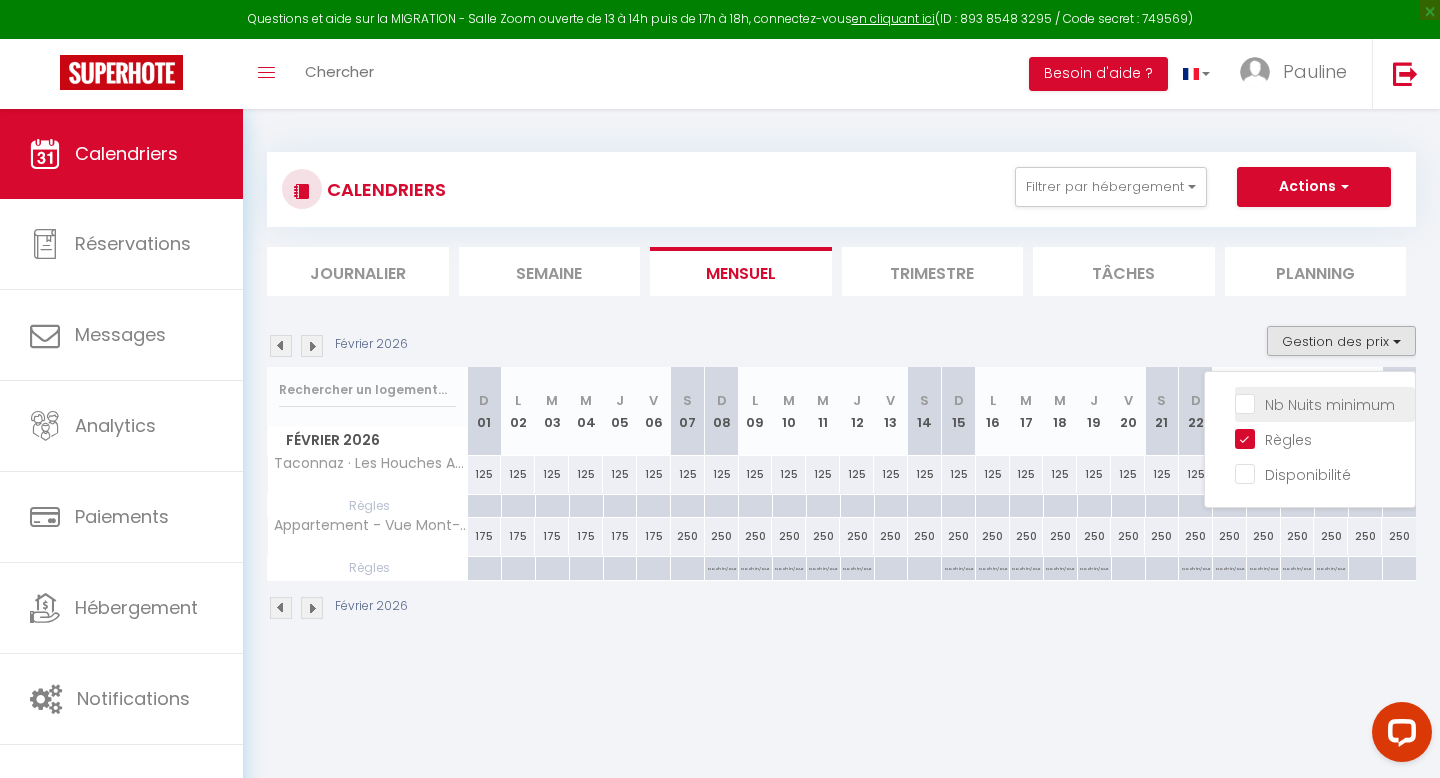 click on "Nb Nuits minimum" at bounding box center [1325, 403] 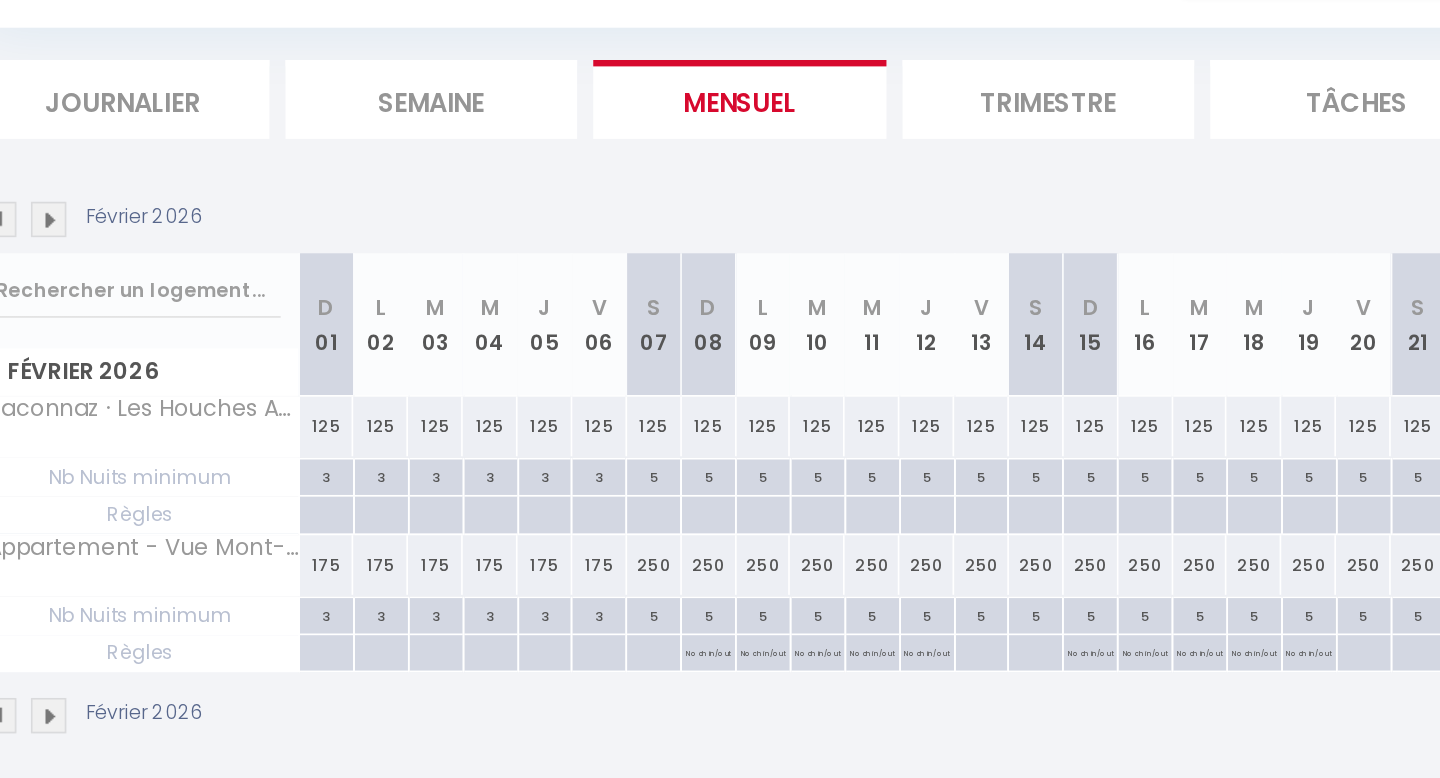 click at bounding box center (721, 506) 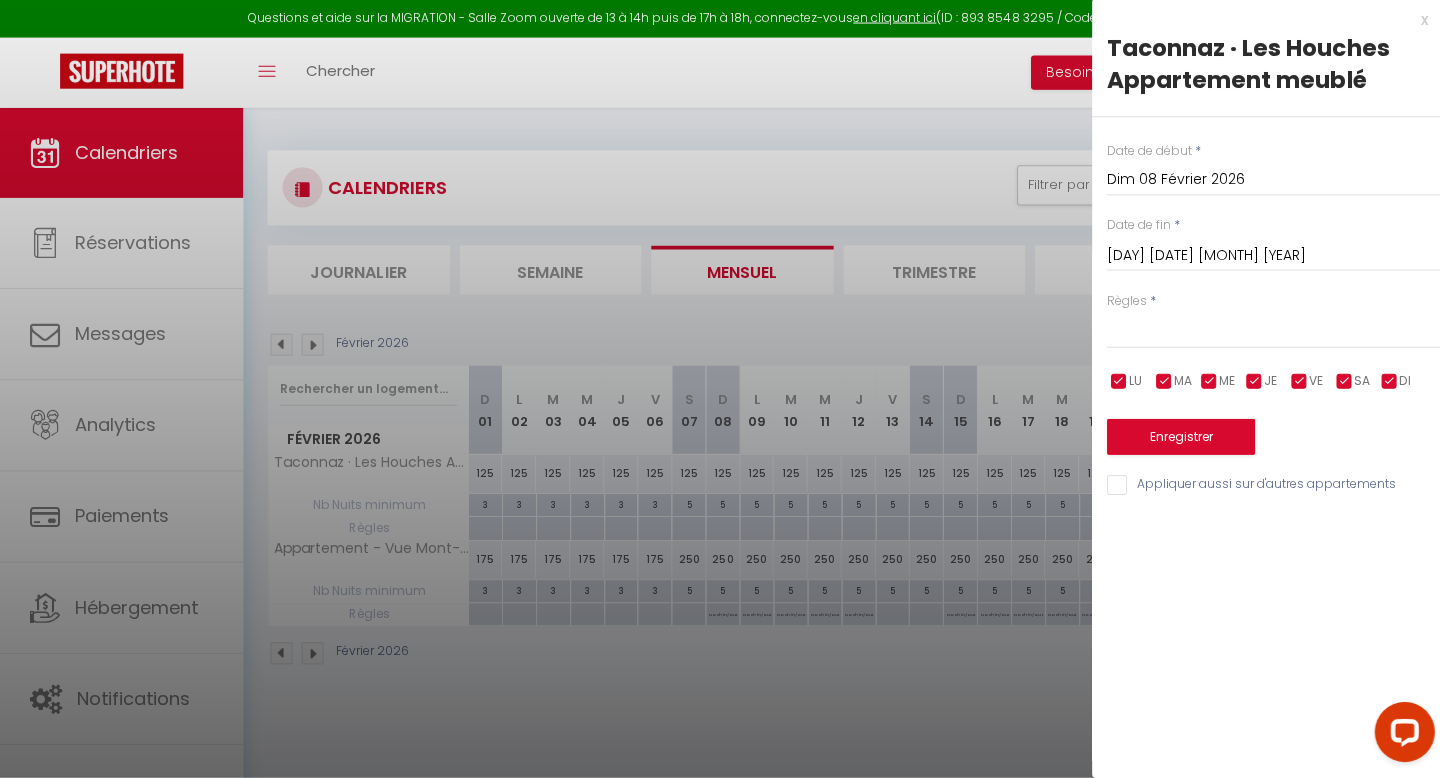 scroll, scrollTop: 0, scrollLeft: 0, axis: both 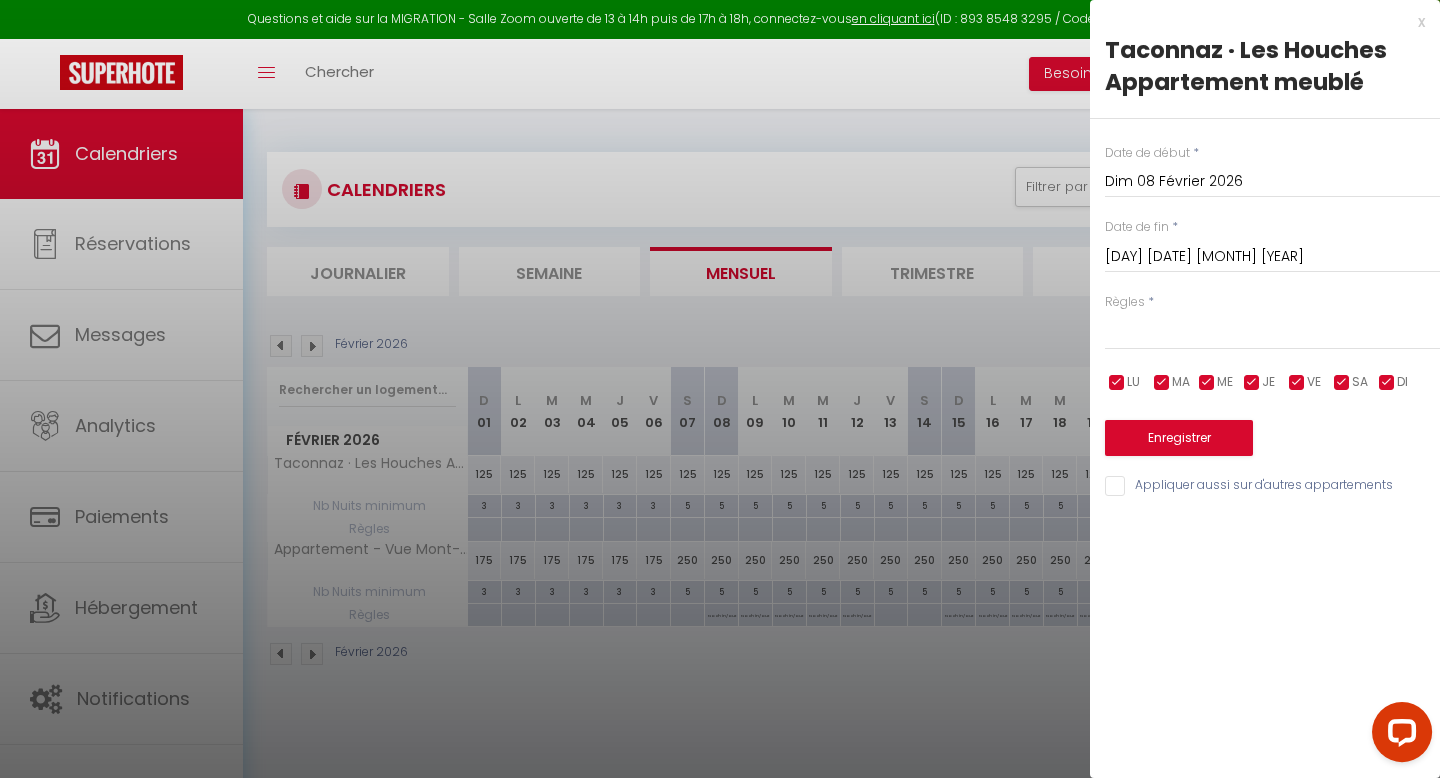 click on "[DAY] [DATE] [MONTH] [YEAR]" at bounding box center (1272, 257) 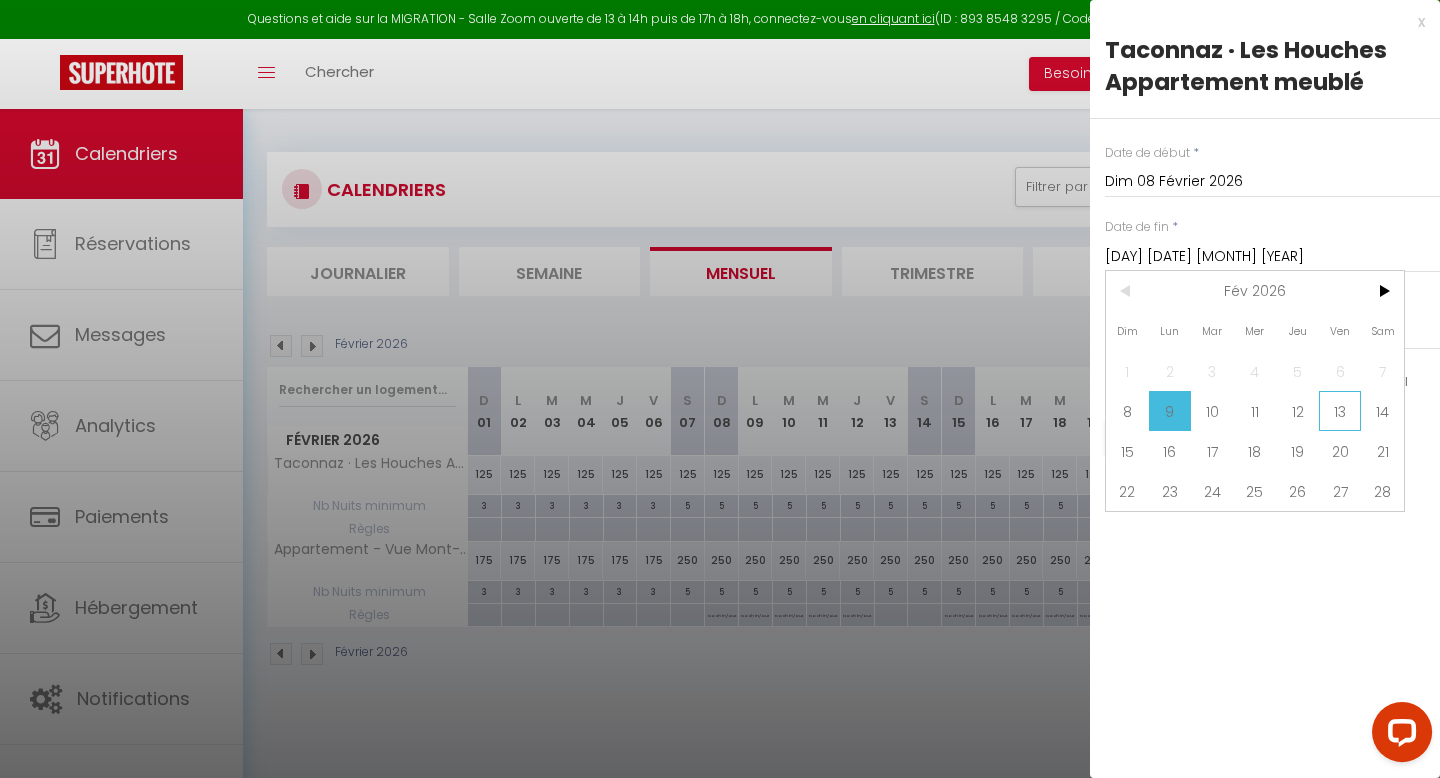 click on "13" at bounding box center [1340, 411] 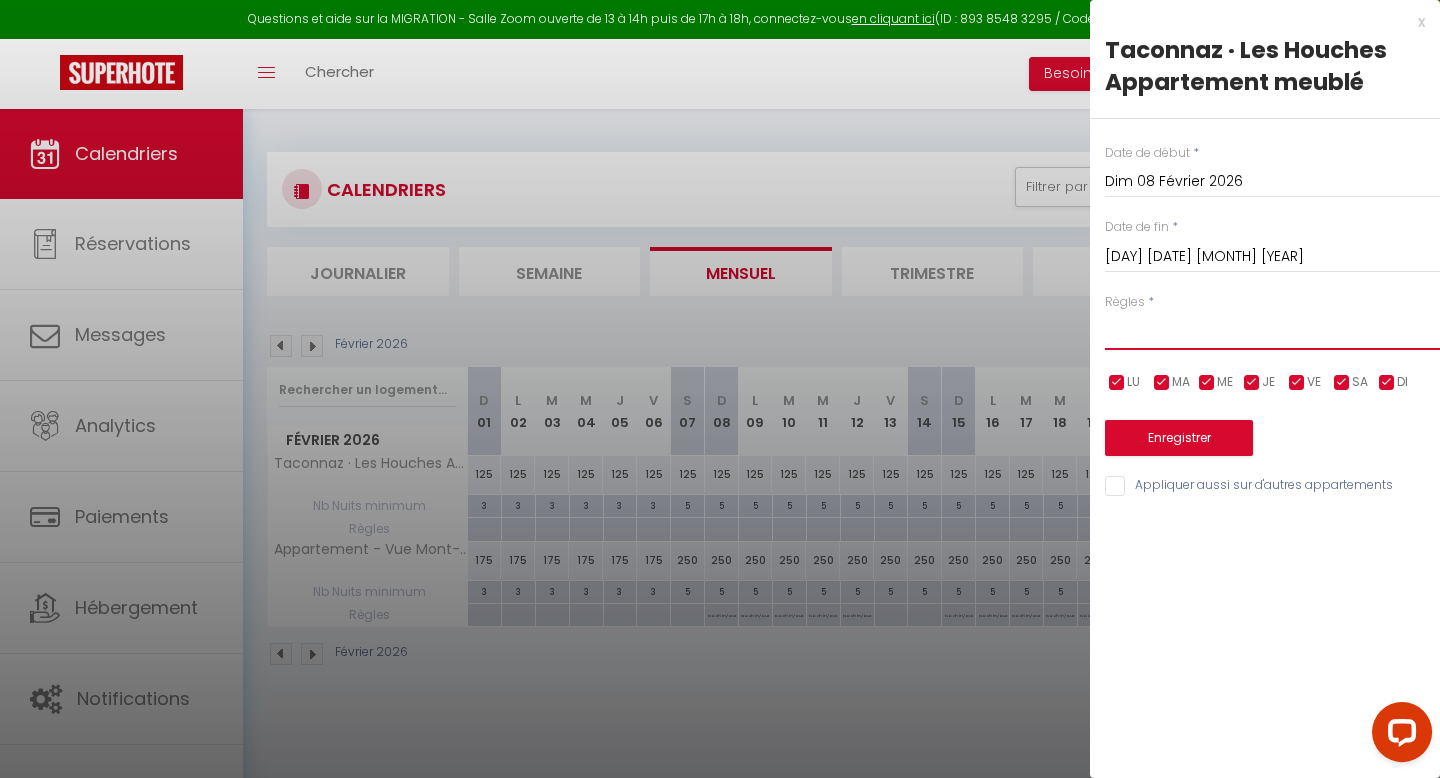 click on "Aucun   No Checkin   No Checkout   Pas d'arrivée / Pas de départ" at bounding box center (1272, 331) 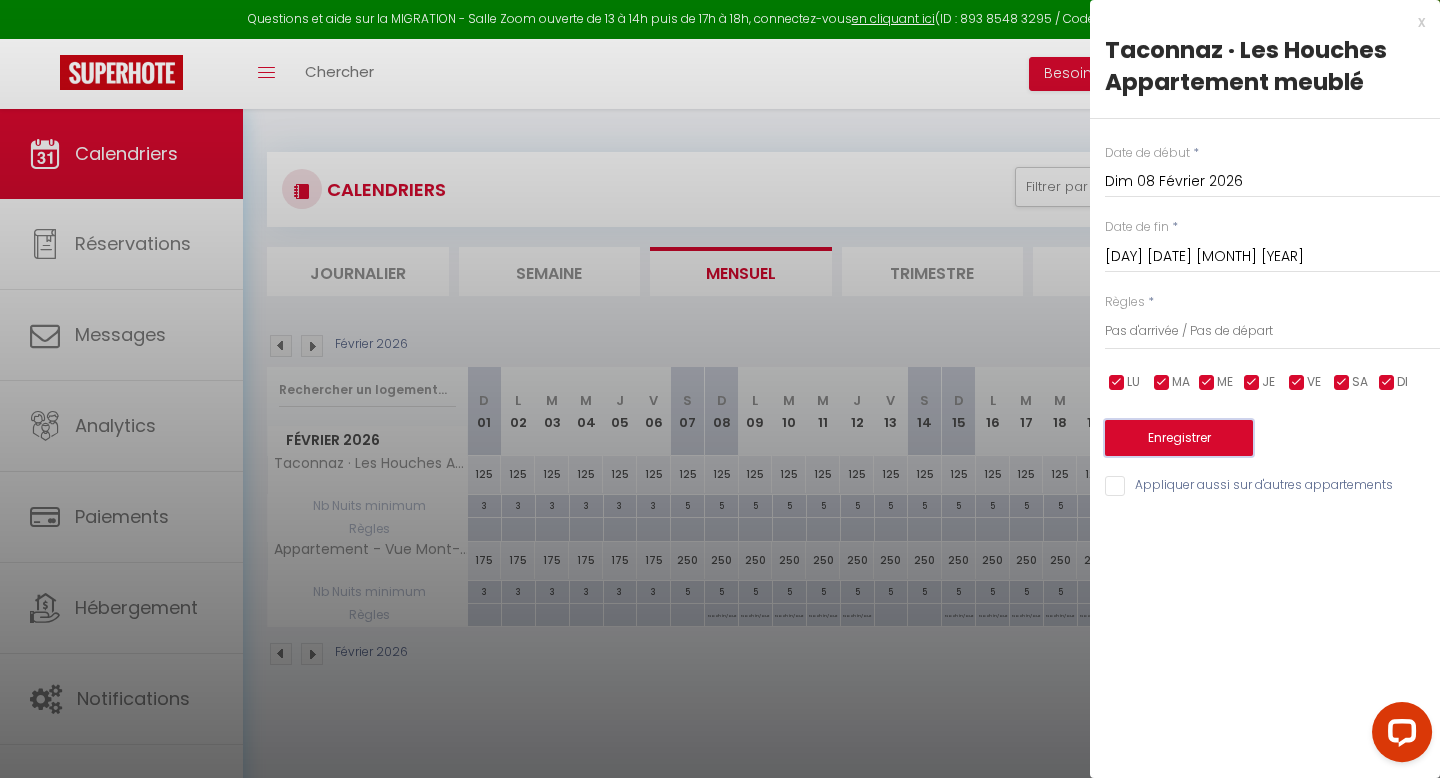 click on "Enregistrer" at bounding box center [1179, 438] 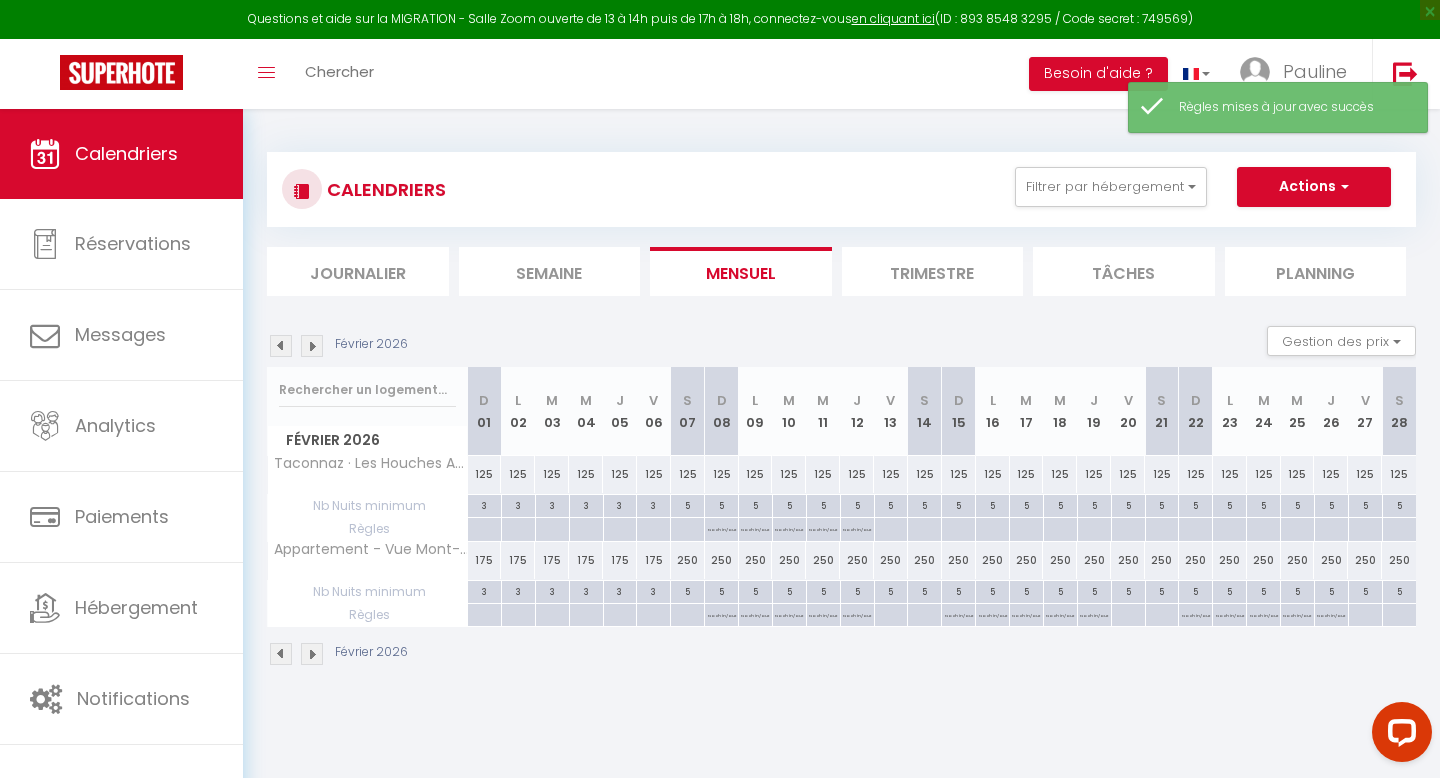 click at bounding box center [958, 506] 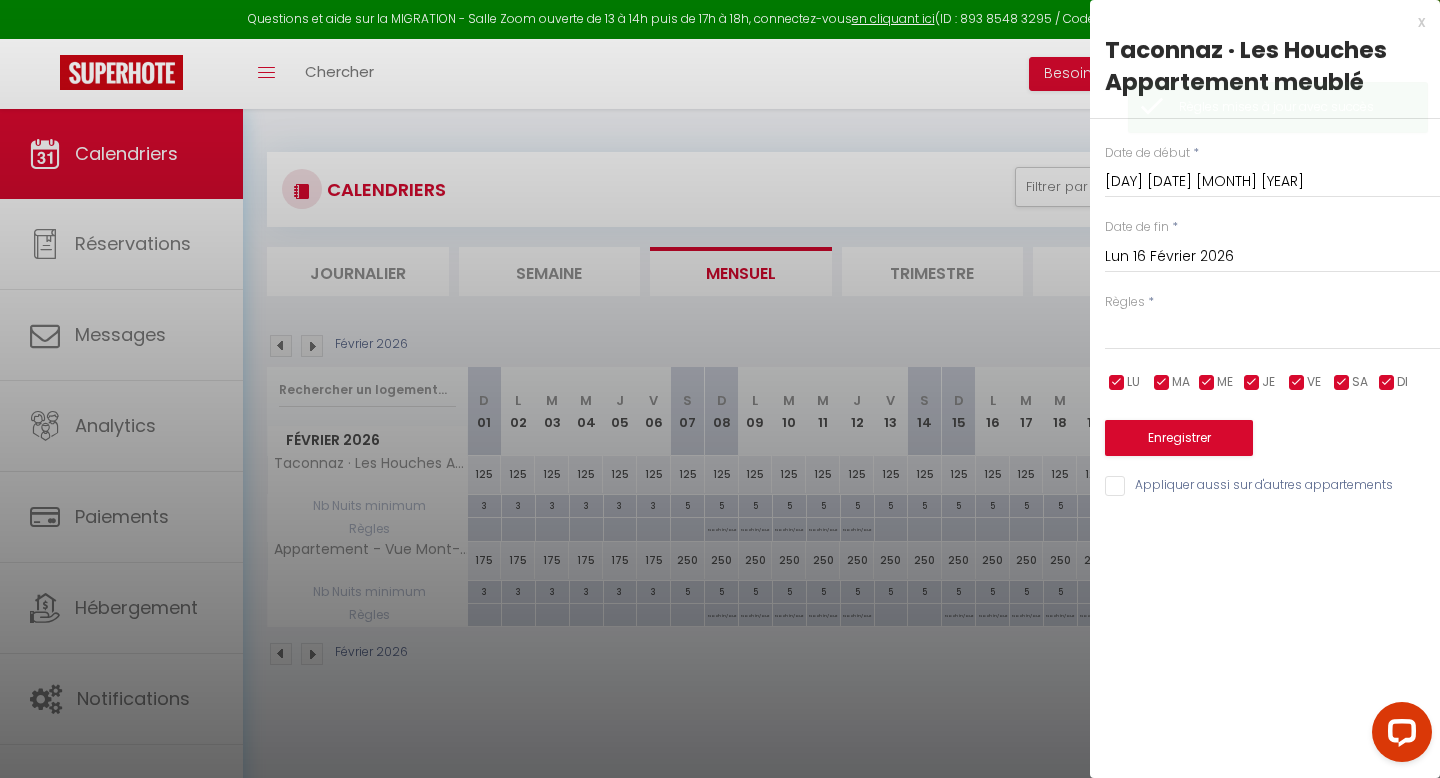 click on "Lun 16 Février 2026" at bounding box center [1272, 257] 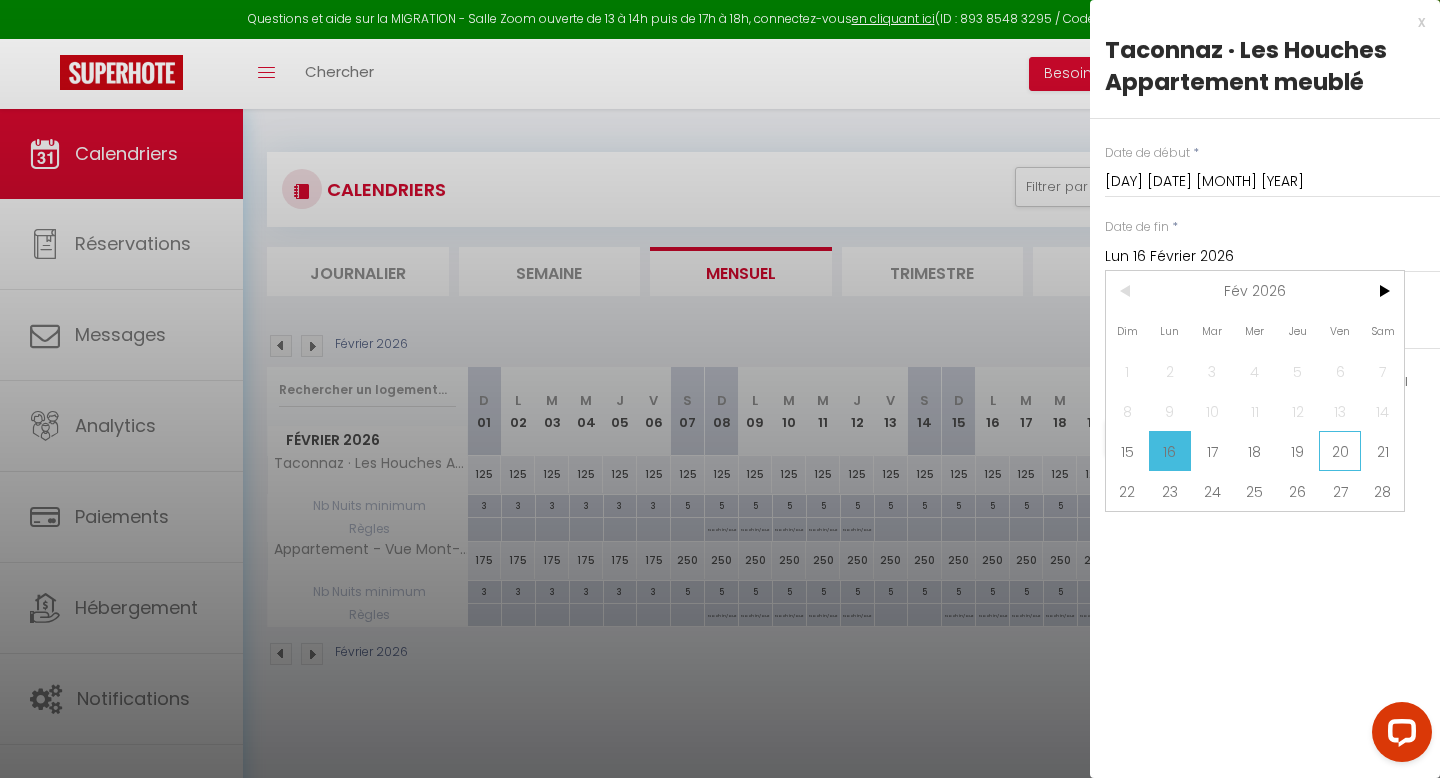 click on "20" at bounding box center (1340, 451) 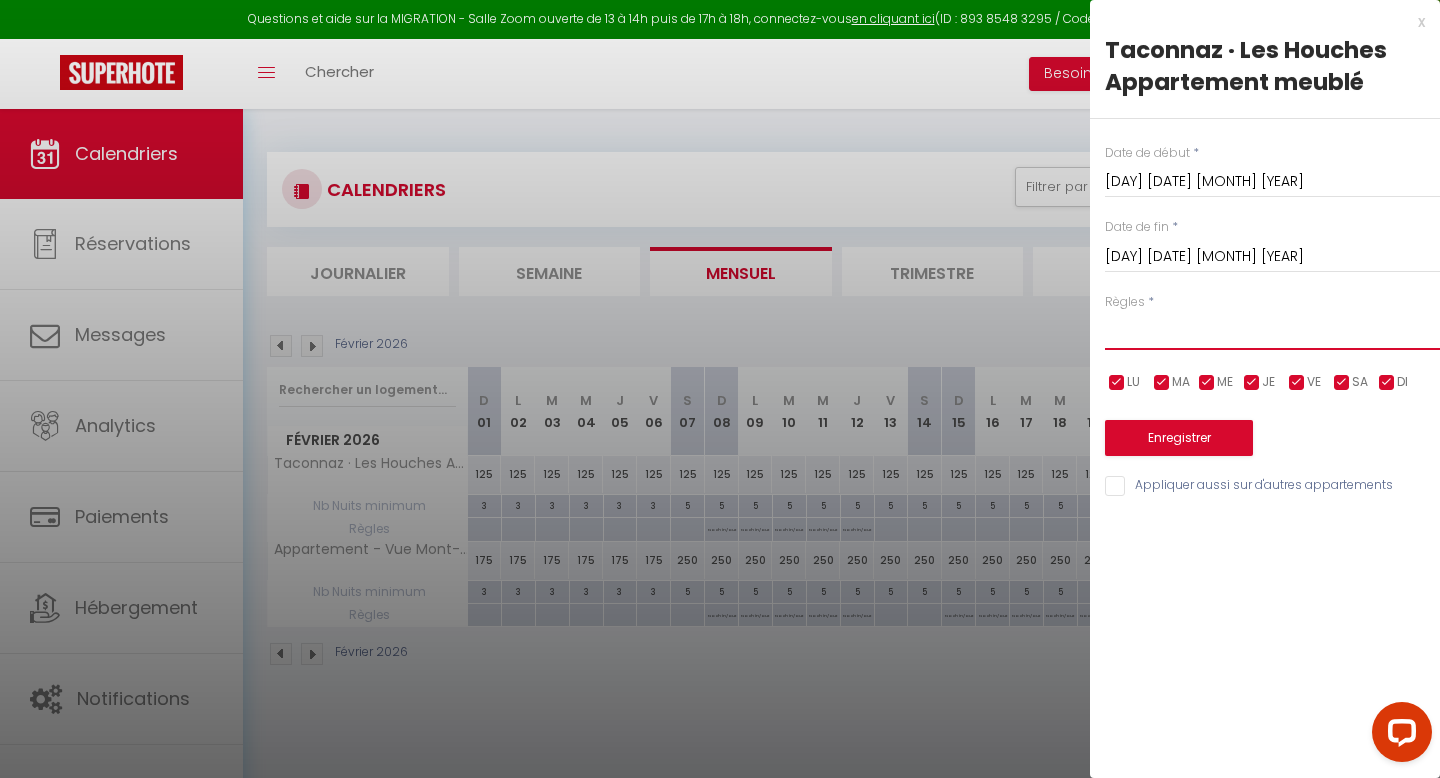 click on "Aucun   No Checkin   No Checkout   Pas d'arrivée / Pas de départ" at bounding box center [1272, 331] 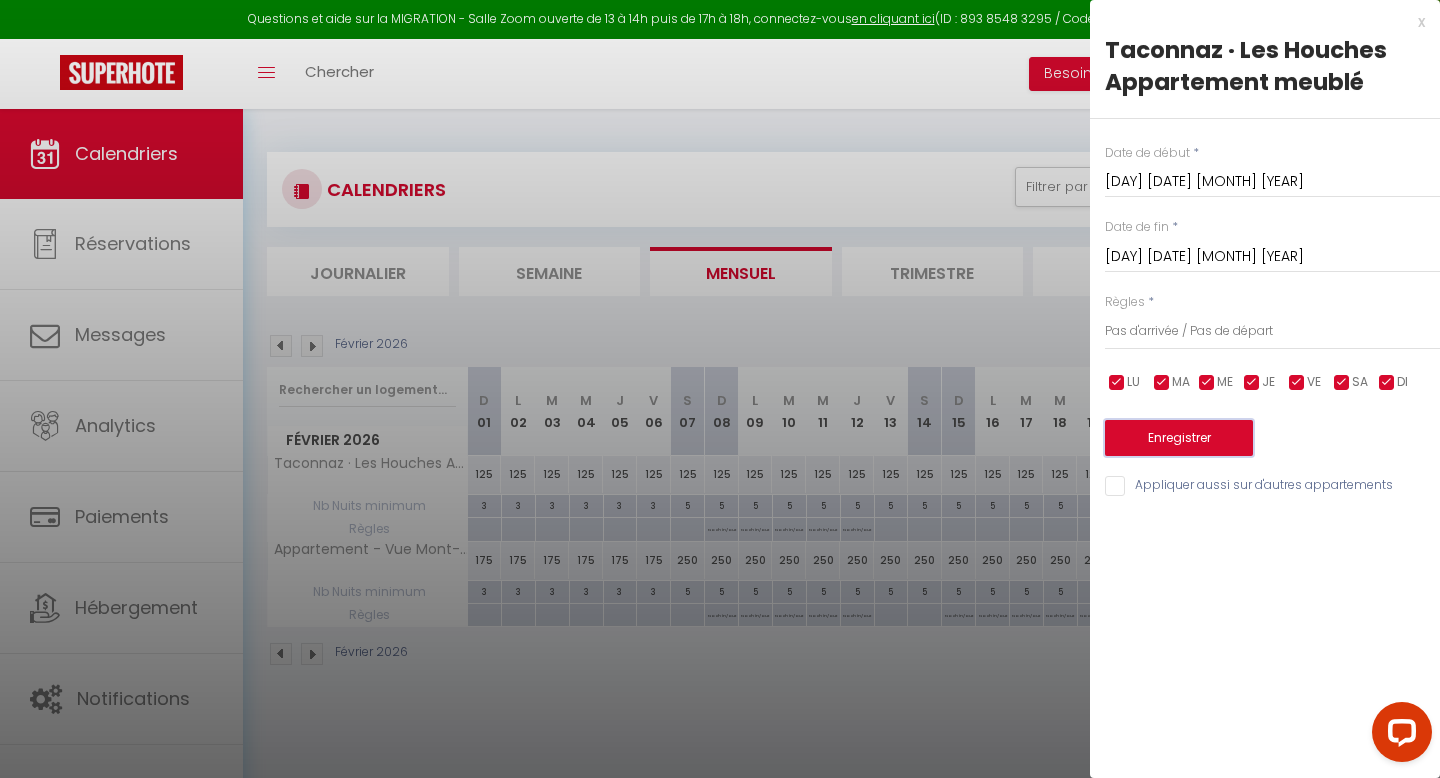 click on "Enregistrer" at bounding box center [1179, 438] 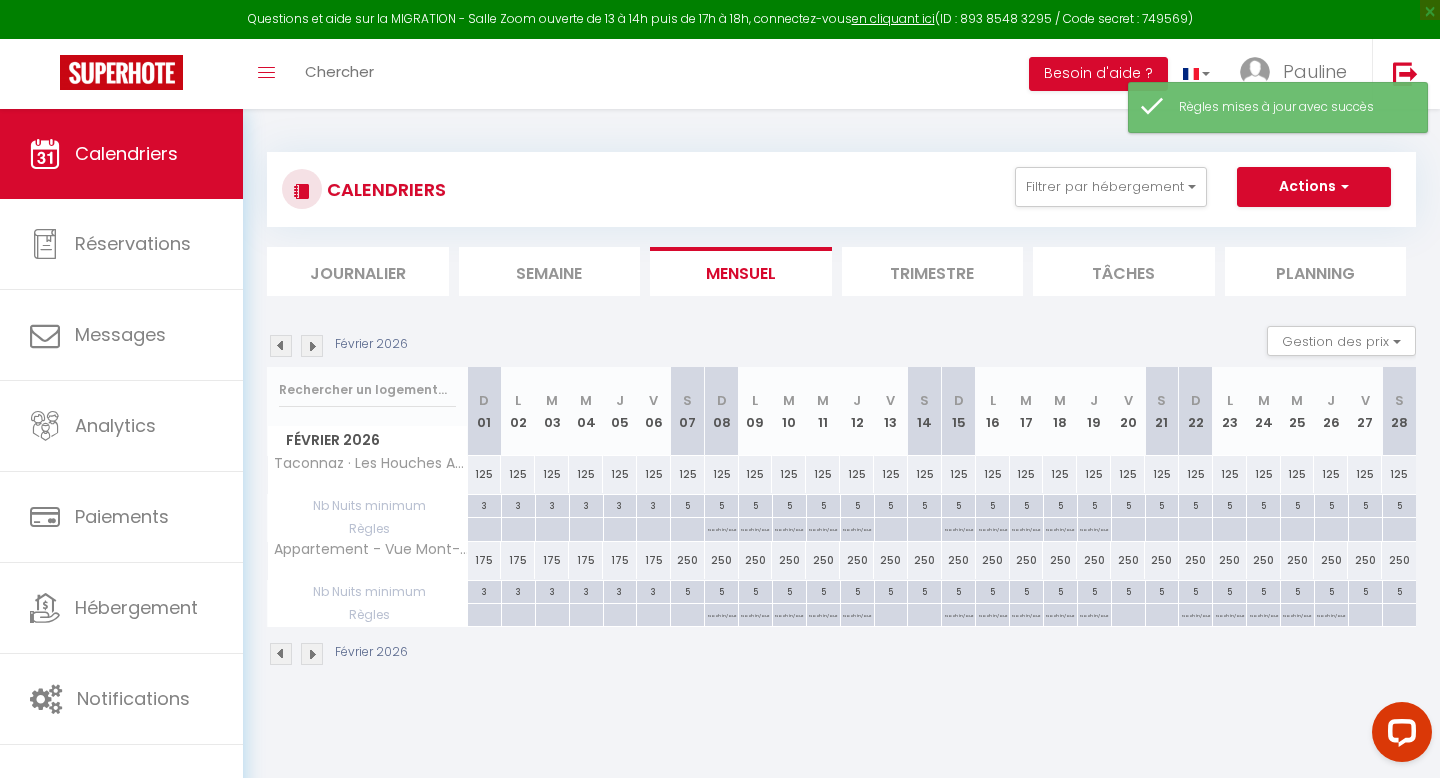 click at bounding box center (1195, 506) 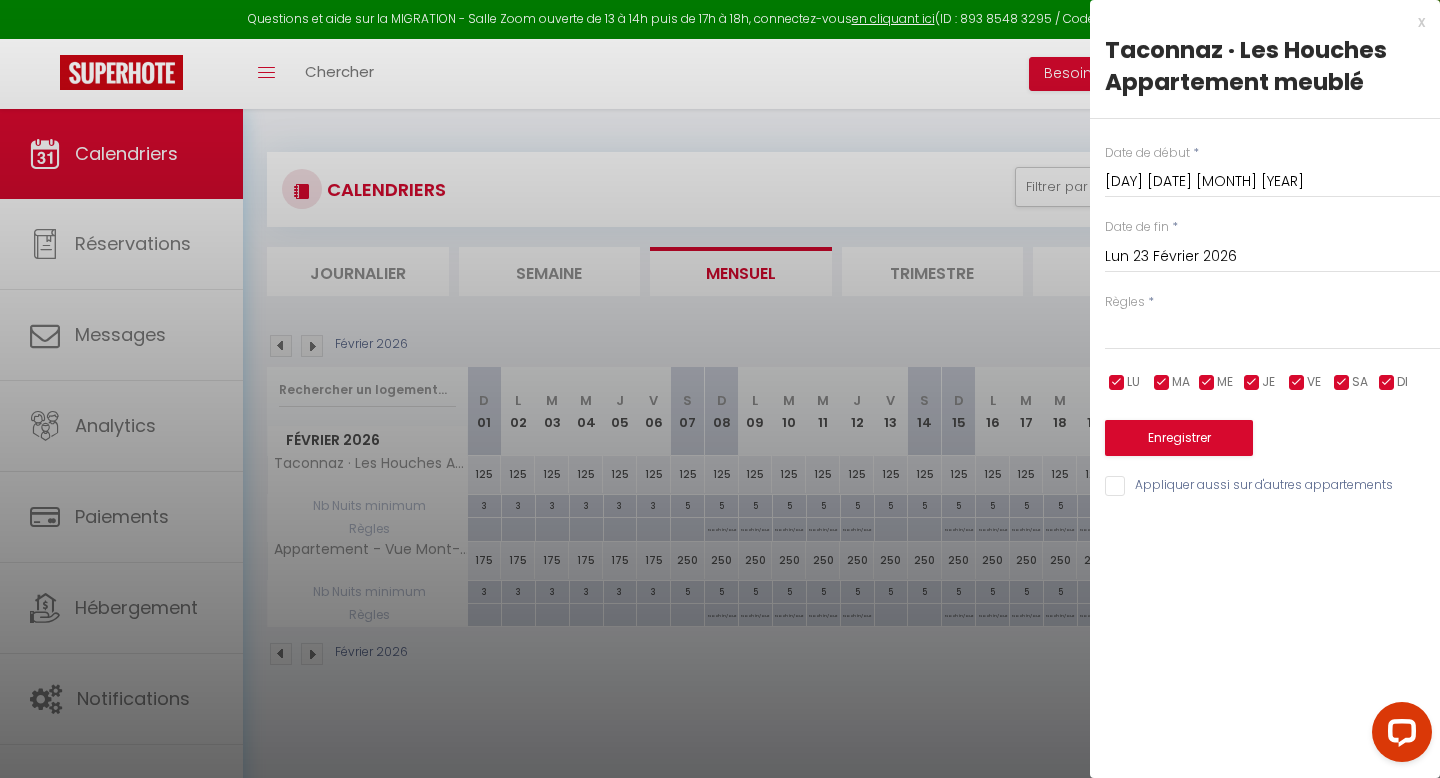 click on "Lun 23 Février 2026" at bounding box center (1272, 257) 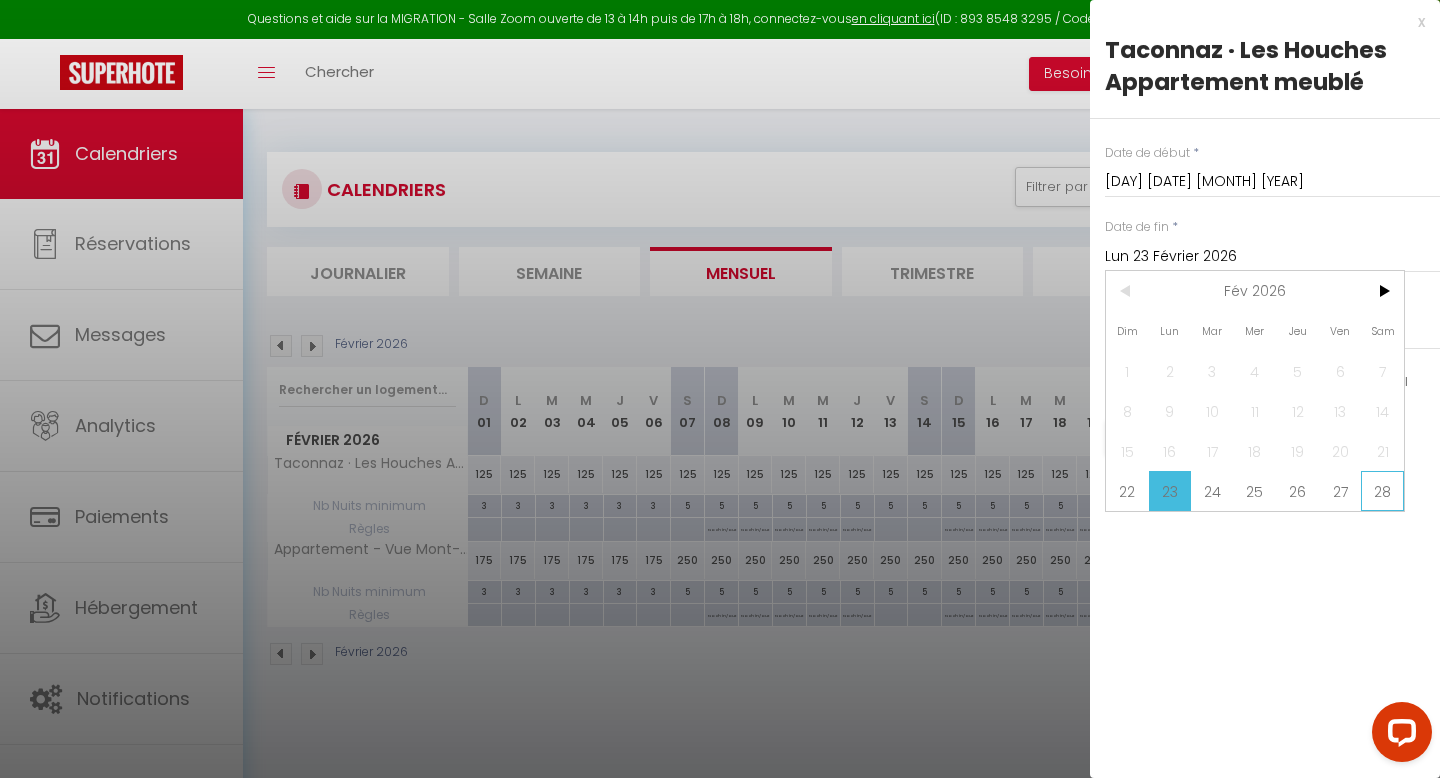 click on "28" at bounding box center (1382, 491) 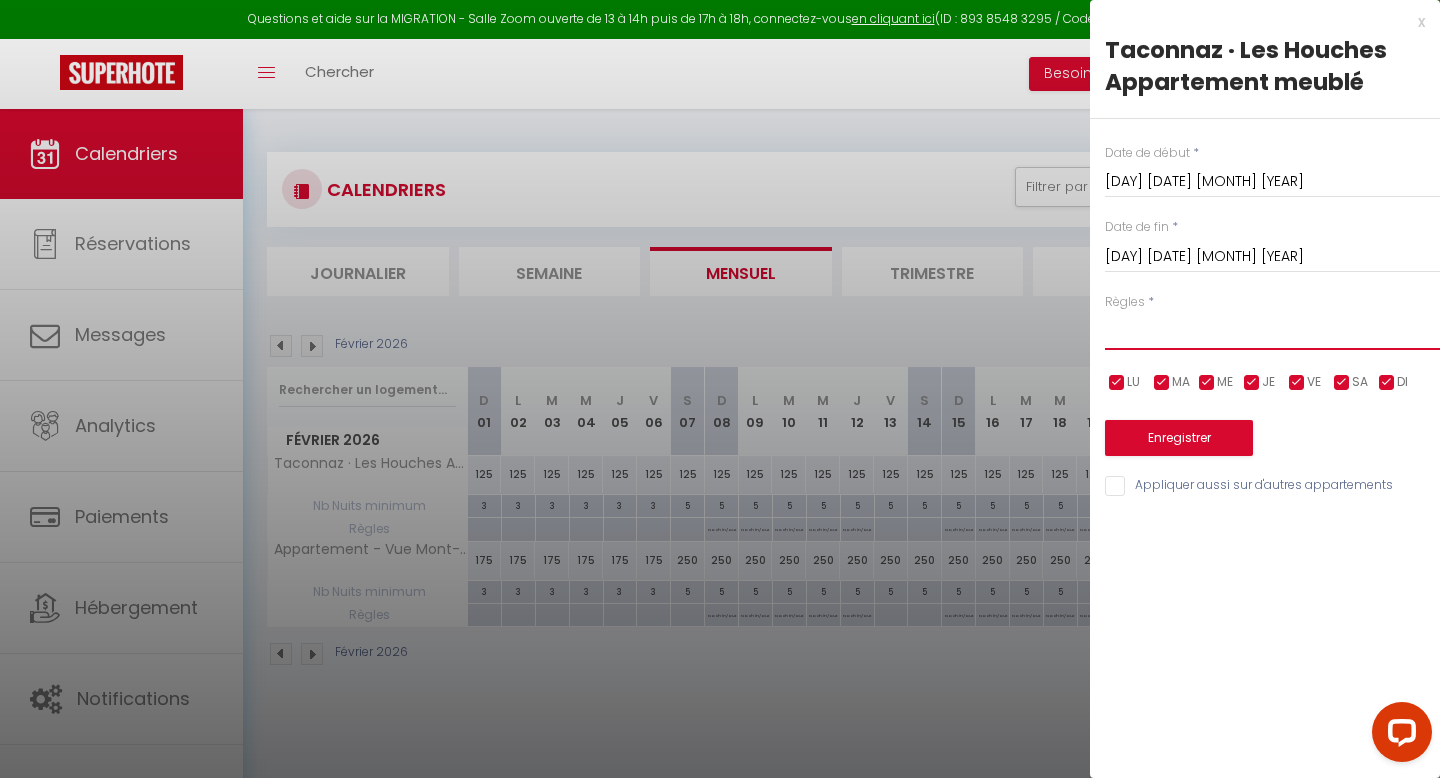 click on "Aucun   No Checkin   No Checkout   Pas d'arrivée / Pas de départ" at bounding box center [1272, 331] 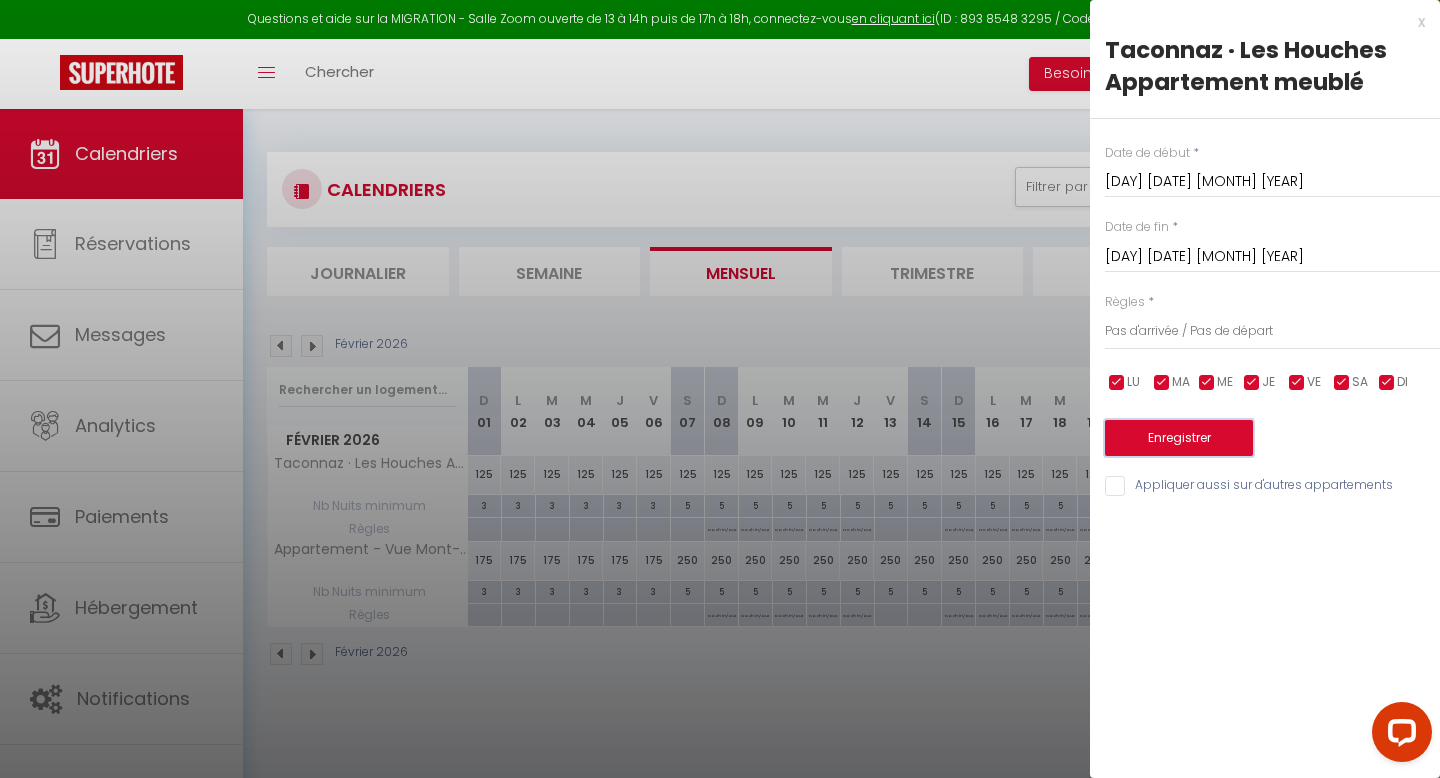 click on "Enregistrer" at bounding box center [1179, 438] 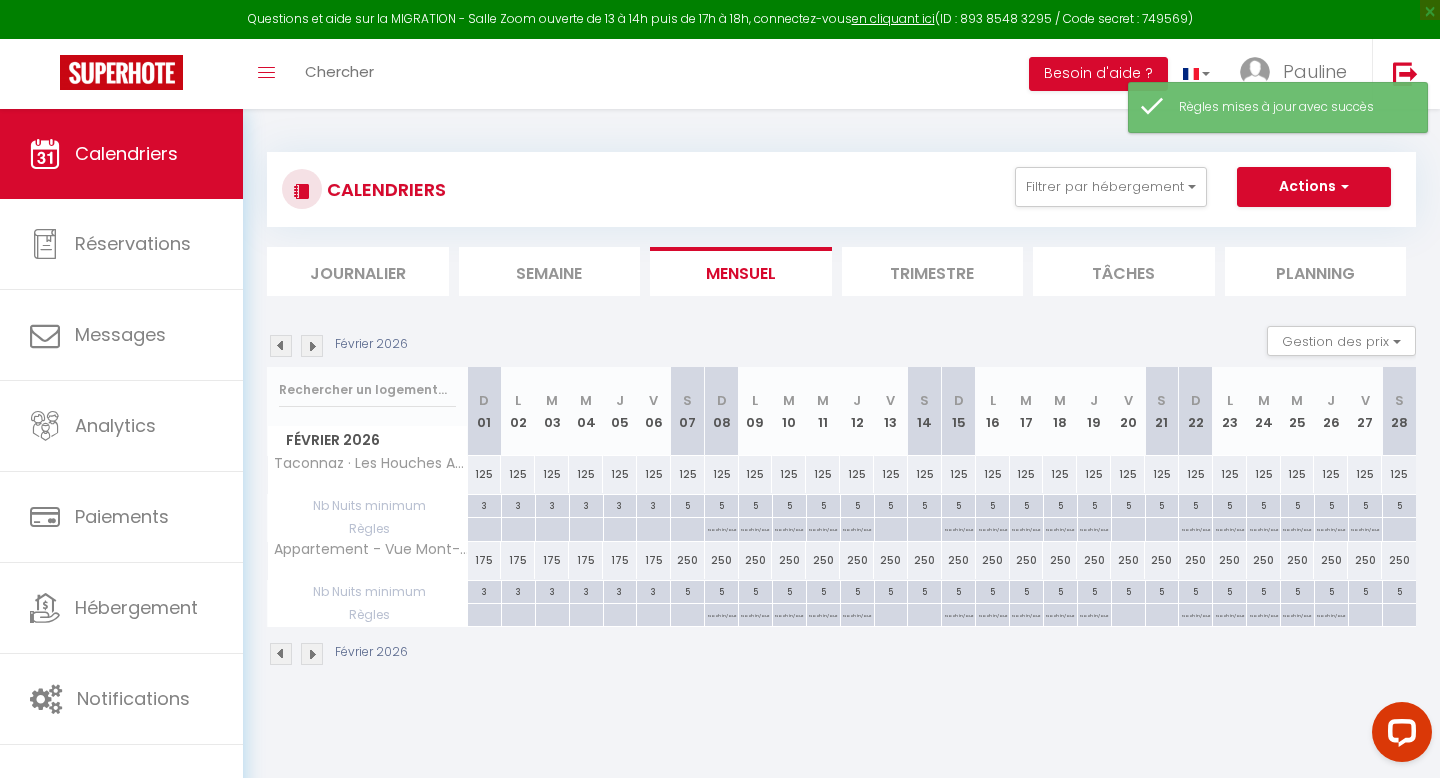 click on "No ch in/out" at bounding box center (1365, 527) 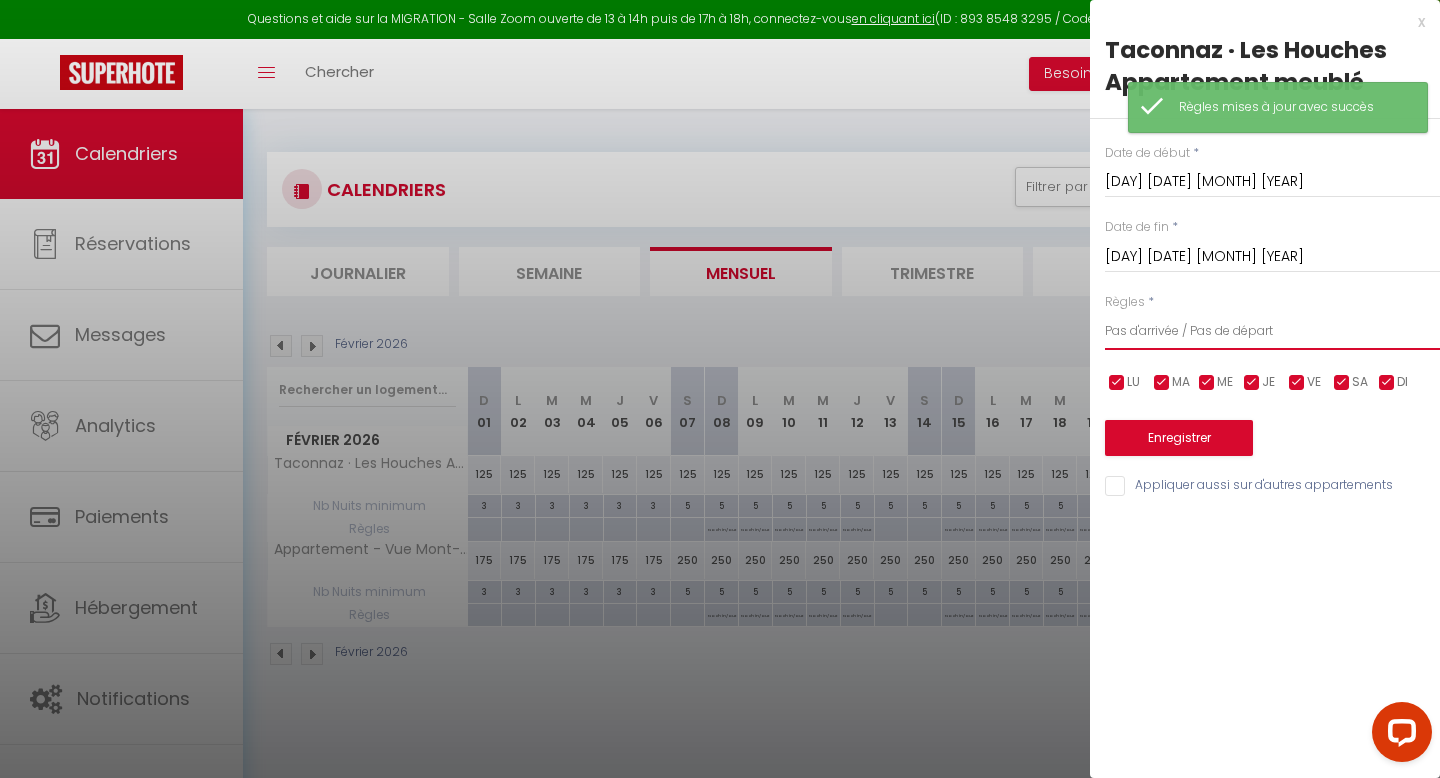click on "Aucun   No Checkin   No Checkout   Pas d'arrivée / Pas de départ" at bounding box center [1272, 331] 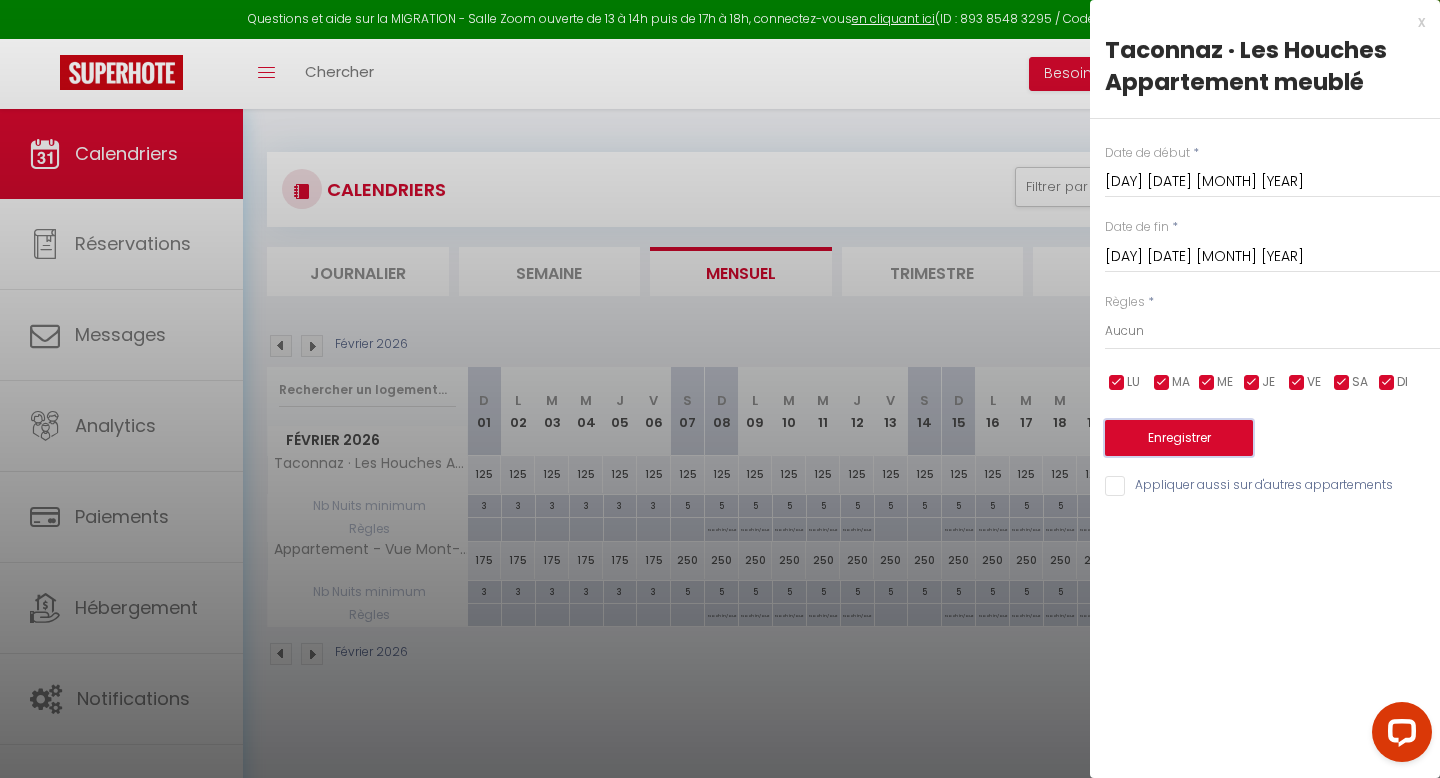 click on "Enregistrer" at bounding box center (1179, 438) 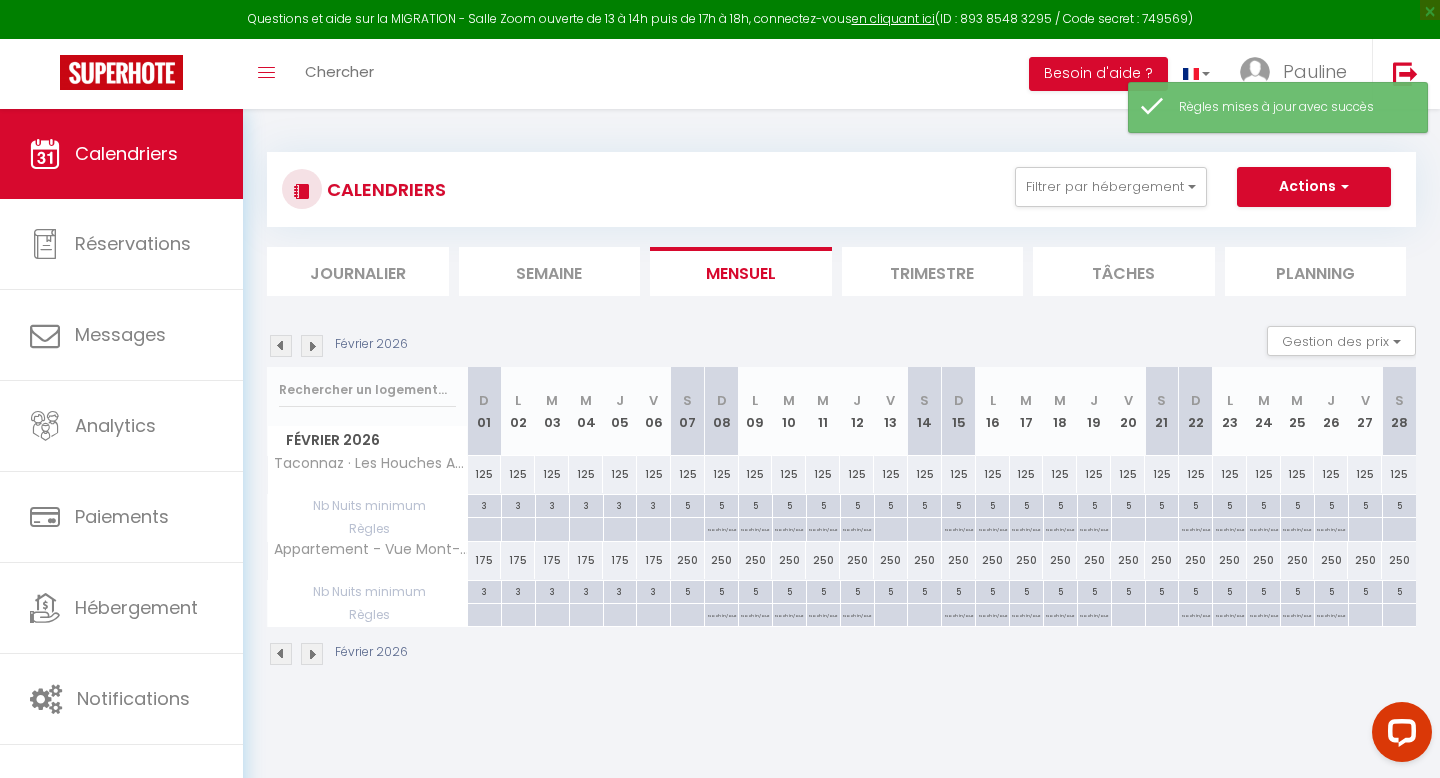 click at bounding box center (312, 346) 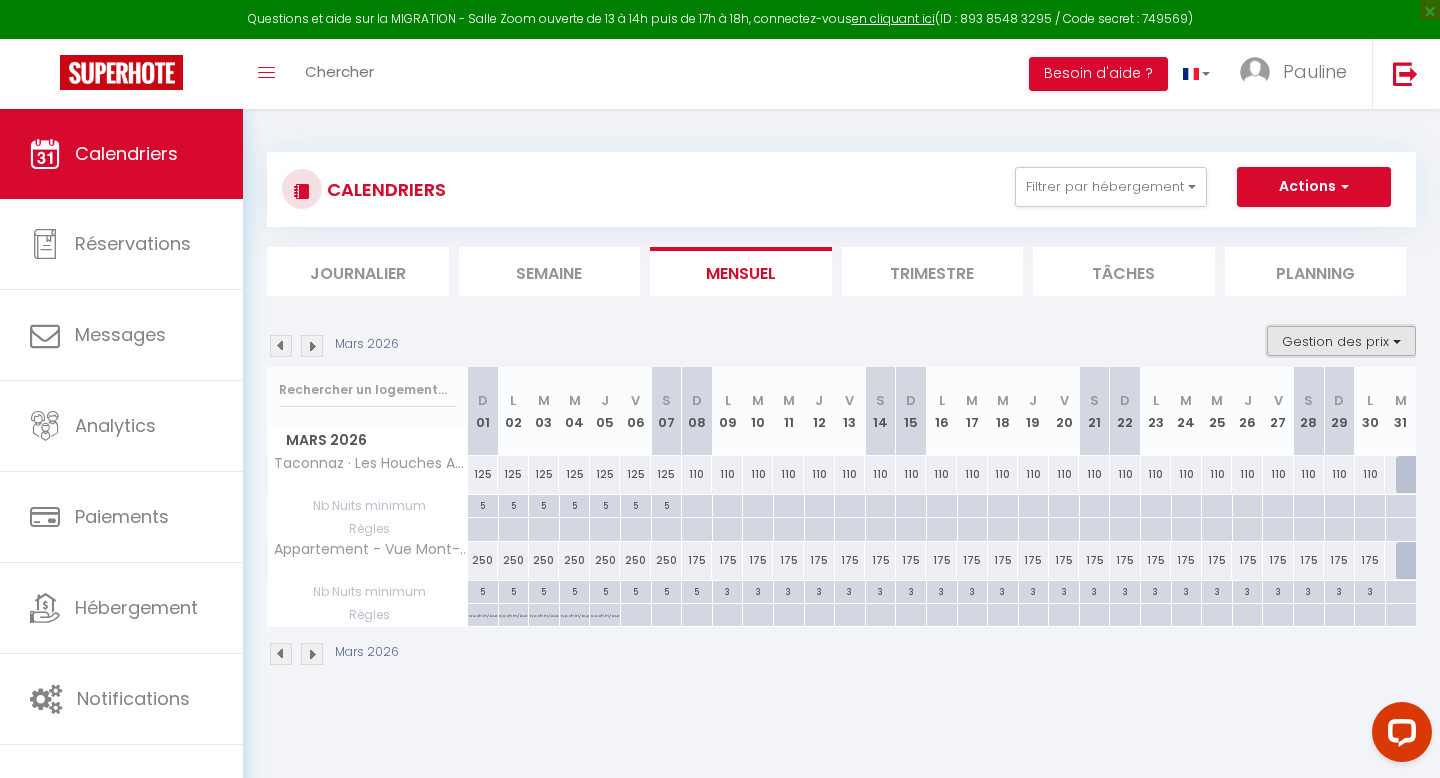 click on "Gestion des prix" at bounding box center [1341, 341] 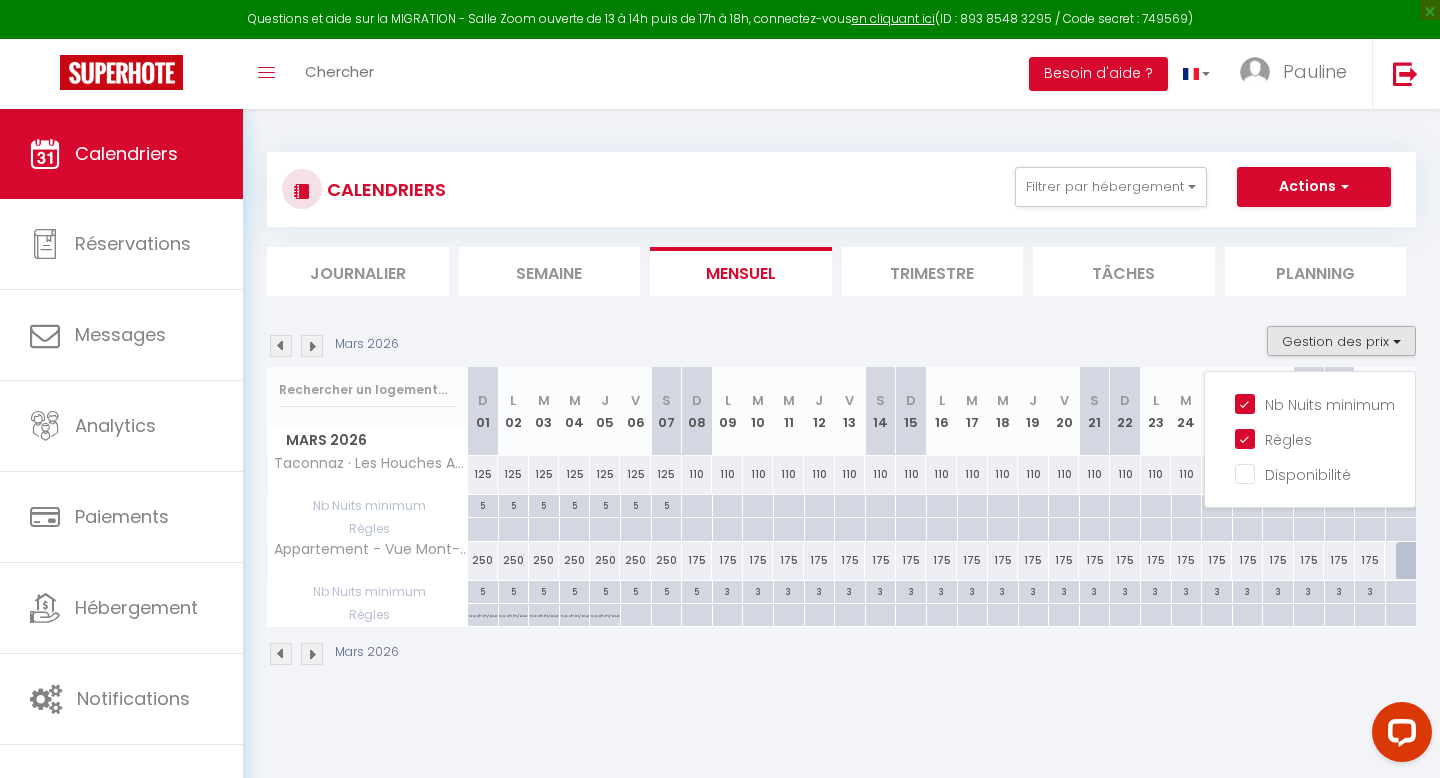 click at bounding box center (696, 506) 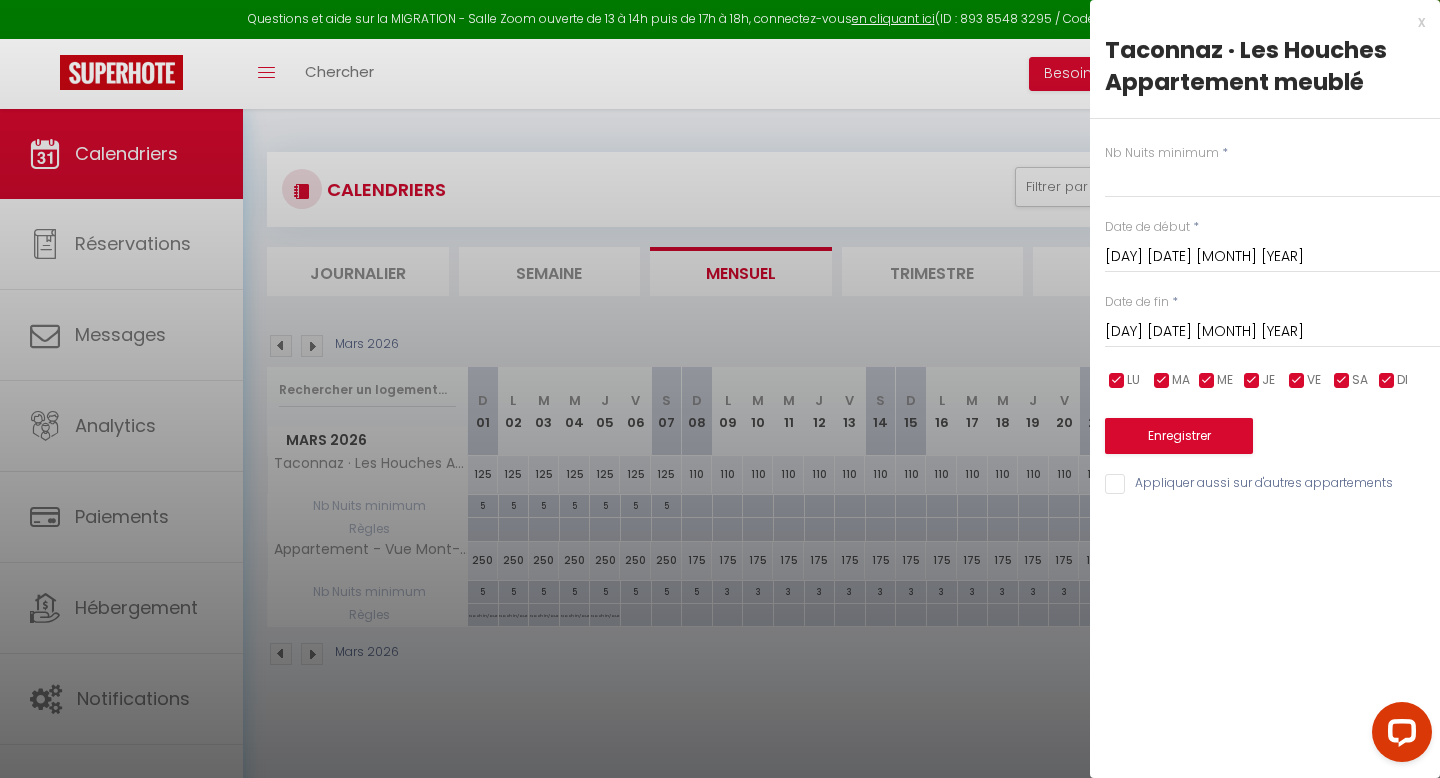 click on "[DAY] [DATE] [MONTH] [YEAR]" at bounding box center [1272, 332] 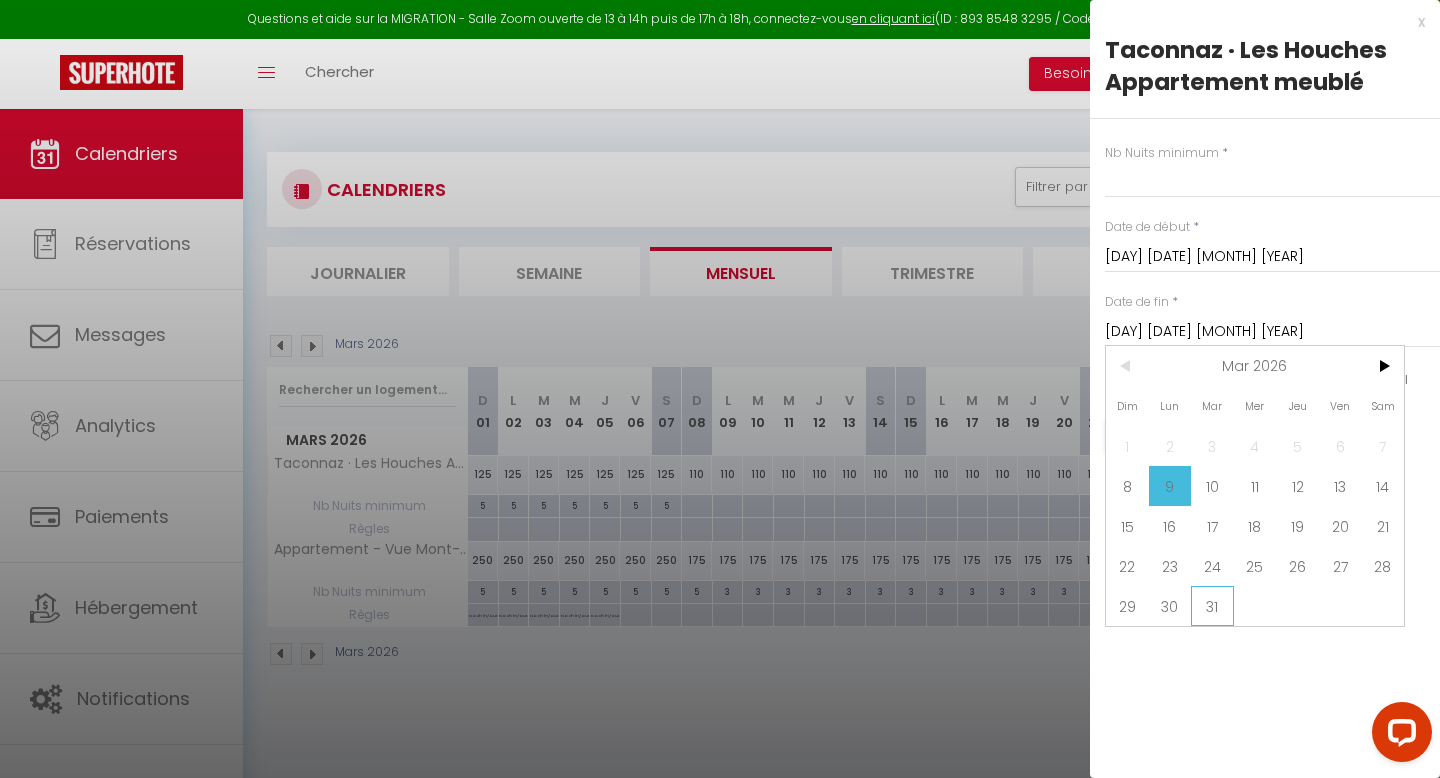click on "31" at bounding box center (1212, 606) 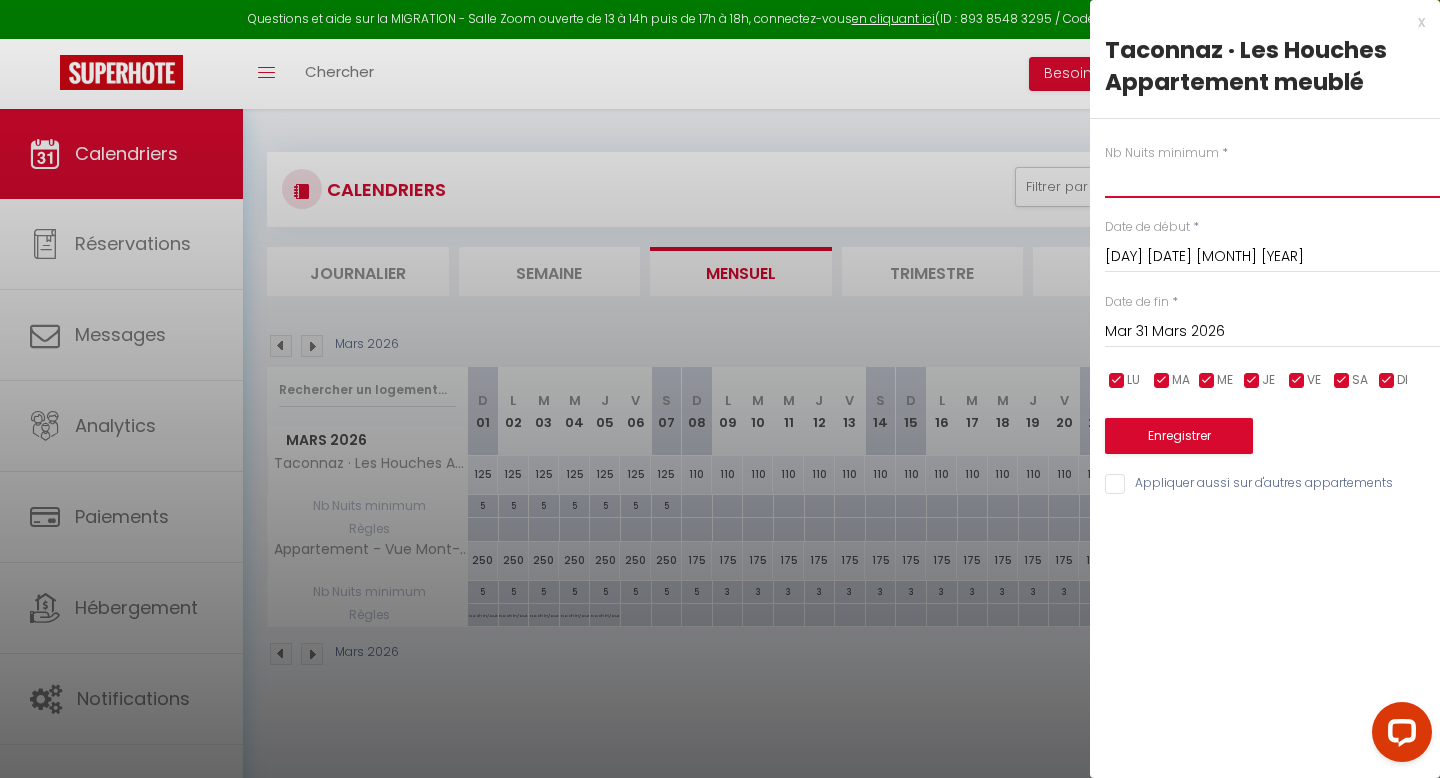 click at bounding box center (1272, 180) 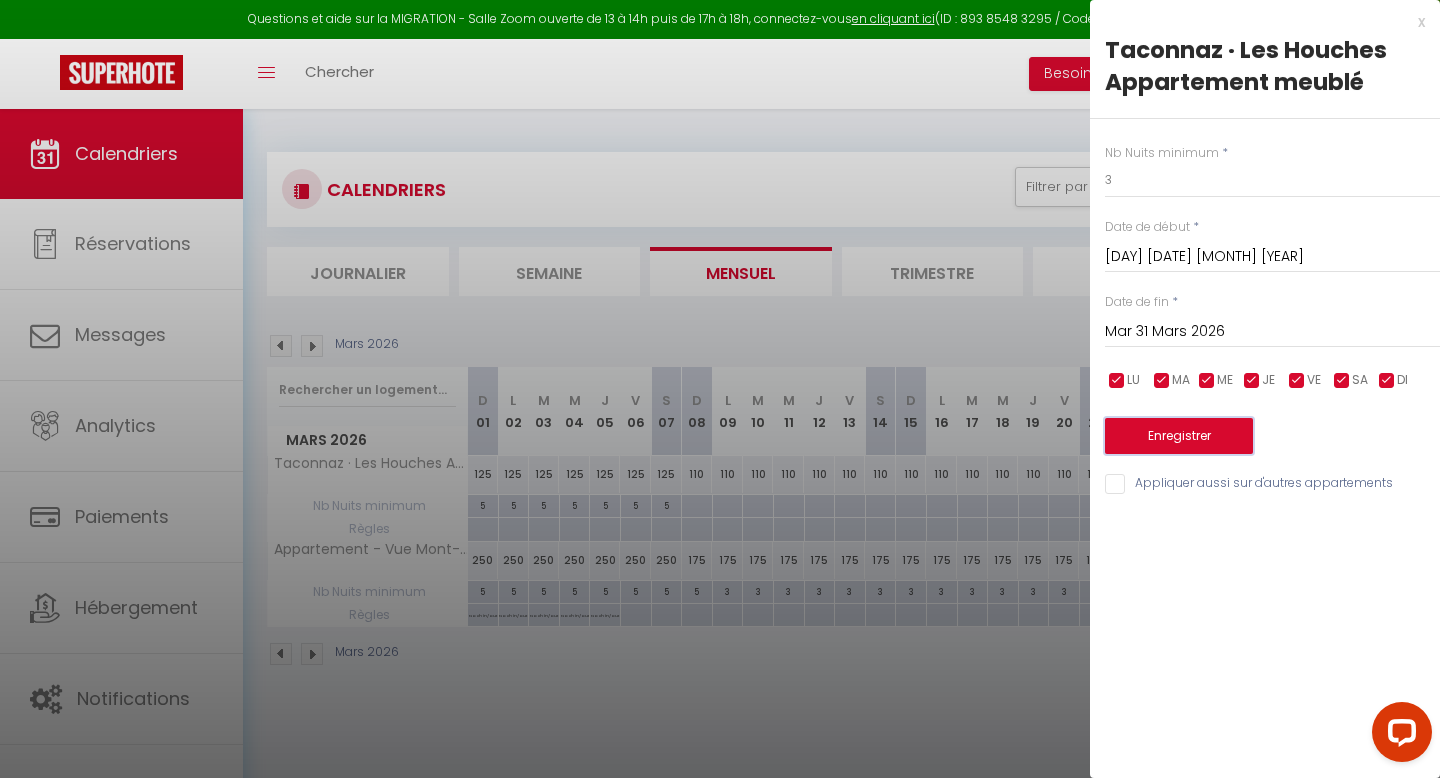 click on "Enregistrer" at bounding box center (1179, 436) 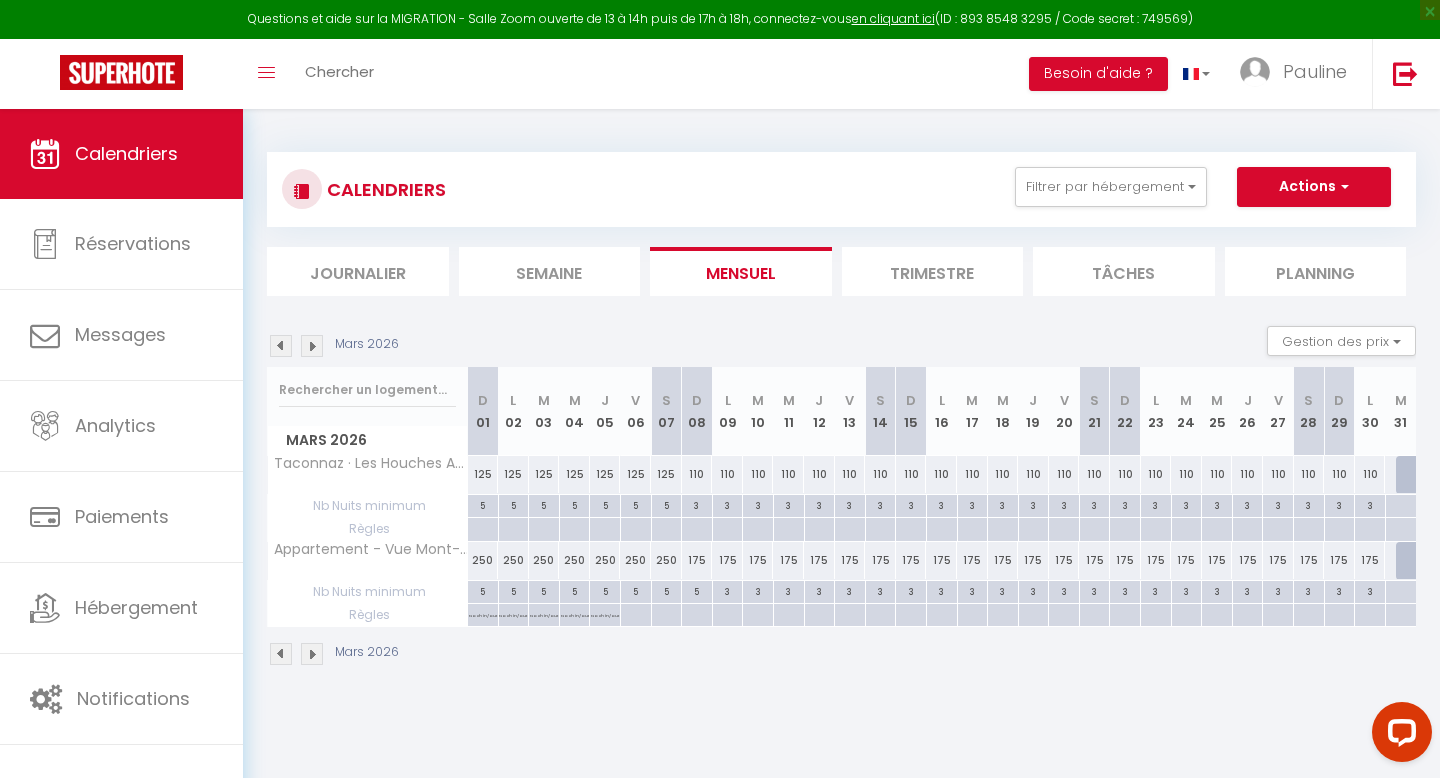 click at bounding box center [281, 346] 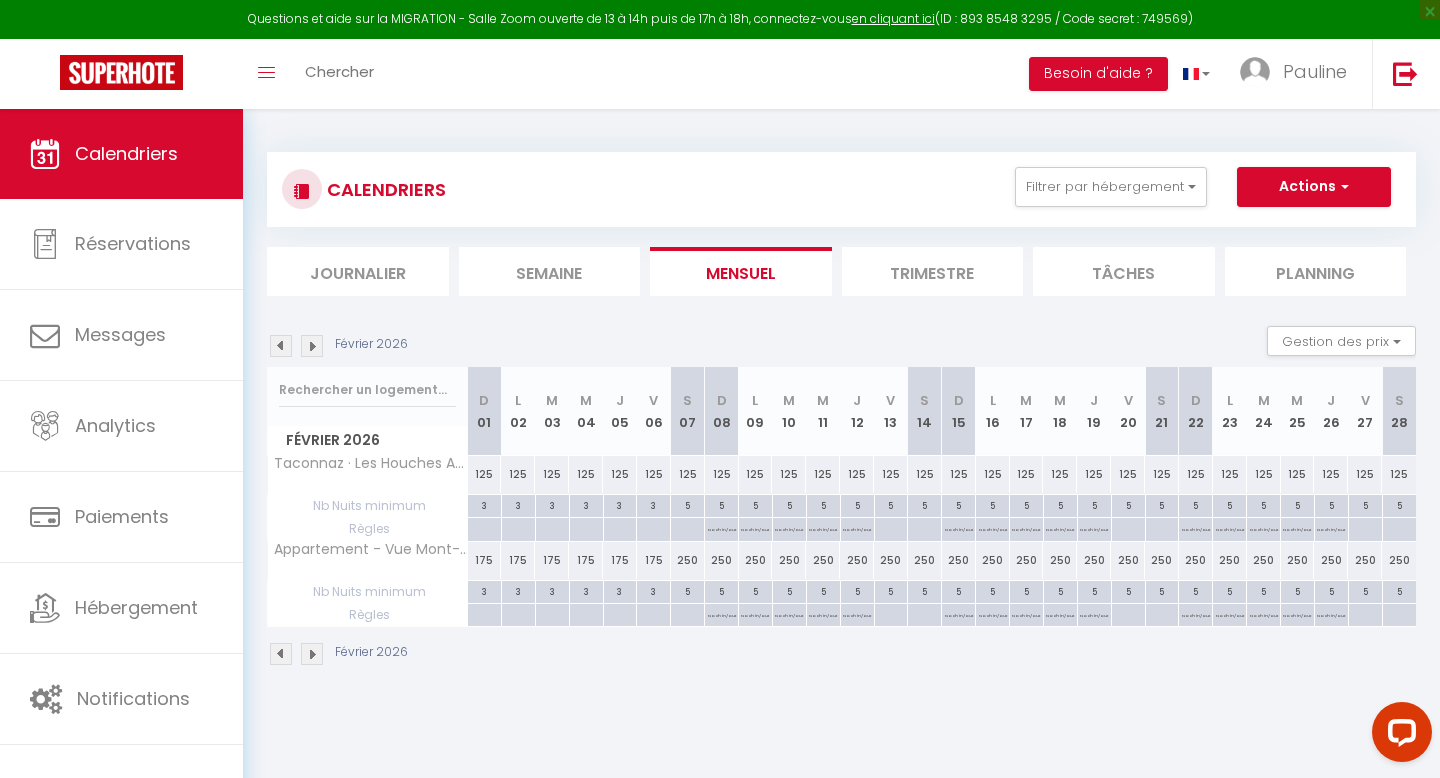 click at bounding box center (312, 346) 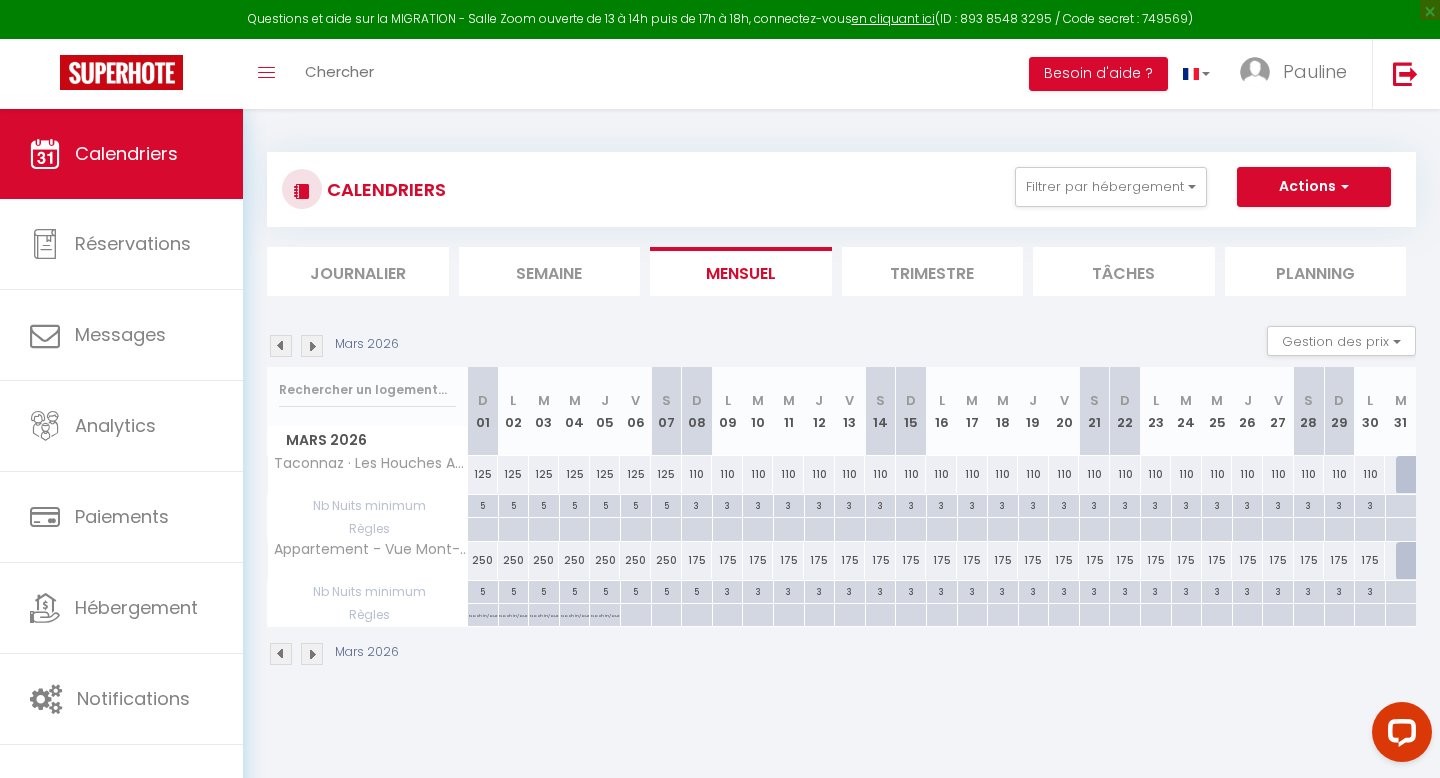 click at bounding box center [482, 506] 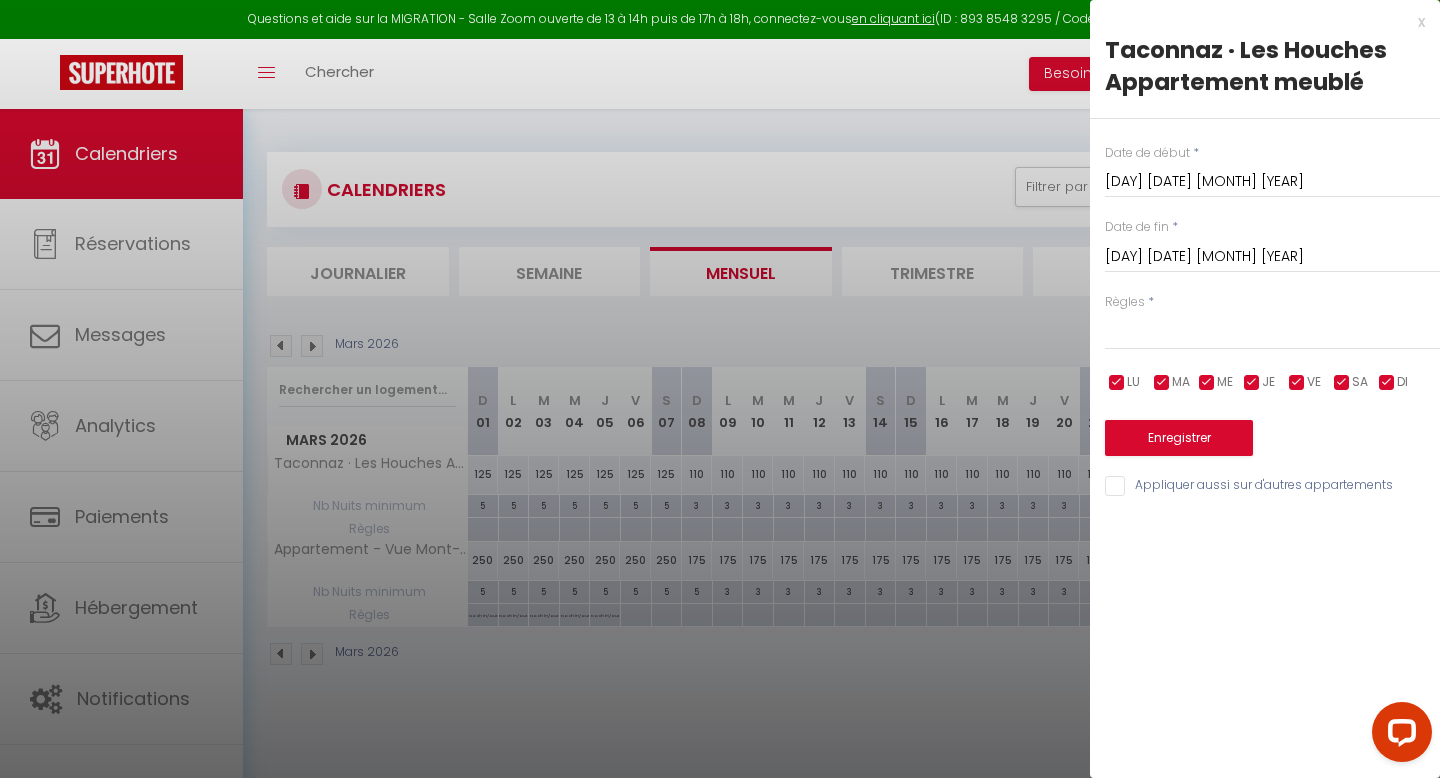 click on "[DAY] [DATE] [MONTH] [YEAR]" at bounding box center [1272, 257] 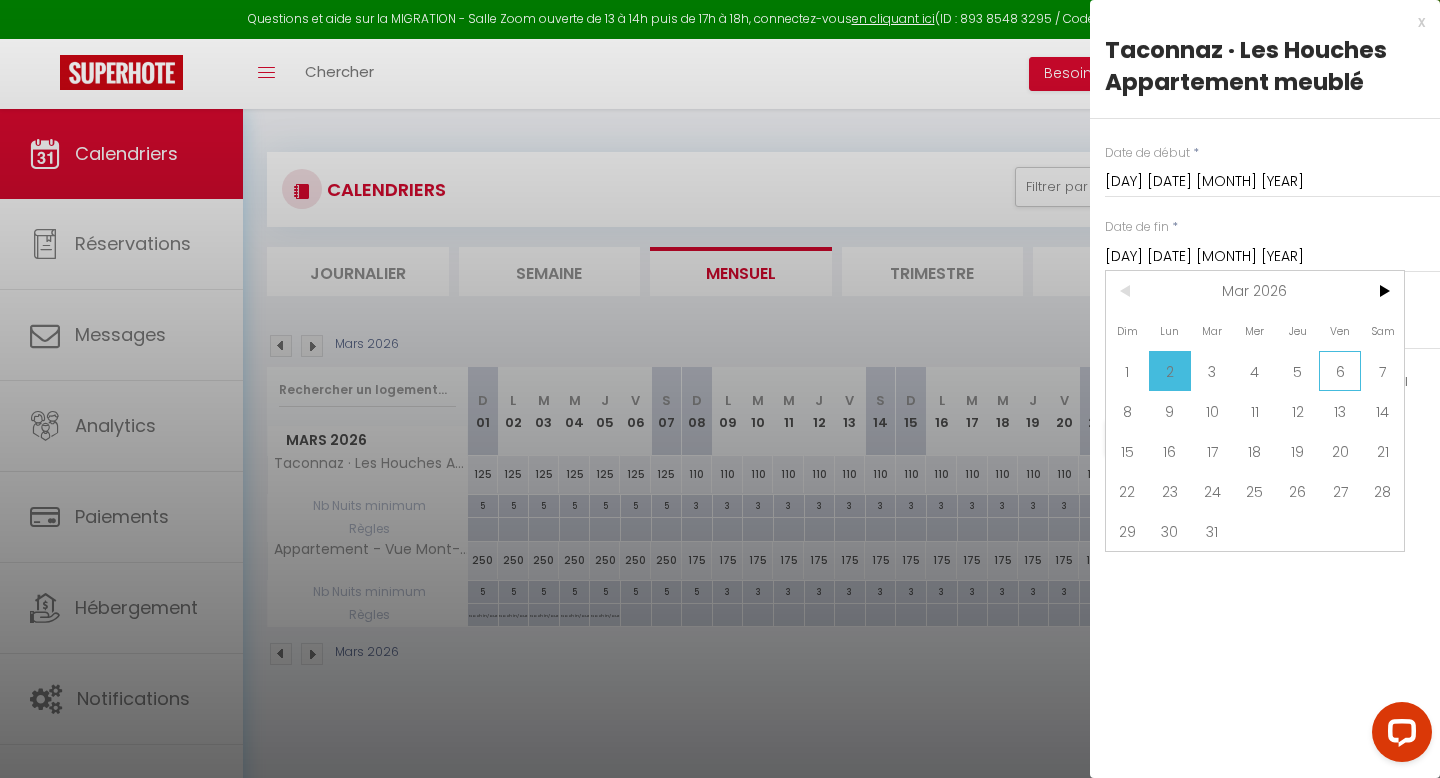 click on "6" at bounding box center [1340, 371] 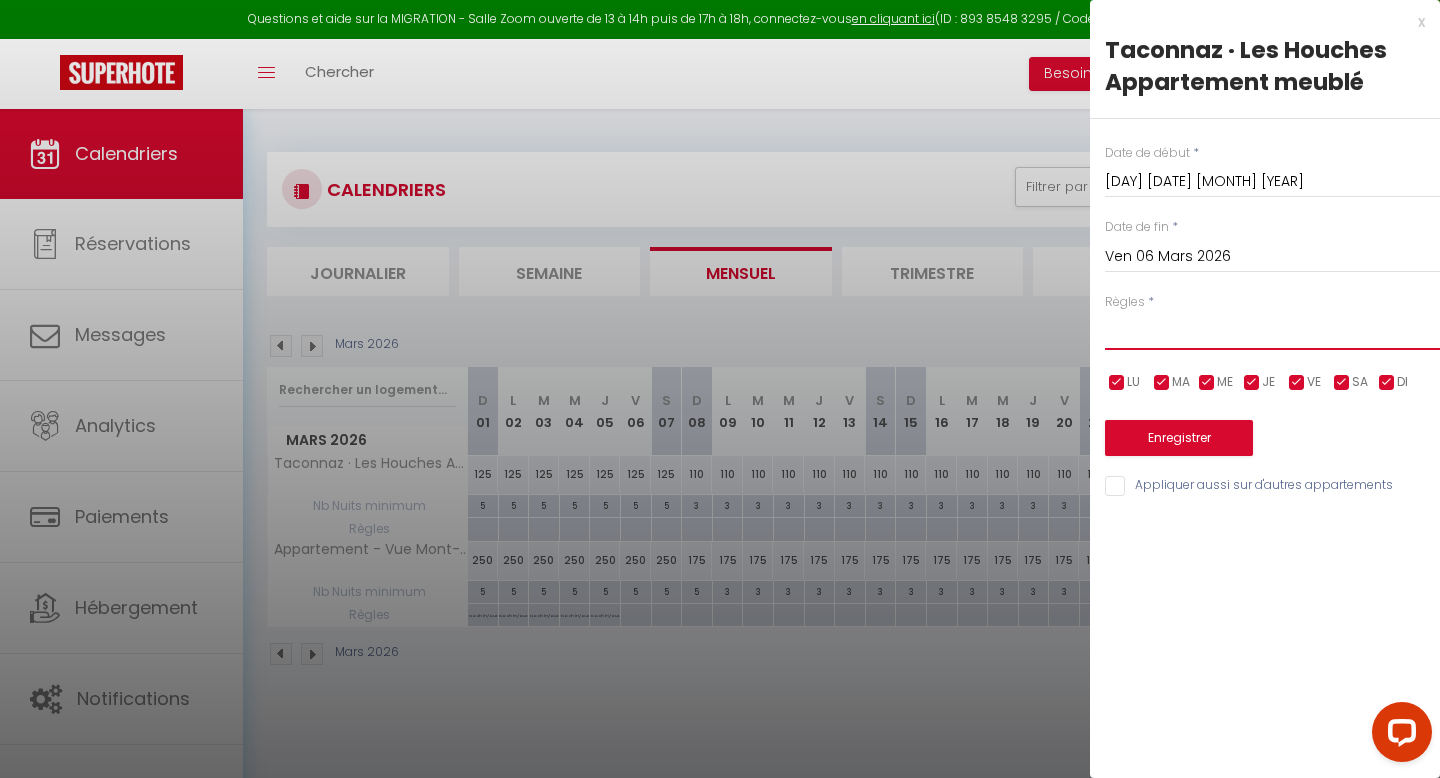 click on "Aucun   No Checkin   No Checkout   Pas d'arrivée / Pas de départ" at bounding box center [1272, 331] 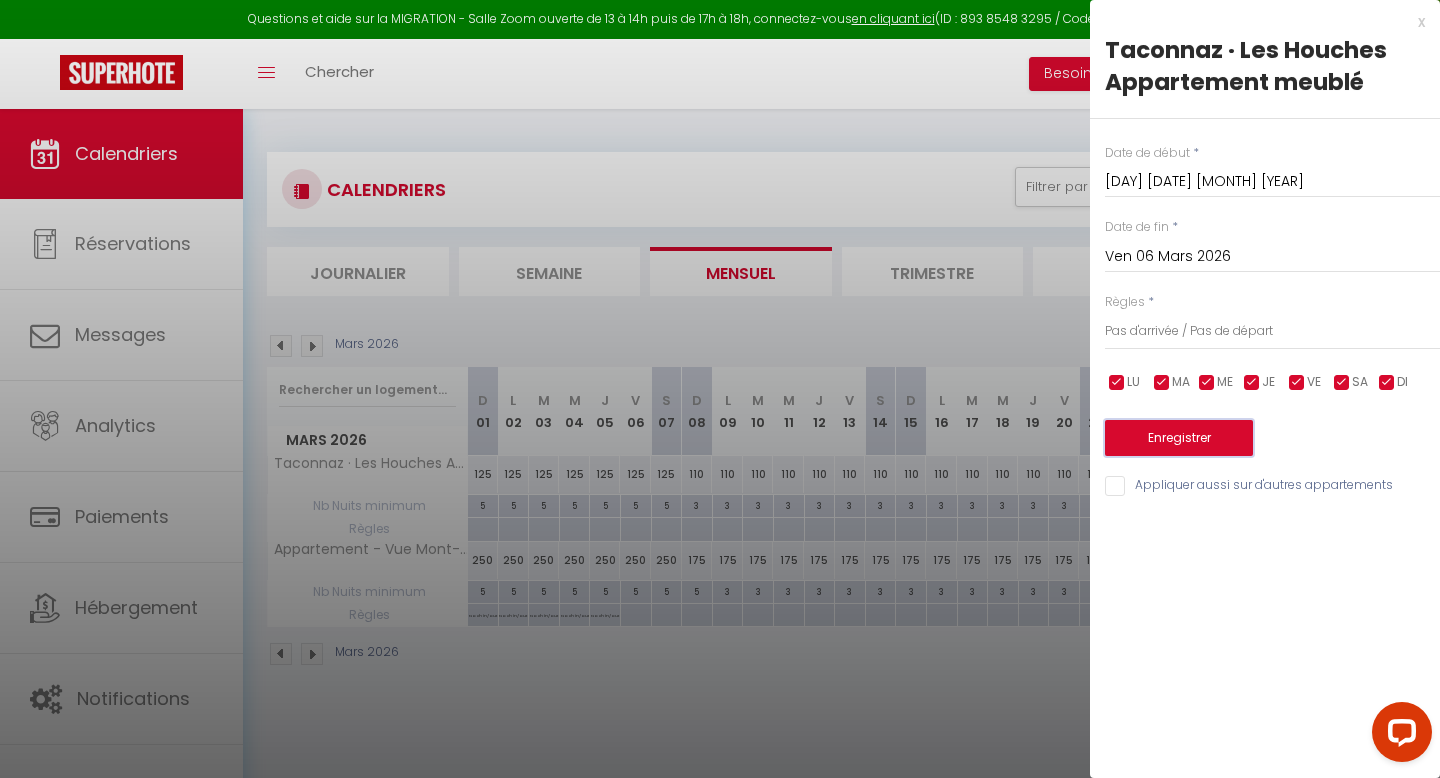 click on "Enregistrer" at bounding box center [1179, 438] 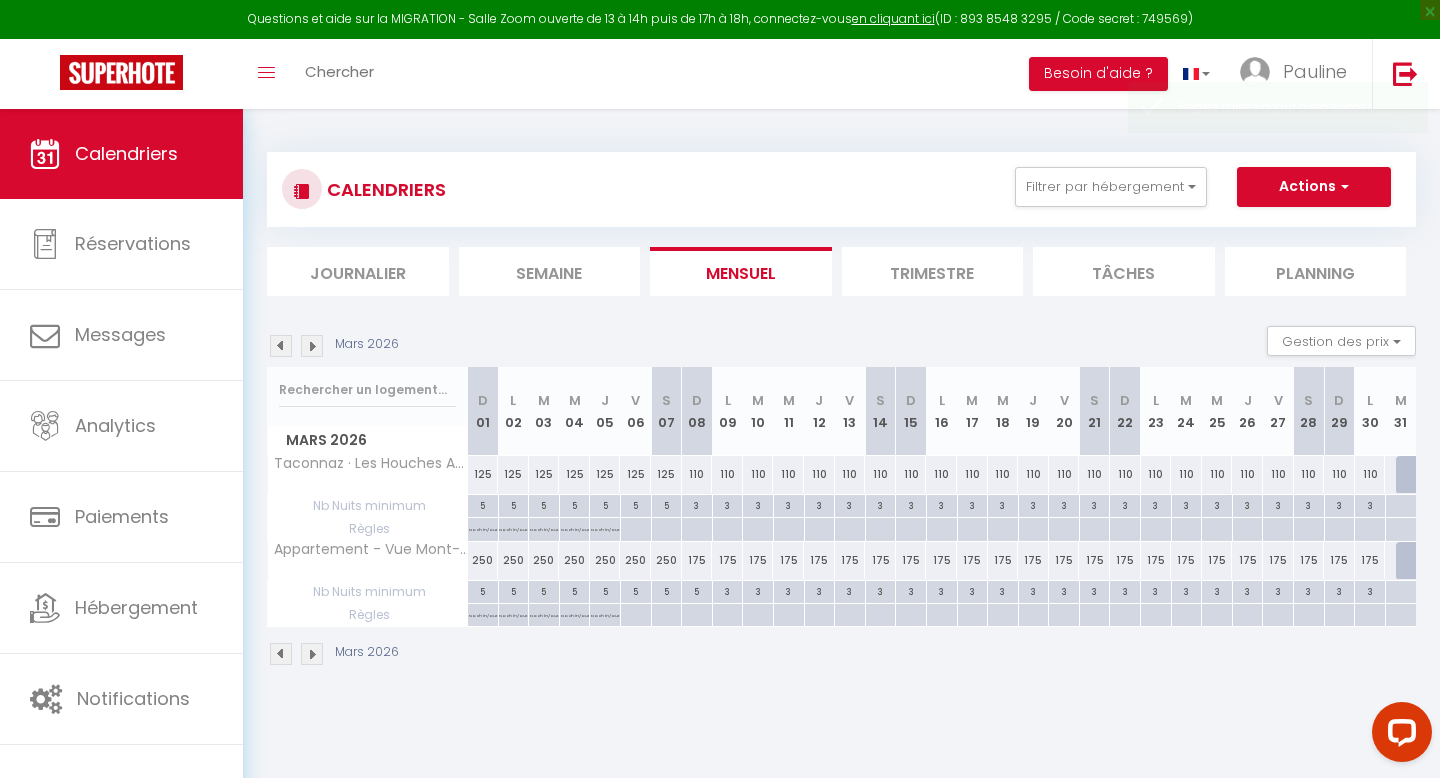 click on "125" at bounding box center (666, 474) 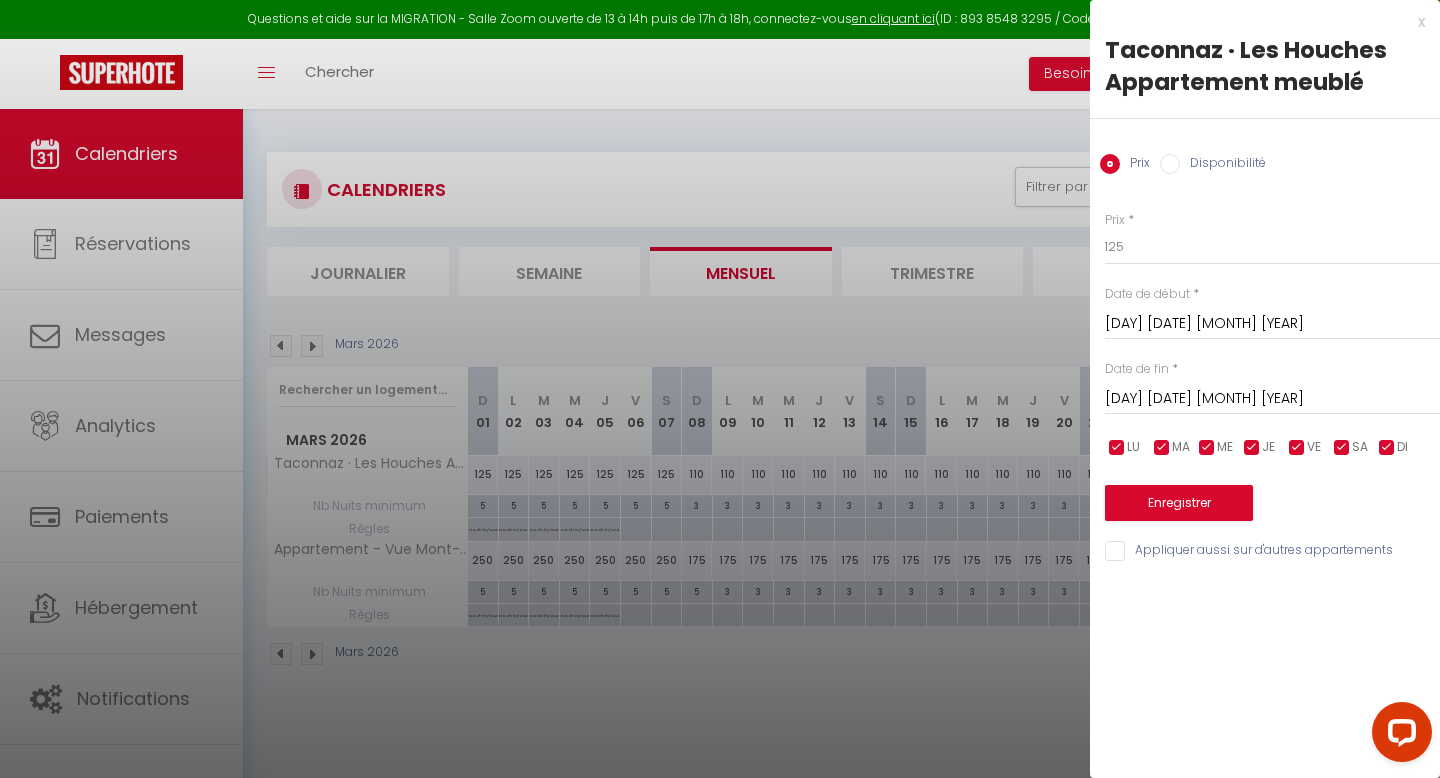 click on "[DAY] [DATE] [MONTH] [YEAR]" at bounding box center [1272, 399] 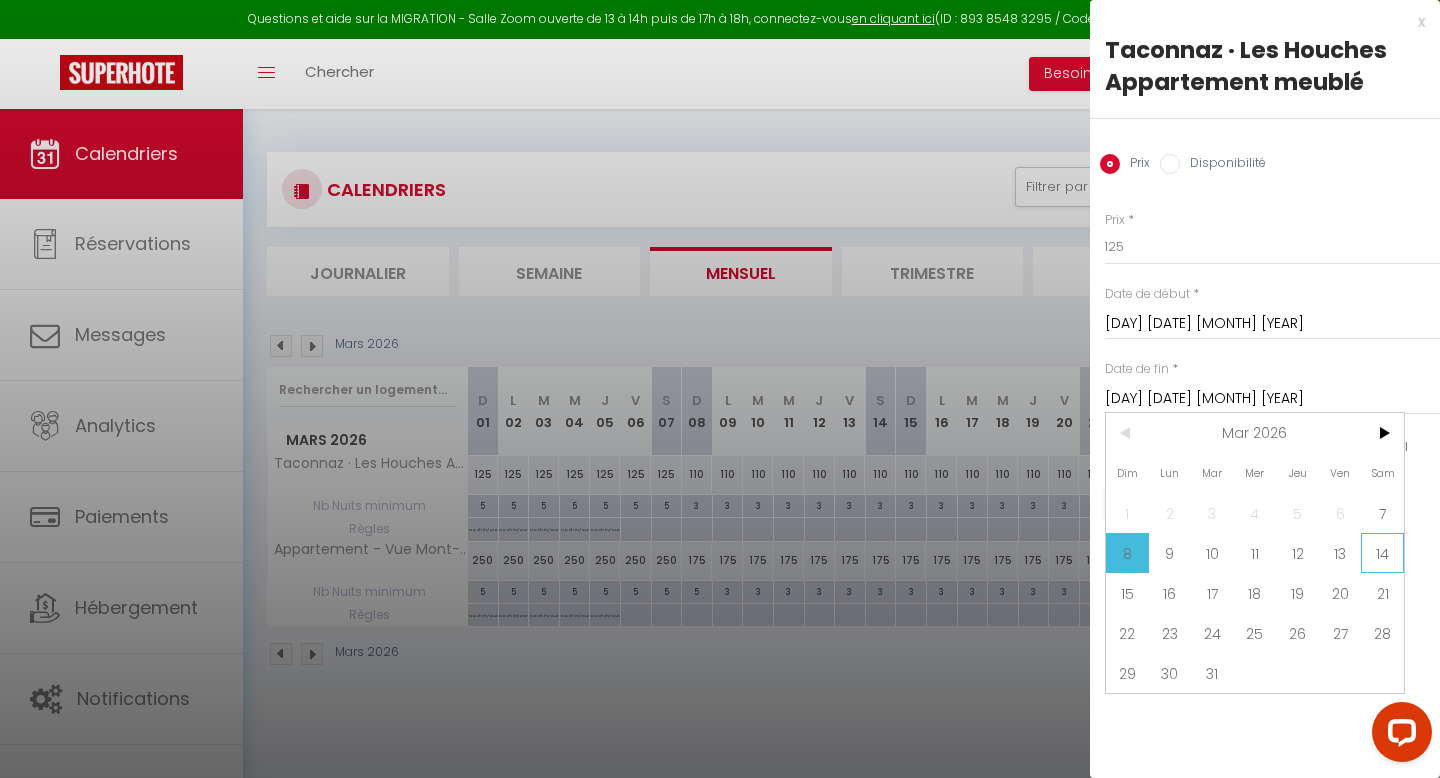 click on "14" at bounding box center (1382, 553) 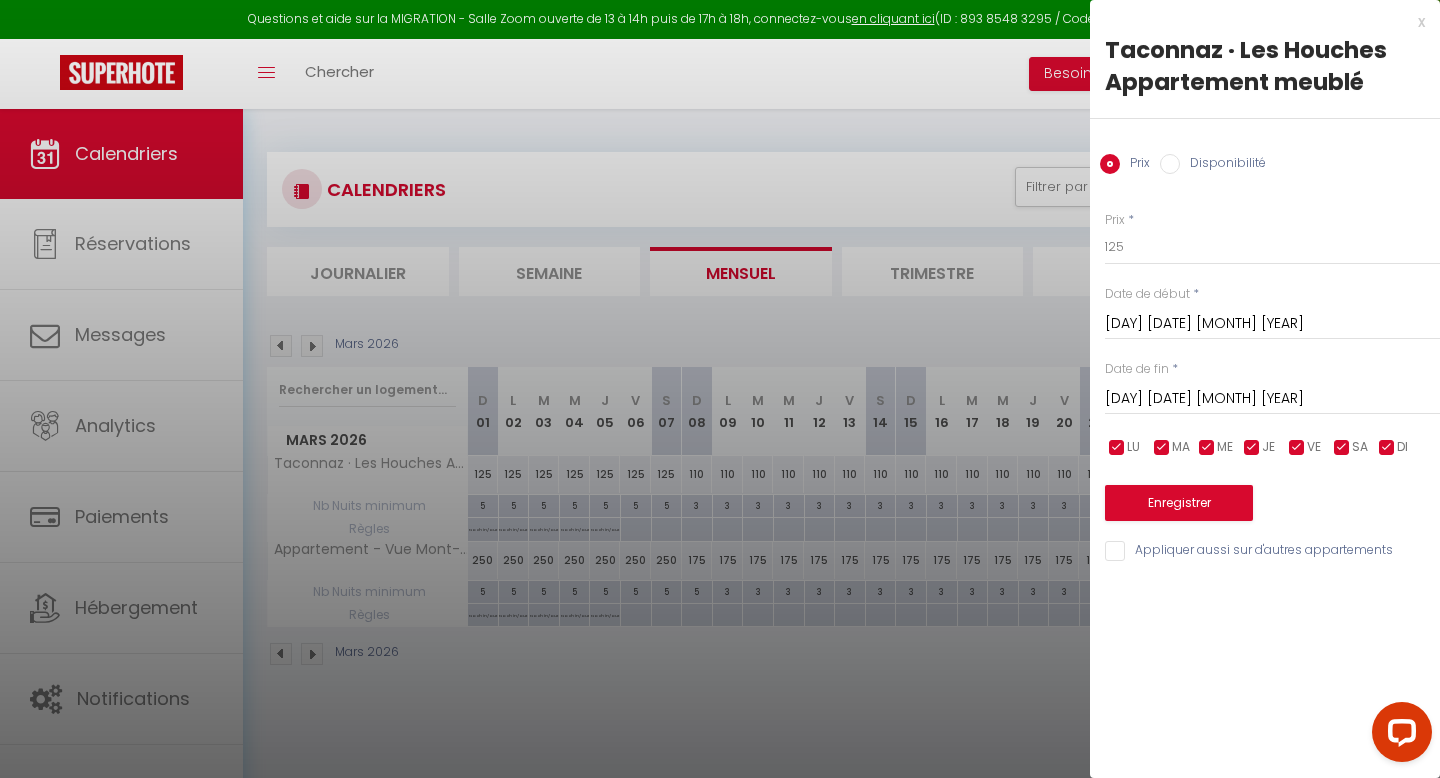 click on "Disponibilité" at bounding box center [1223, 165] 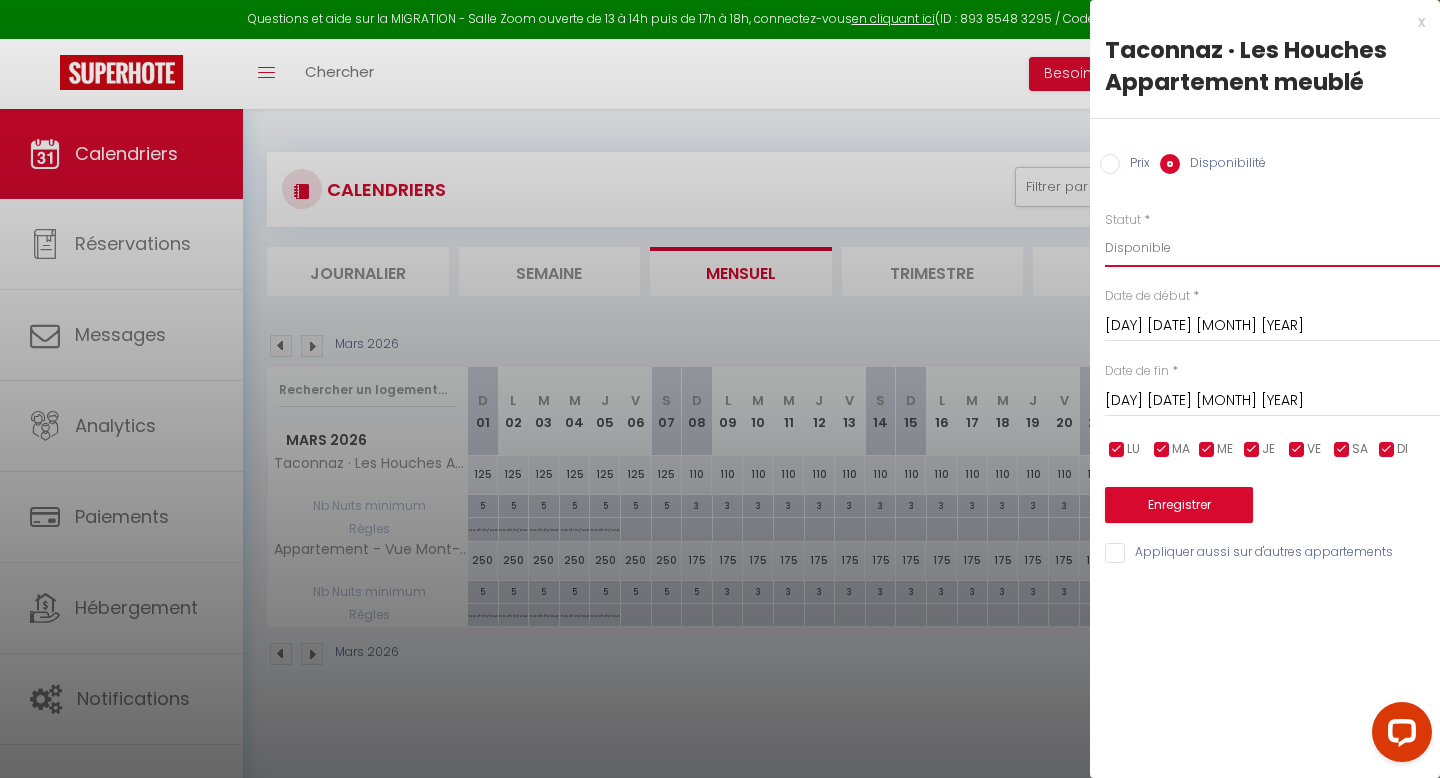 click on "Disponible
Indisponible" at bounding box center (1272, 248) 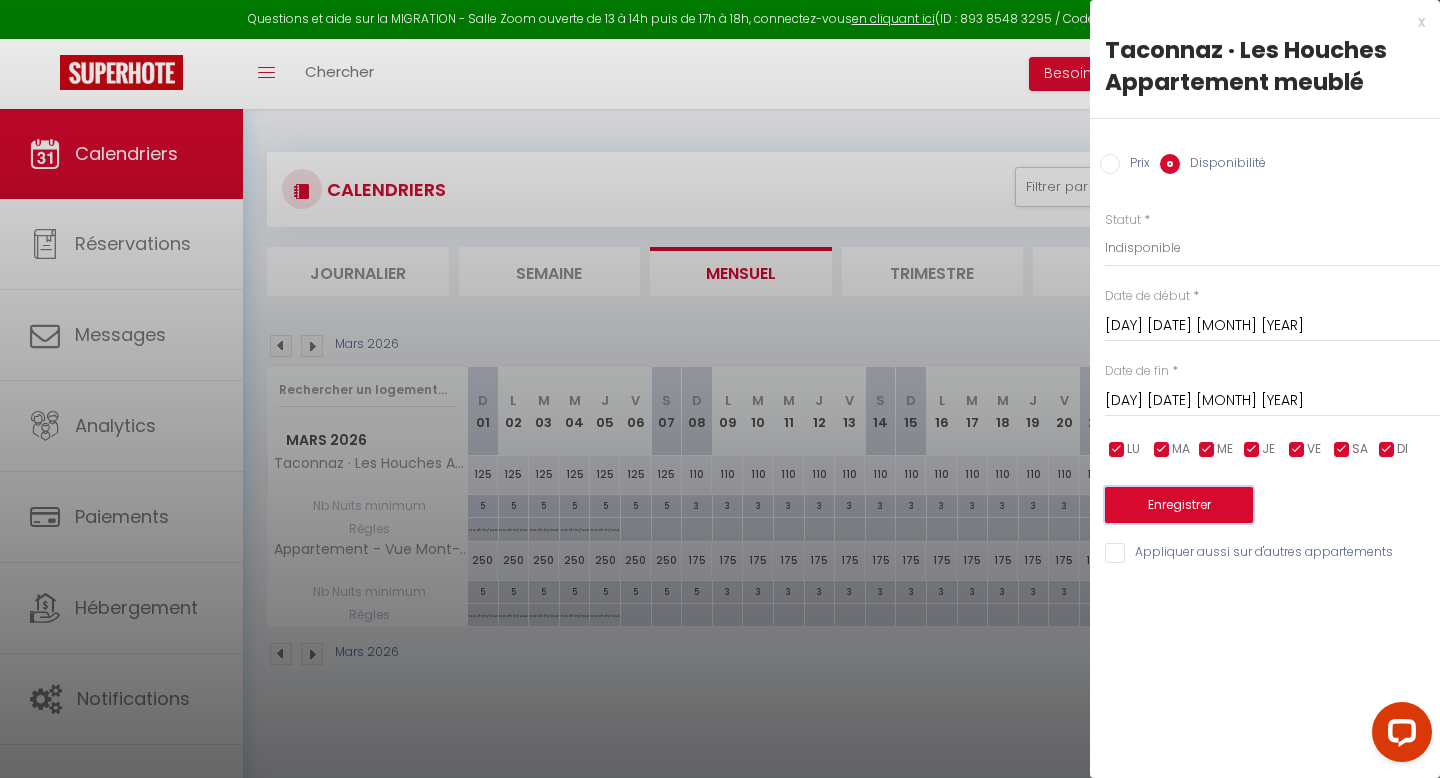 click on "Enregistrer" at bounding box center [1179, 505] 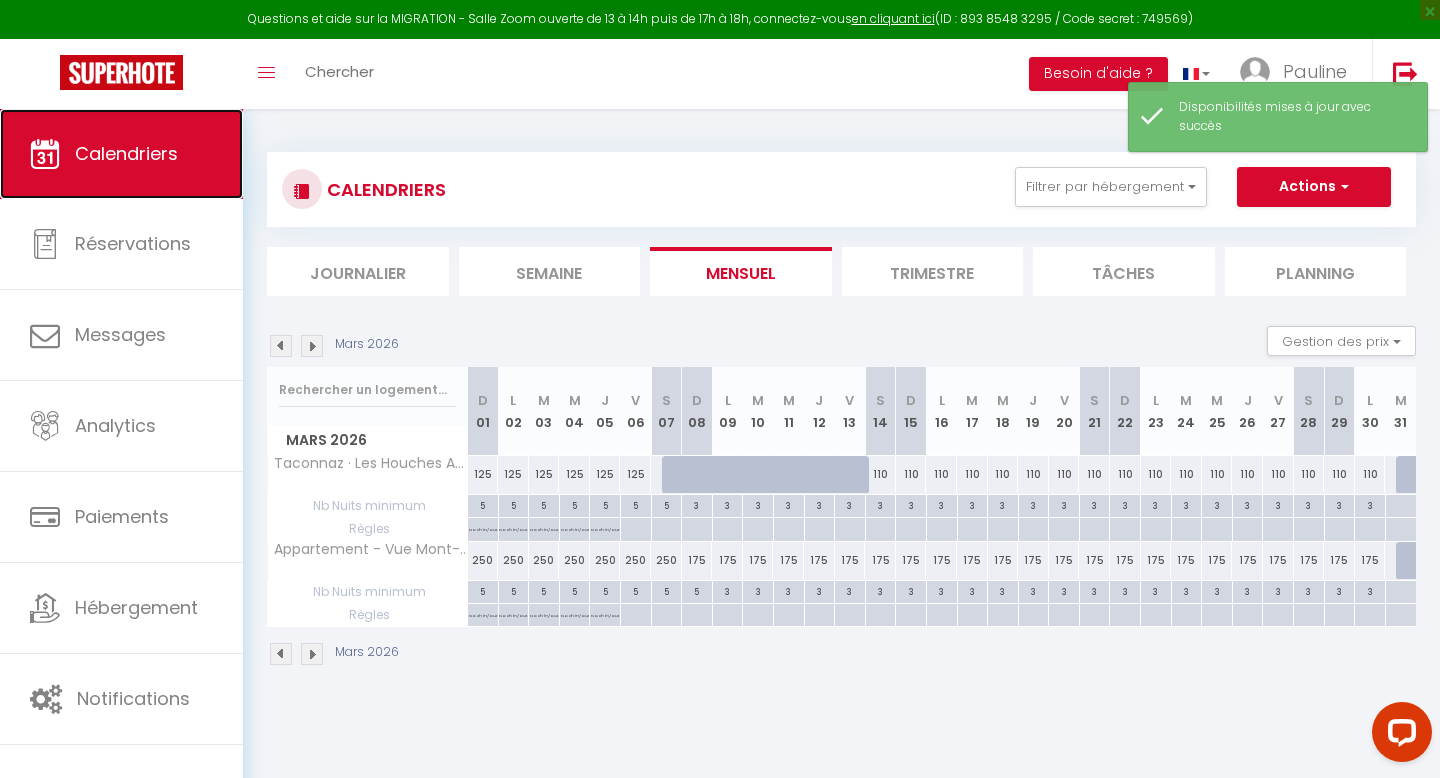 click on "Calendriers" at bounding box center [126, 153] 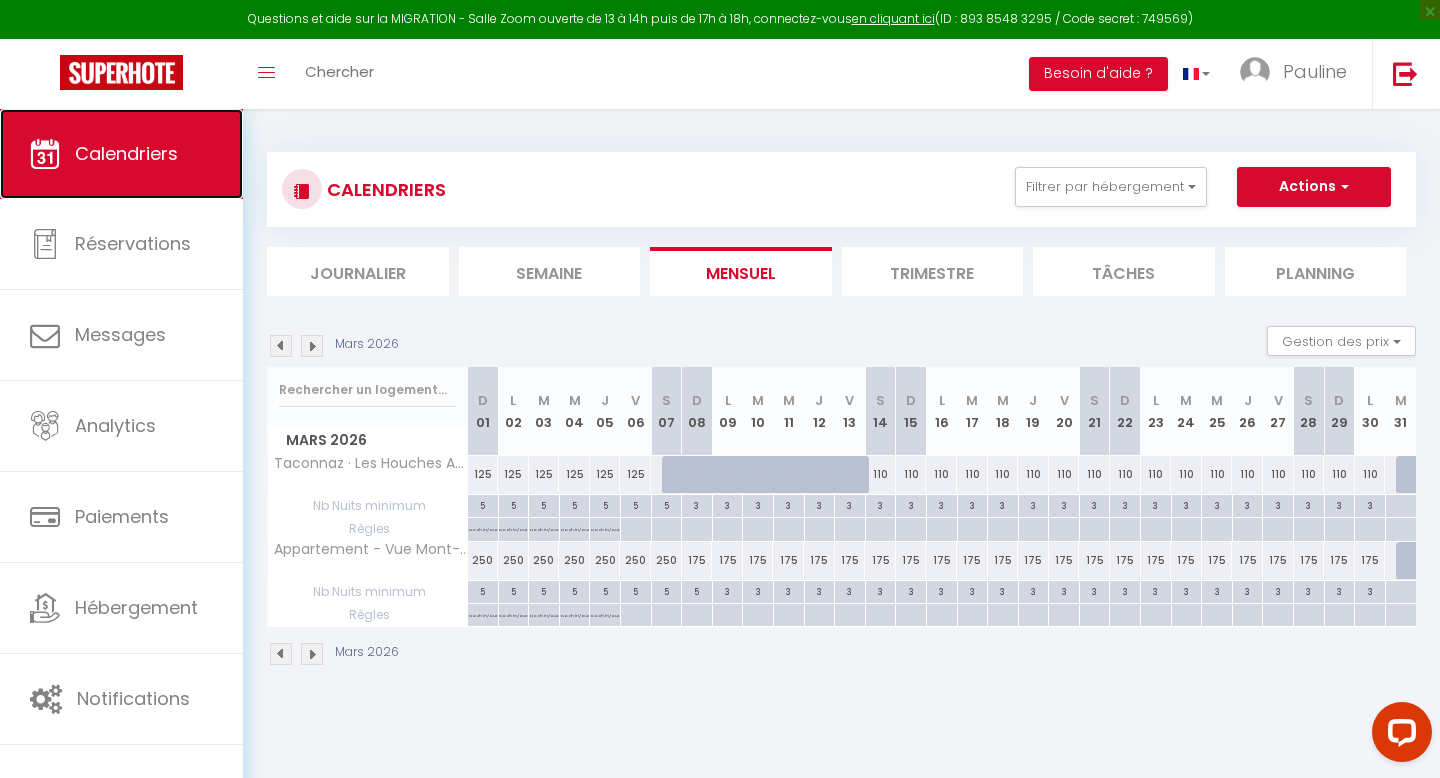 click on "Calendriers" at bounding box center (121, 154) 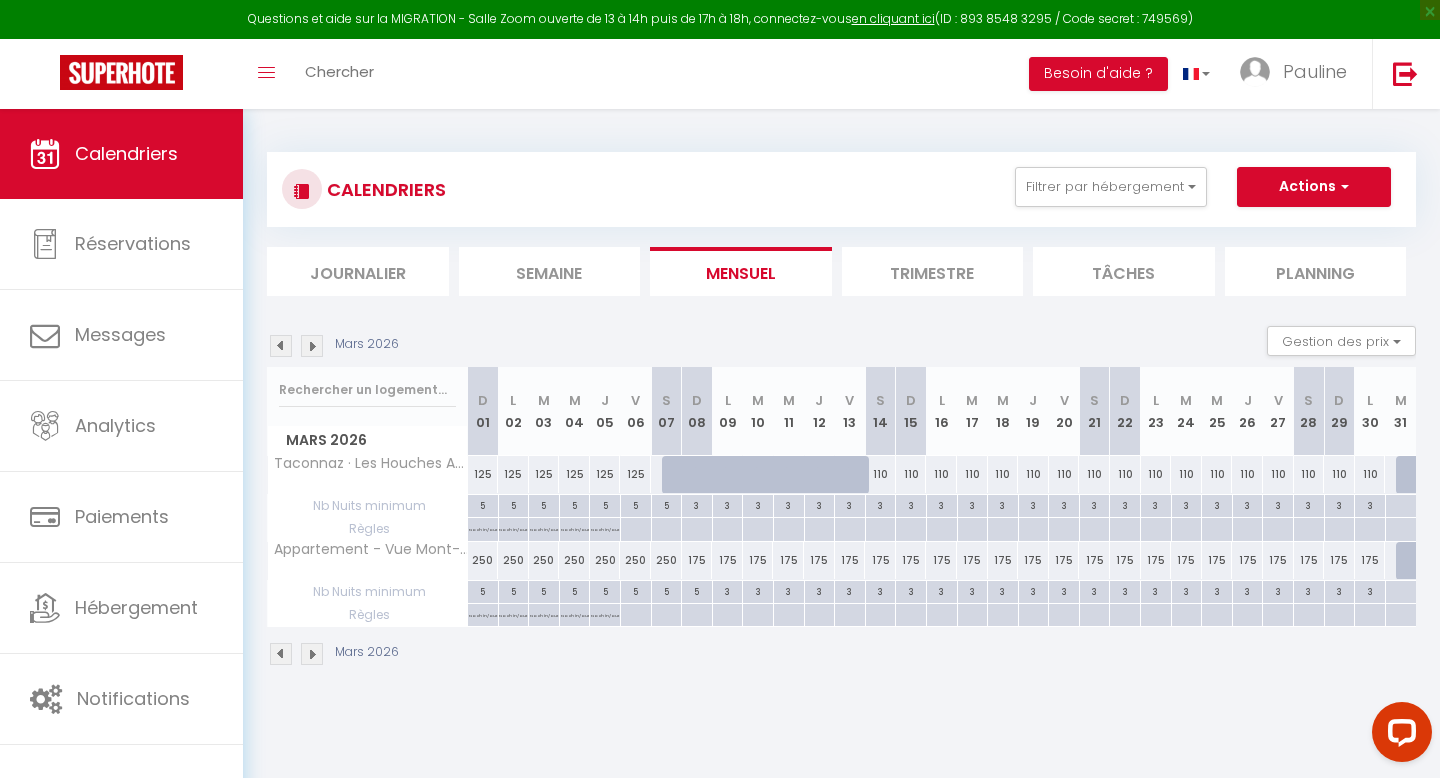 click at bounding box center (281, 346) 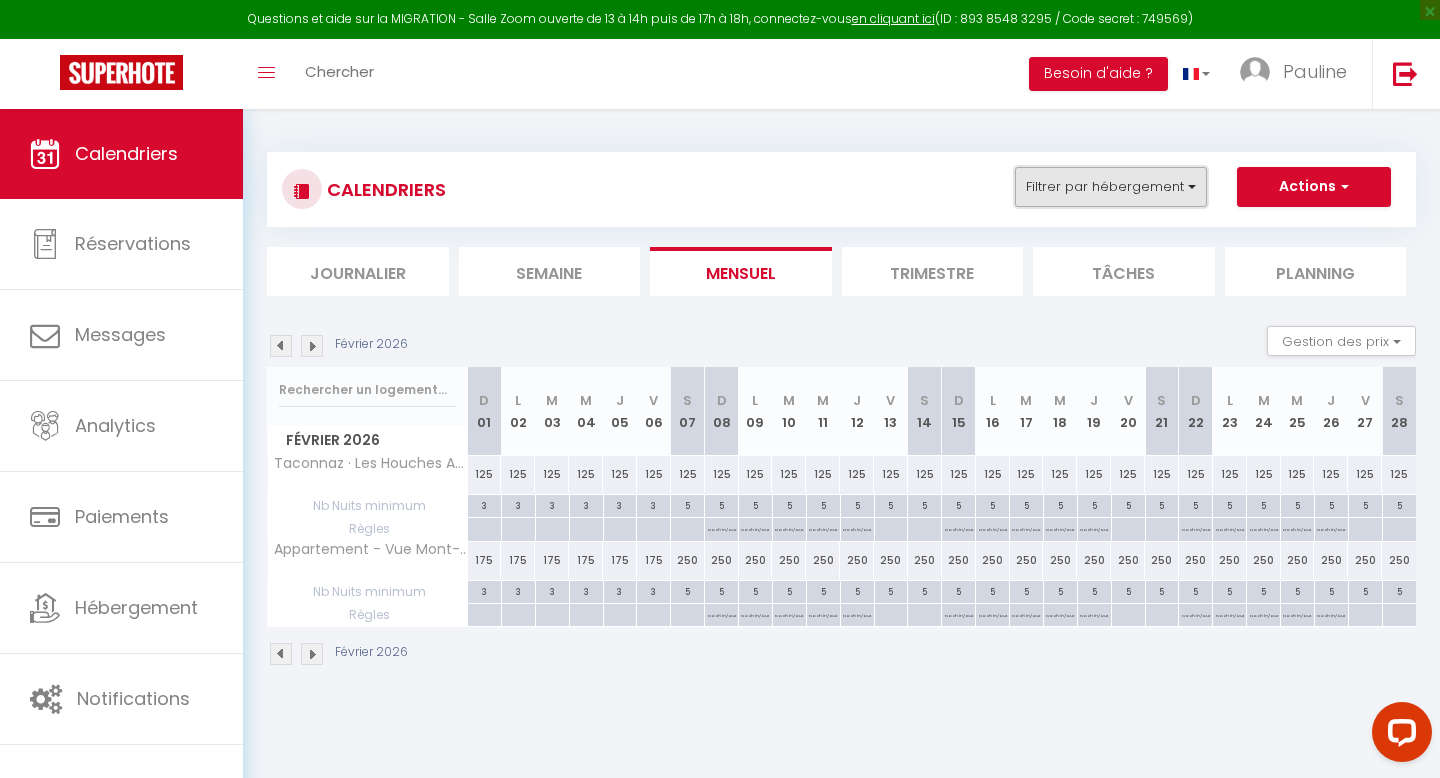 click on "Filtrer par hébergement" at bounding box center [1111, 187] 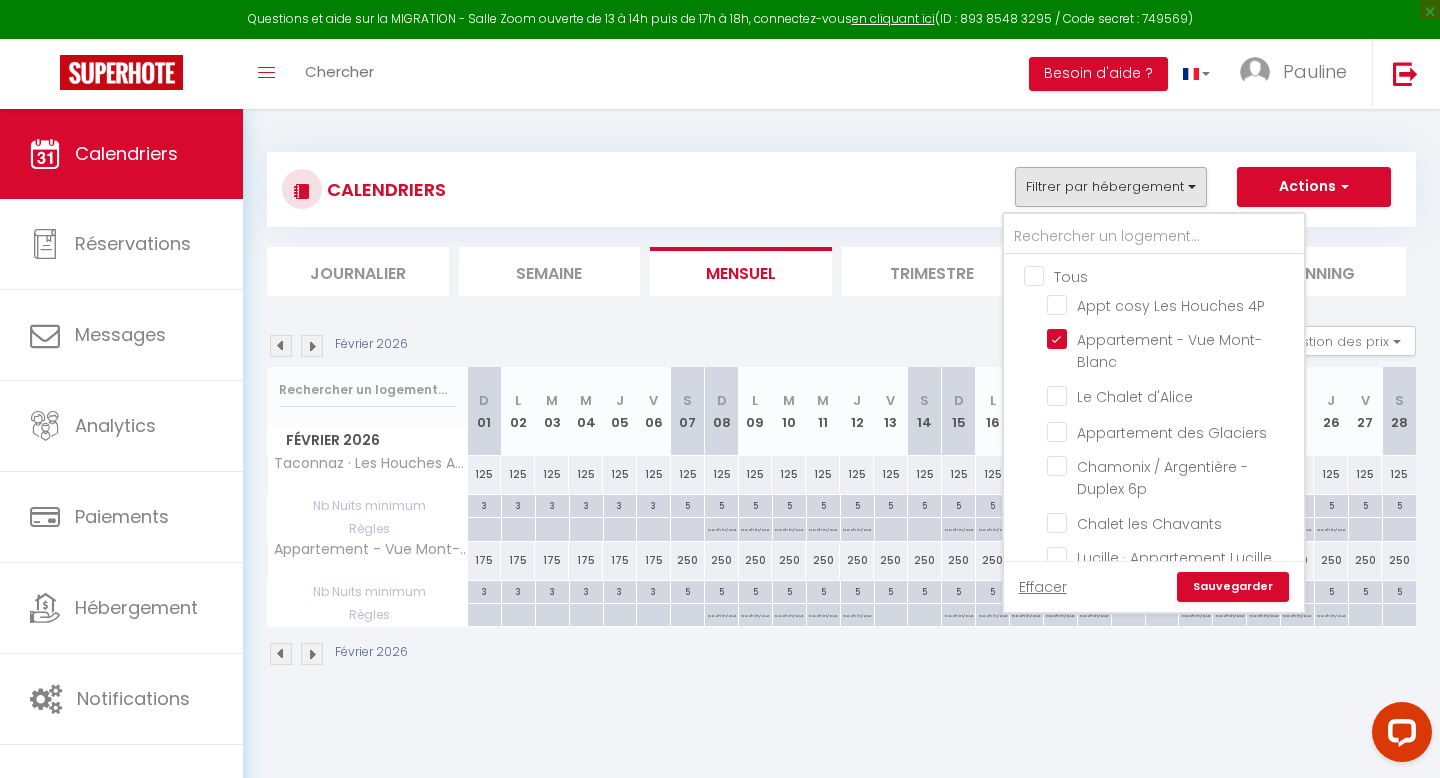 click on "Tous" at bounding box center [1174, 275] 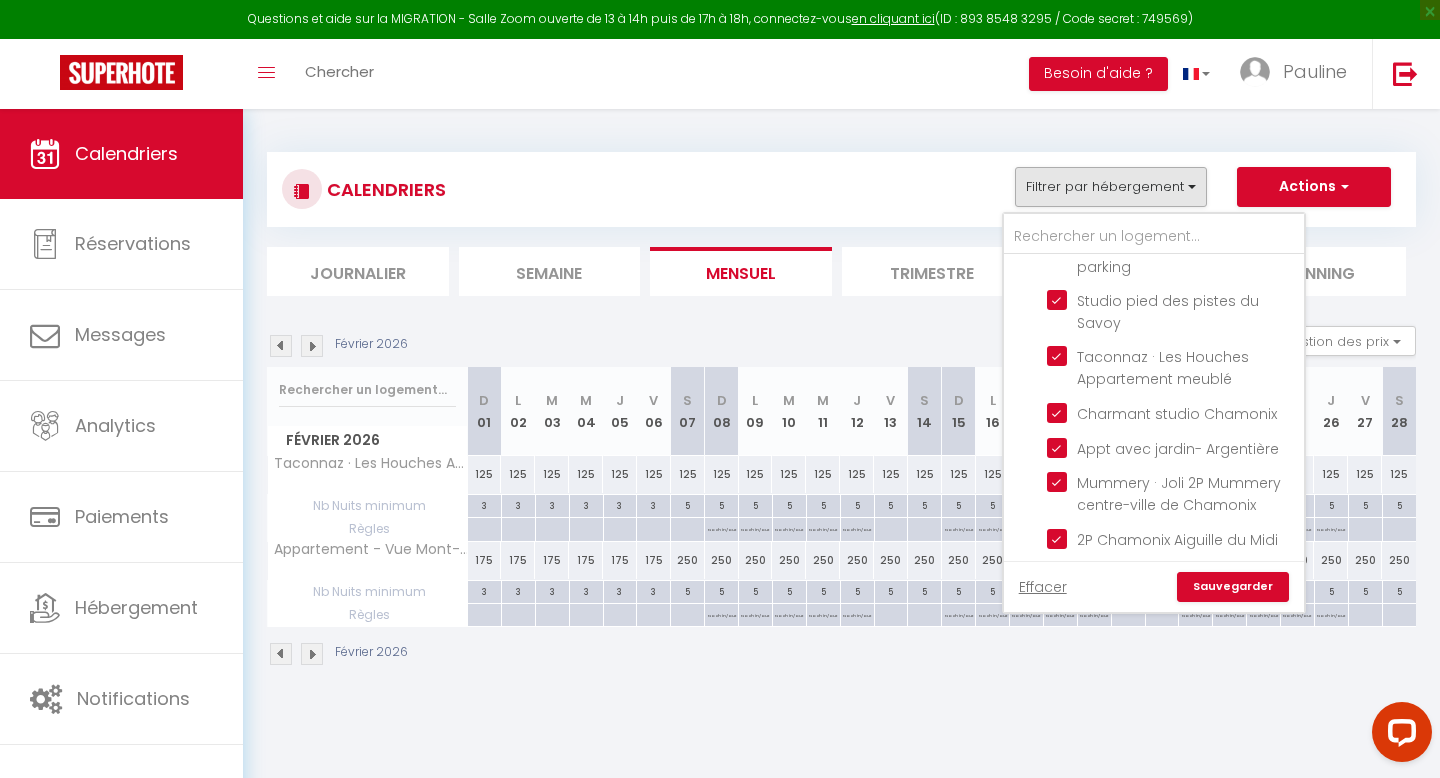 scroll, scrollTop: 337, scrollLeft: 0, axis: vertical 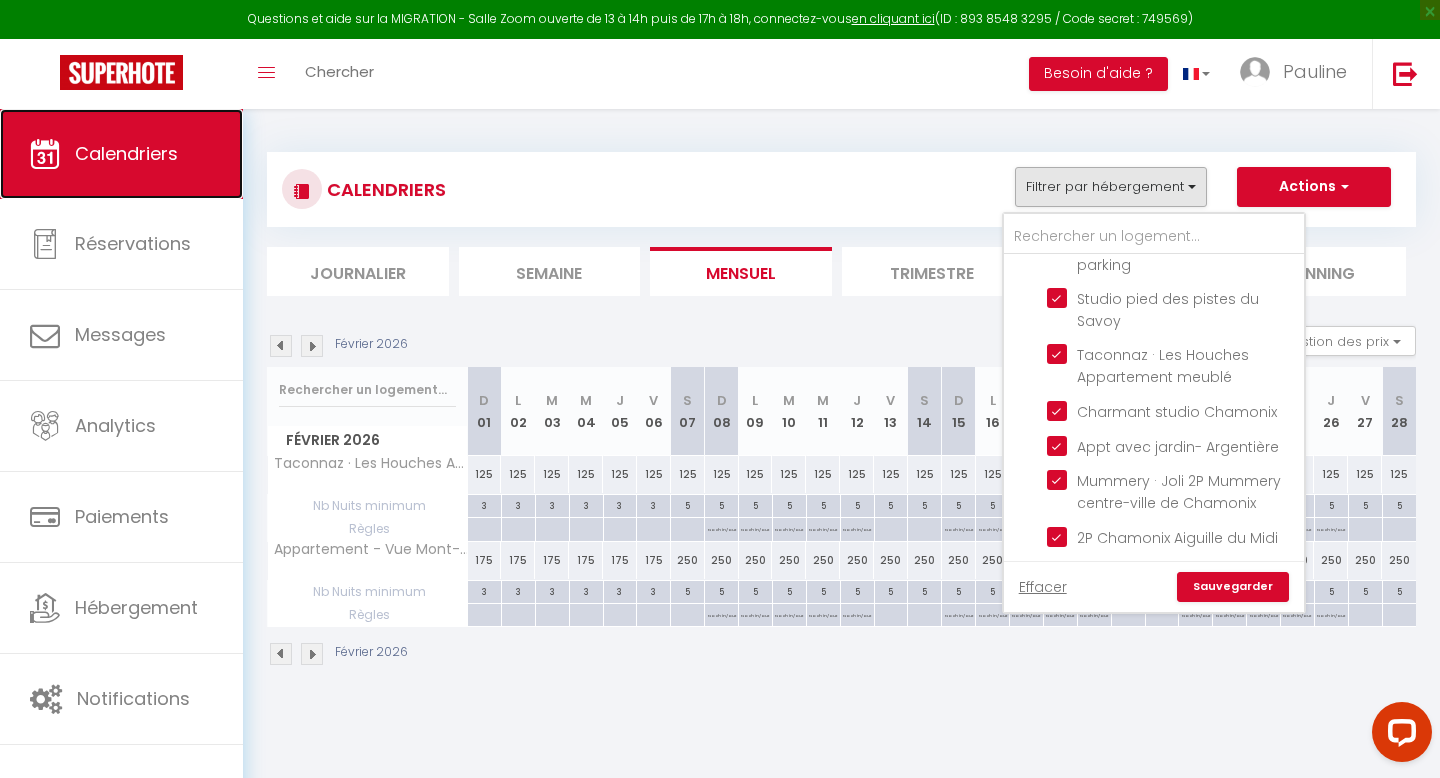 click on "Calendriers" at bounding box center (121, 154) 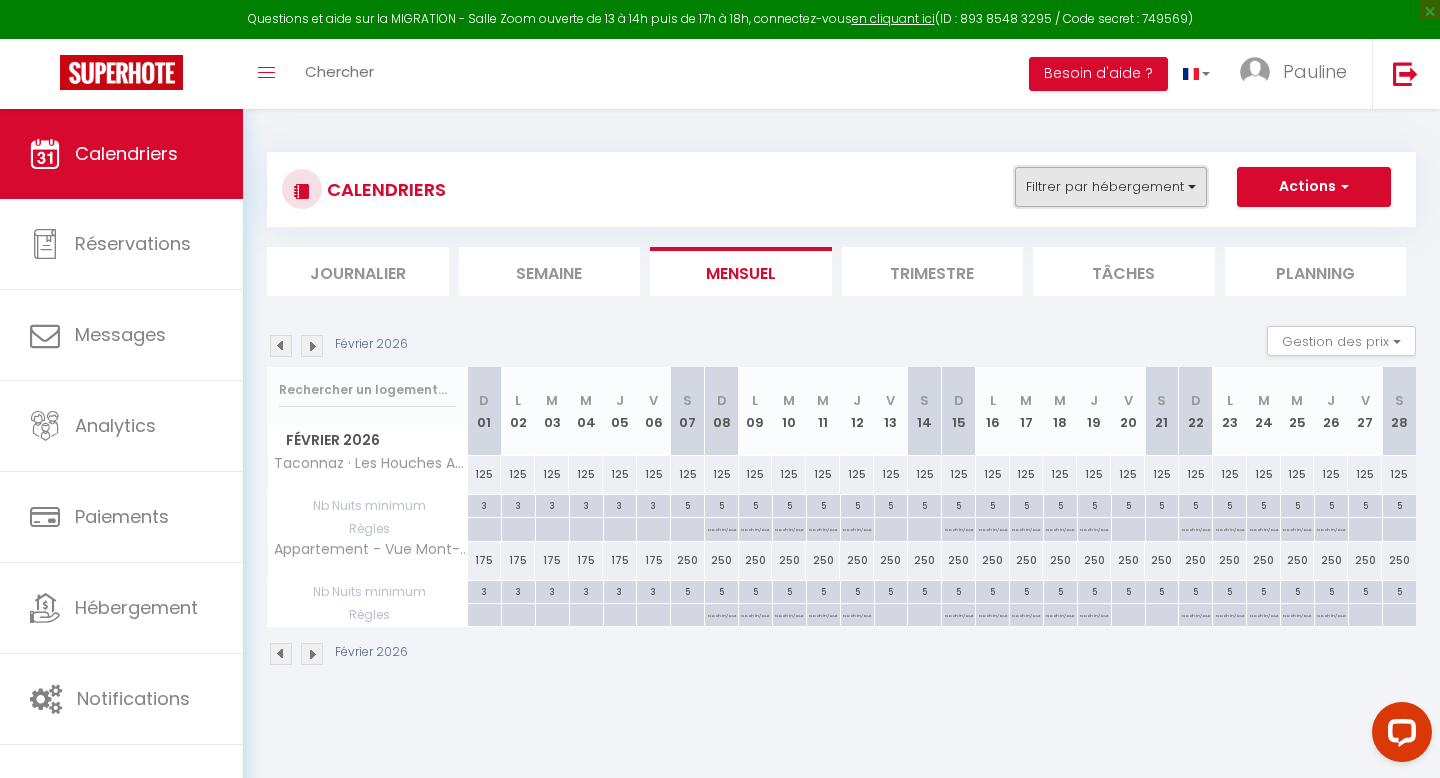 click on "Filtrer par hébergement" at bounding box center [1111, 187] 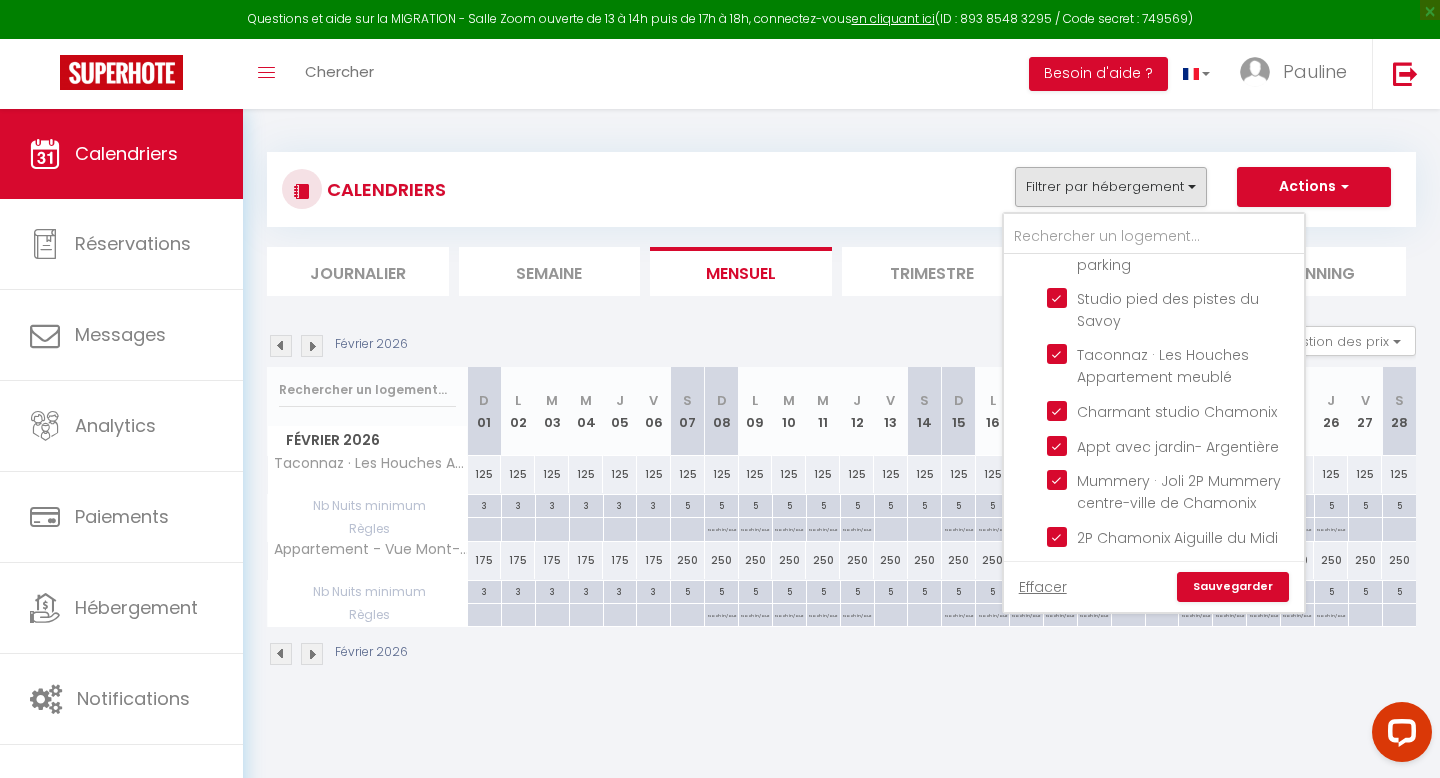 click on "Sauvegarder" at bounding box center (1233, 587) 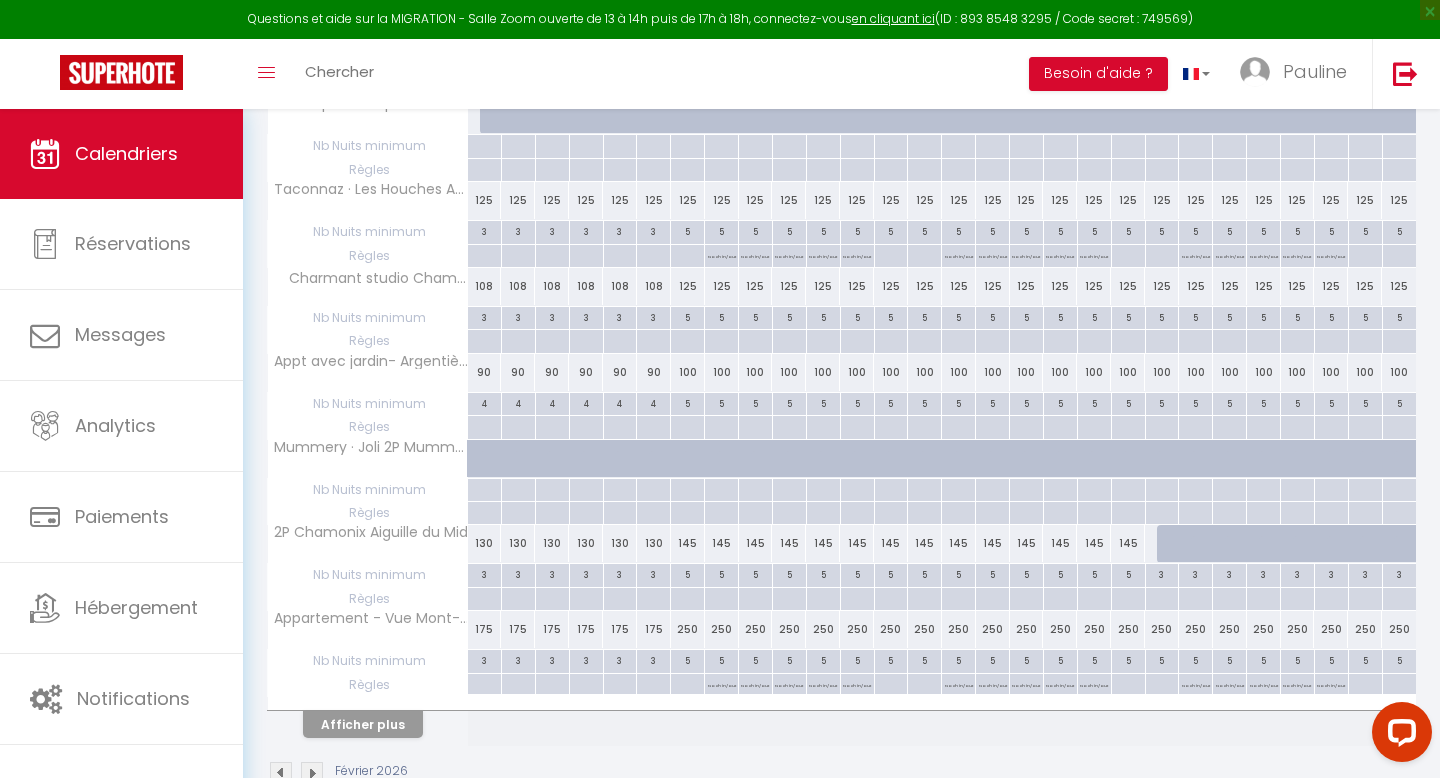 scroll, scrollTop: 667, scrollLeft: 0, axis: vertical 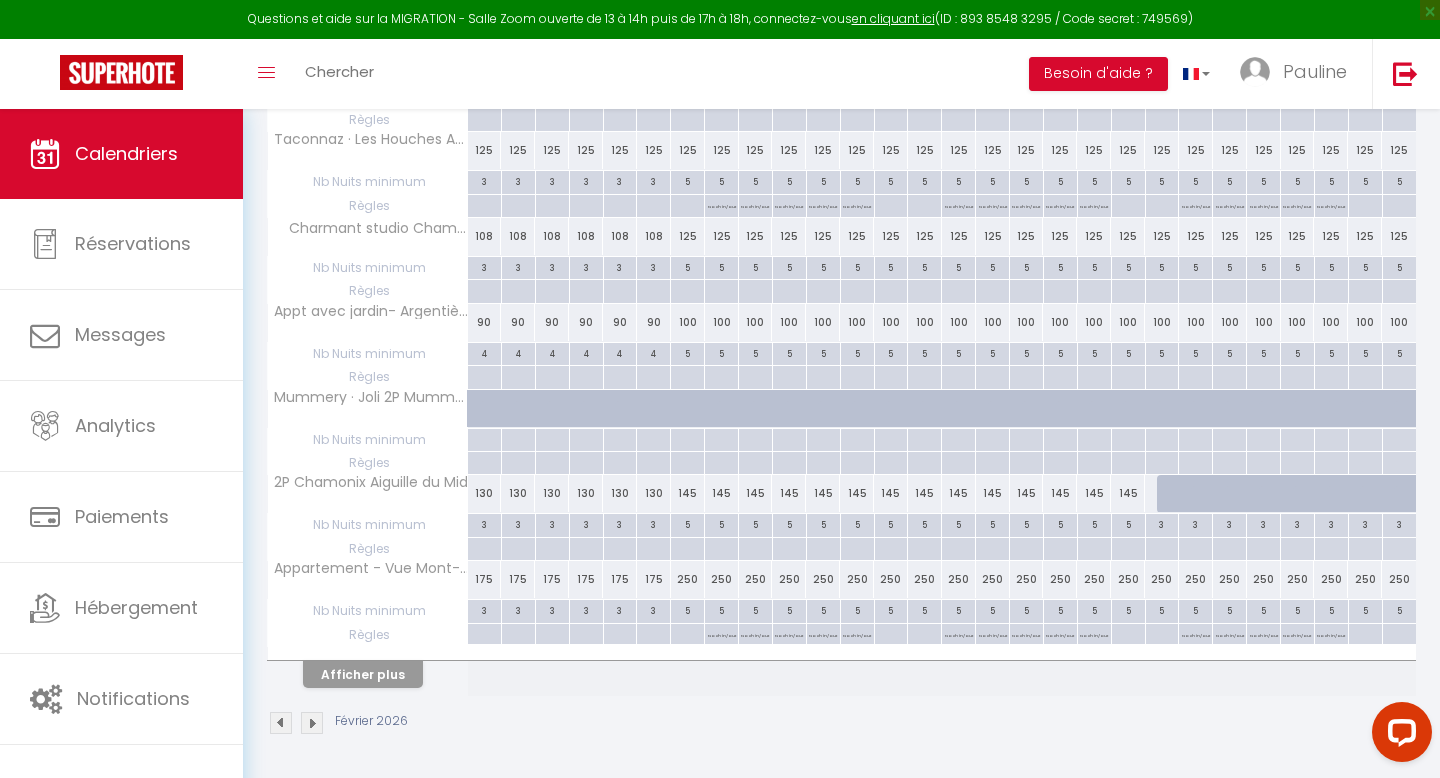 click at bounding box center (312, 723) 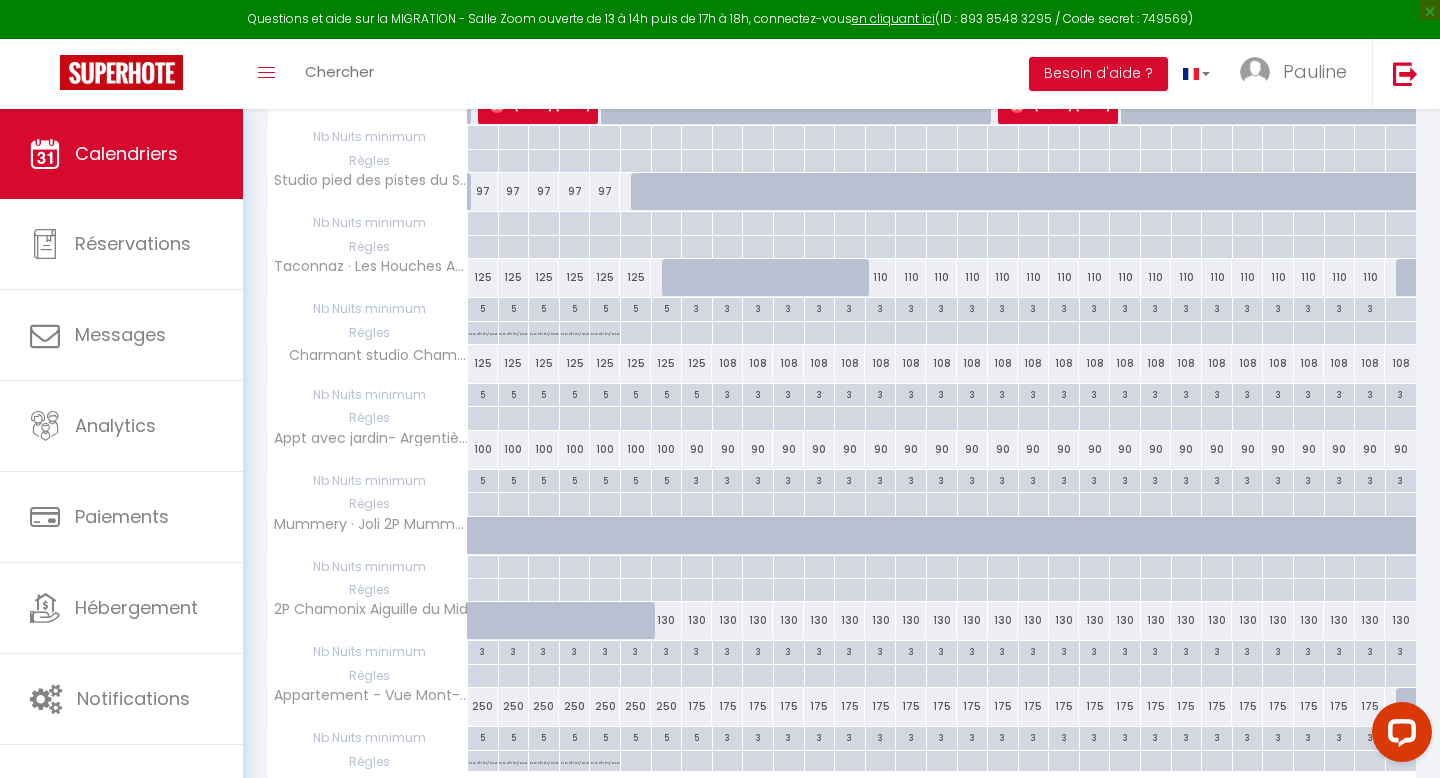 scroll, scrollTop: 528, scrollLeft: 0, axis: vertical 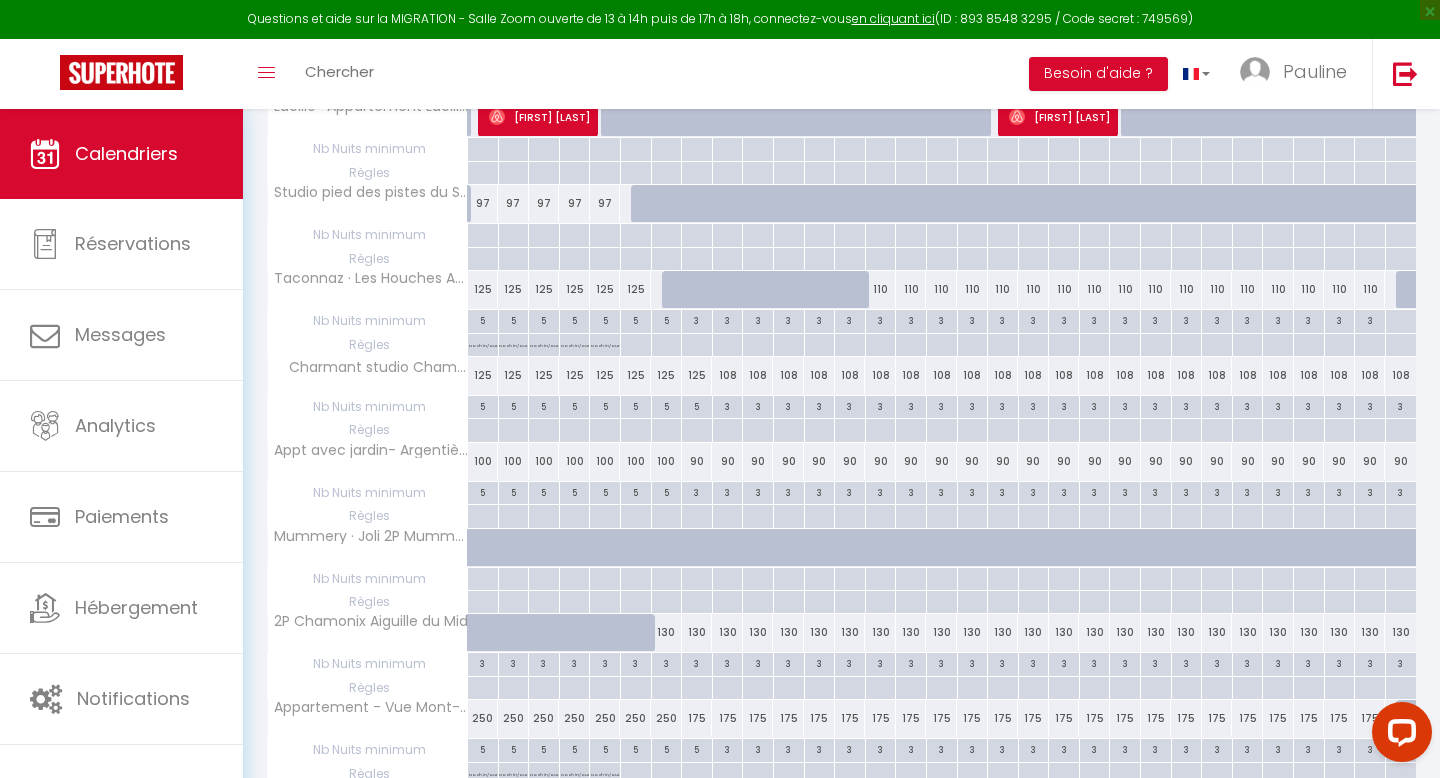 click at bounding box center [758, 290] 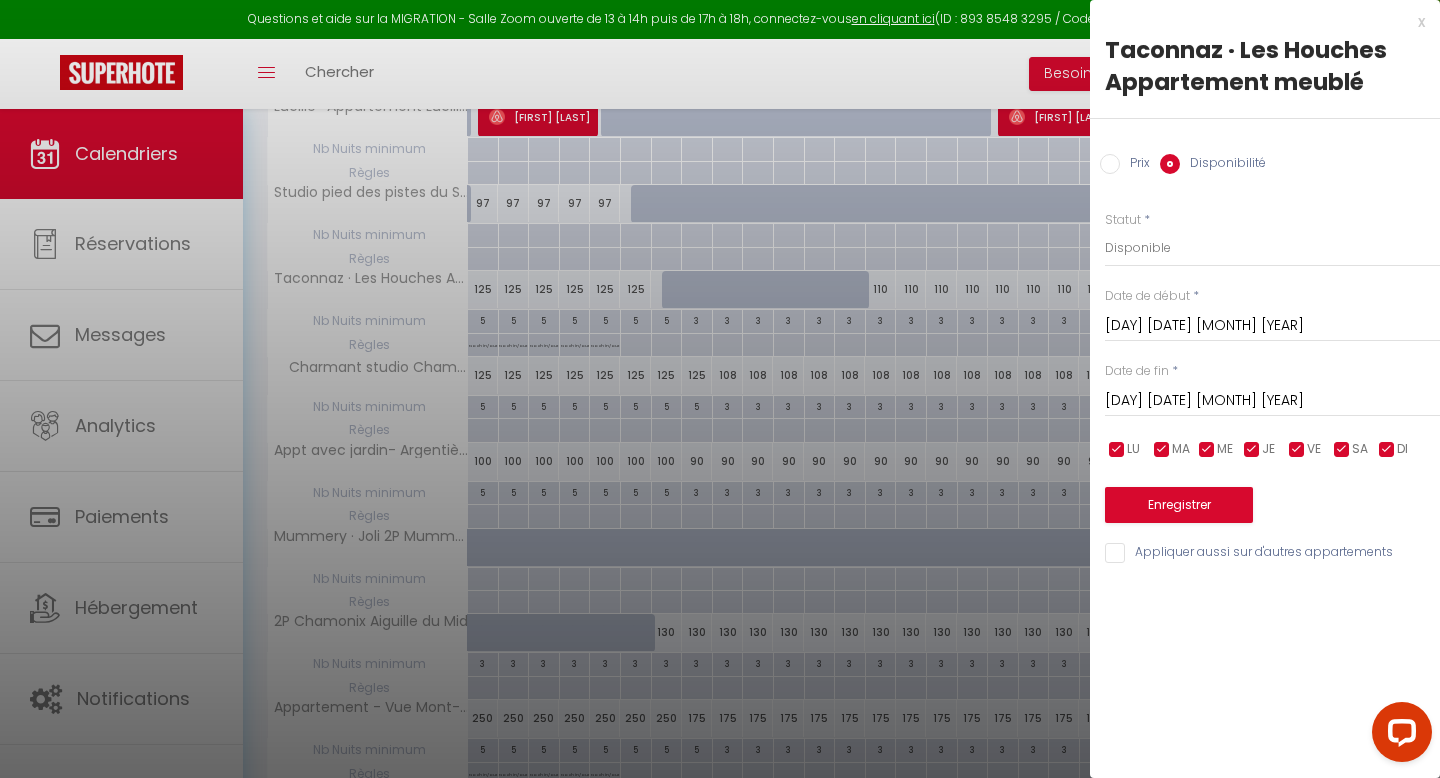 click on "Mar 10 Mars 2026         <   Mar 2026   >   Dim Lun Mar Mer Jeu Ven Sam   1 2 3 4 5 6 7 8 9 10 11 12 13 14 15 16 17 18 19 20 21 22 23 24 25 26 27 28 29 30 31     <   2026   >   Janvier Février Mars Avril Mai Juin Juillet Août Septembre Octobre Novembre Décembre     <   2020 - 2029   >   2020 2021 2022 2023 2024 2025 2026 2027 2028 2029" at bounding box center (1272, 324) 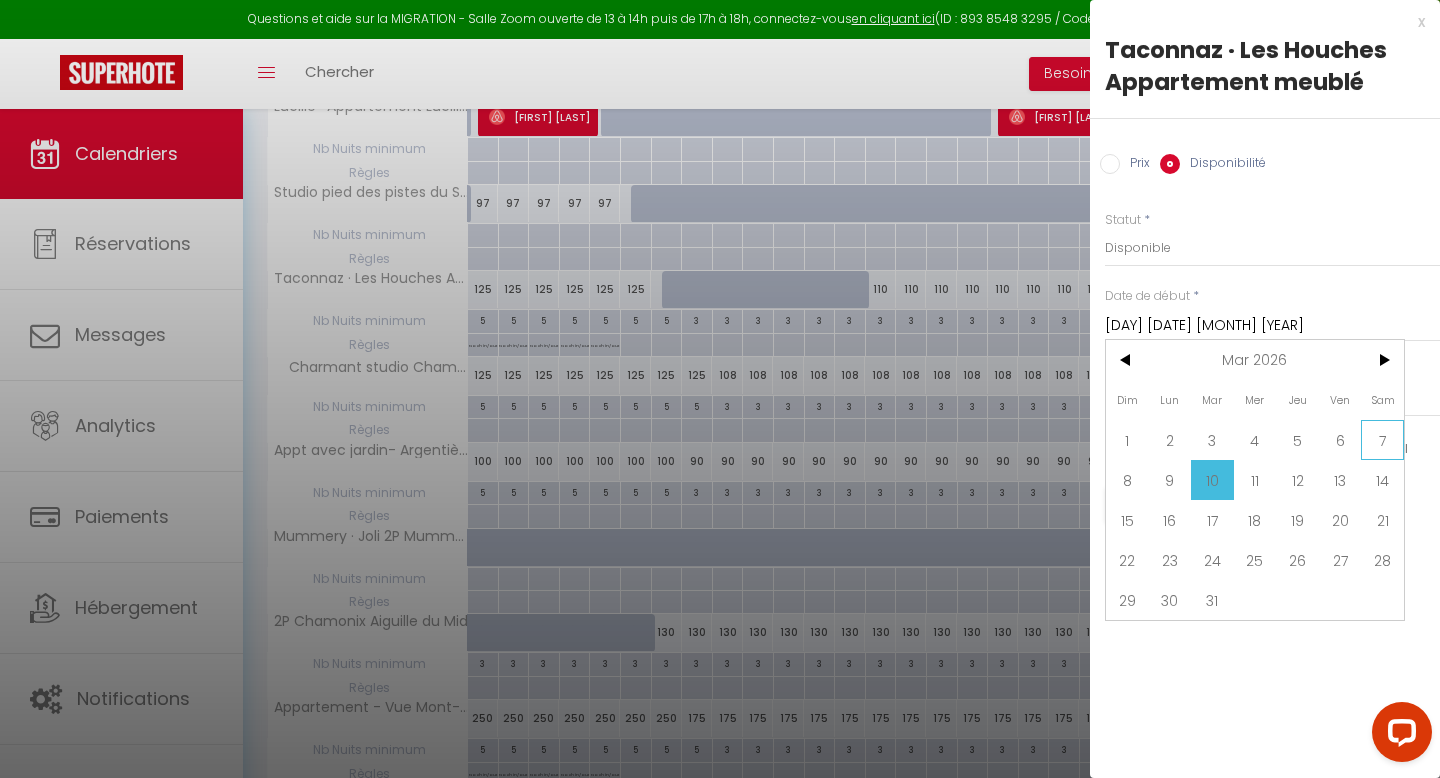 click on "7" at bounding box center (1382, 440) 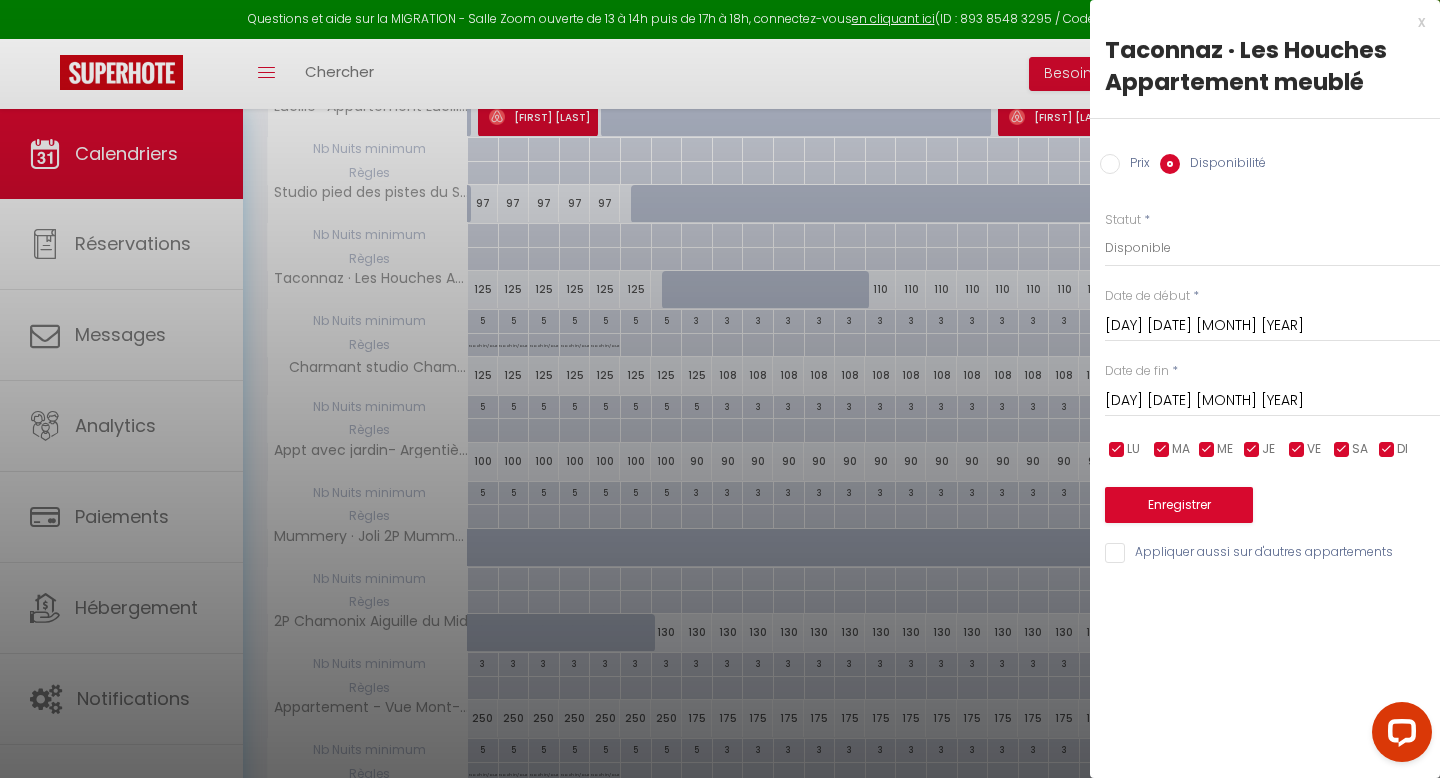 click on "[DAY] [DATE] [MONTH] [YEAR]" at bounding box center (1272, 401) 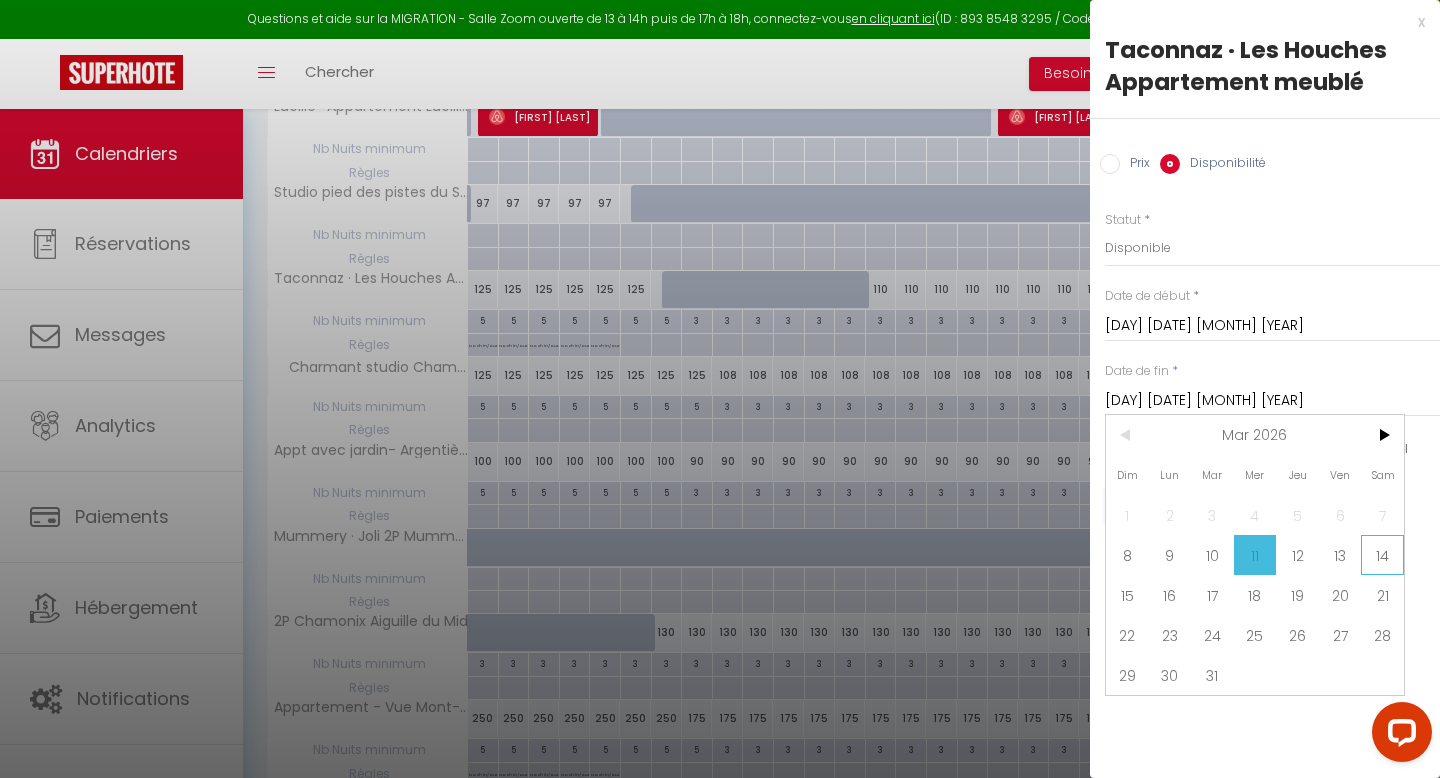 click on "14" at bounding box center (1382, 555) 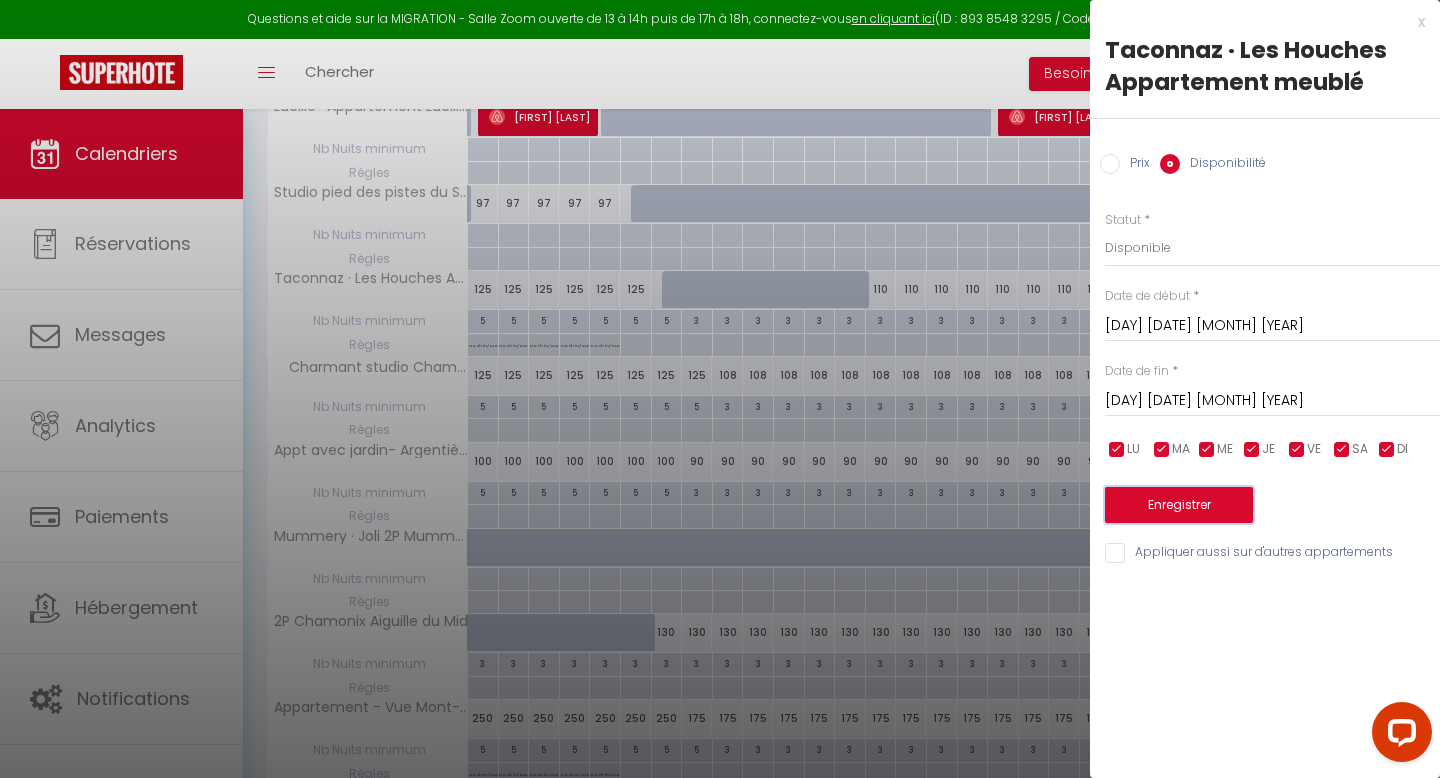 click on "Enregistrer" at bounding box center (1179, 505) 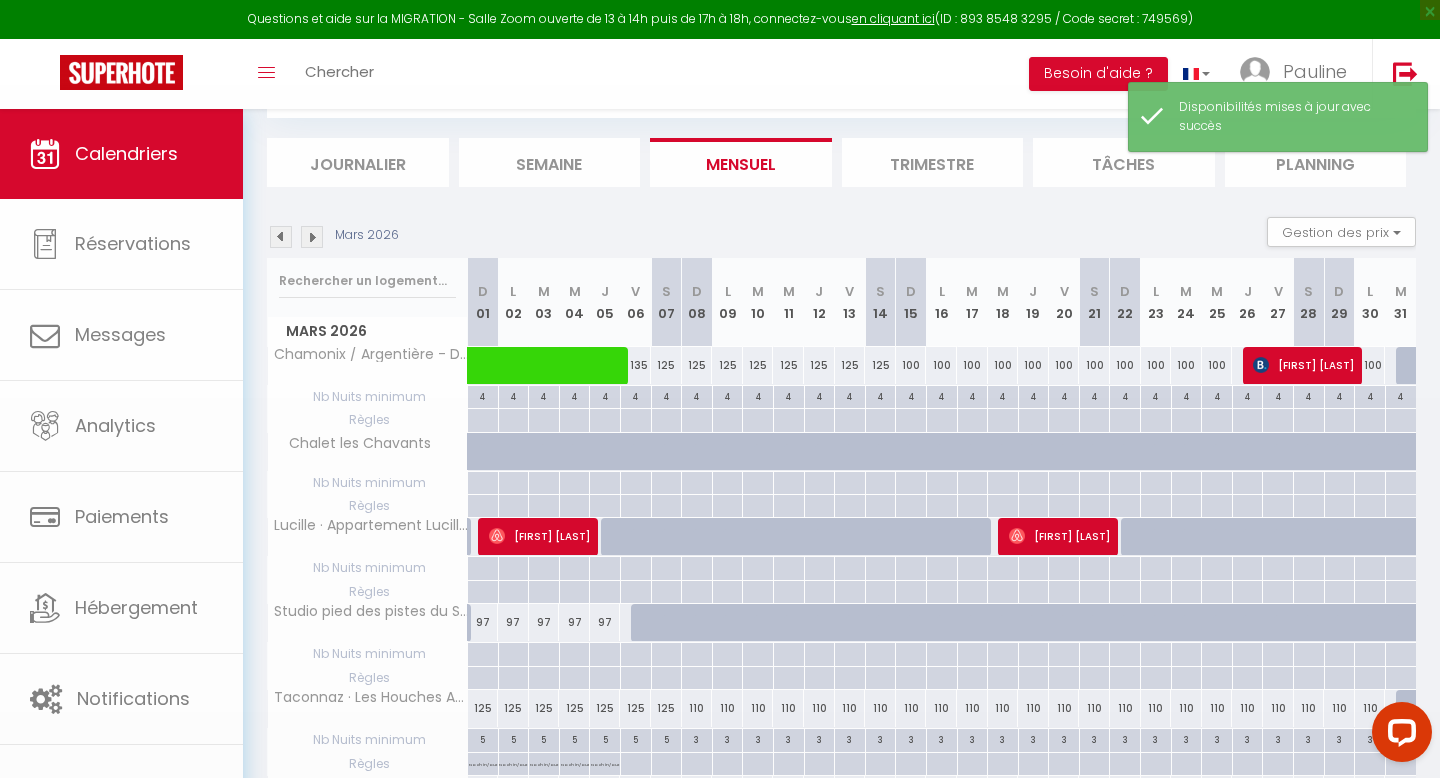 scroll, scrollTop: 528, scrollLeft: 0, axis: vertical 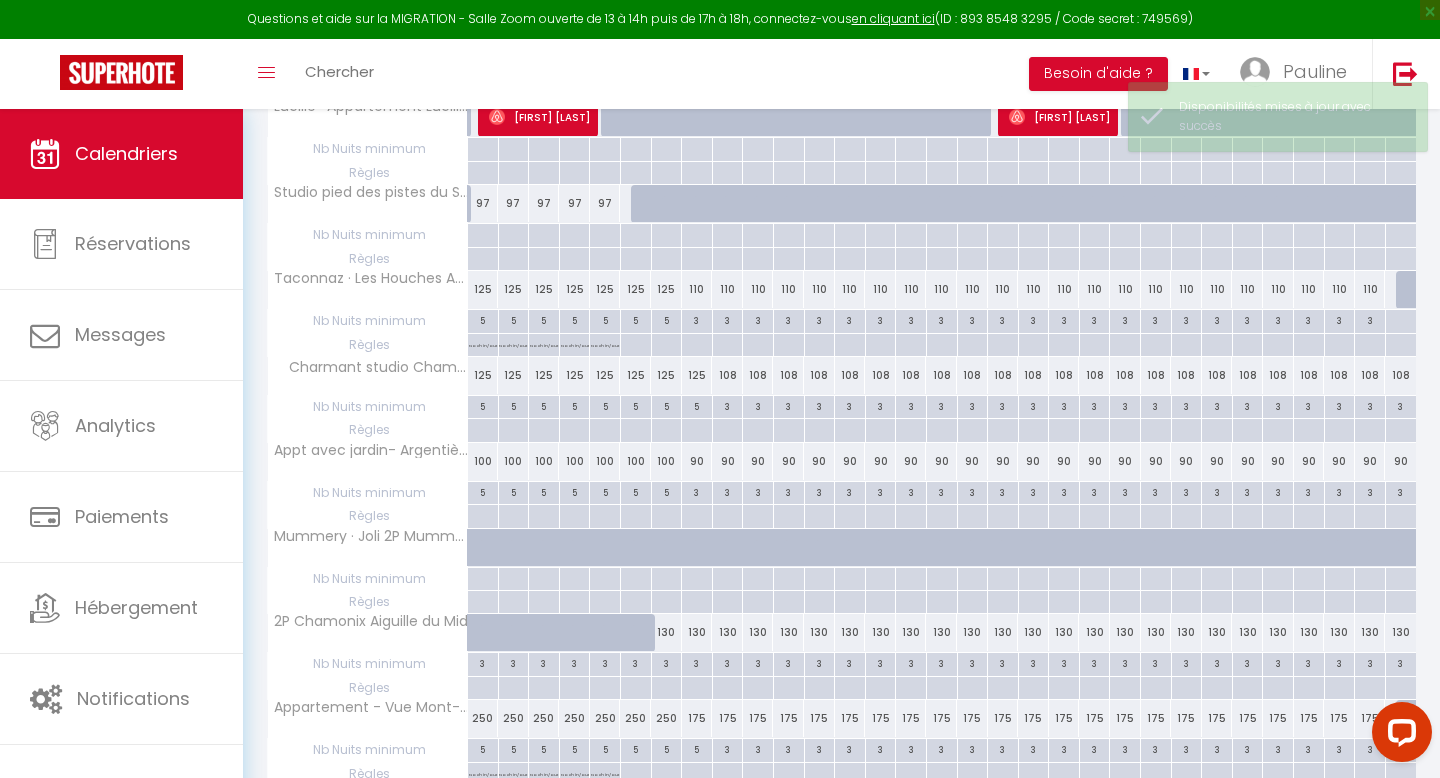click on "125" at bounding box center (635, 289) 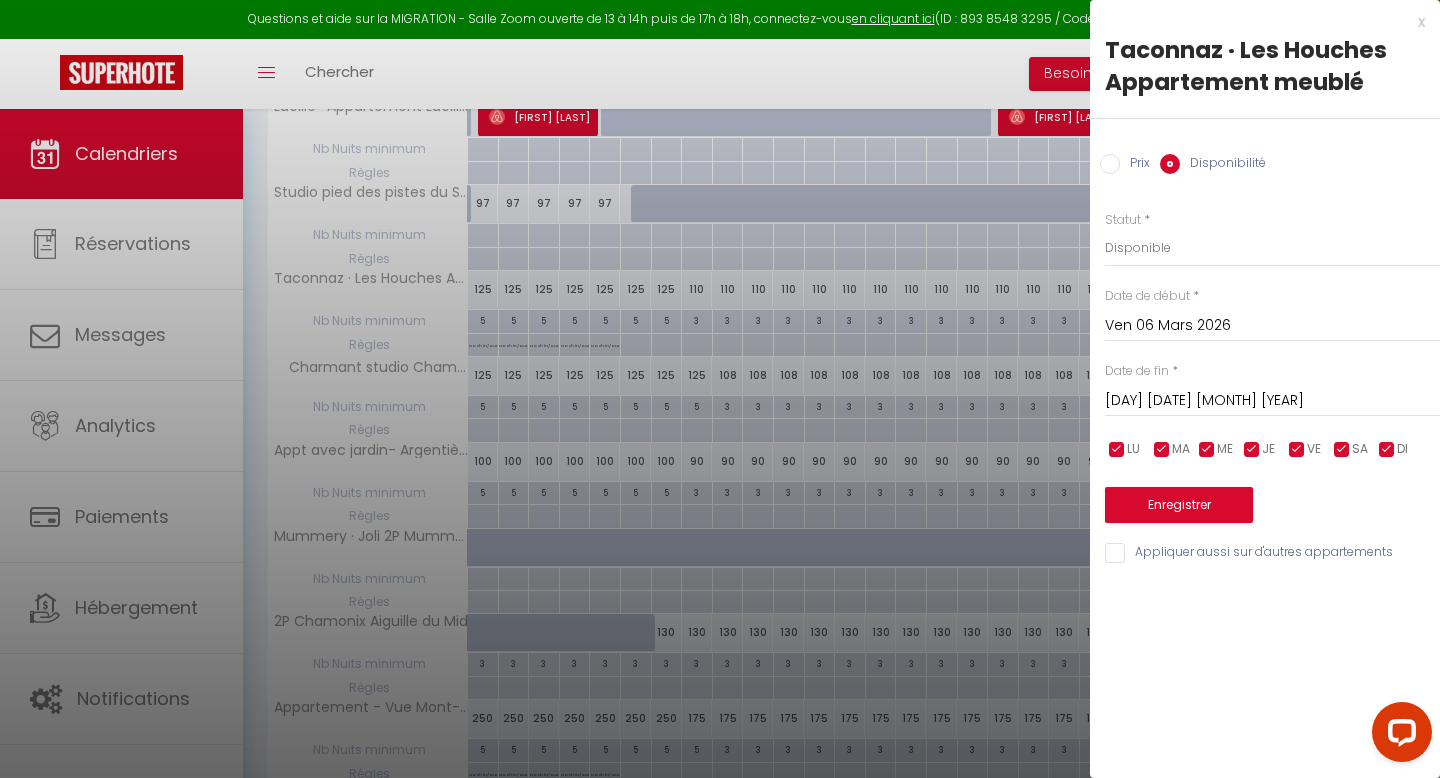 click on "x" at bounding box center [1257, 22] 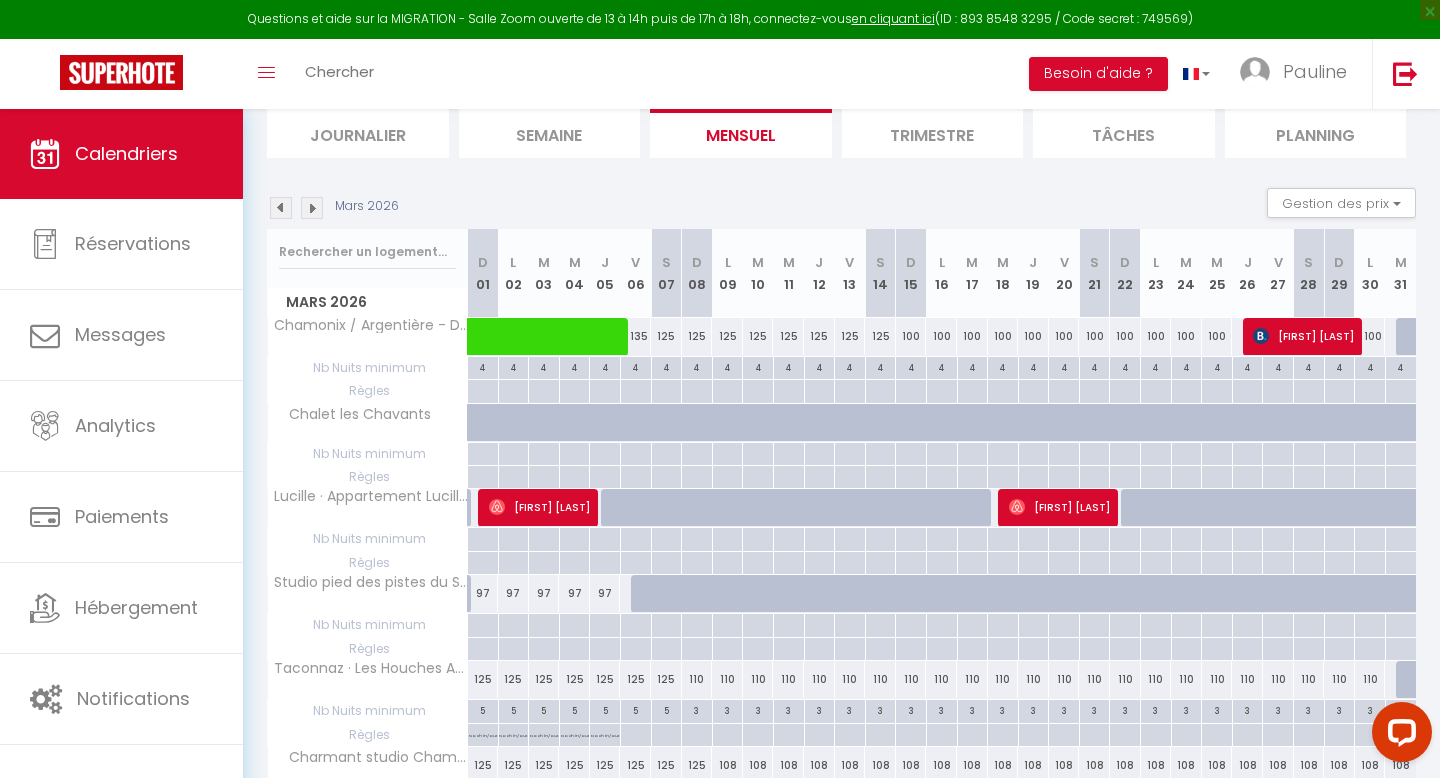 scroll, scrollTop: 0, scrollLeft: 0, axis: both 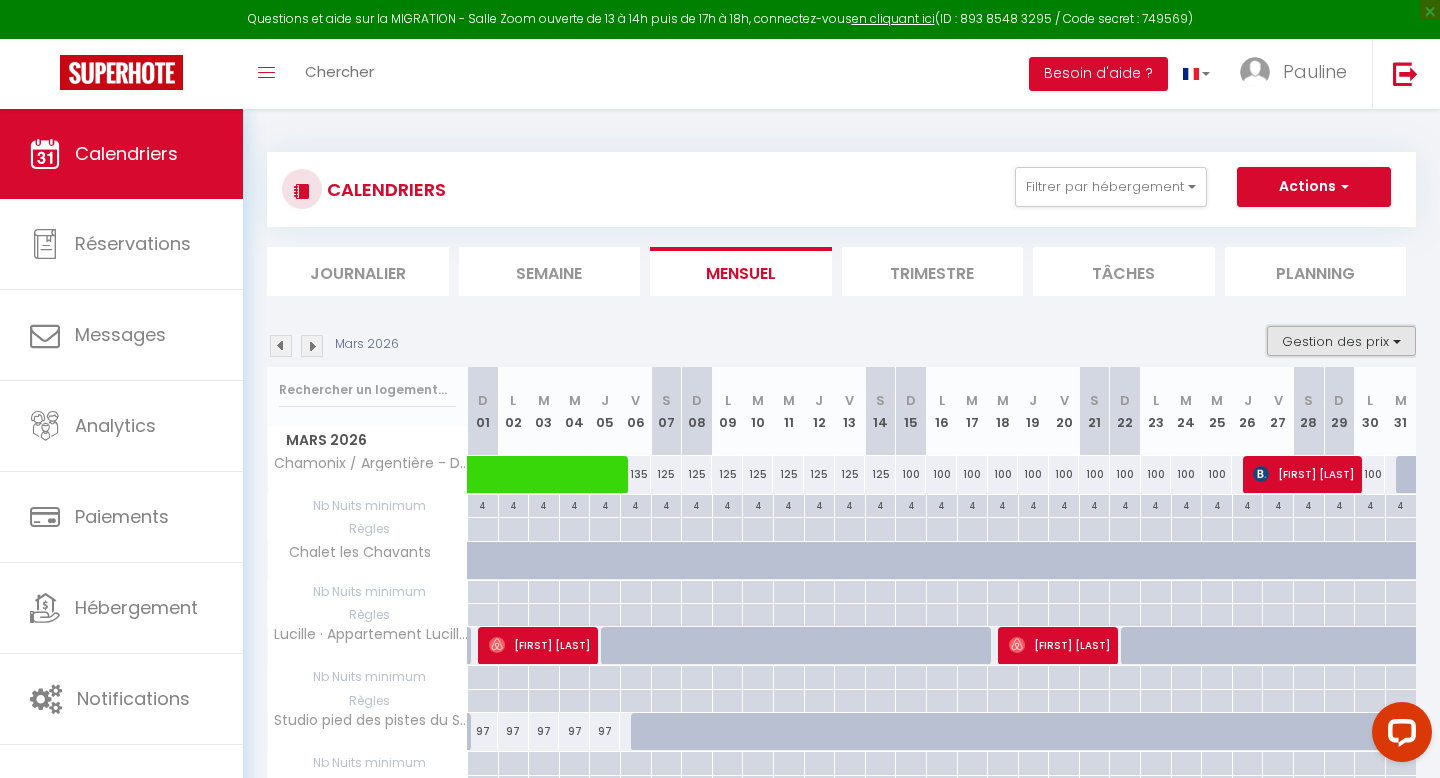 click on "Gestion des prix" at bounding box center [1341, 341] 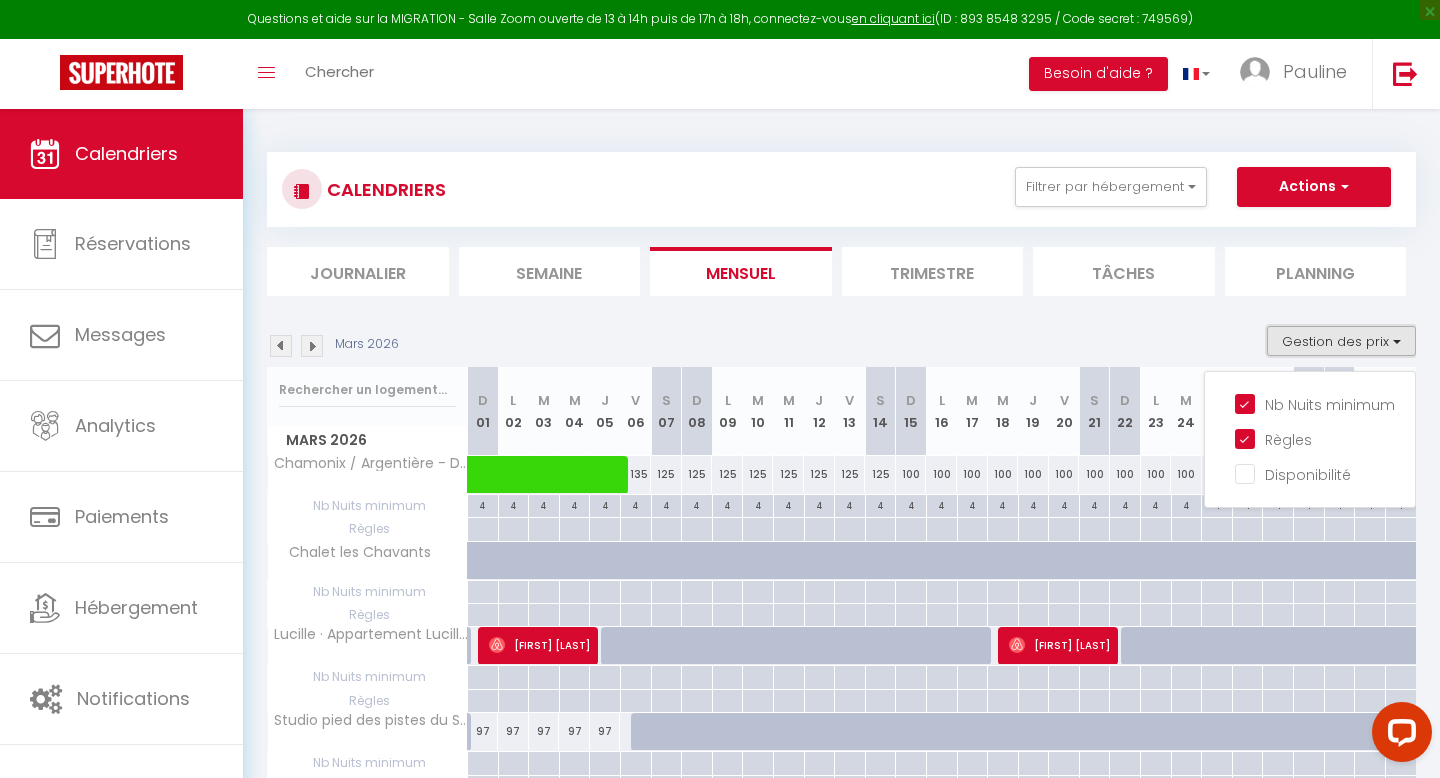 click on "Gestion des prix" at bounding box center (1341, 341) 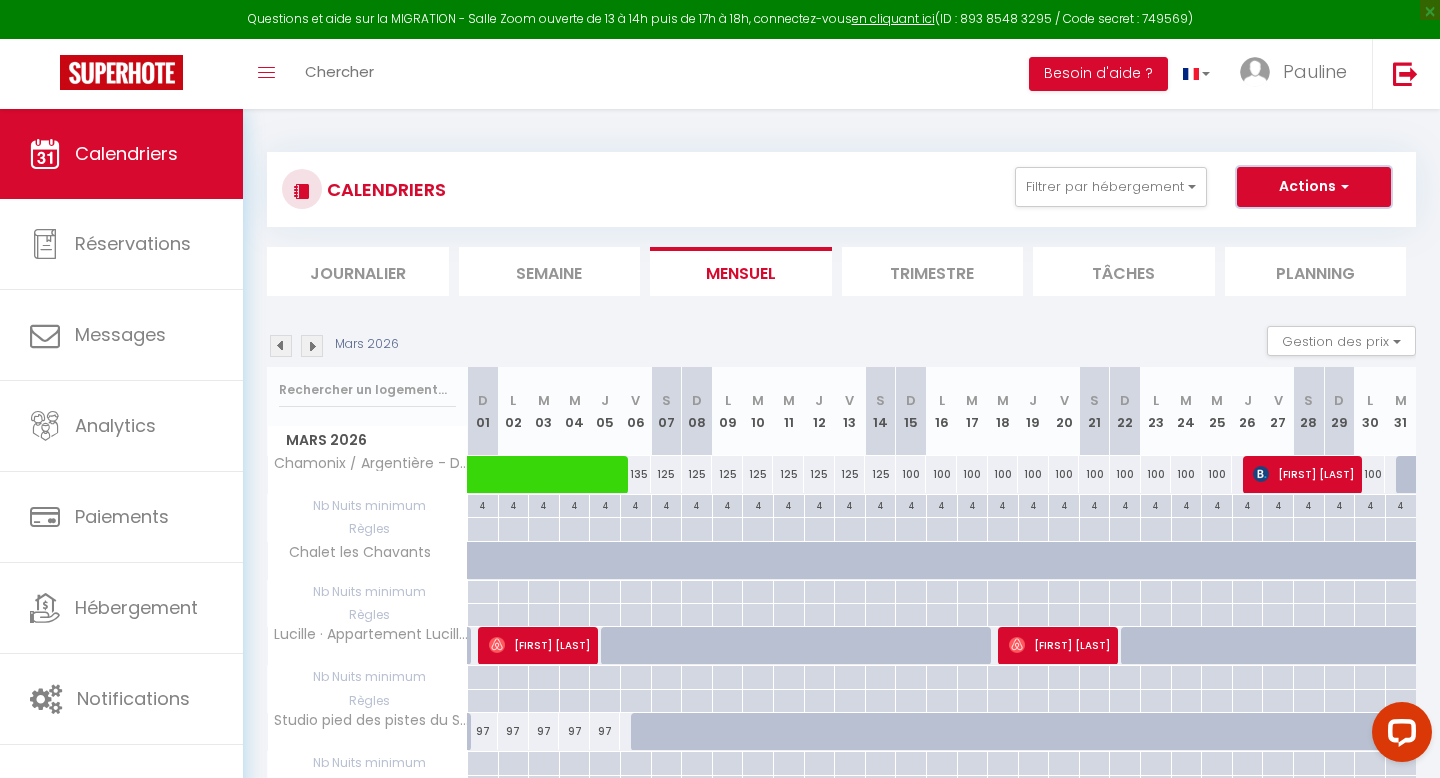 click on "Actions" at bounding box center (1314, 187) 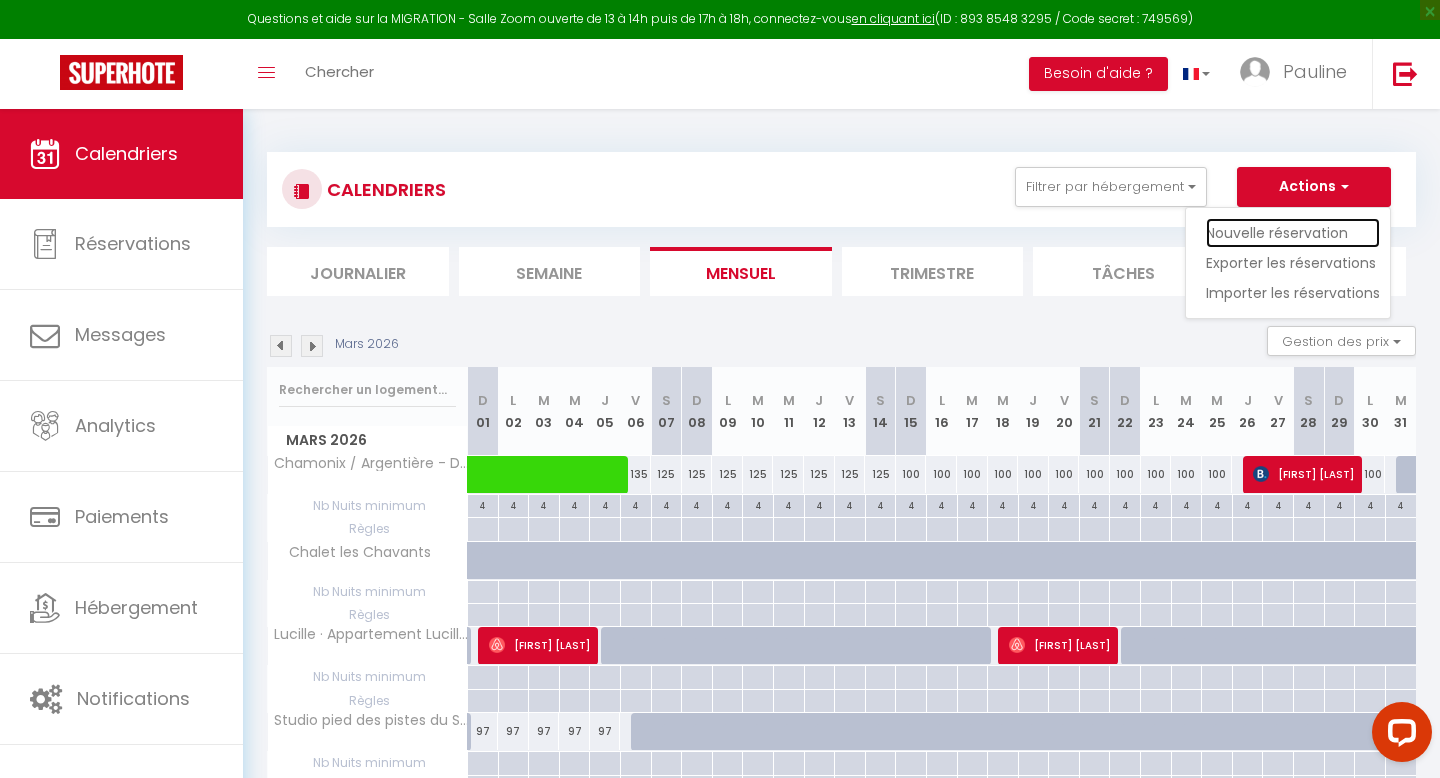 click on "Nouvelle réservation" at bounding box center (1293, 233) 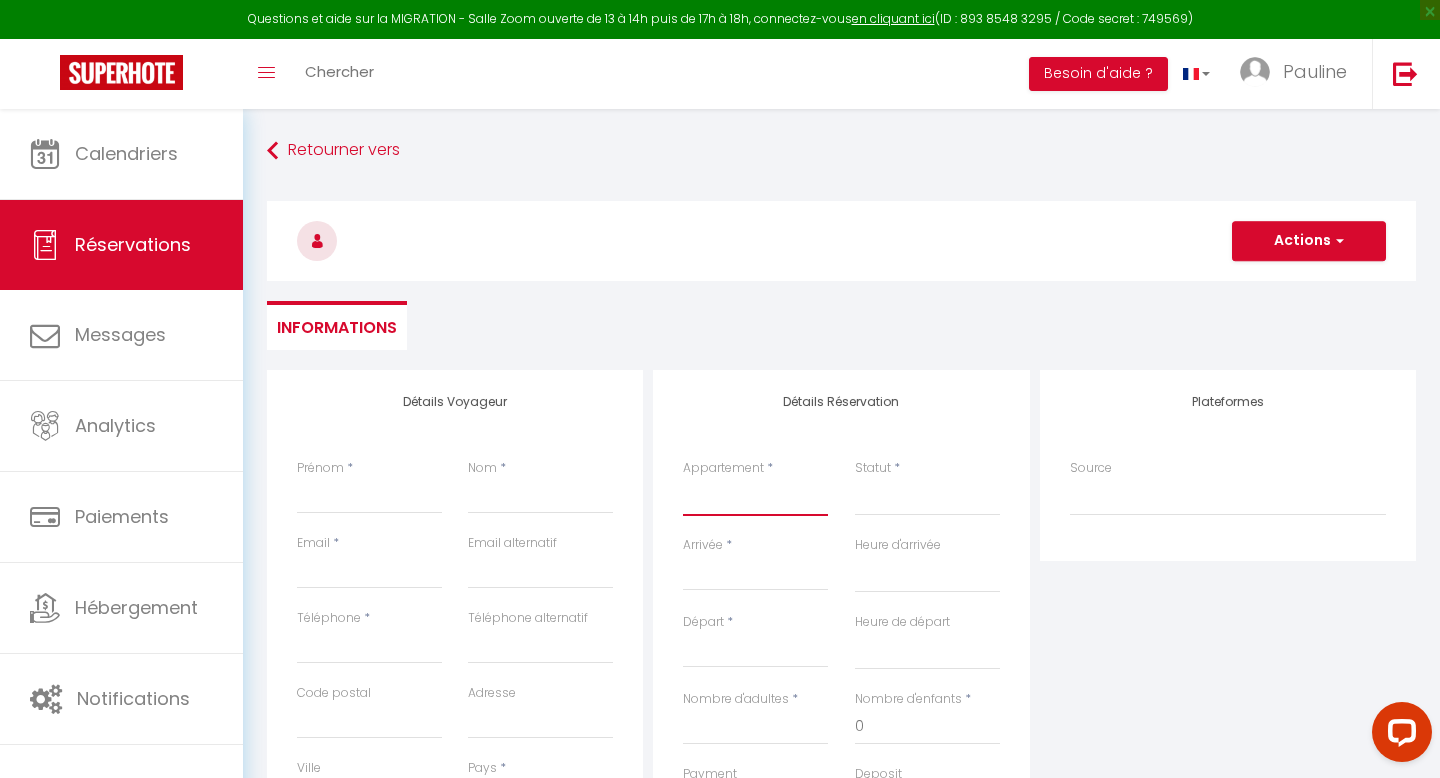 click on "Chalet les Chavants Appart cosy Les Houches 4P Appartement  - Vue Mont-Blanc Le Chalet d'Alice Appartement des Glaciers Chamonix / Argentière - Duplex 6p Chalet les Chavants Lucille · Appartement Lucille Chamonix centre balcon-parking Studio pied des pistes du Savoy Taconnaz · Les Houches Appartement  meublé Charmant studio Chamonix Appt avec jardin- Argentière Mummery  · Joli 2P Mummery centre-ville de Chamonix 2P Chamonix Aiguille du Midi" at bounding box center [755, 497] 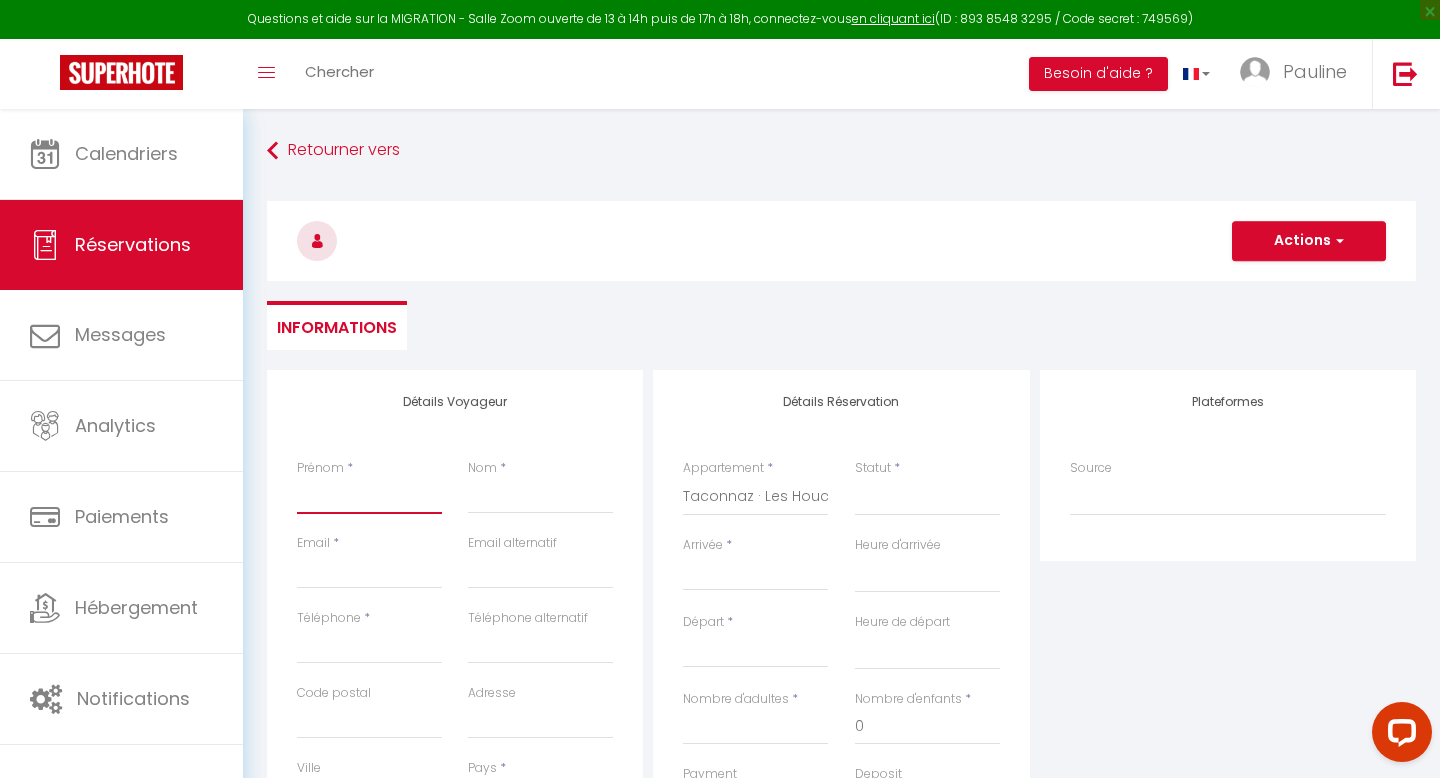 click on "Prénom" at bounding box center [369, 496] 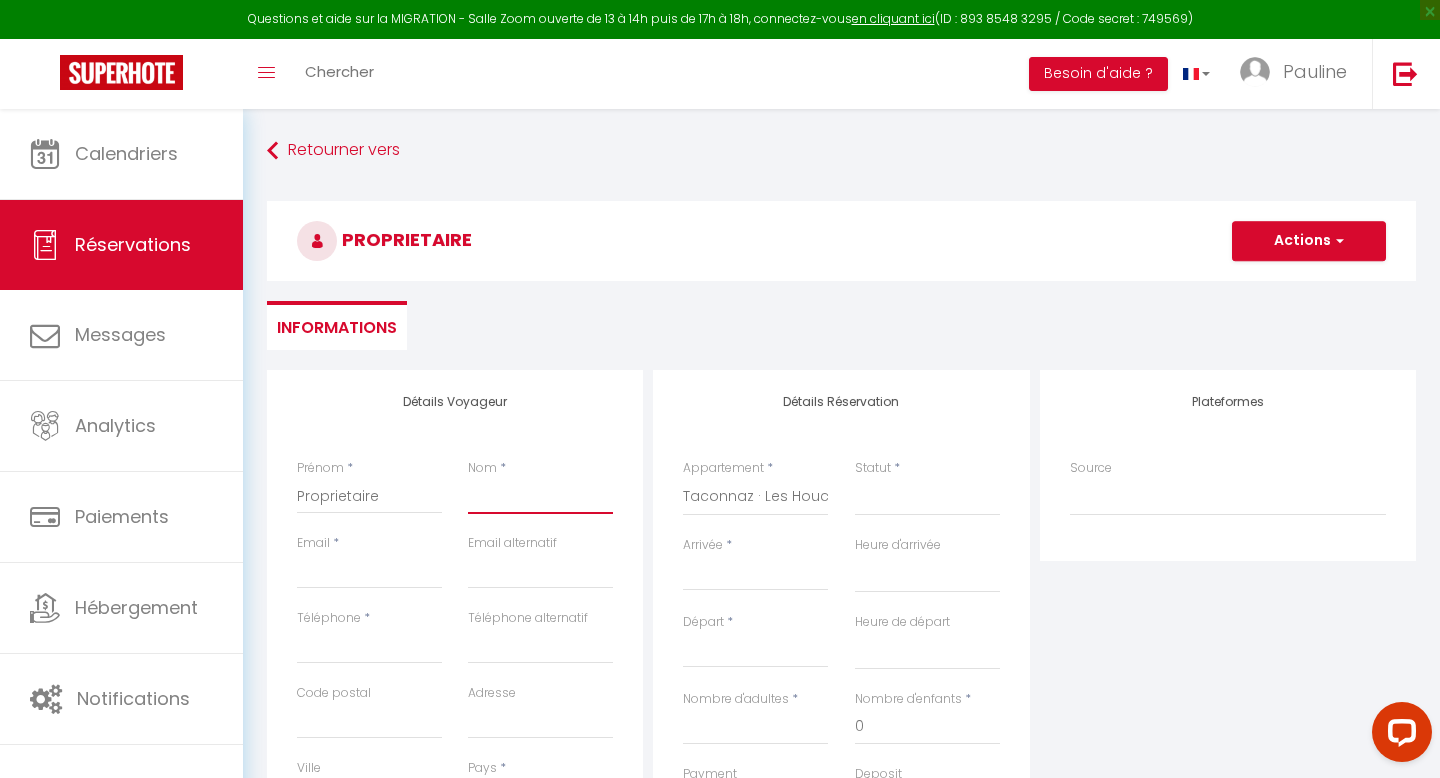 click on "Nom" at bounding box center [540, 496] 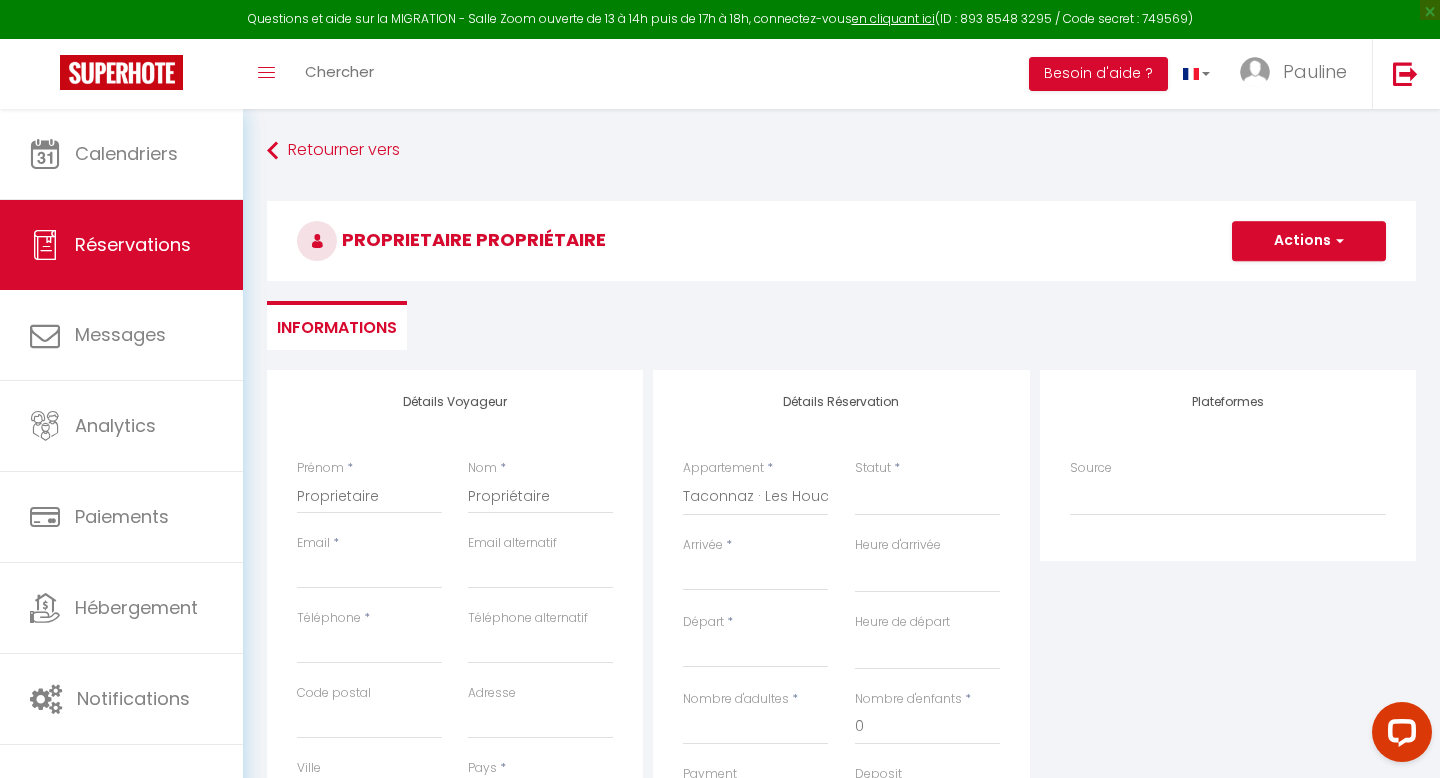 click on "Arrivée" at bounding box center [755, 575] 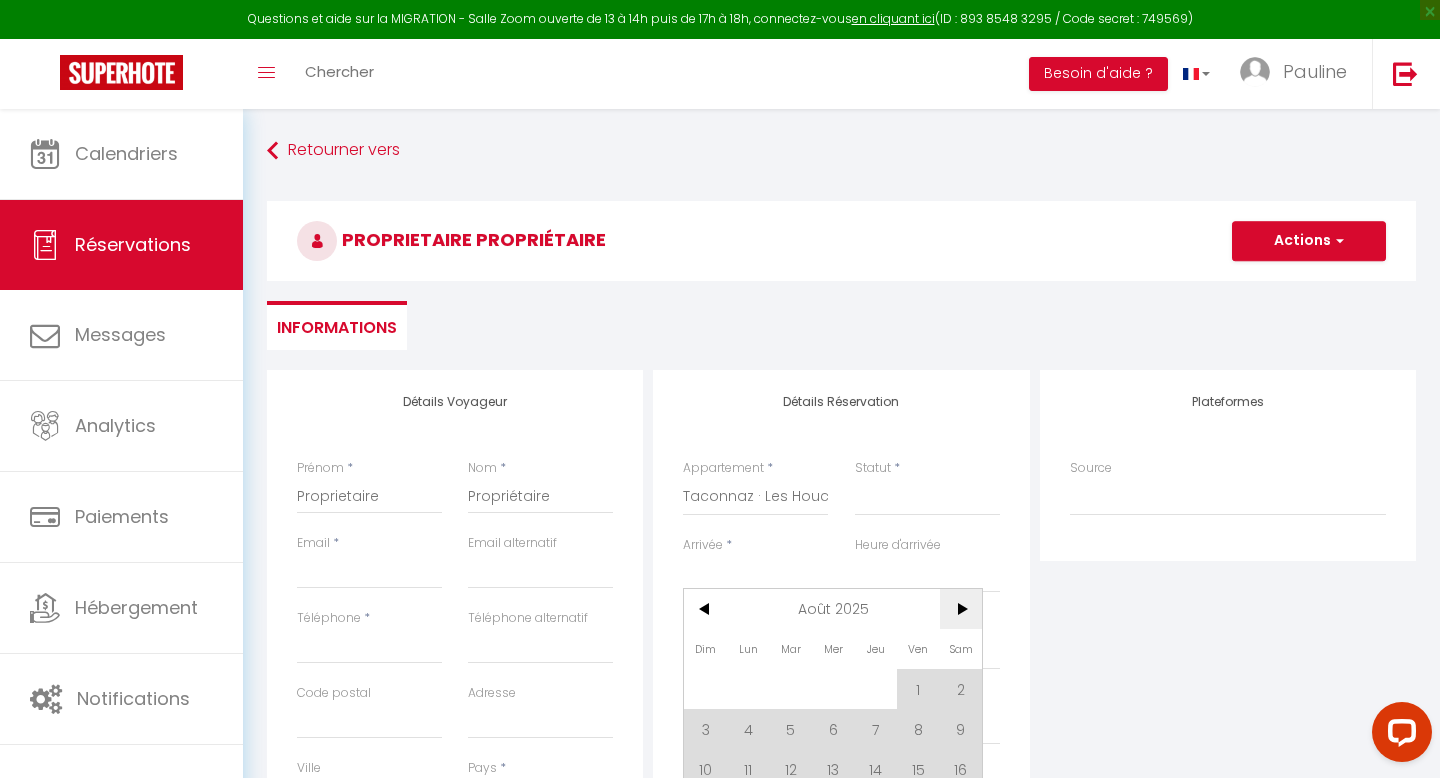 click on ">" at bounding box center [961, 609] 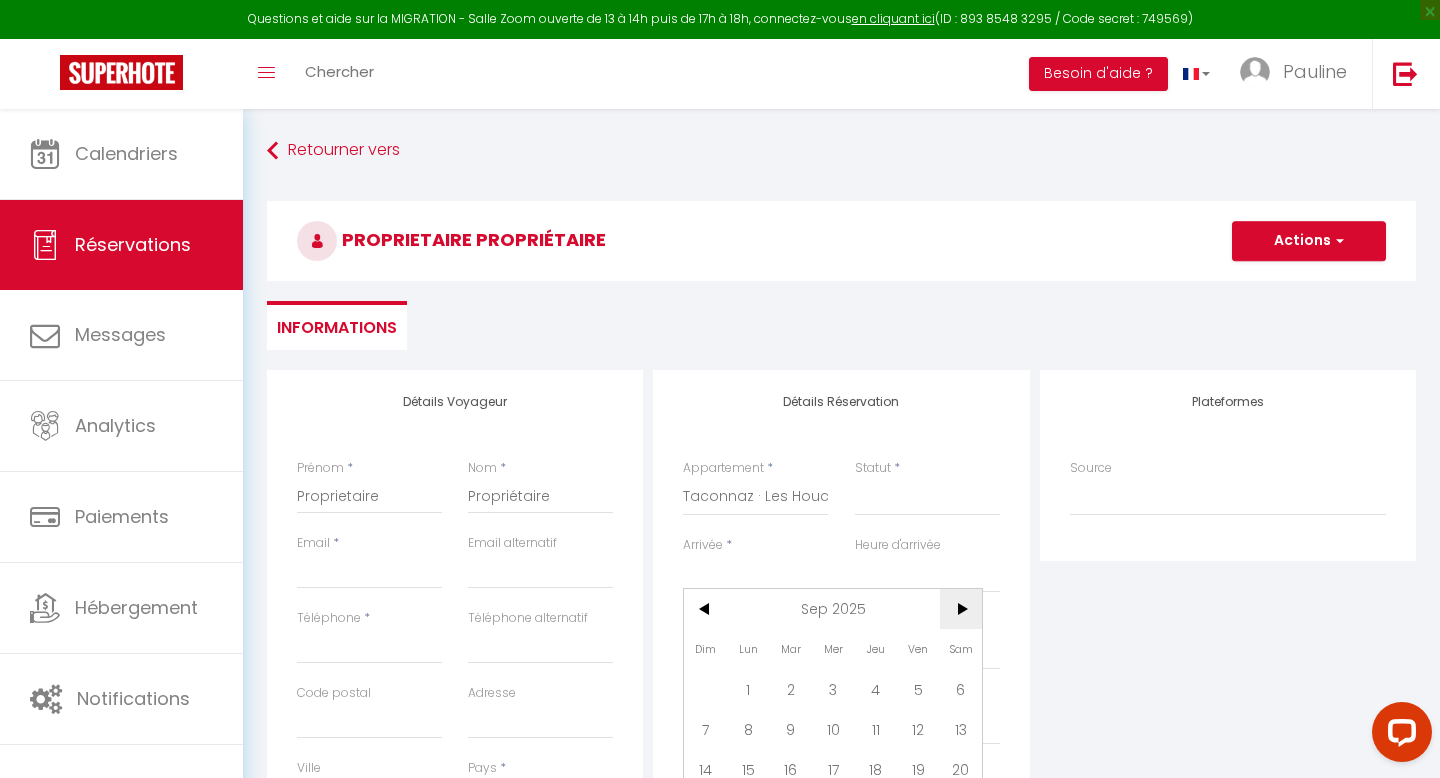 click on ">" at bounding box center (961, 609) 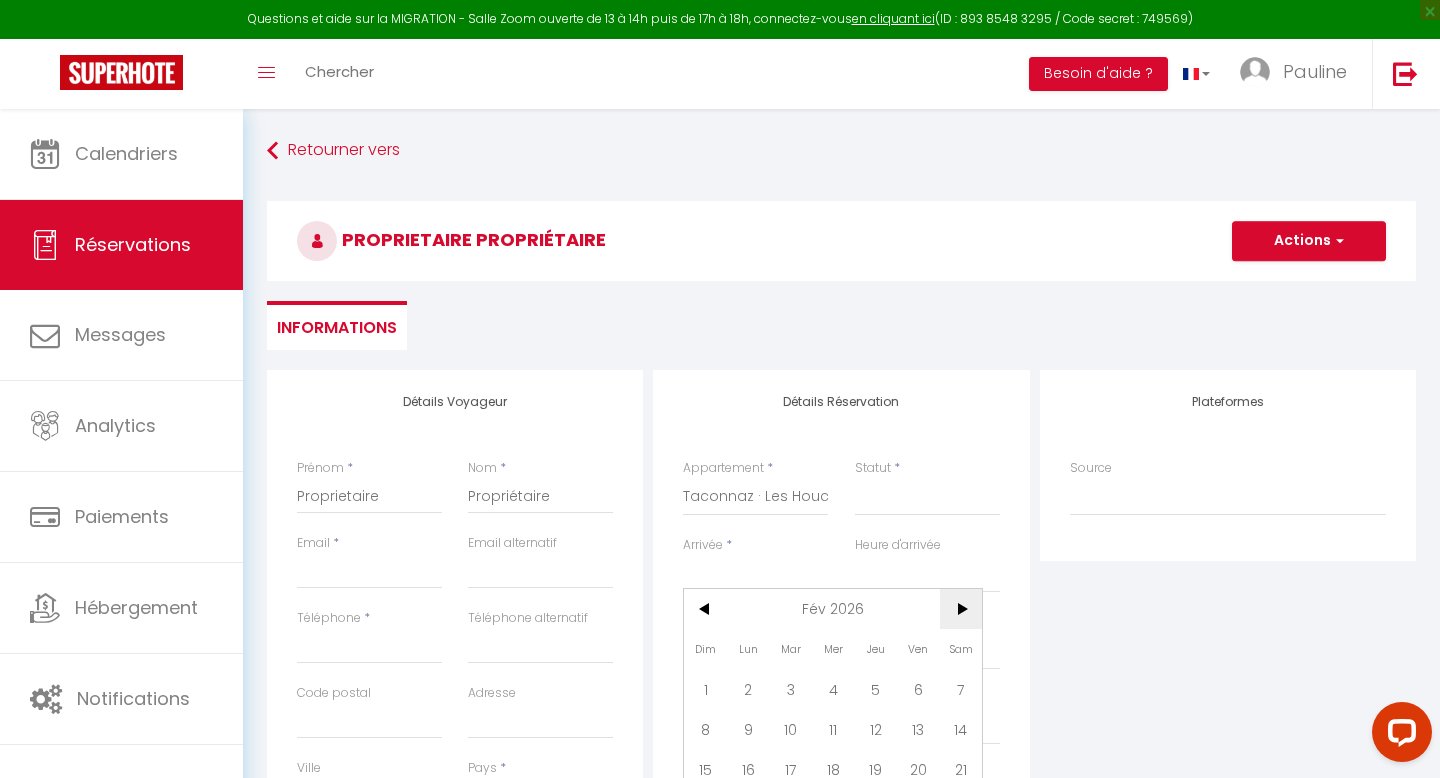 click on ">" at bounding box center (961, 609) 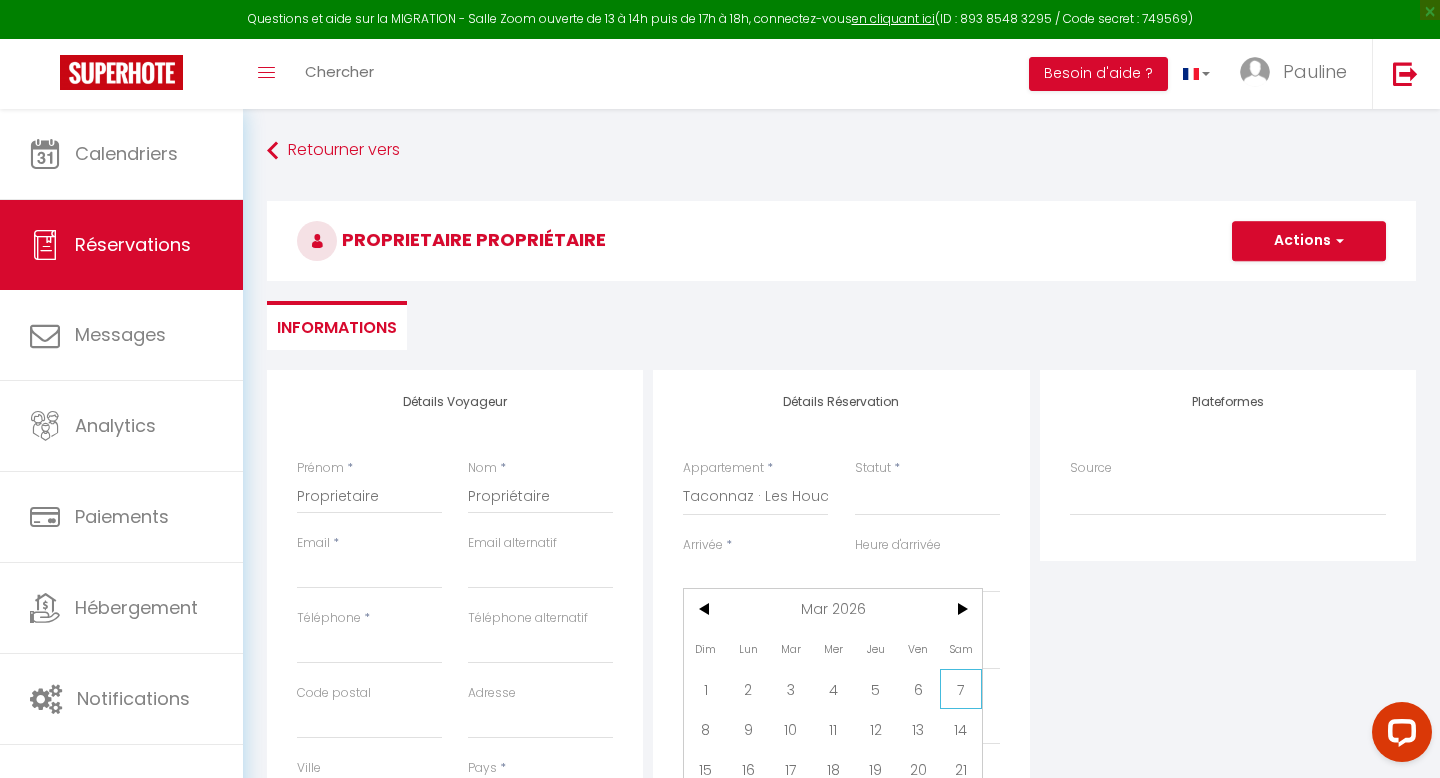 click on "7" at bounding box center (961, 689) 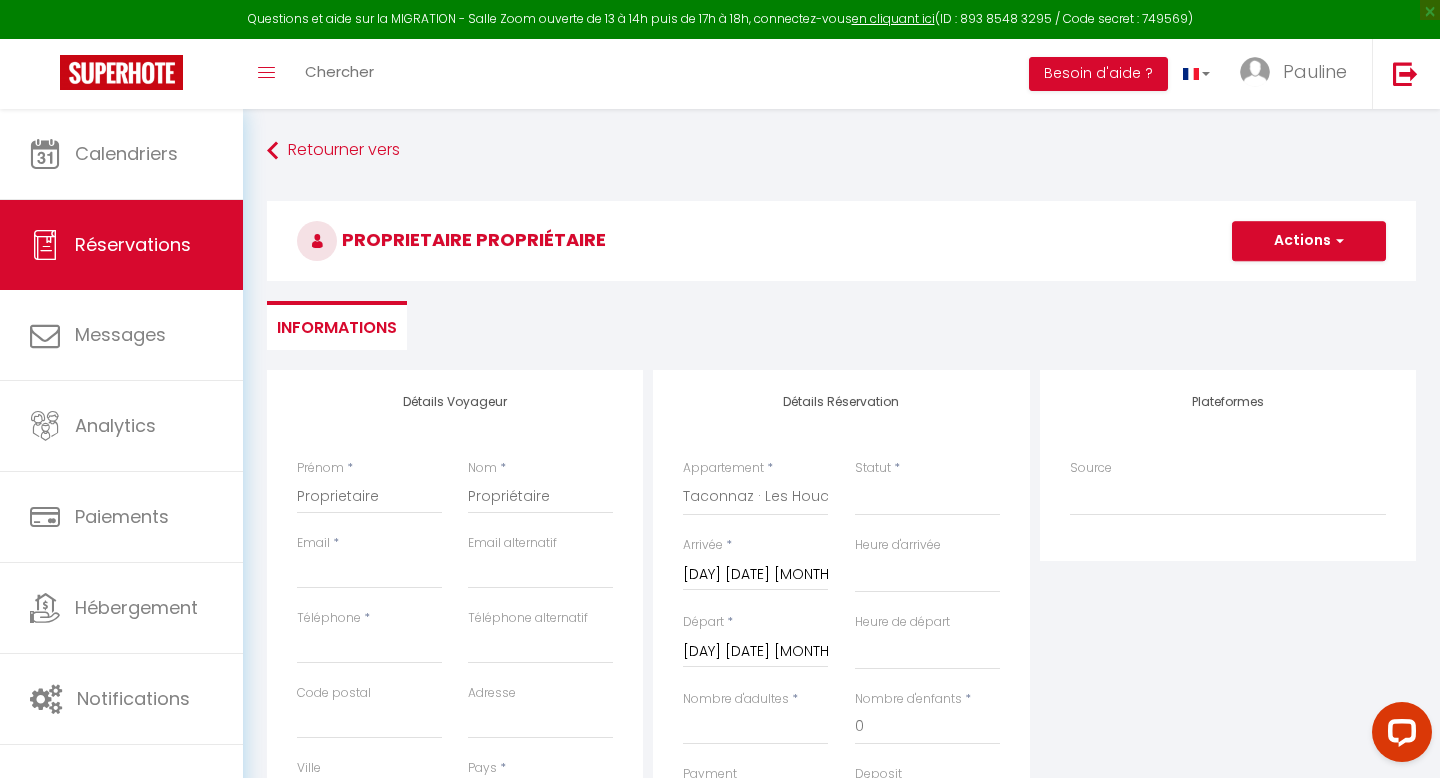 click on "[DAY] [DATE] [MONTH] [YEAR]" at bounding box center [755, 652] 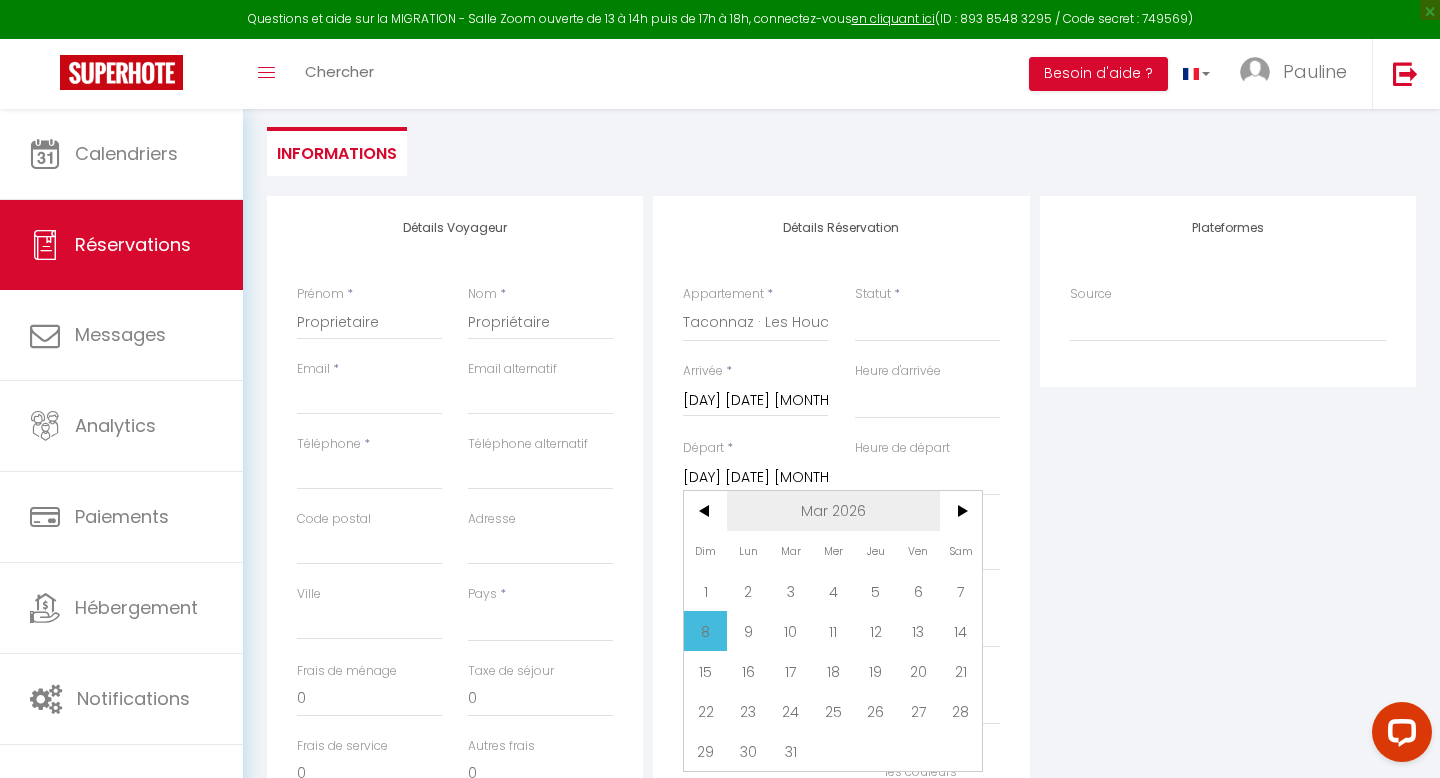 scroll, scrollTop: 182, scrollLeft: 0, axis: vertical 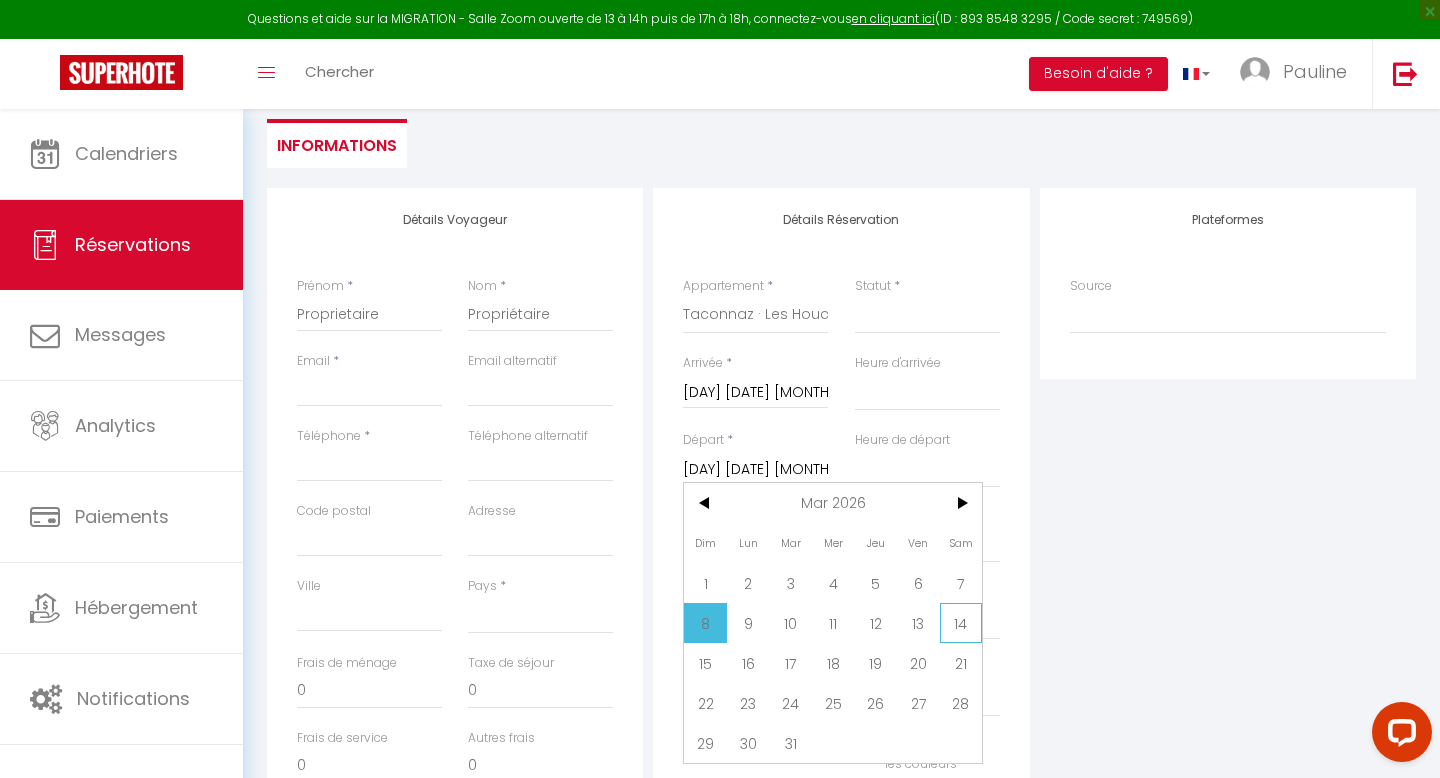 click on "14" at bounding box center (961, 623) 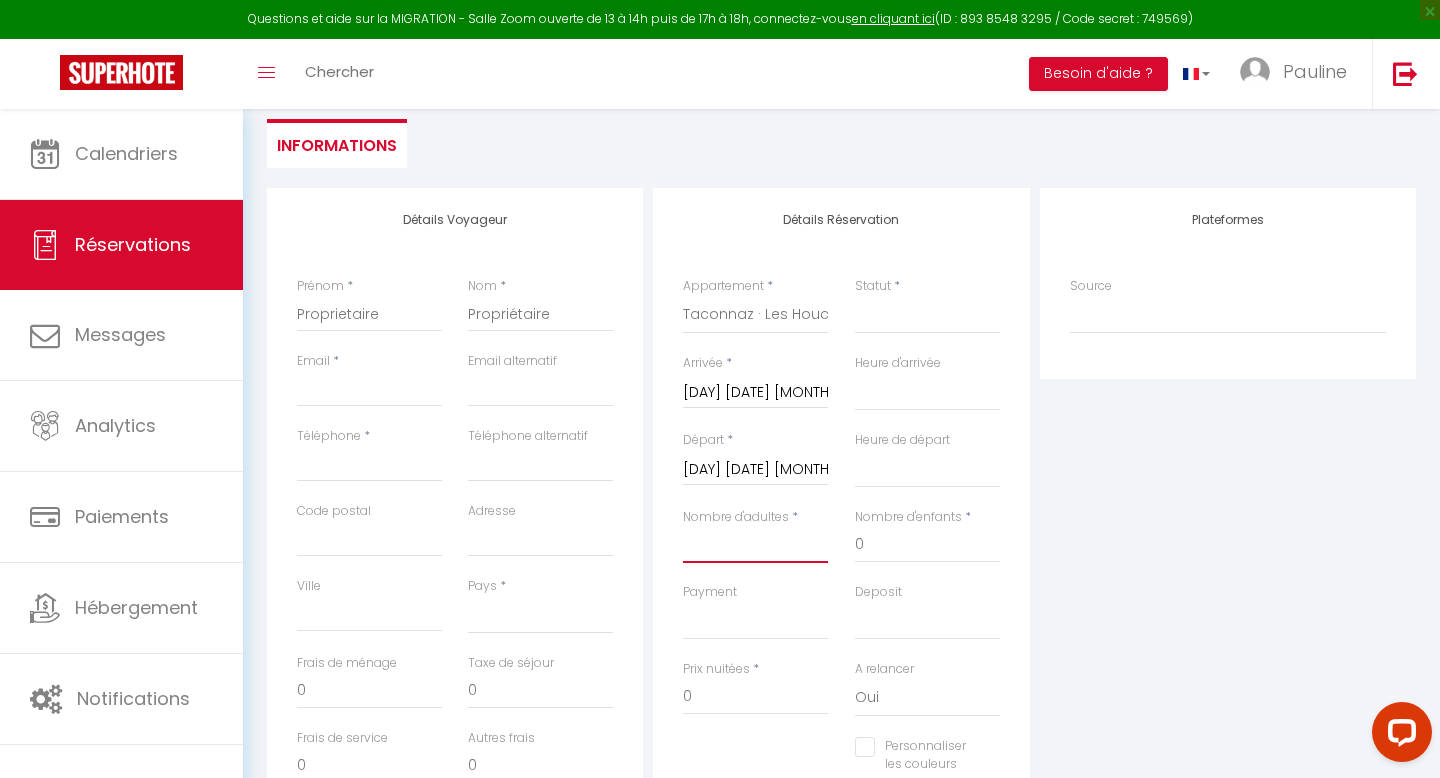 click on "Nombre d'adultes" at bounding box center [755, 545] 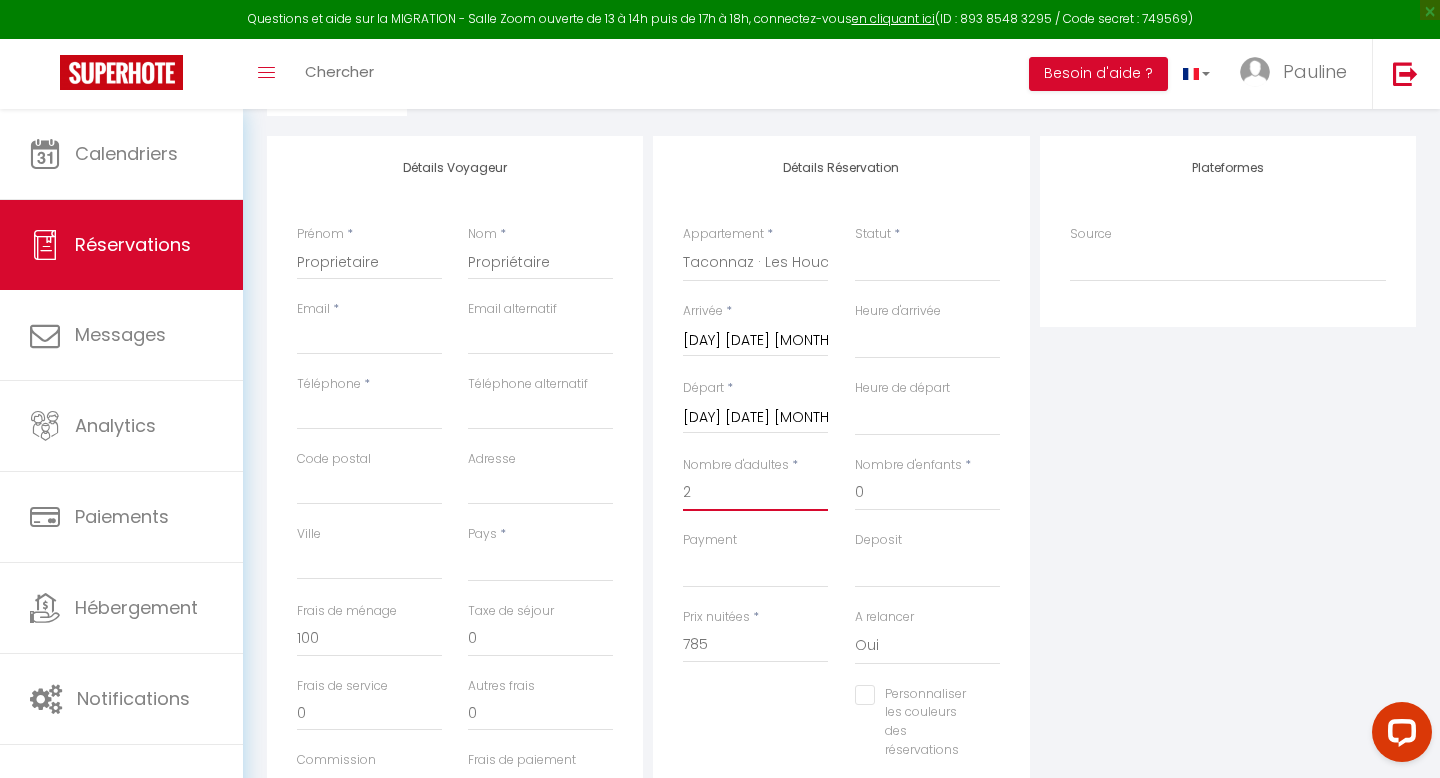 scroll, scrollTop: 268, scrollLeft: 0, axis: vertical 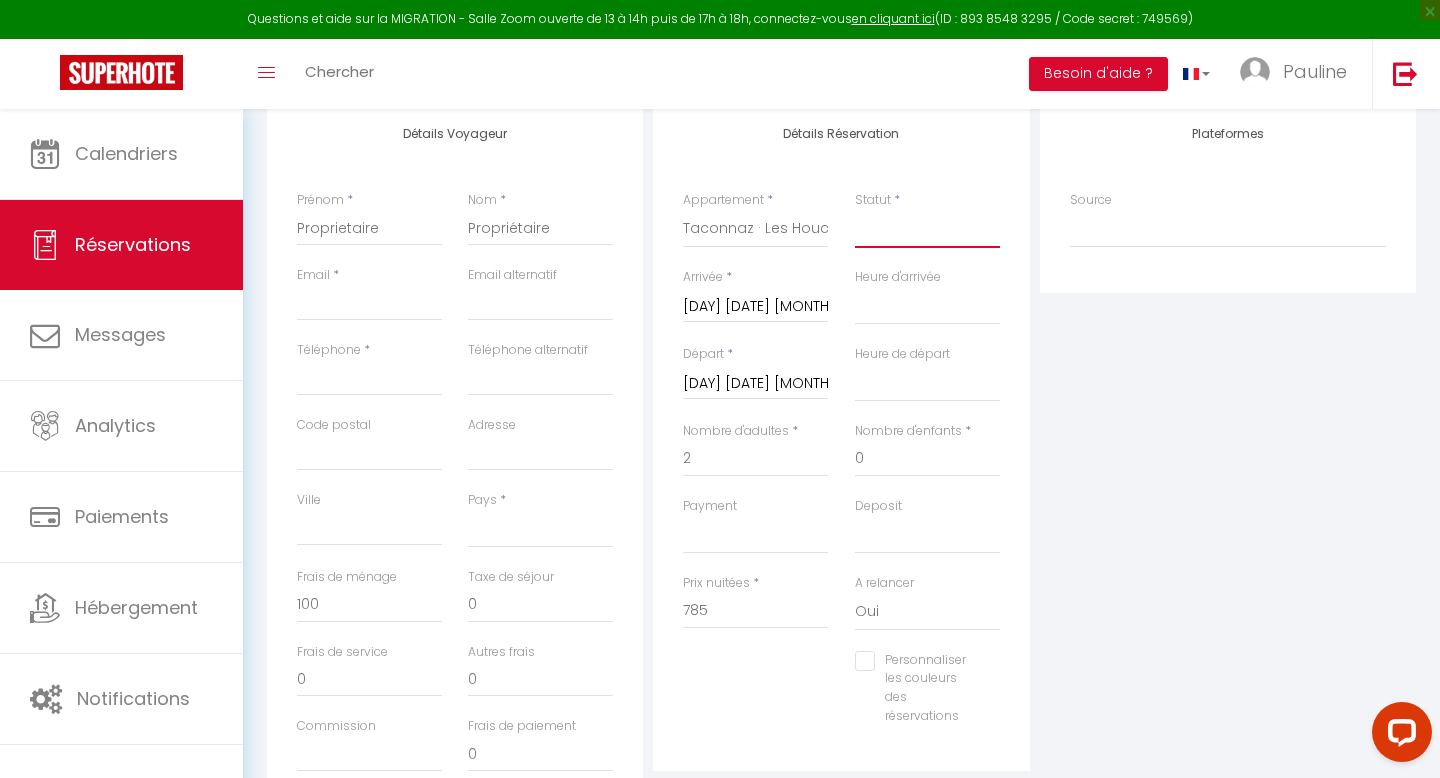 click on "Confirmé Non Confirmé Annulé Annulé par le voyageur No Show Request" at bounding box center (927, 229) 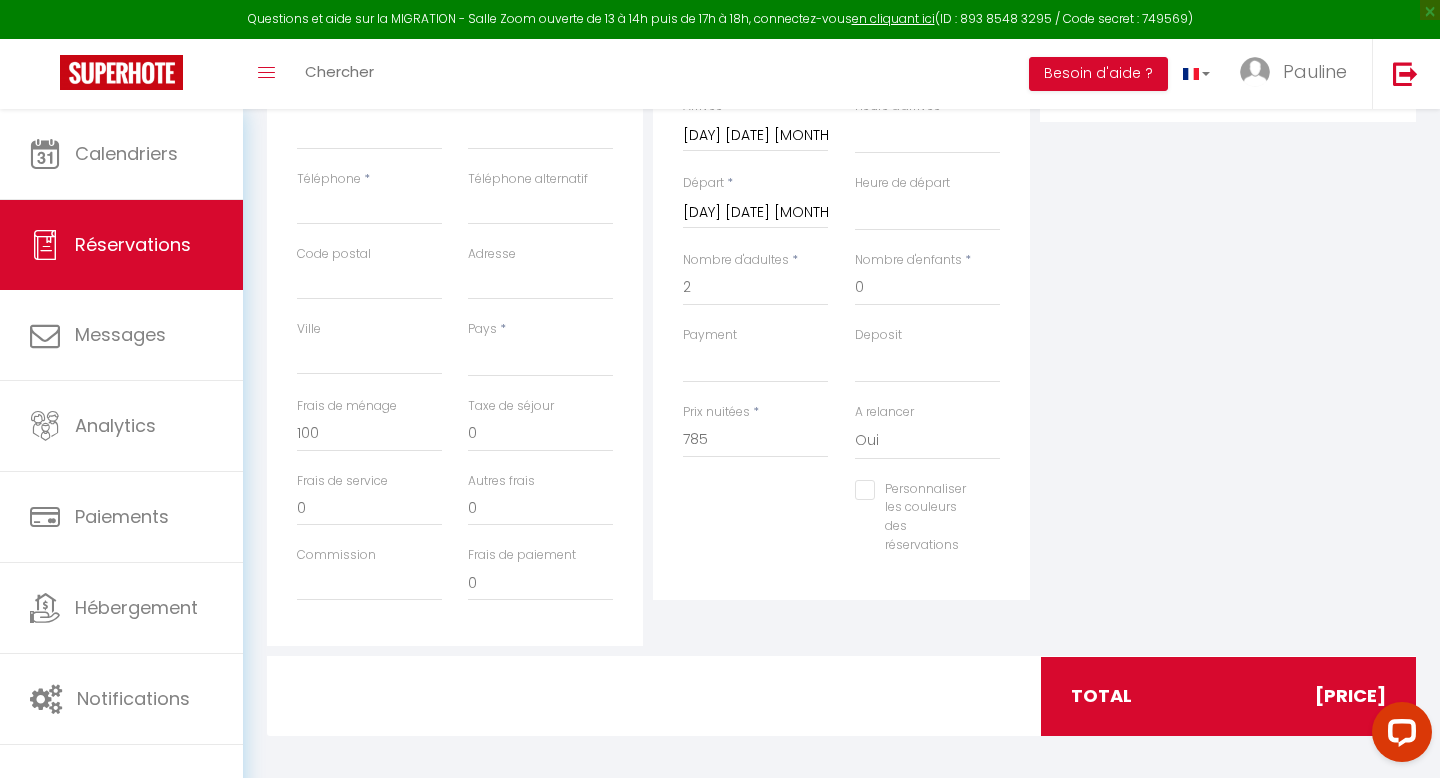 scroll, scrollTop: 447, scrollLeft: 0, axis: vertical 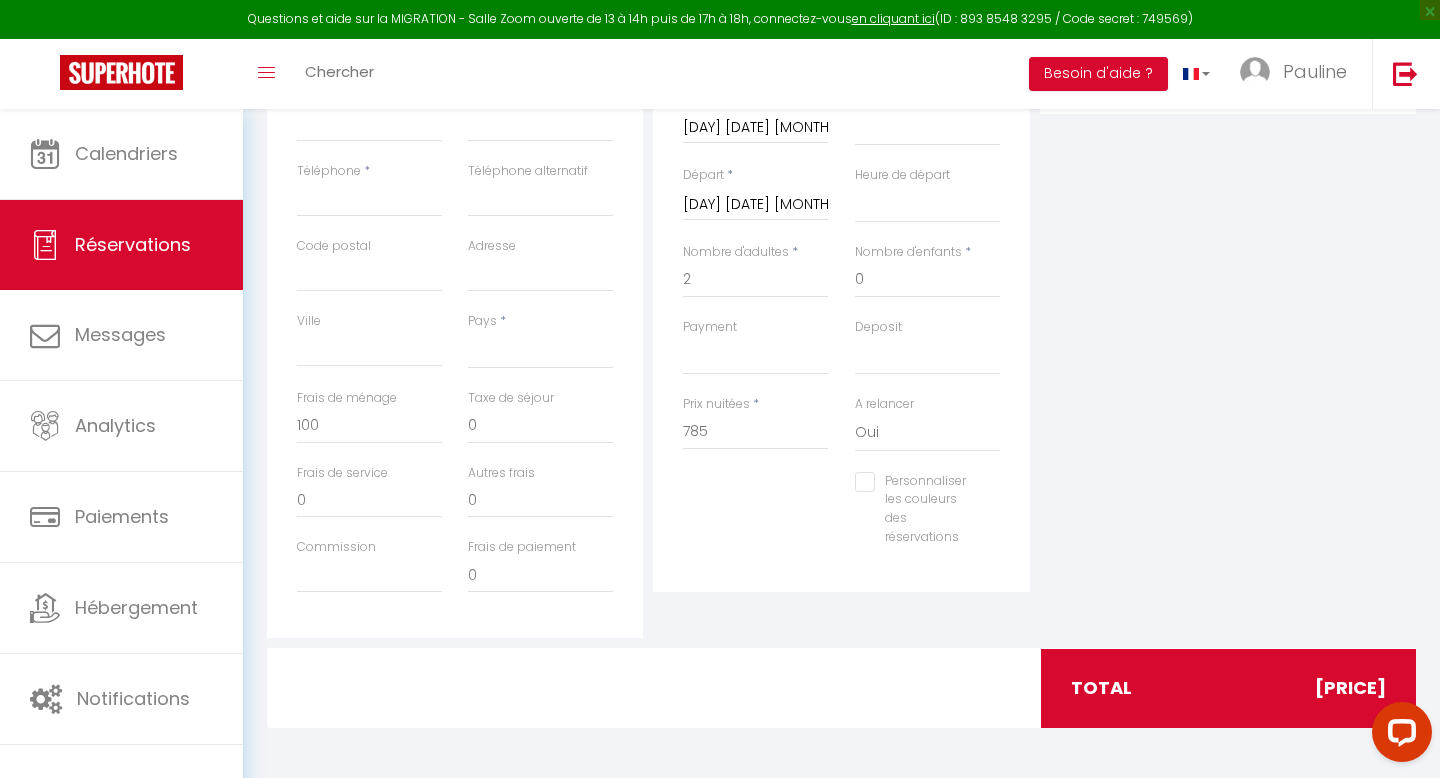 click on "Personnaliser les couleurs des réservations" at bounding box center [915, 482] 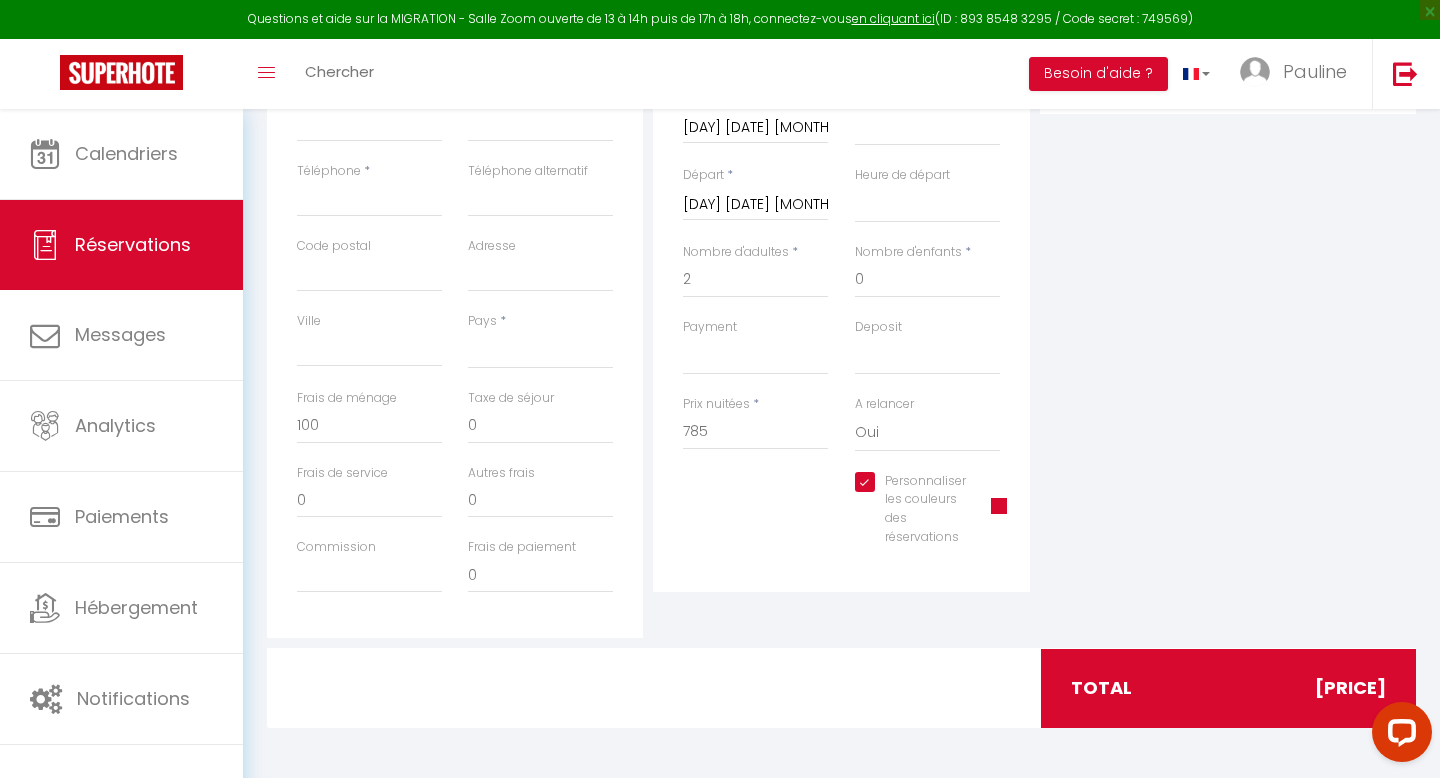 click at bounding box center [999, 506] 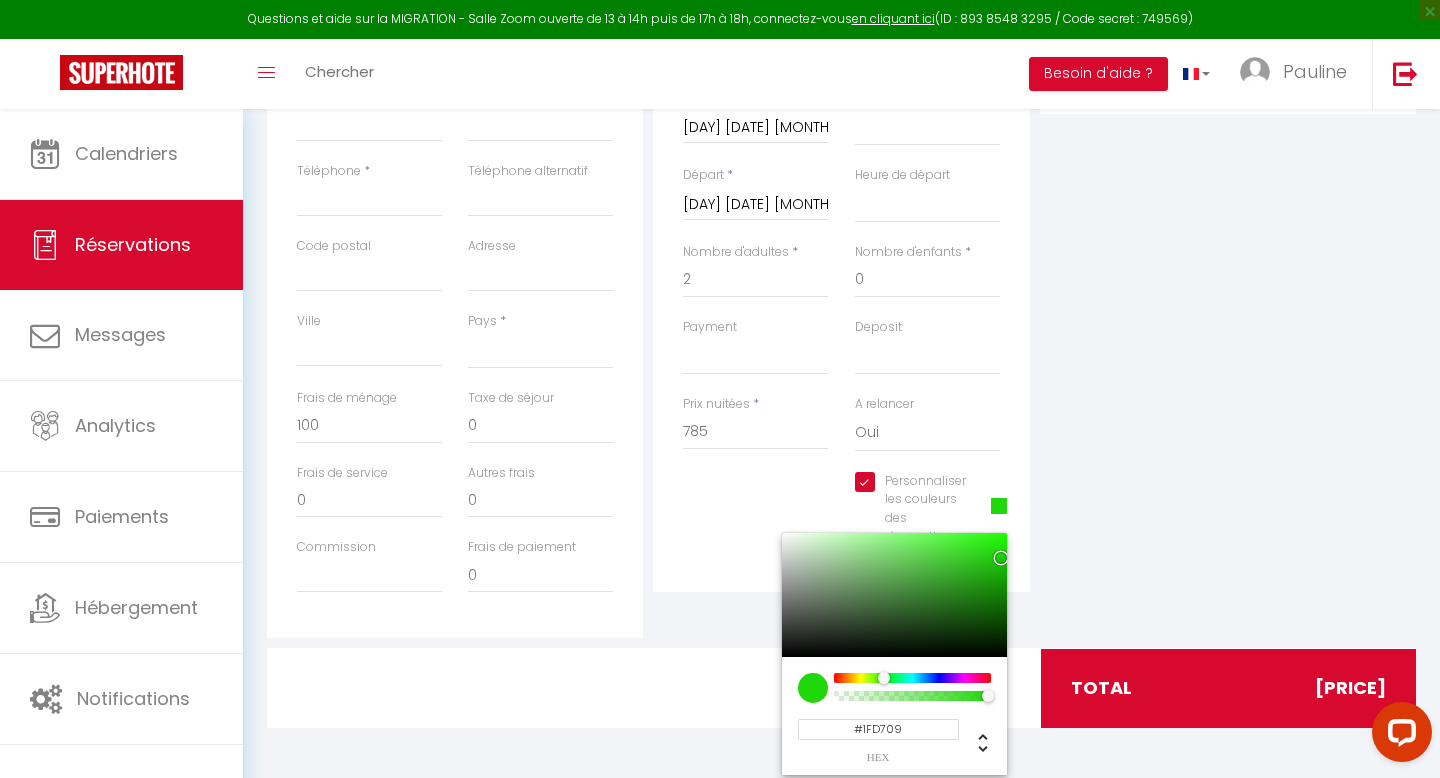 click at bounding box center (912, 678) 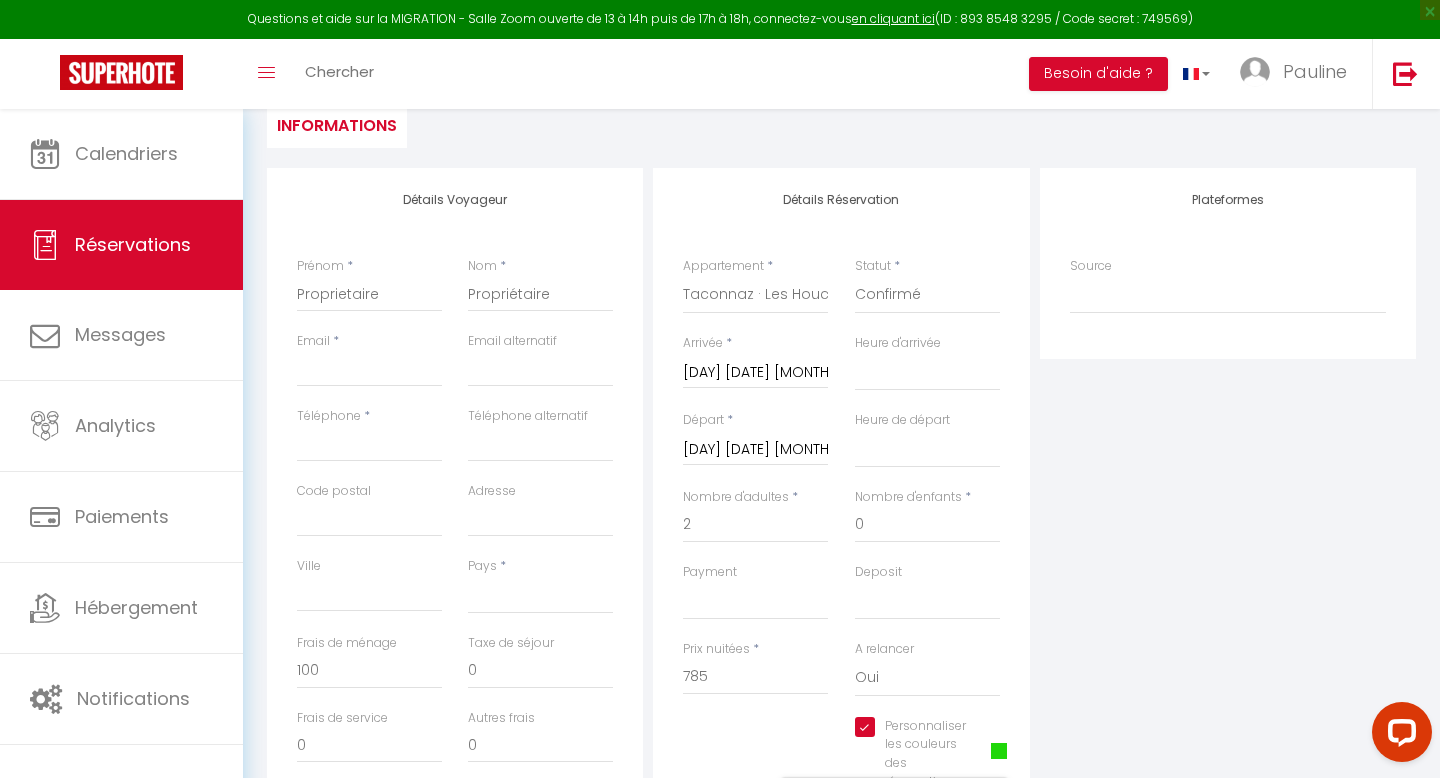 scroll, scrollTop: 0, scrollLeft: 0, axis: both 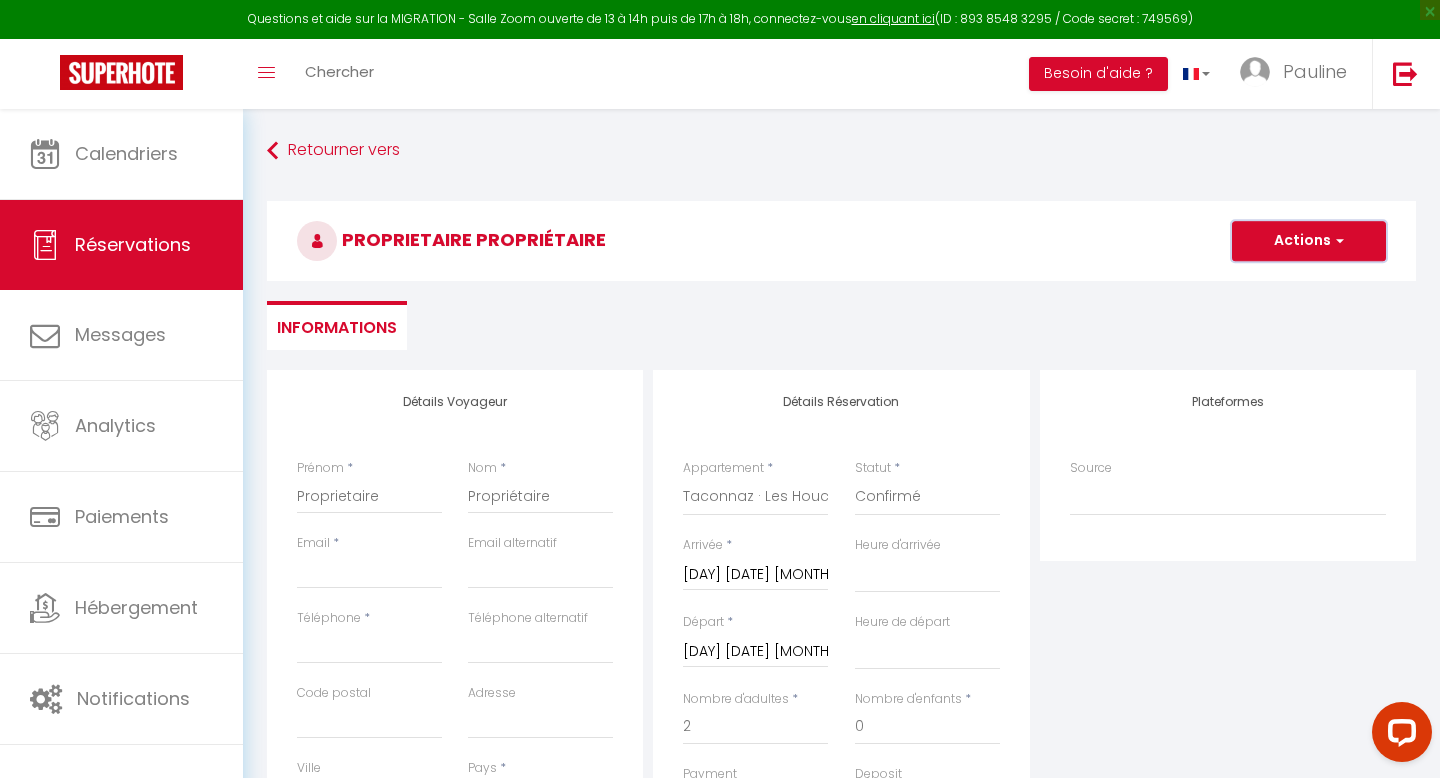 click at bounding box center [1337, 241] 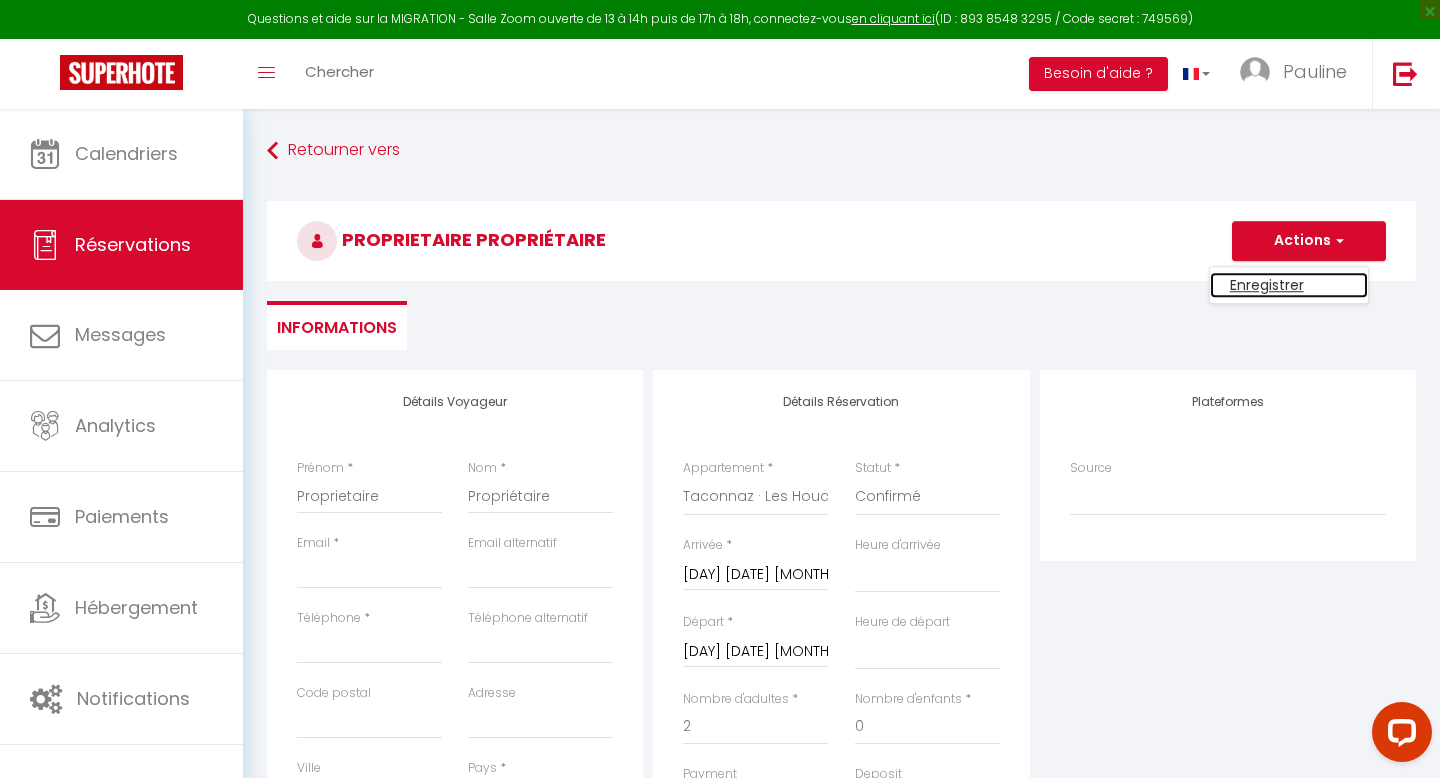 click on "Enregistrer" at bounding box center (1289, 285) 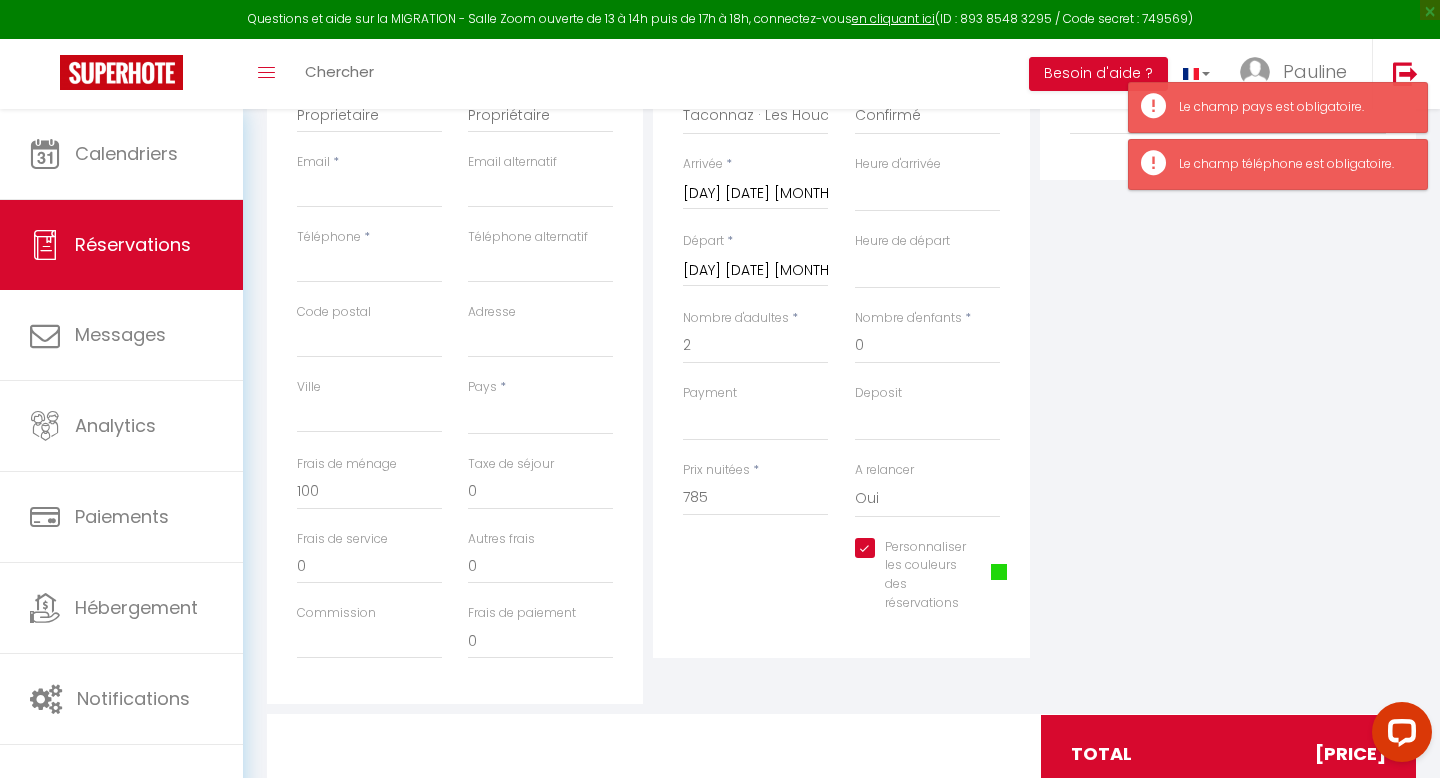 scroll, scrollTop: 385, scrollLeft: 0, axis: vertical 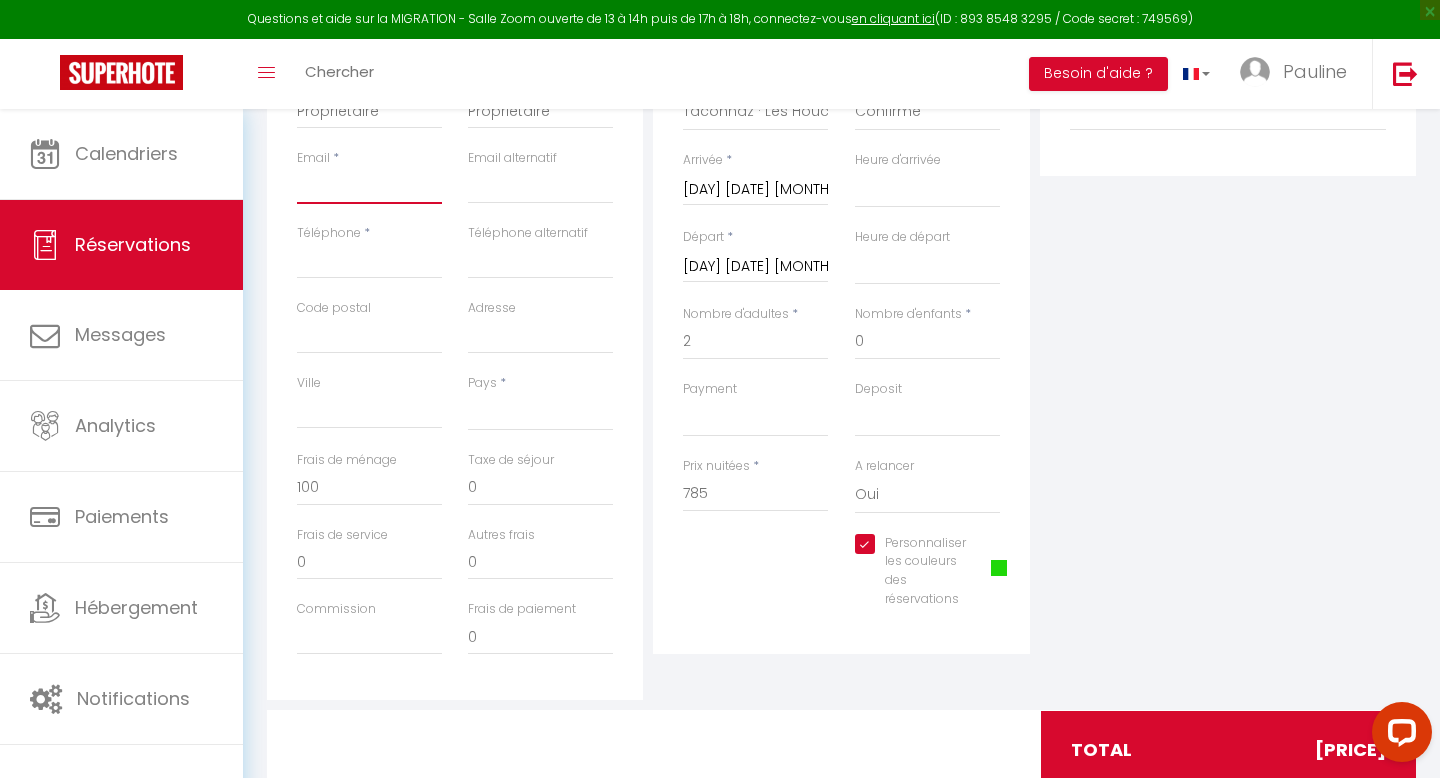click on "Email client" at bounding box center (369, 186) 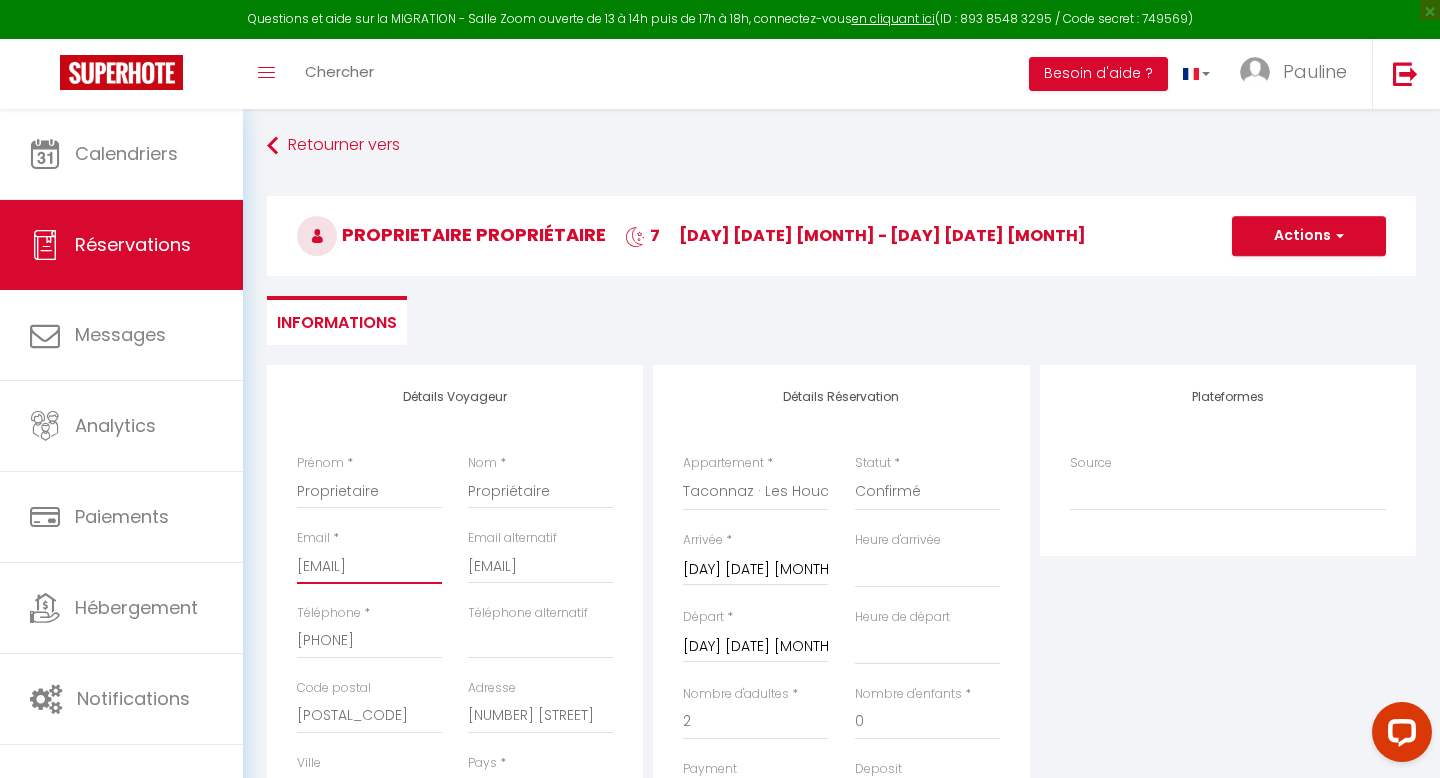 scroll, scrollTop: 0, scrollLeft: 0, axis: both 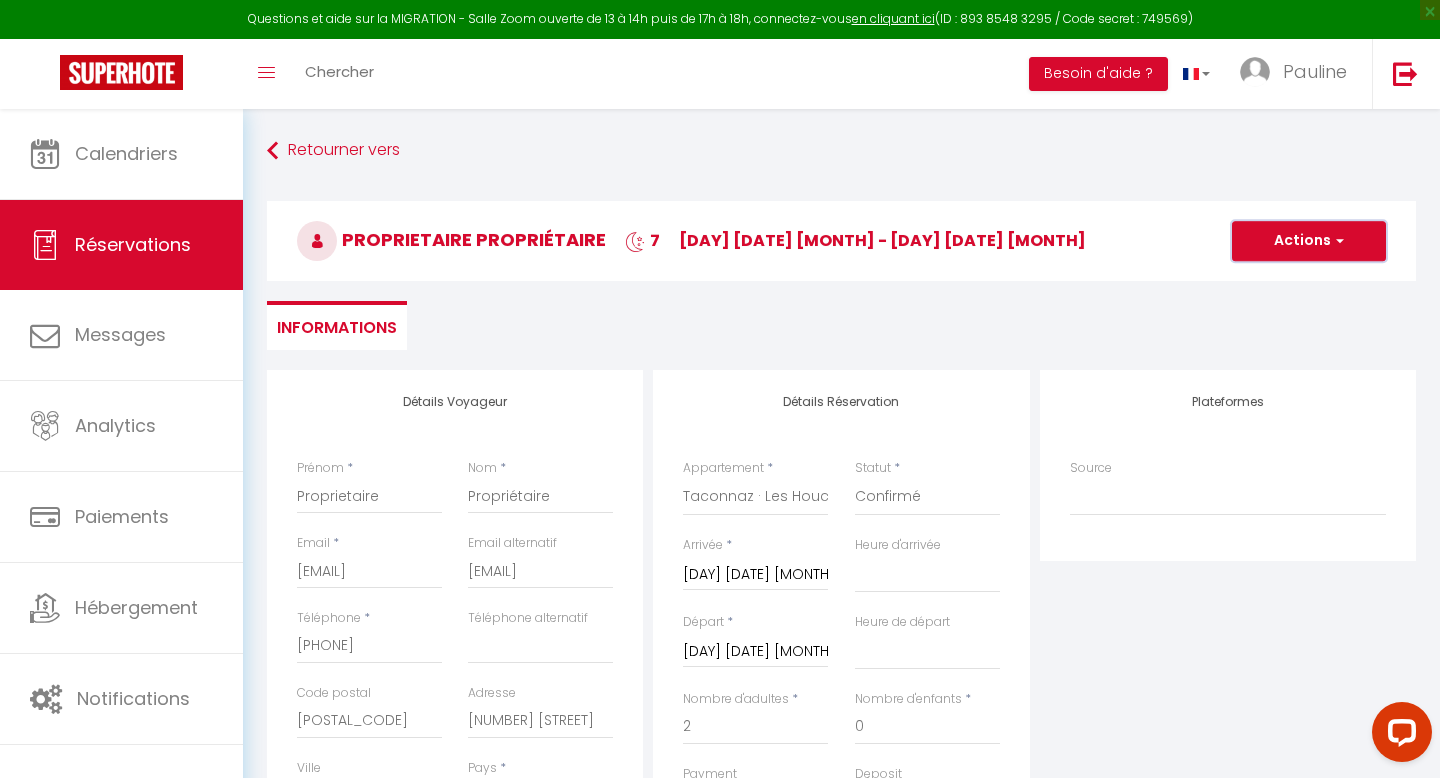 click on "Actions" at bounding box center (1309, 241) 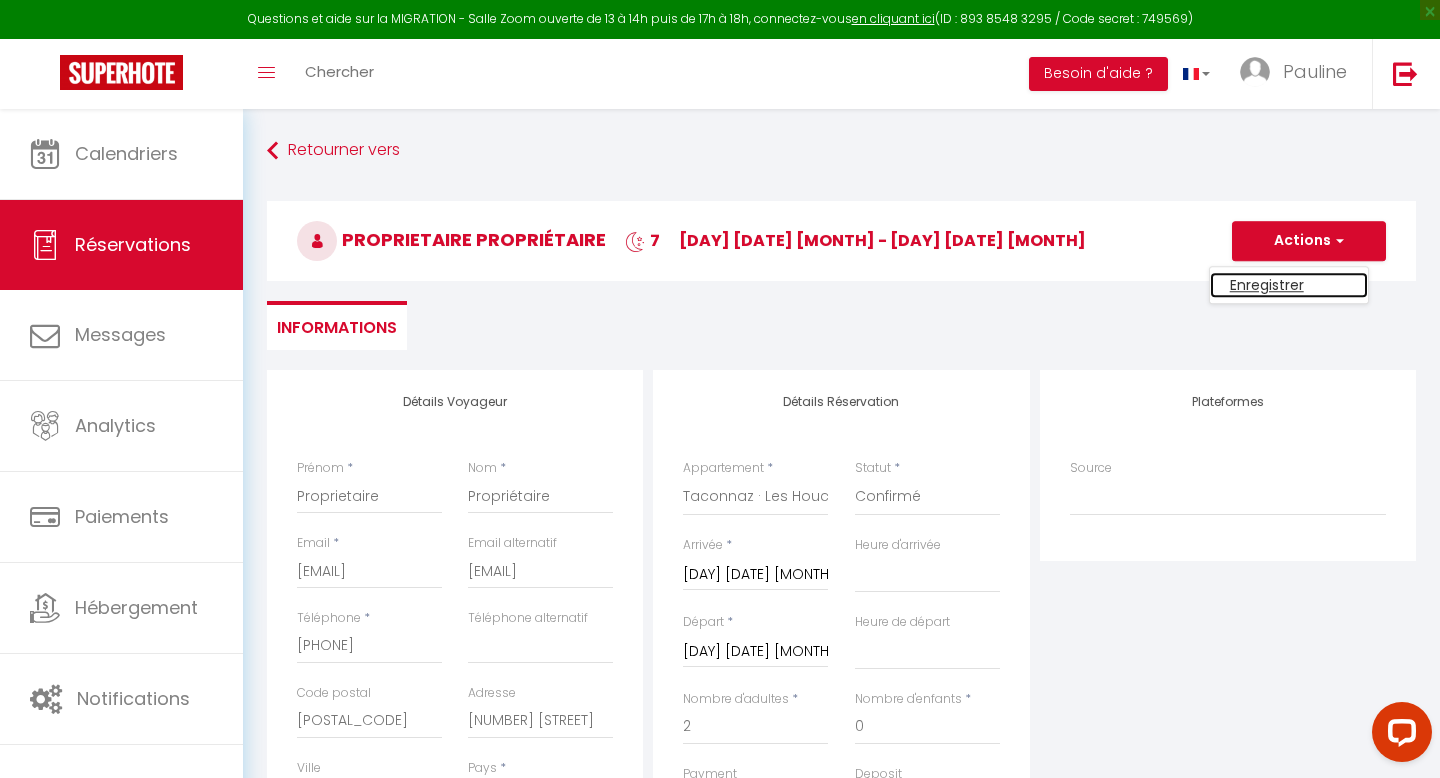 click on "Enregistrer" at bounding box center [1289, 285] 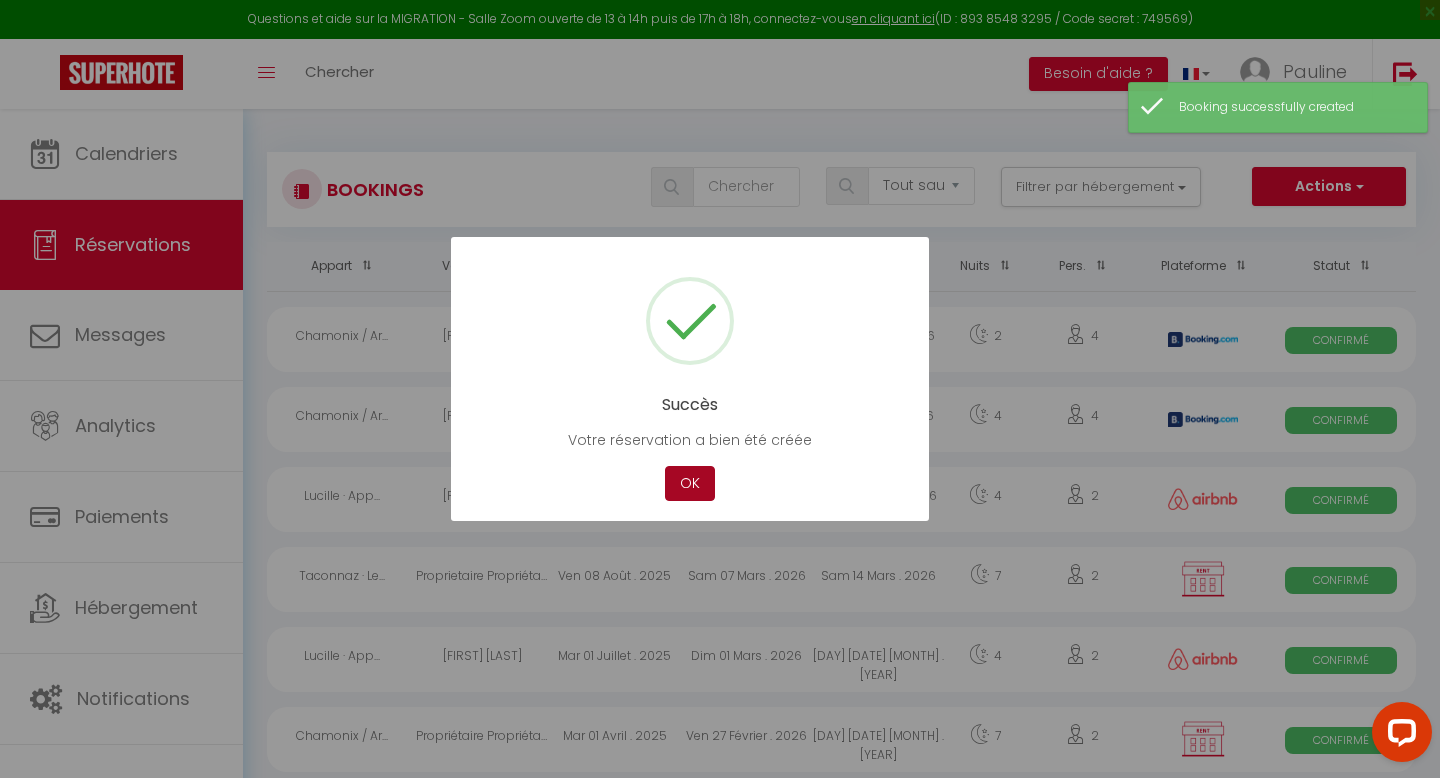 click on "OK" at bounding box center (690, 483) 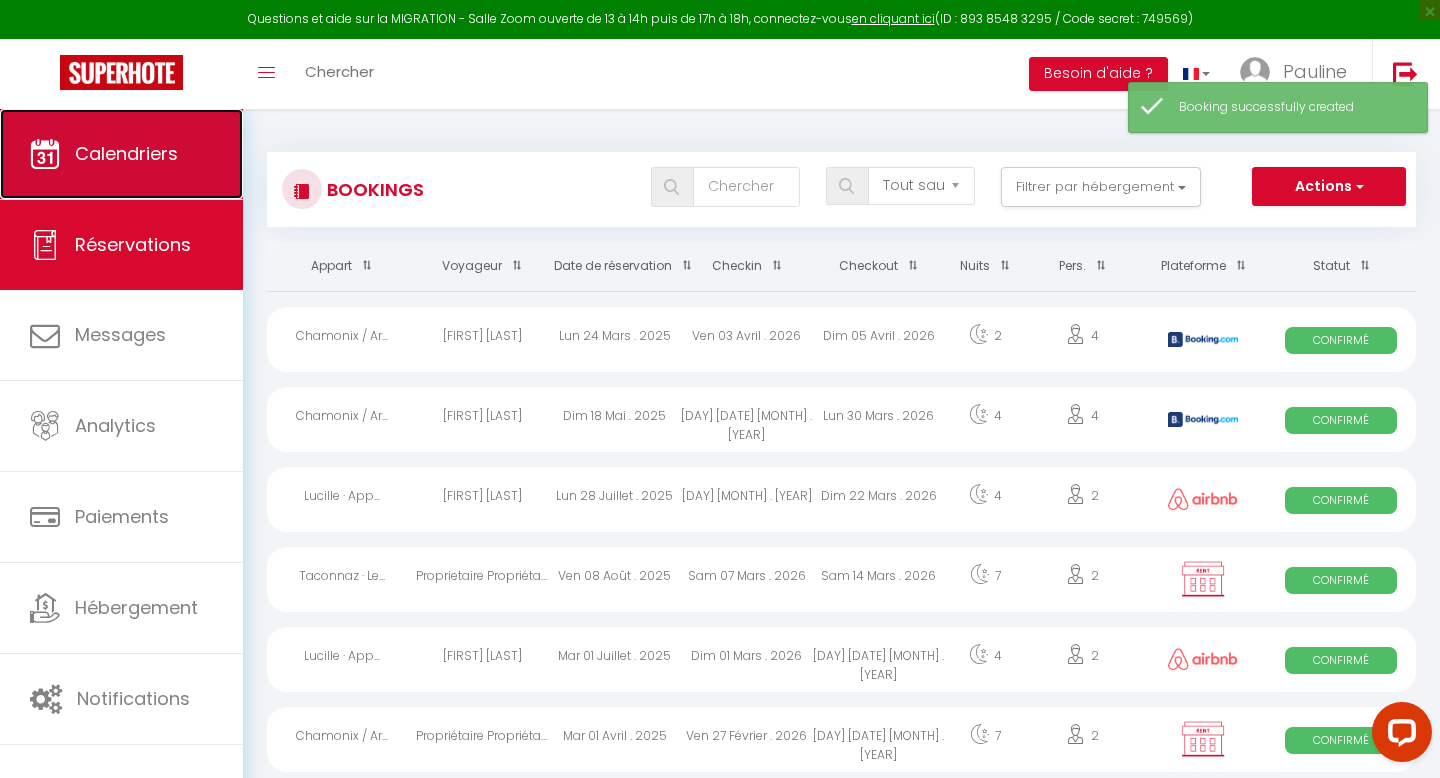 click on "Calendriers" at bounding box center [126, 153] 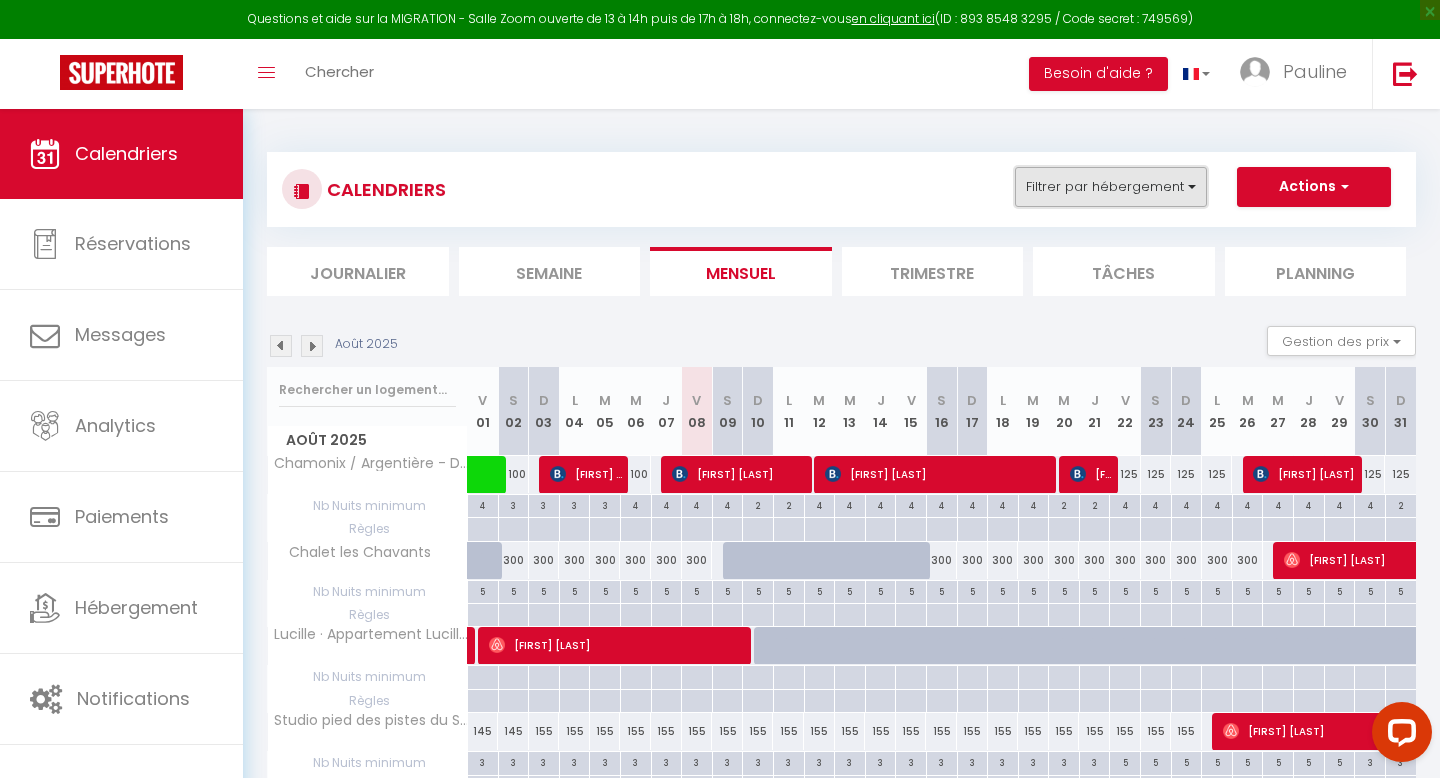 click on "Filtrer par hébergement" at bounding box center [1111, 187] 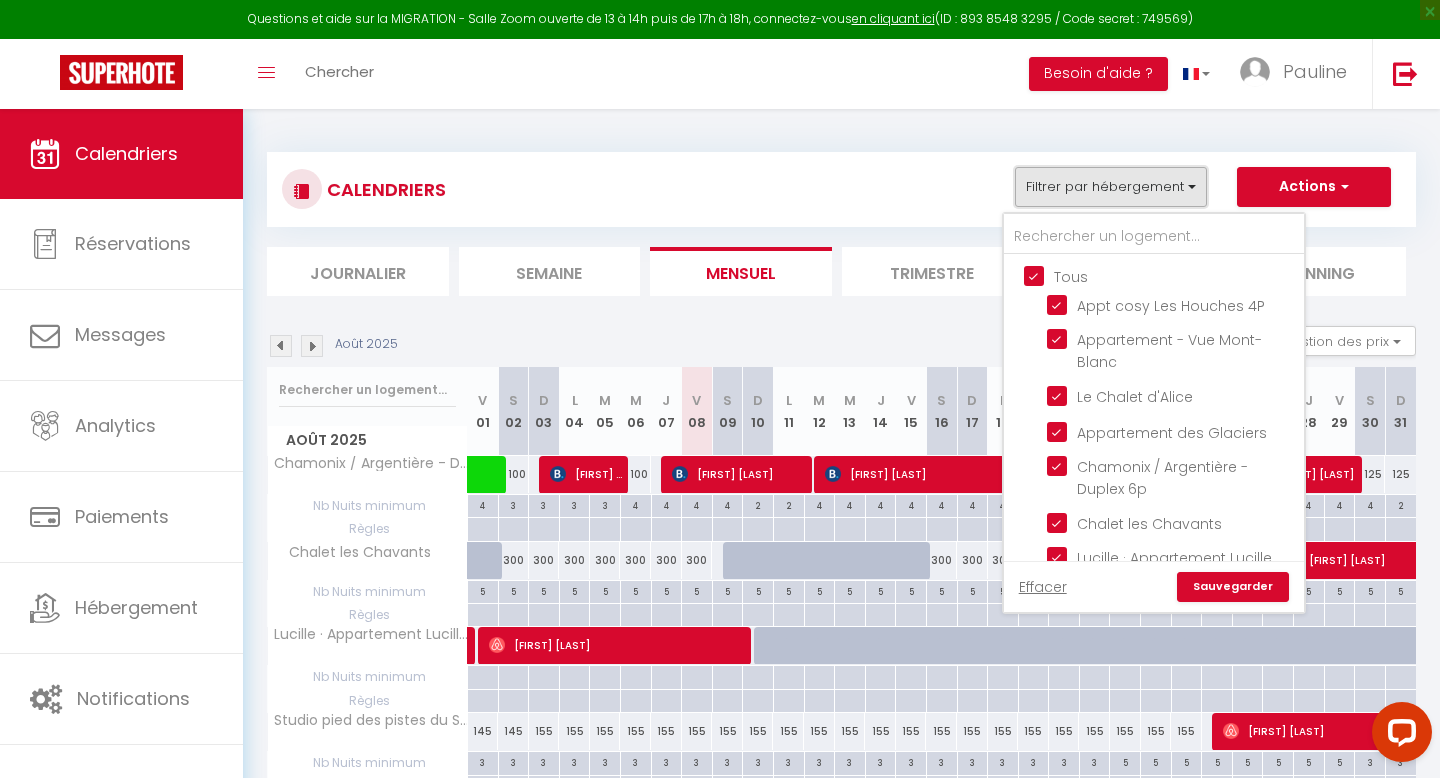 click on "Filtrer par hébergement" at bounding box center (1111, 187) 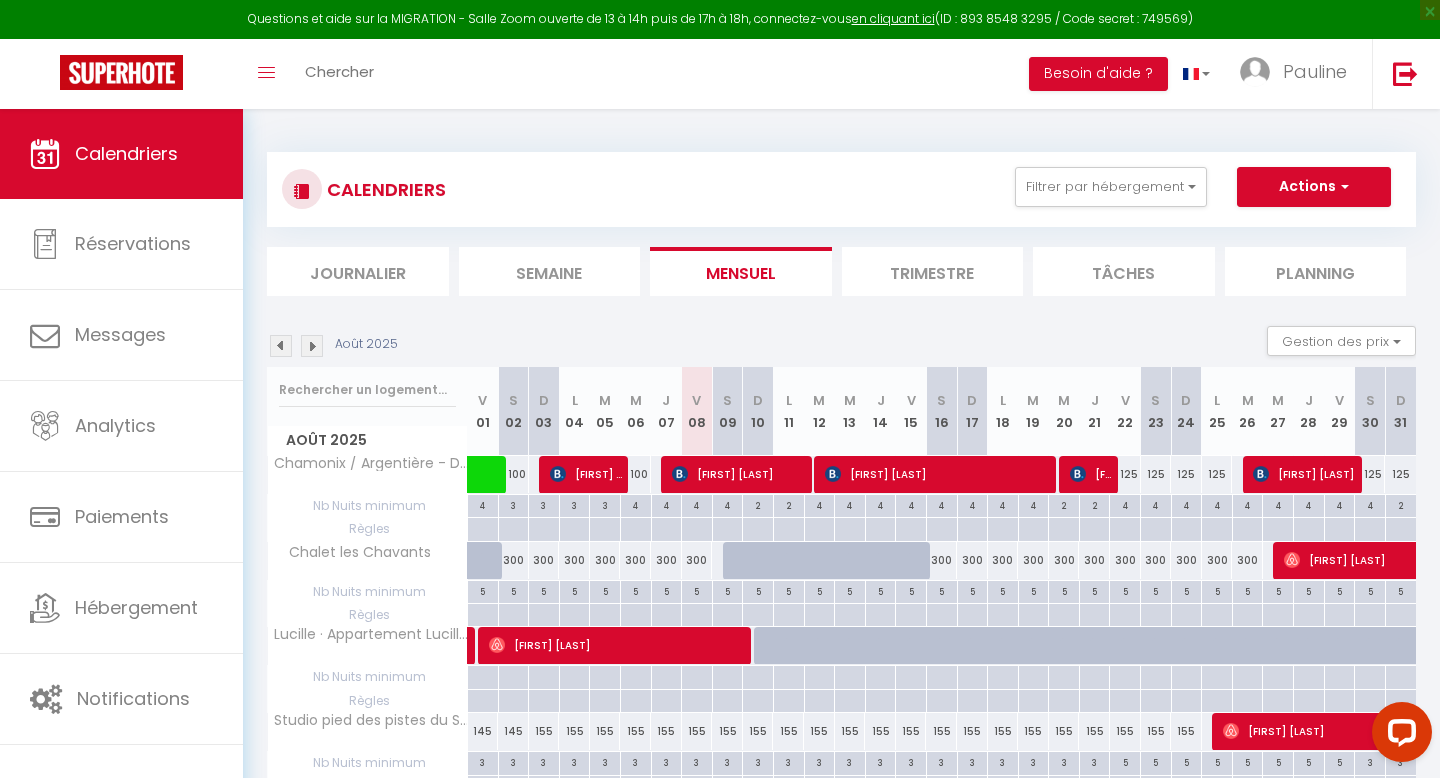 click at bounding box center (312, 346) 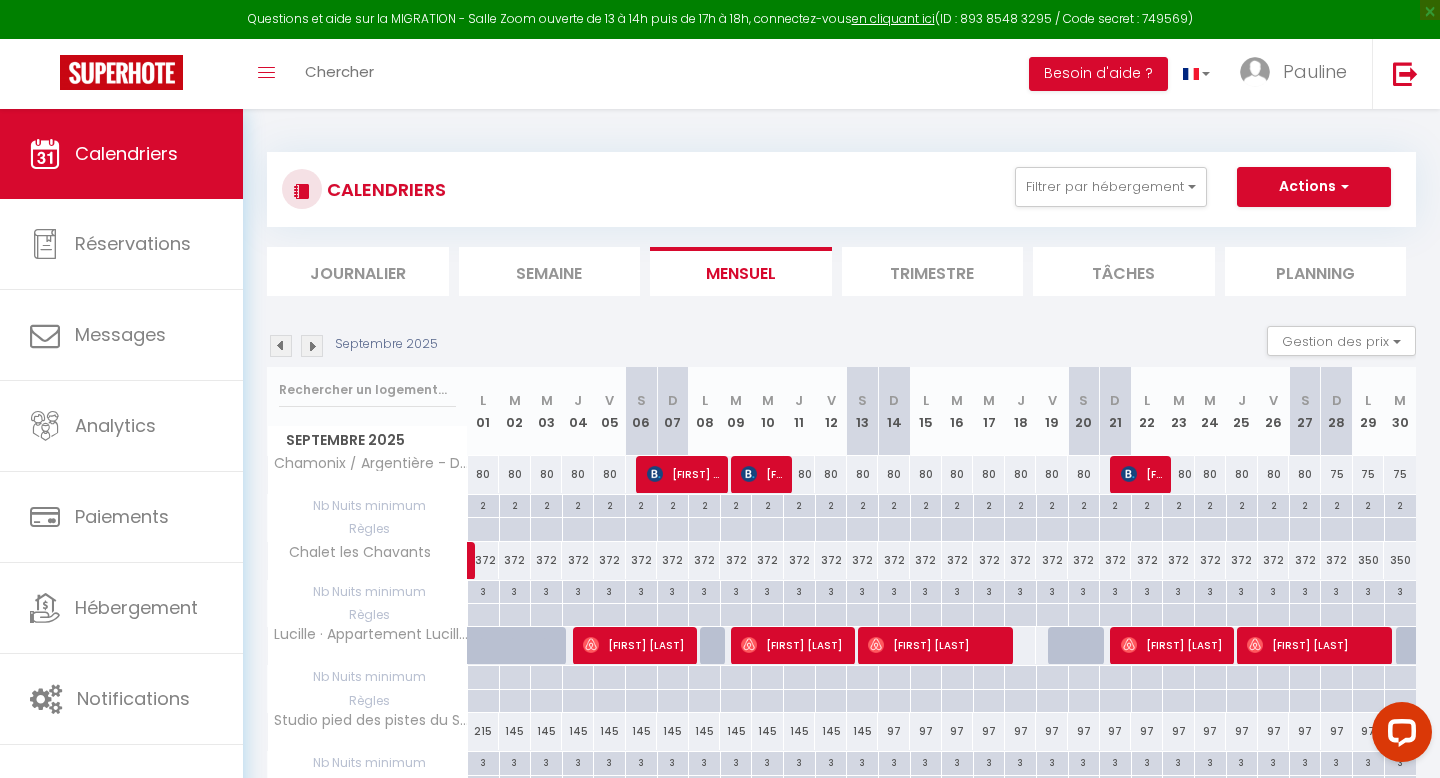 click at bounding box center [312, 346] 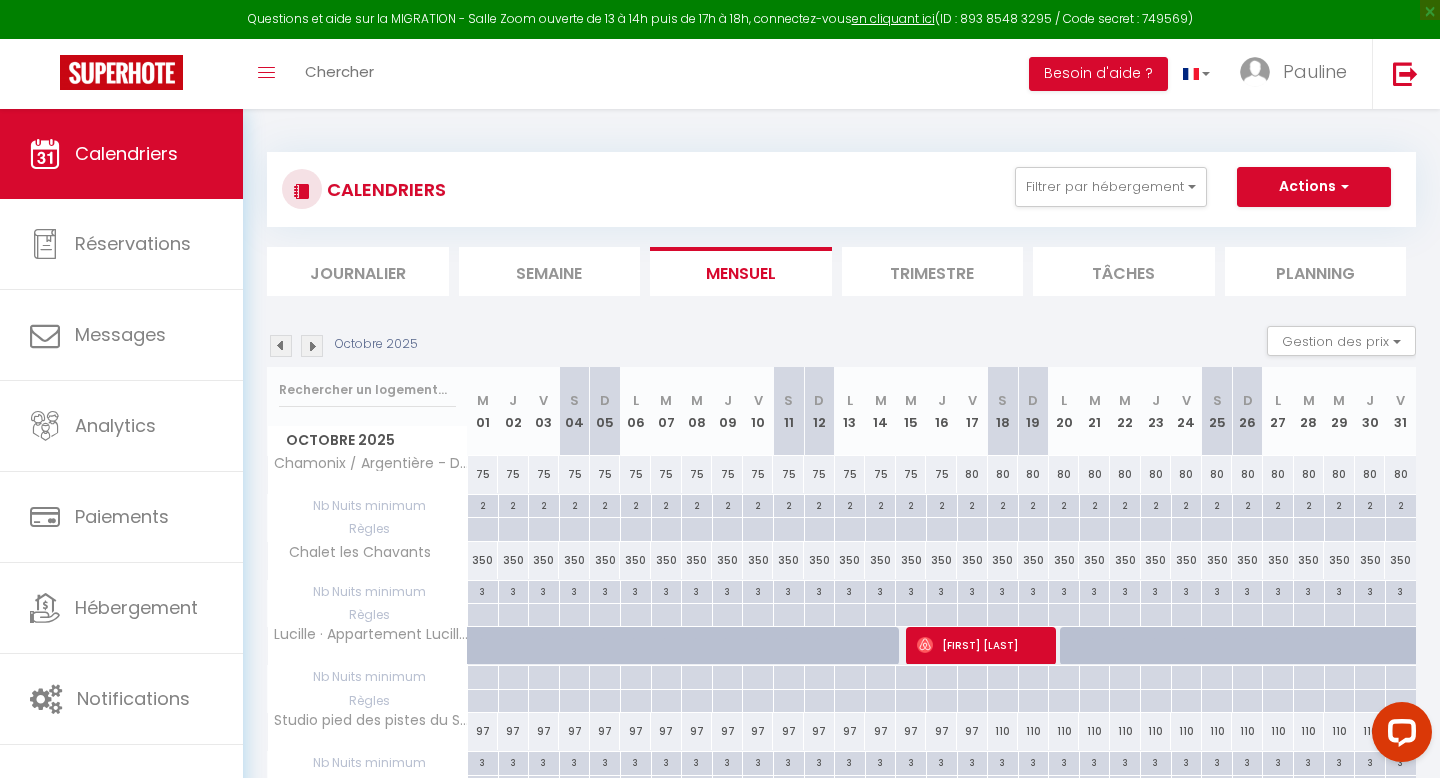 click at bounding box center (312, 346) 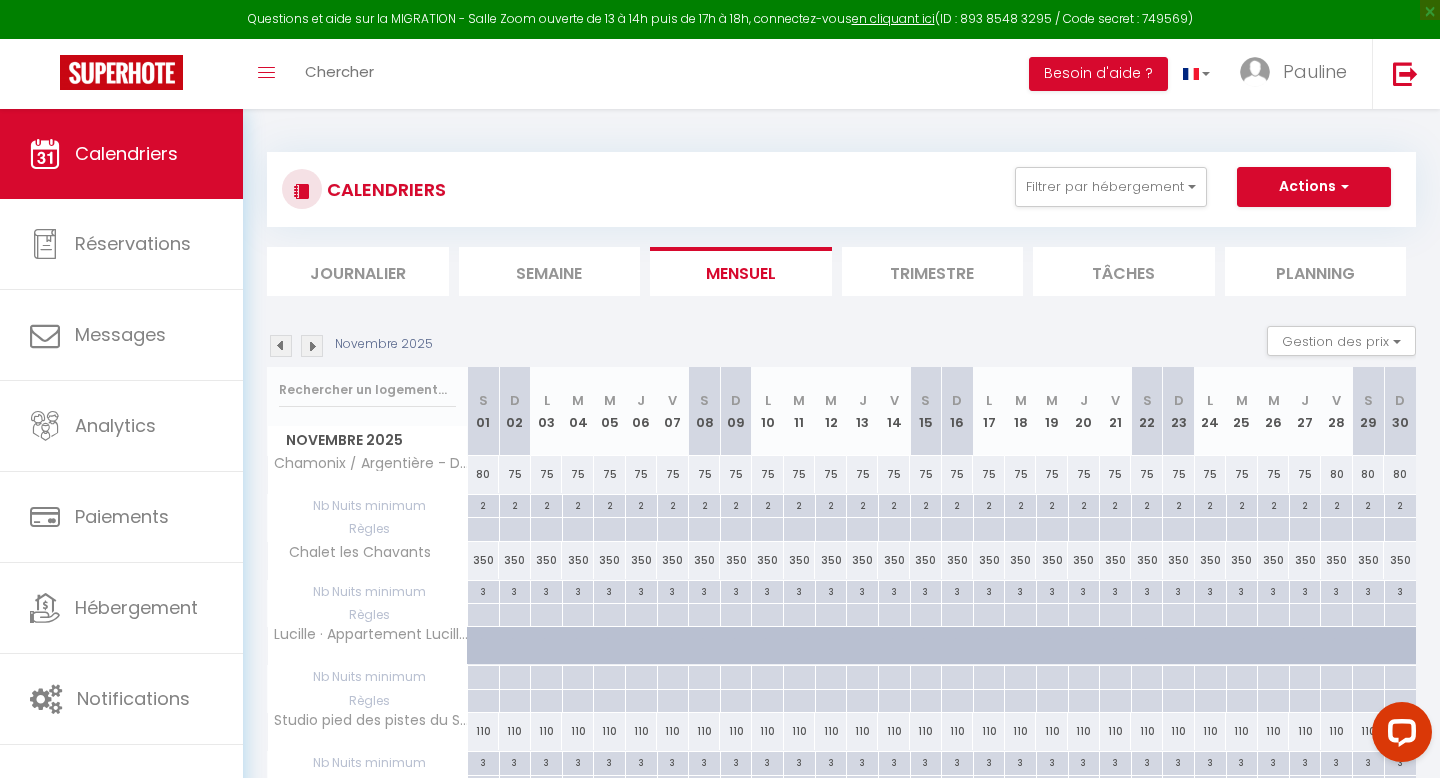 click at bounding box center [312, 346] 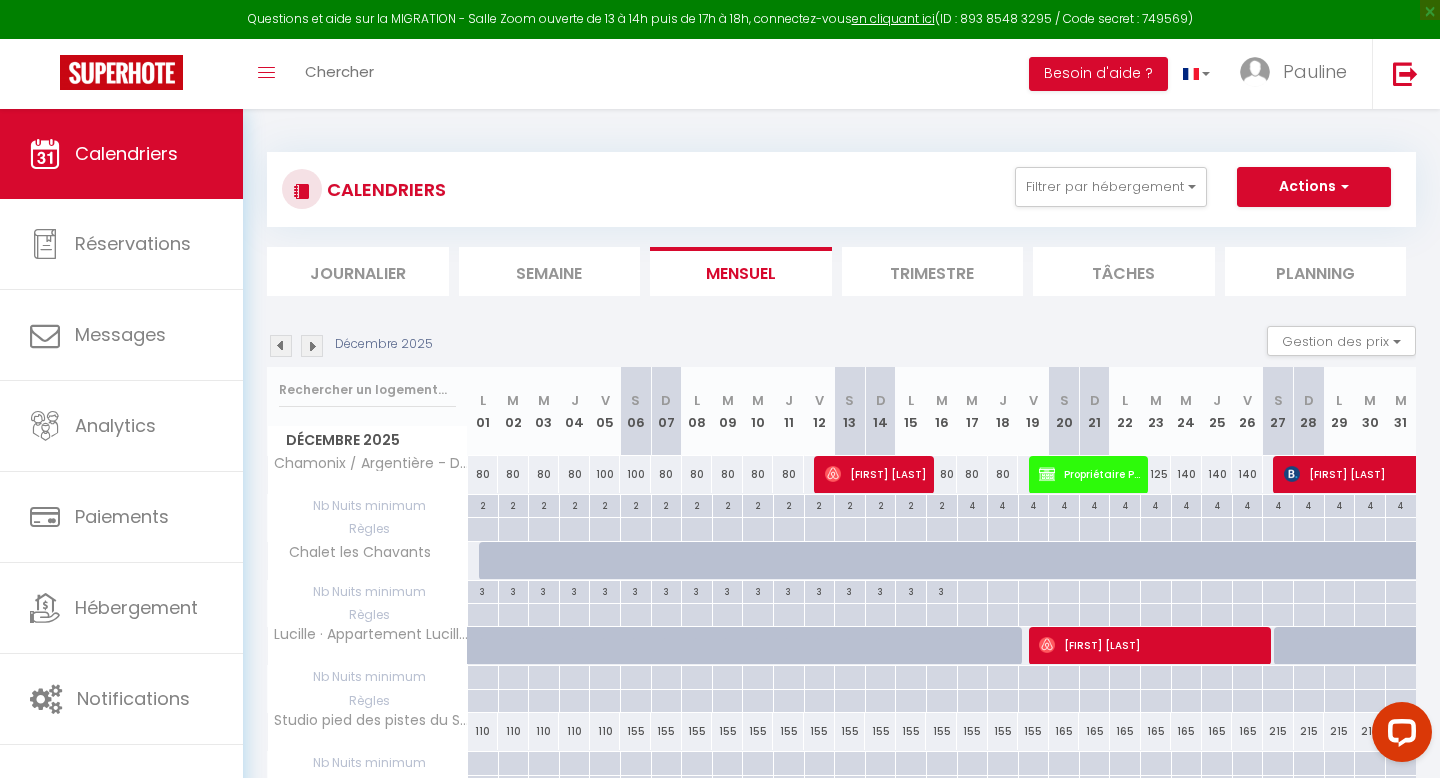 click at bounding box center (312, 346) 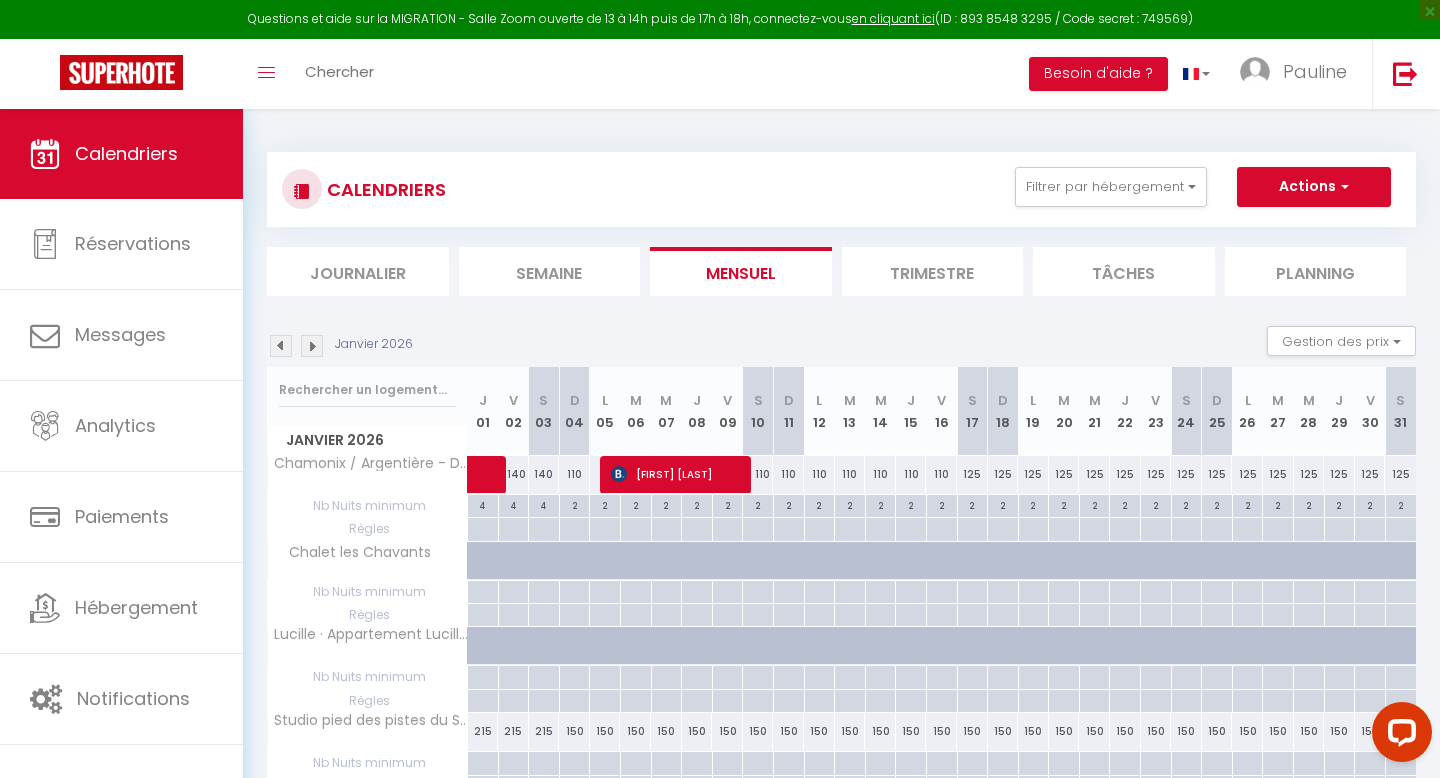 click at bounding box center [312, 346] 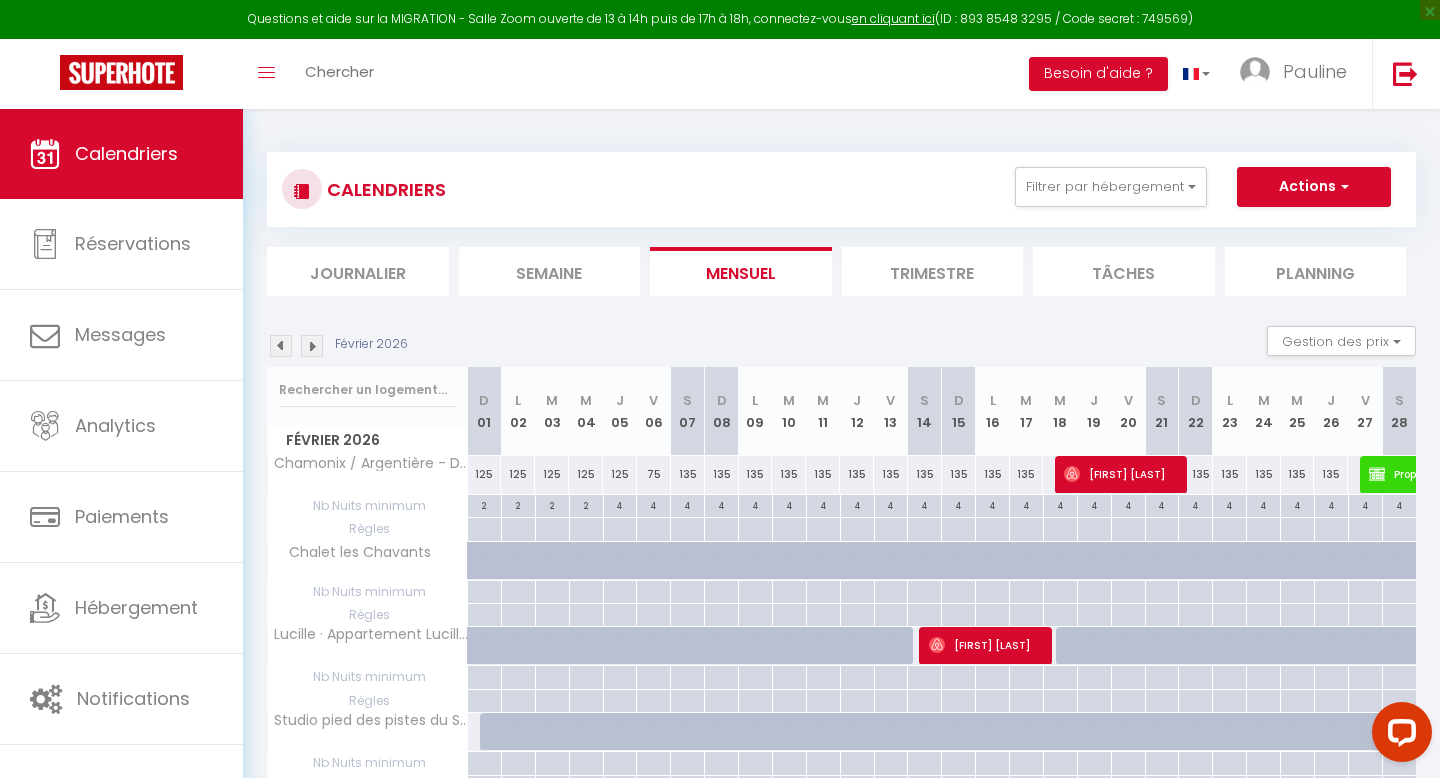 click at bounding box center (312, 346) 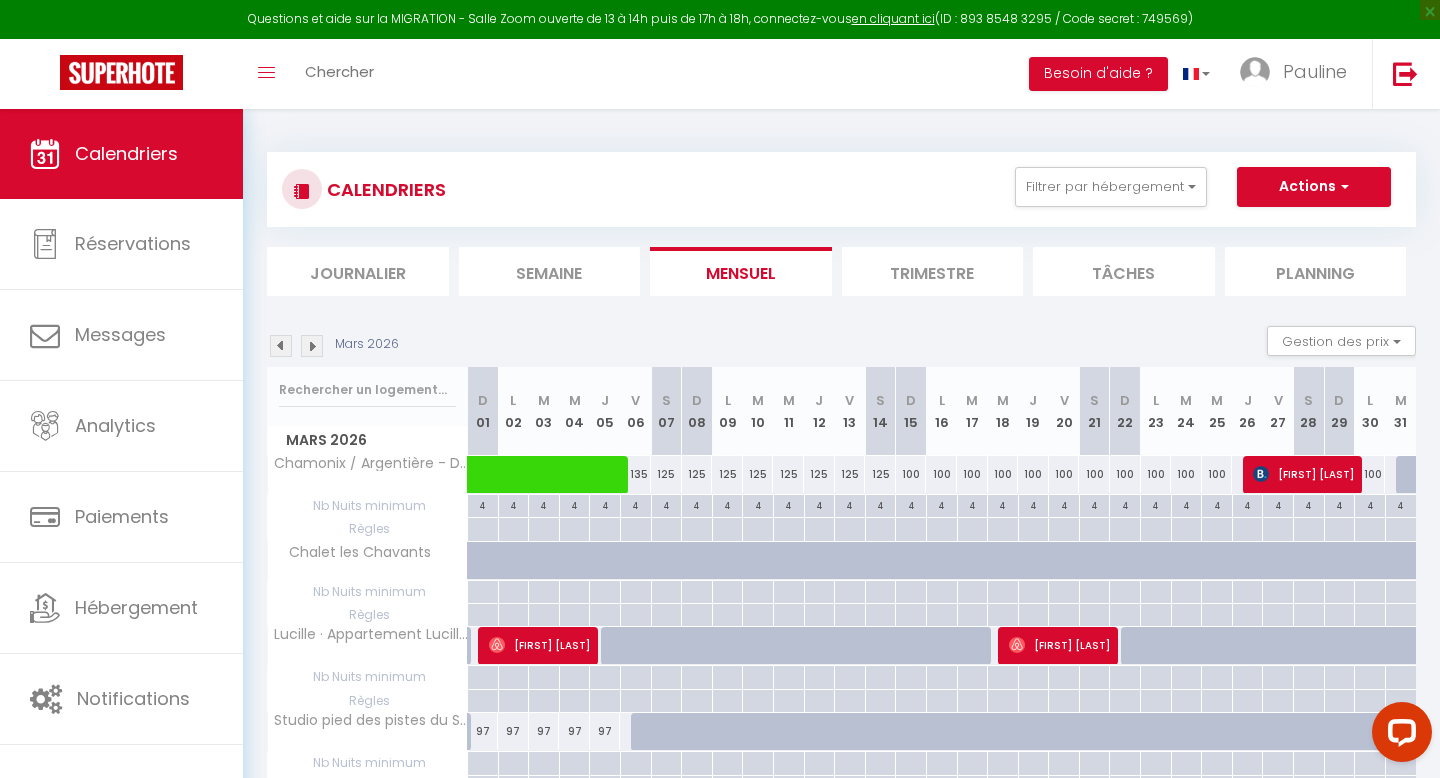 click at bounding box center (281, 346) 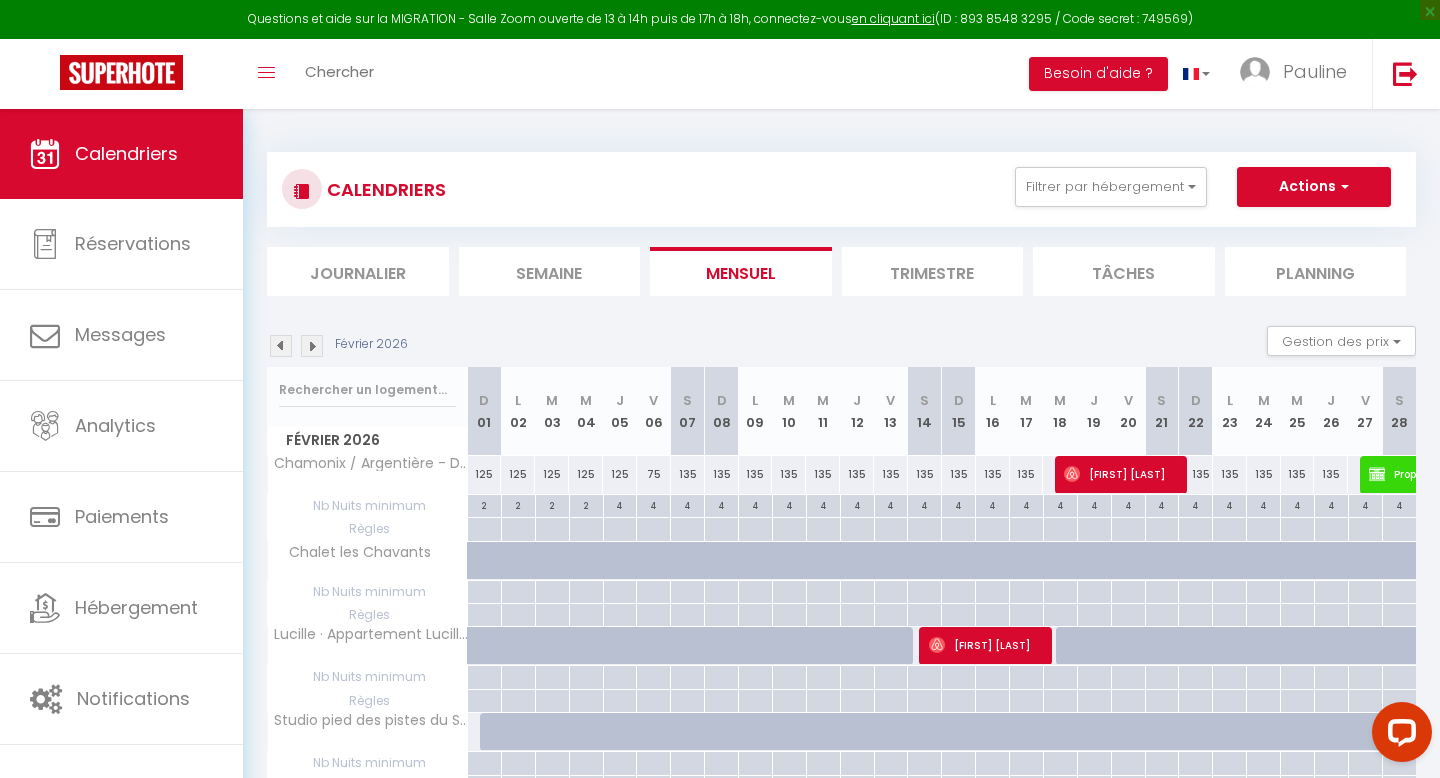 click at bounding box center (312, 346) 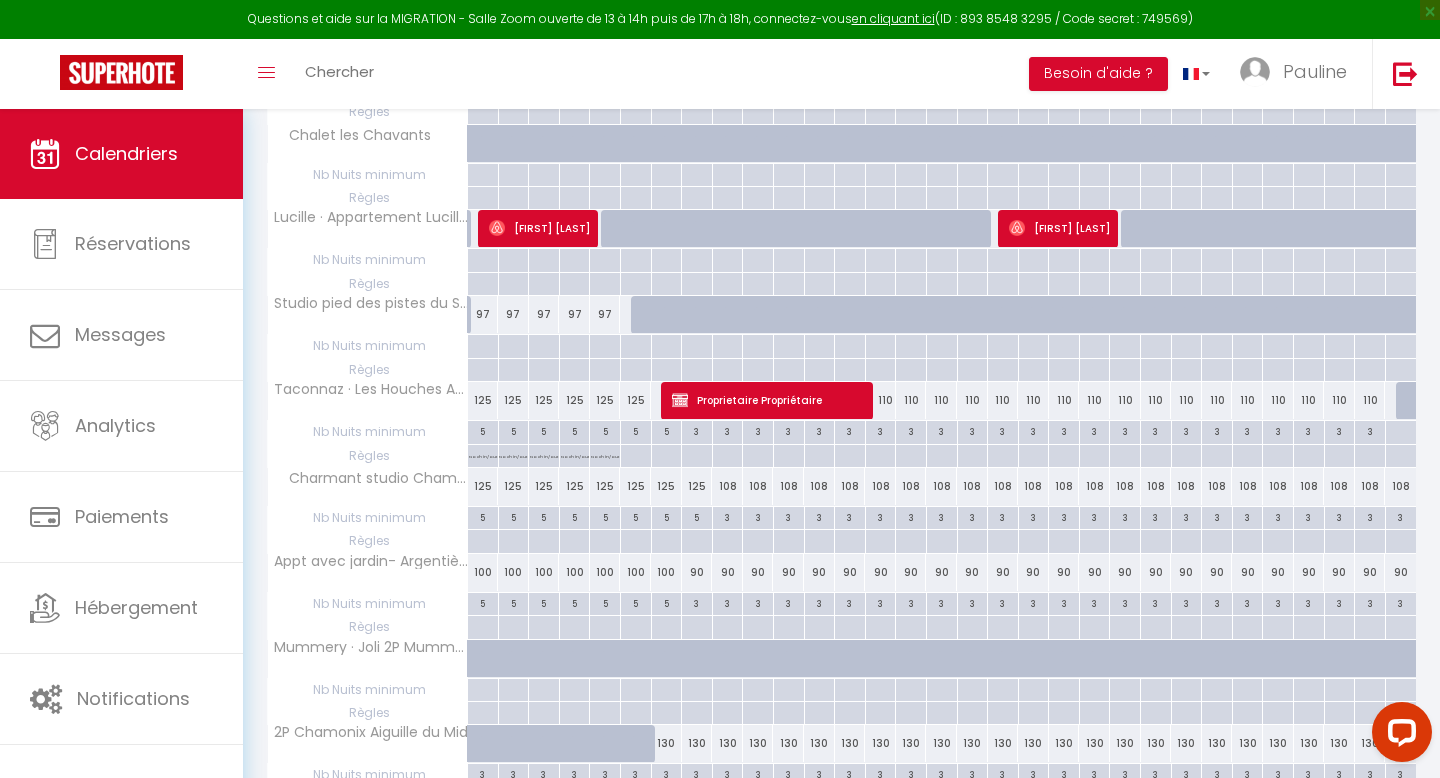 scroll, scrollTop: 422, scrollLeft: 0, axis: vertical 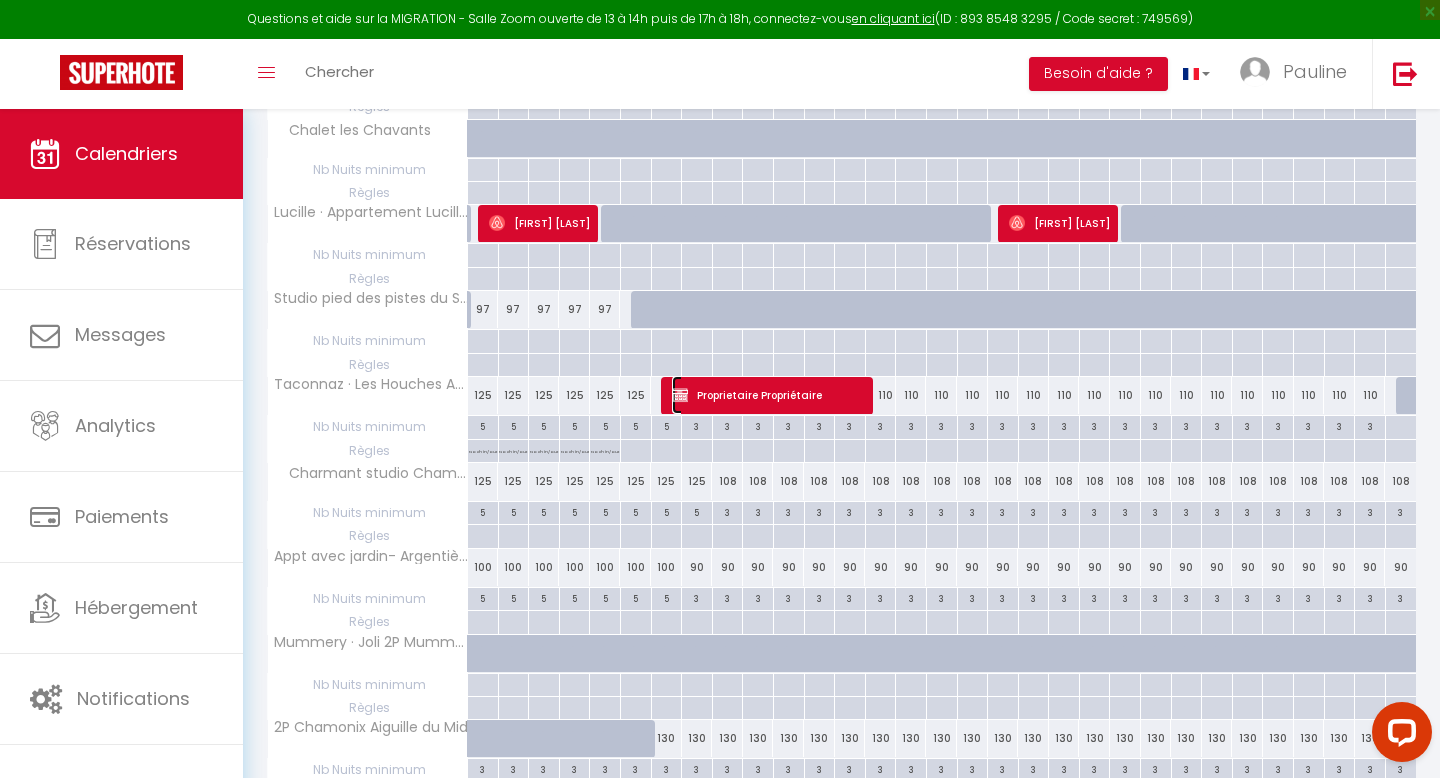 click on "Proprietaire Propriétaire" at bounding box center (770, 395) 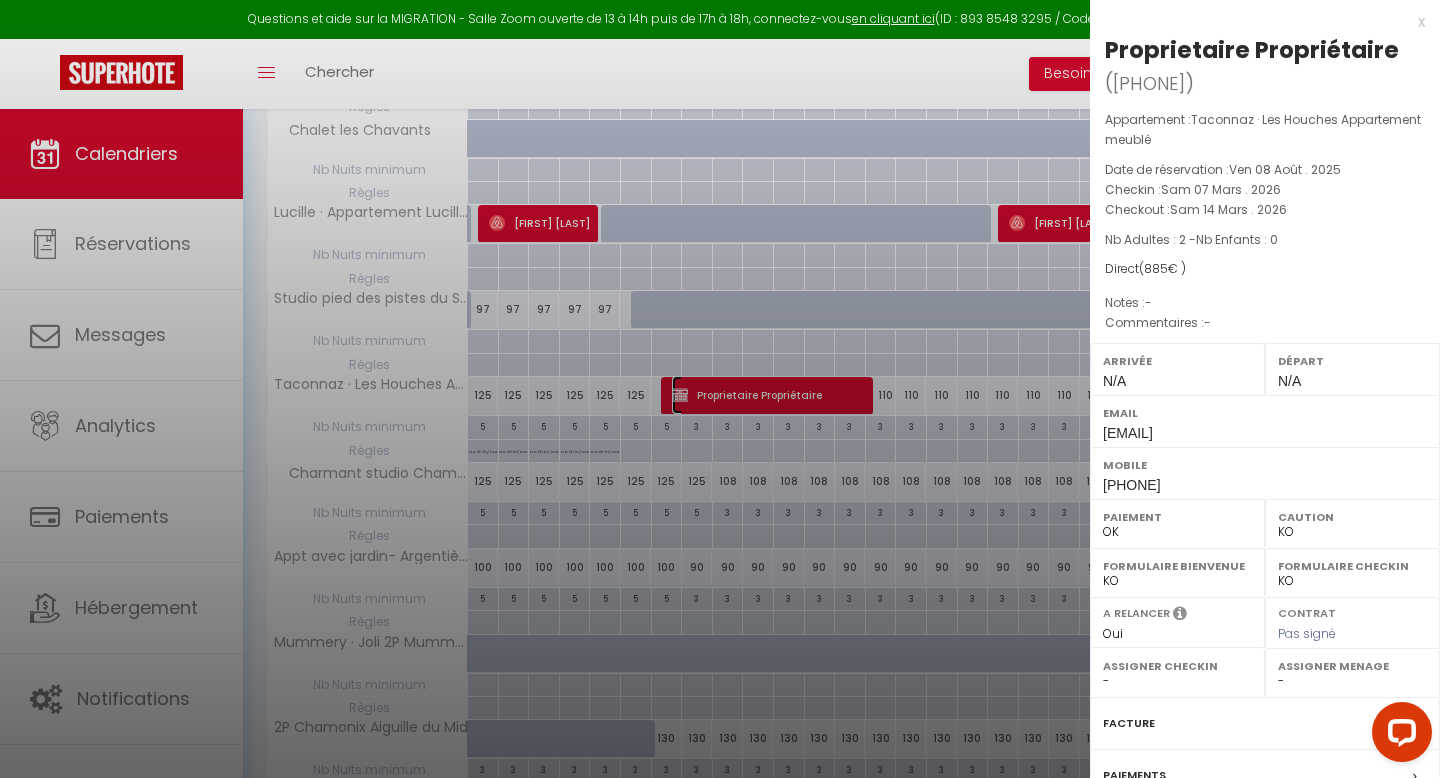 scroll, scrollTop: 206, scrollLeft: 0, axis: vertical 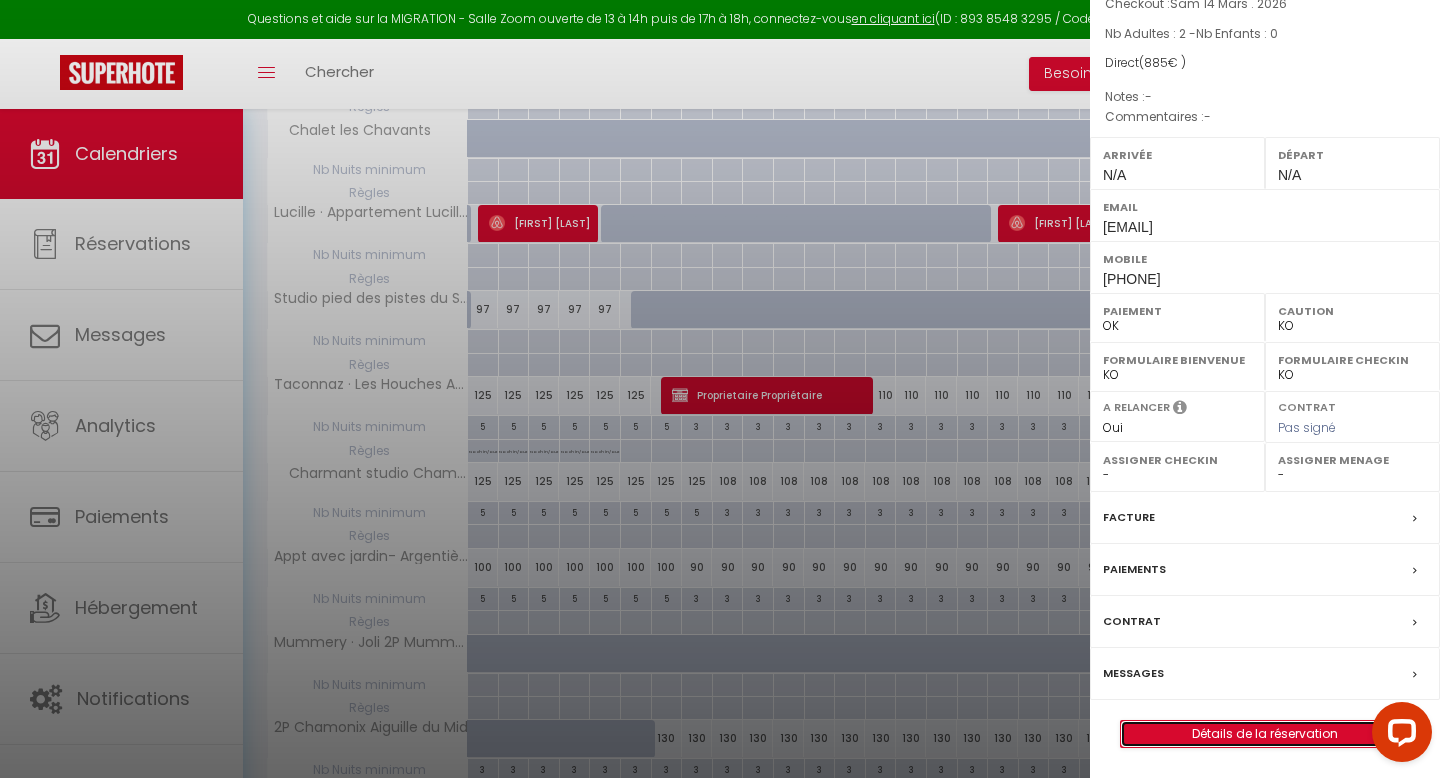 click on "Détails de la réservation" at bounding box center [1265, 734] 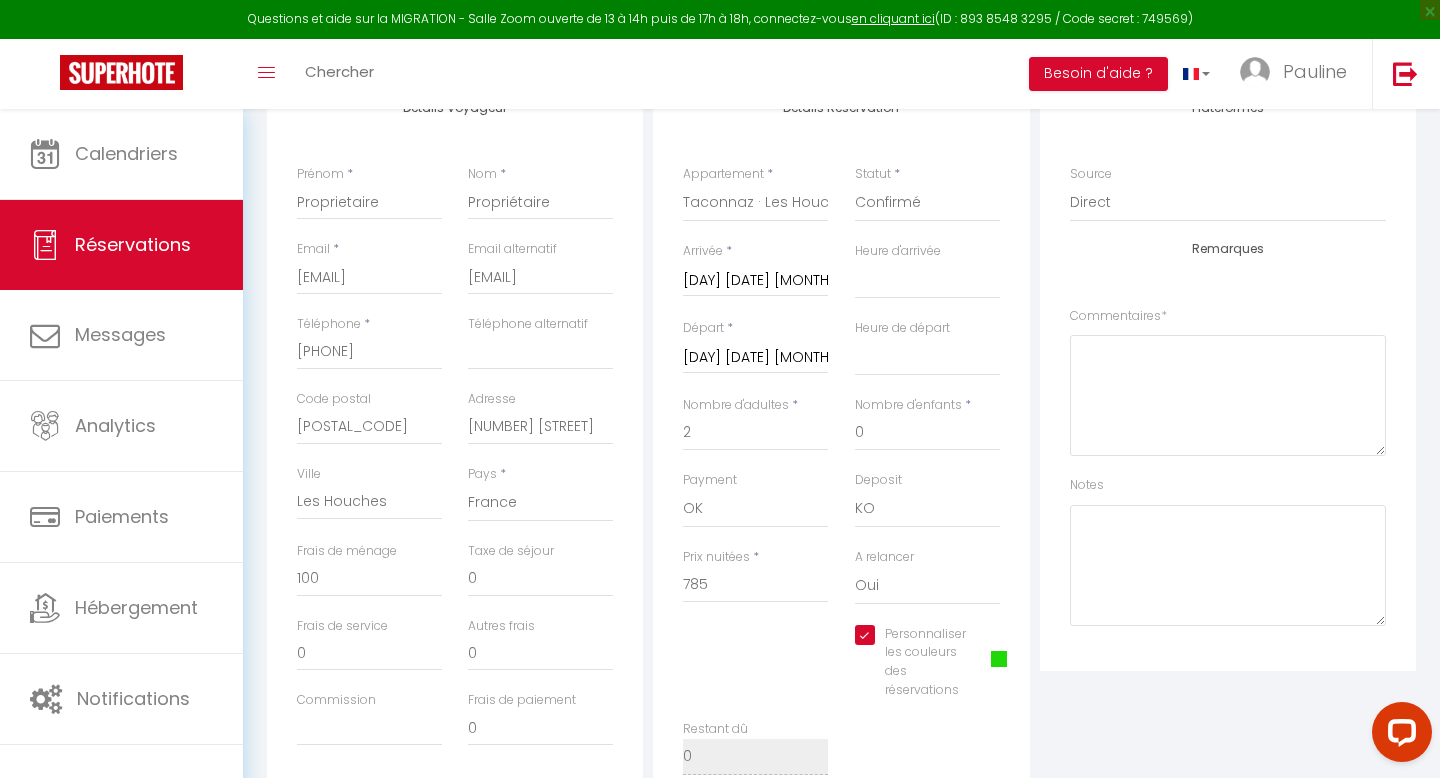 scroll, scrollTop: 746, scrollLeft: 0, axis: vertical 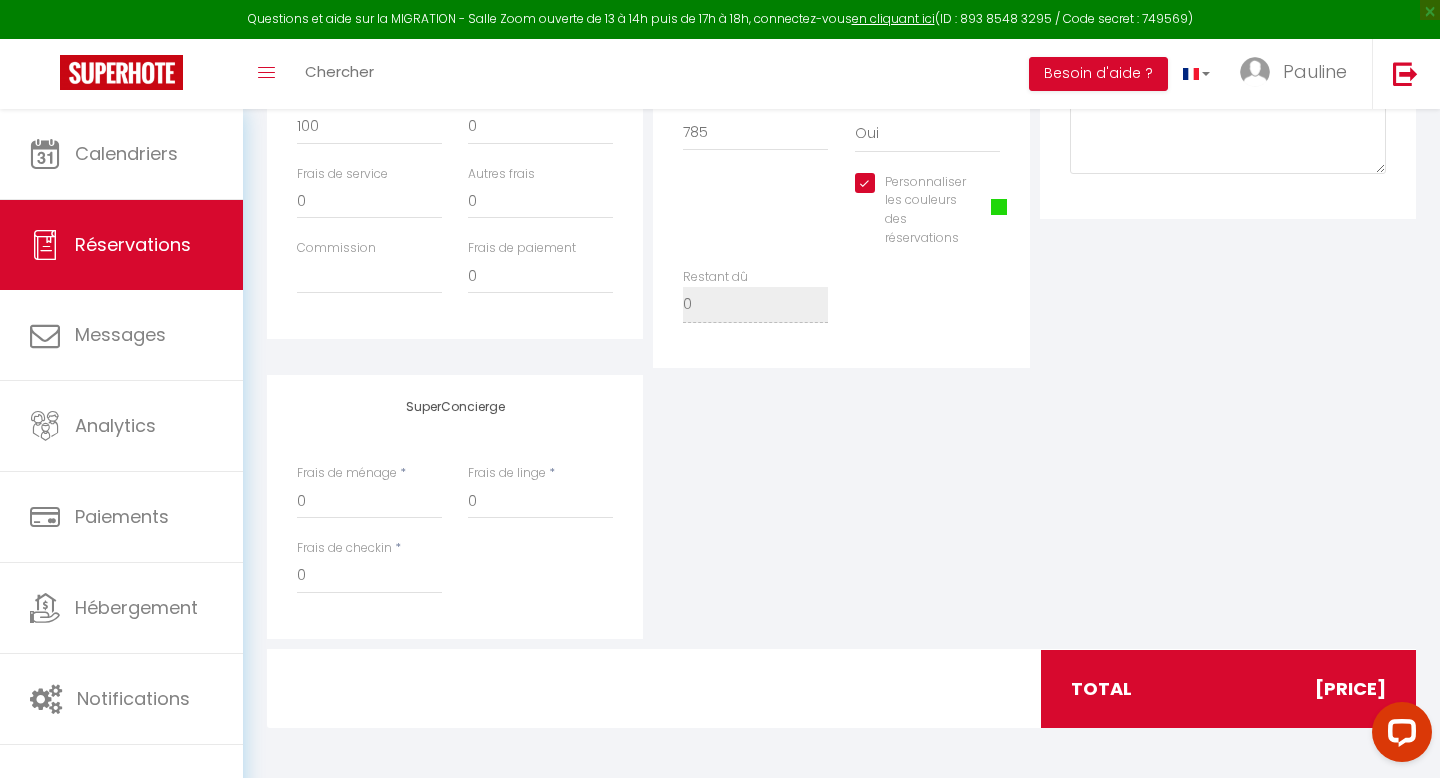 click at bounding box center [999, 207] 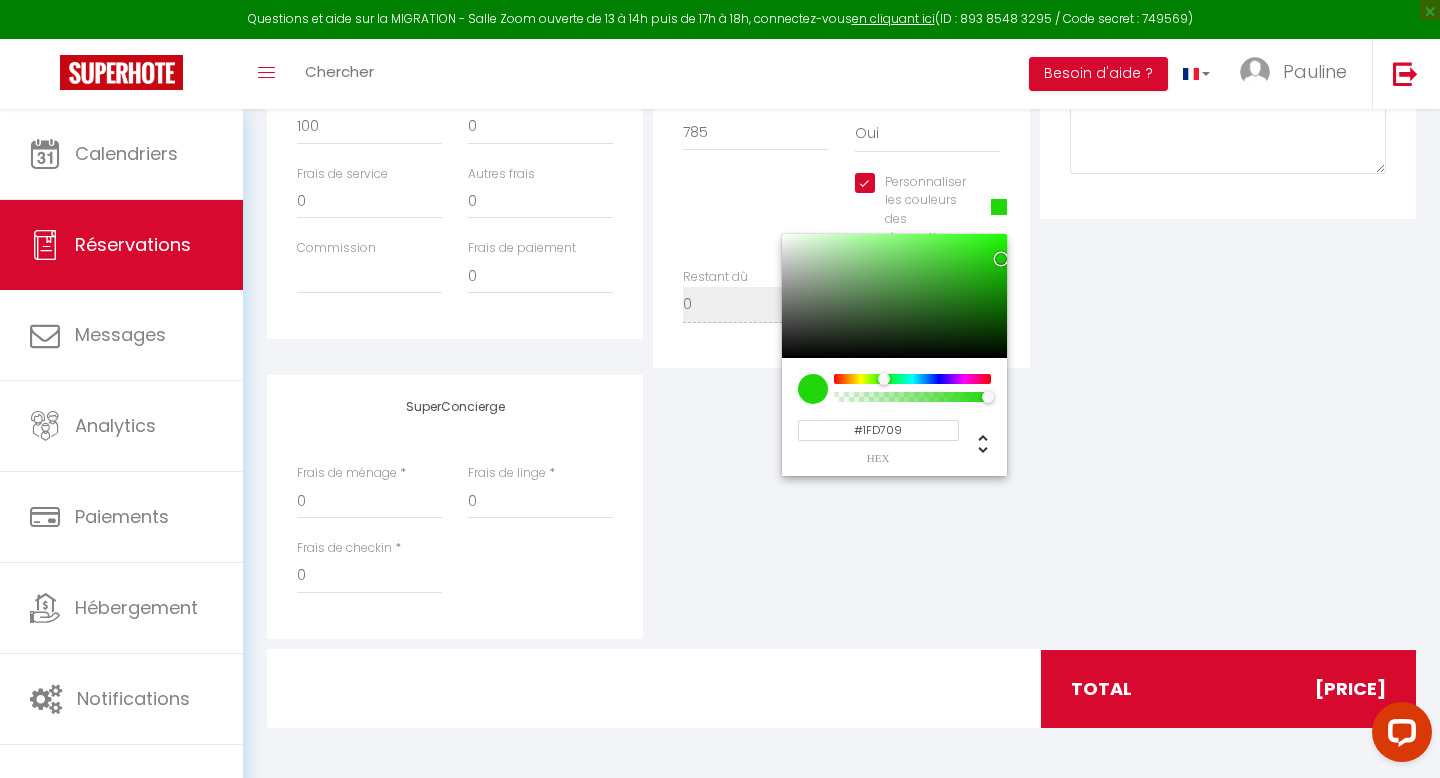 click at bounding box center [813, 389] 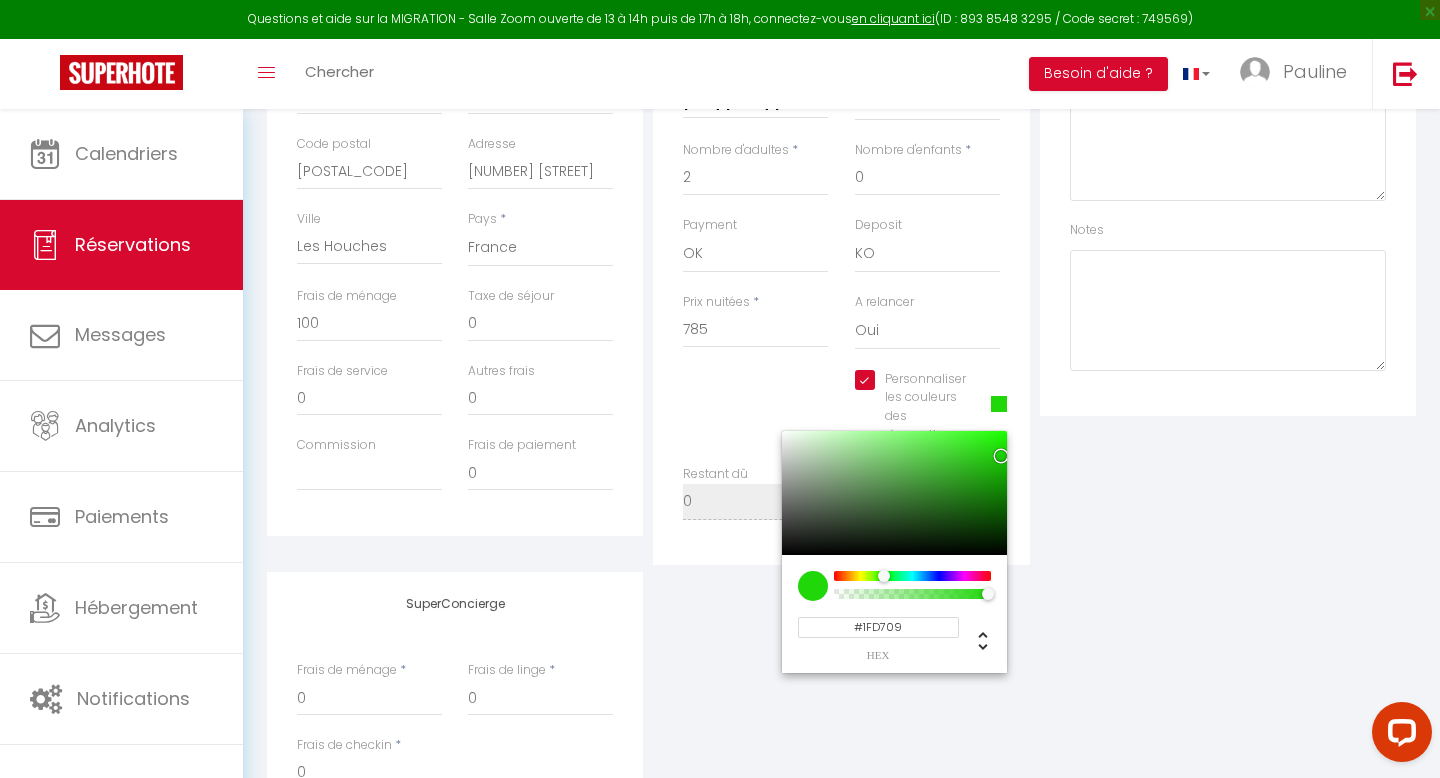scroll, scrollTop: 468, scrollLeft: 0, axis: vertical 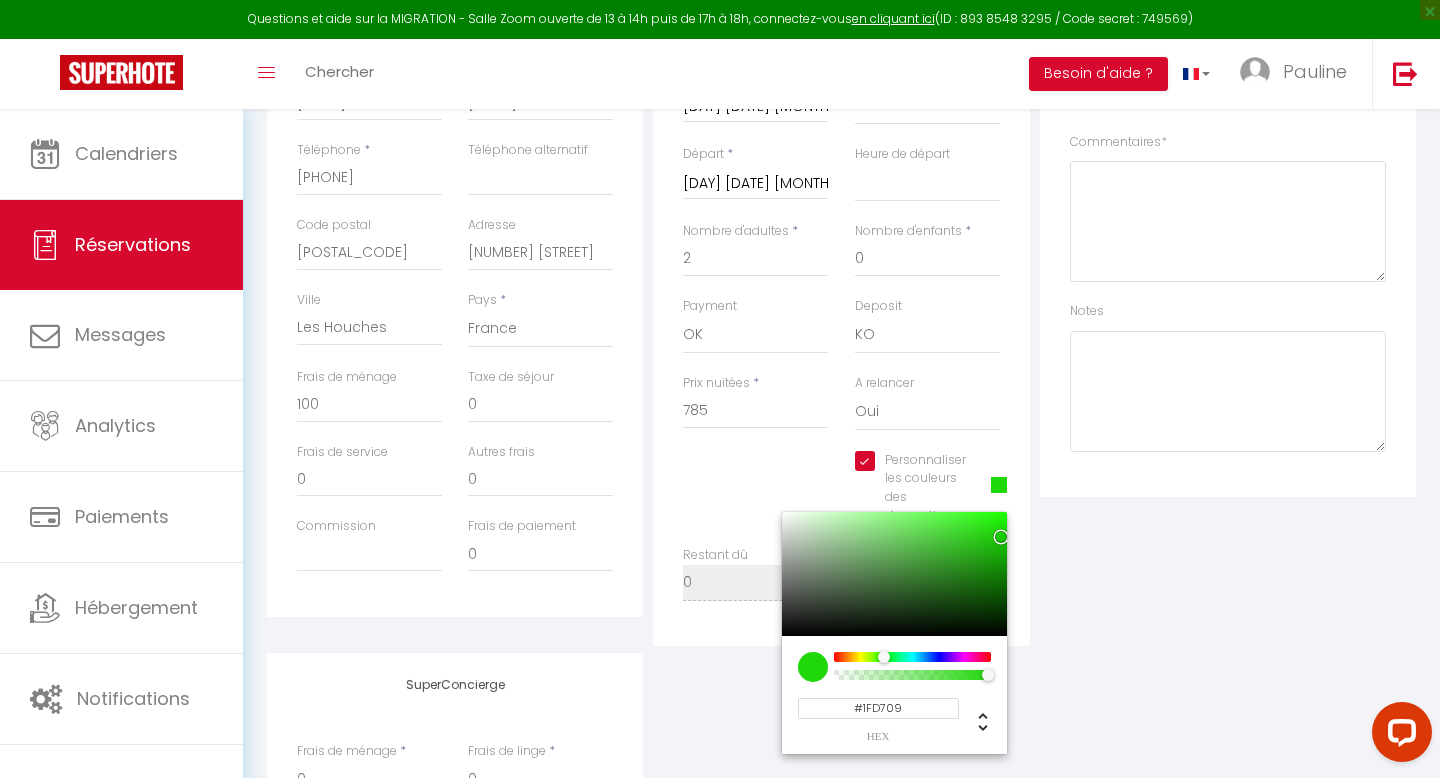 click at bounding box center [894, 574] 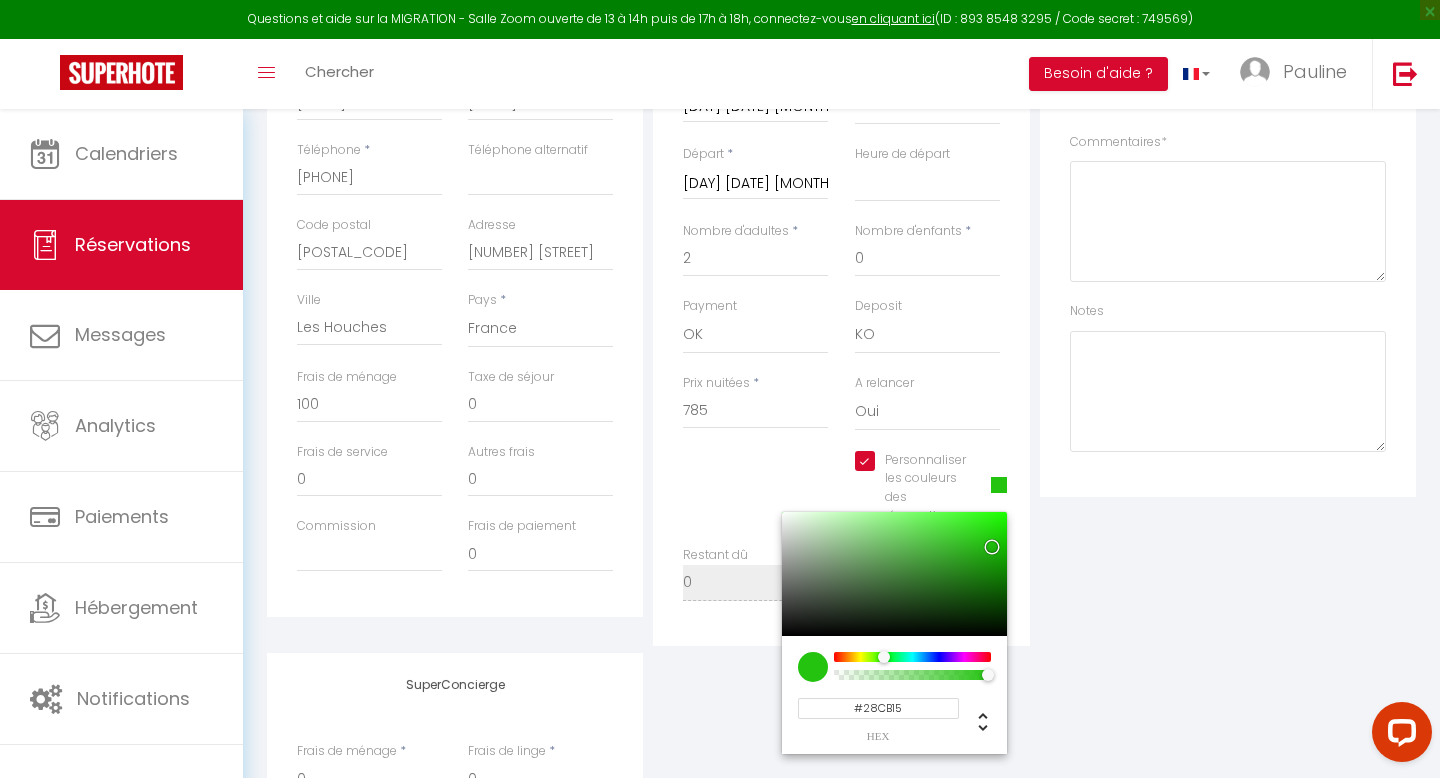click at bounding box center (894, 574) 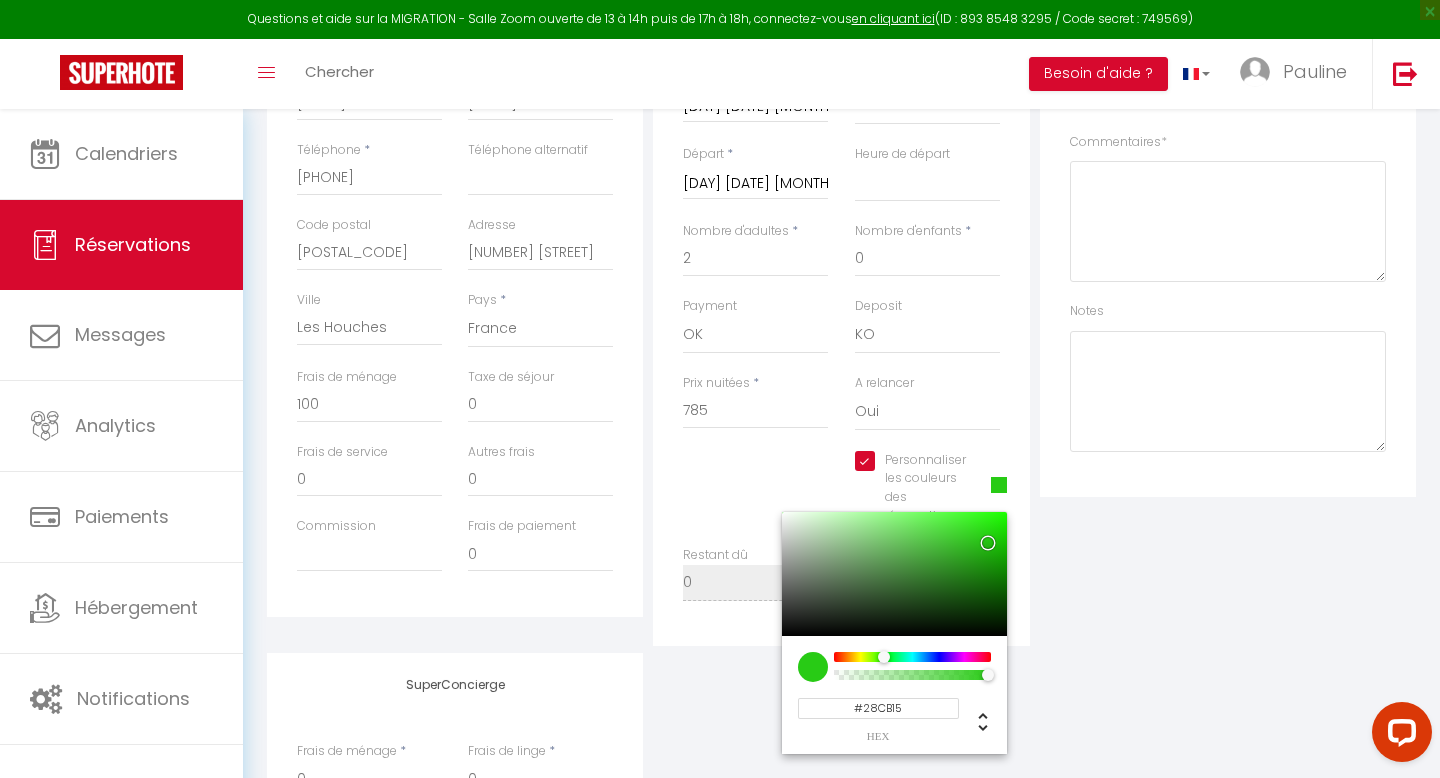click at bounding box center [894, 574] 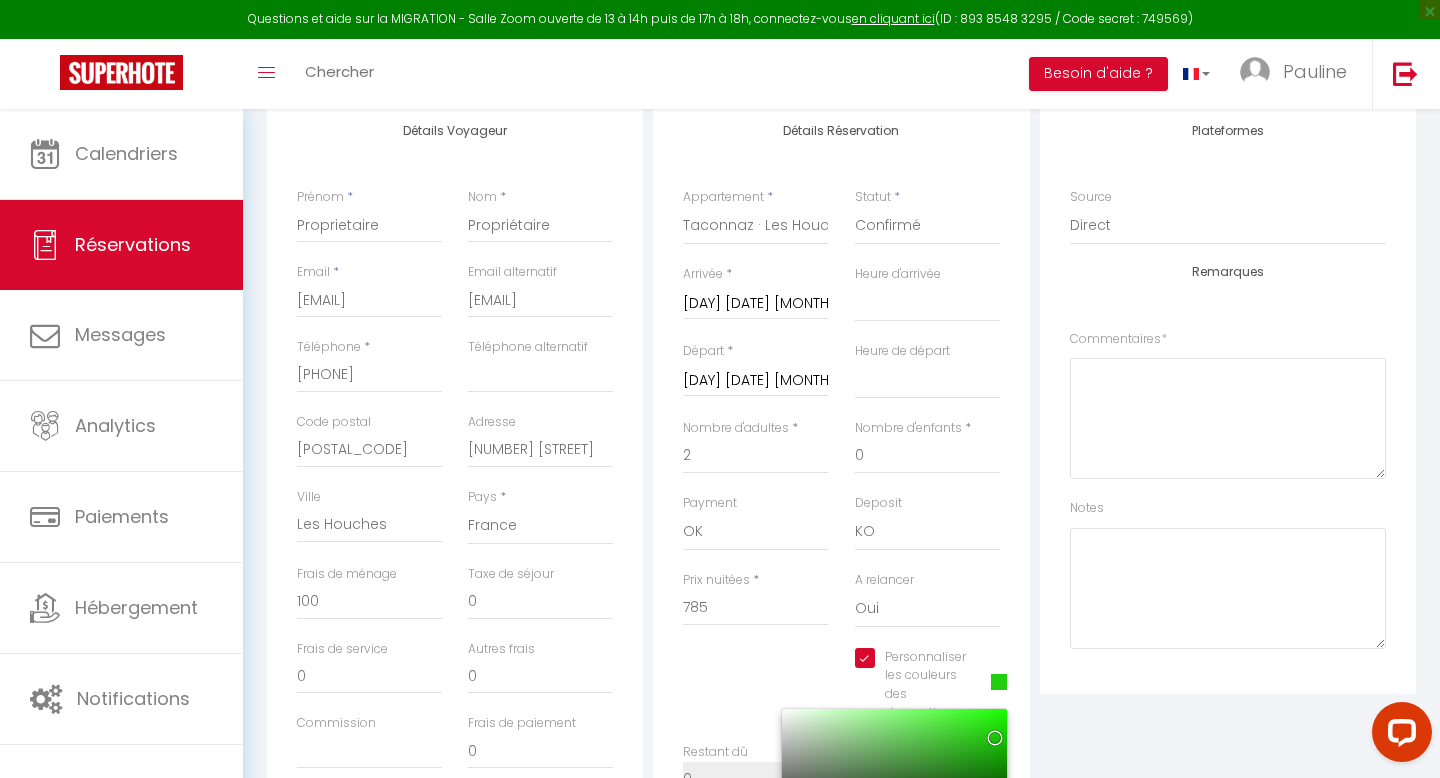 scroll, scrollTop: 0, scrollLeft: 0, axis: both 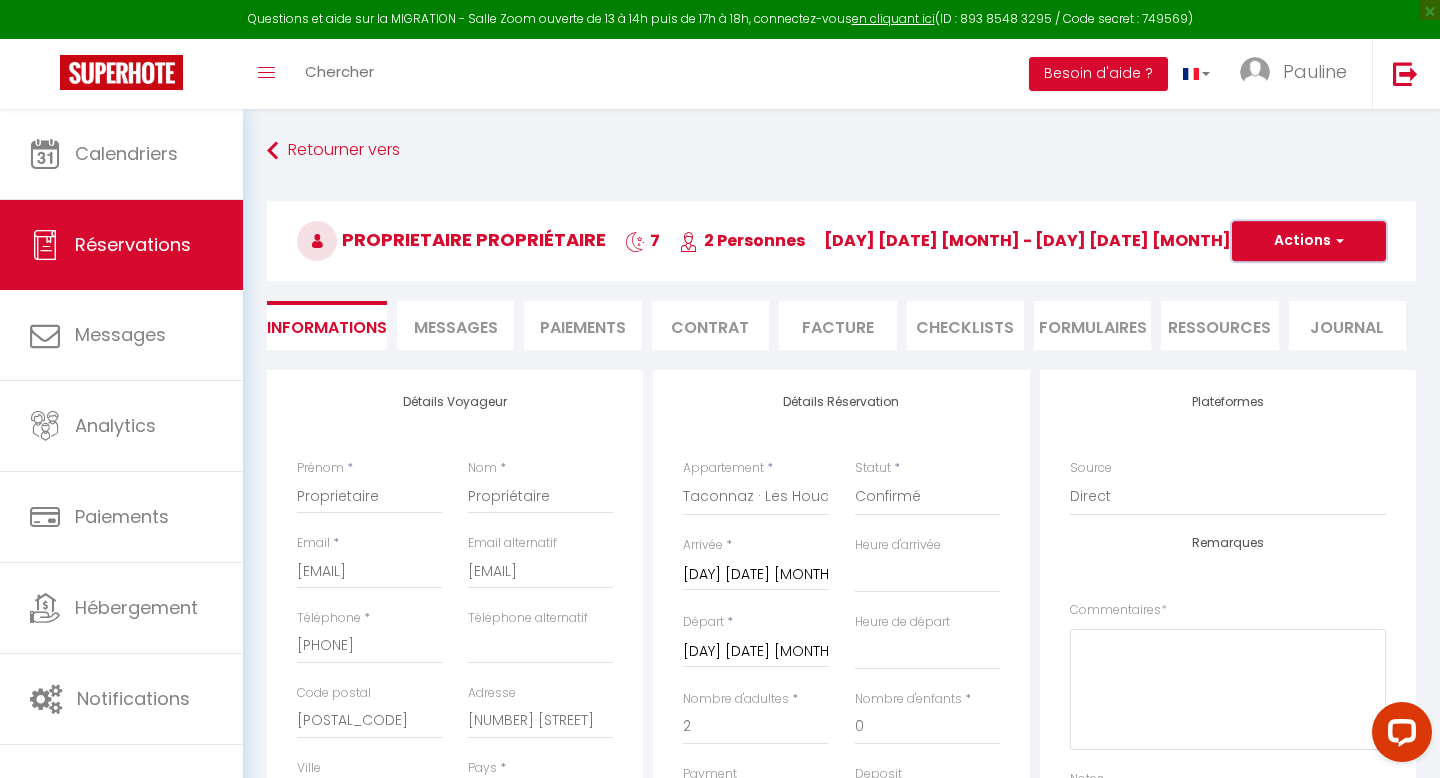 click at bounding box center [1337, 241] 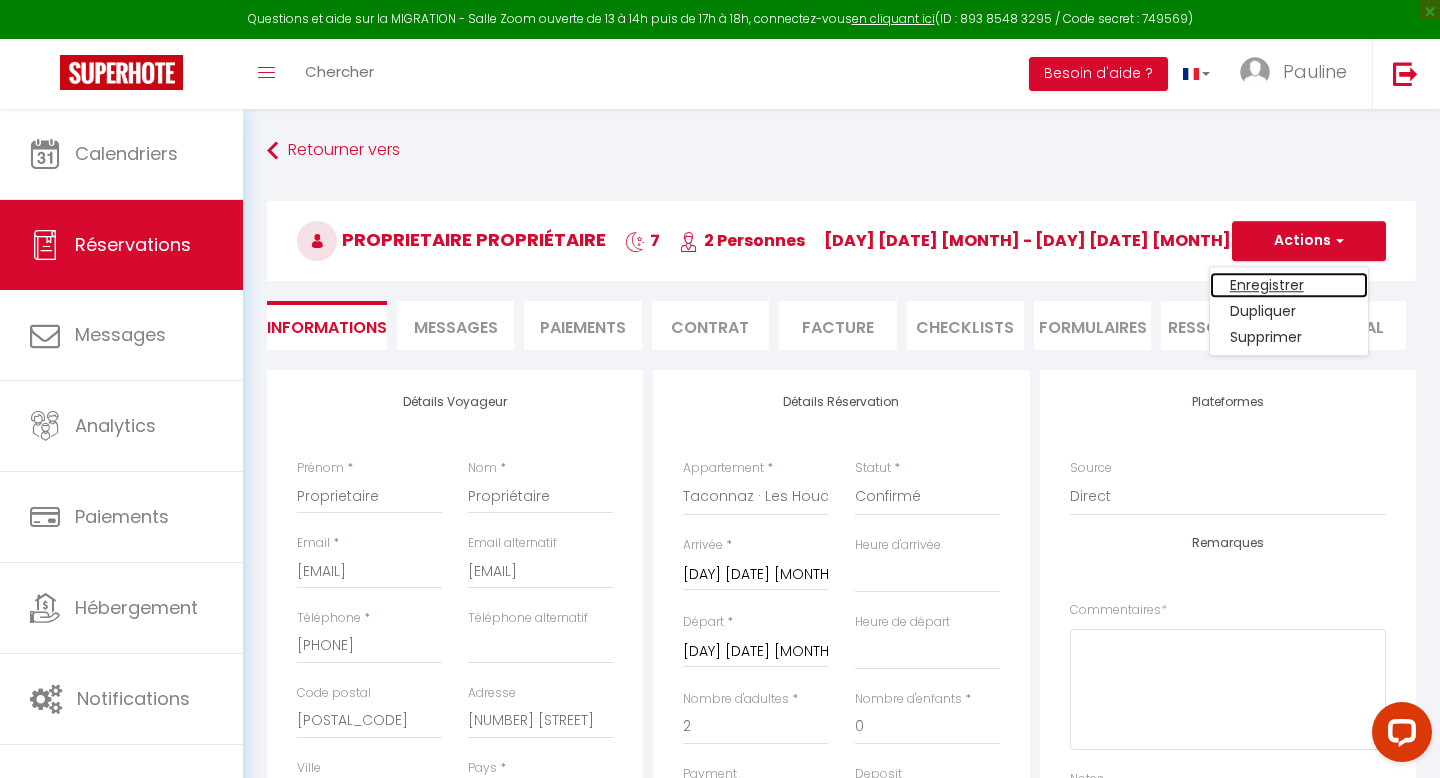 click on "Enregistrer" at bounding box center (1289, 285) 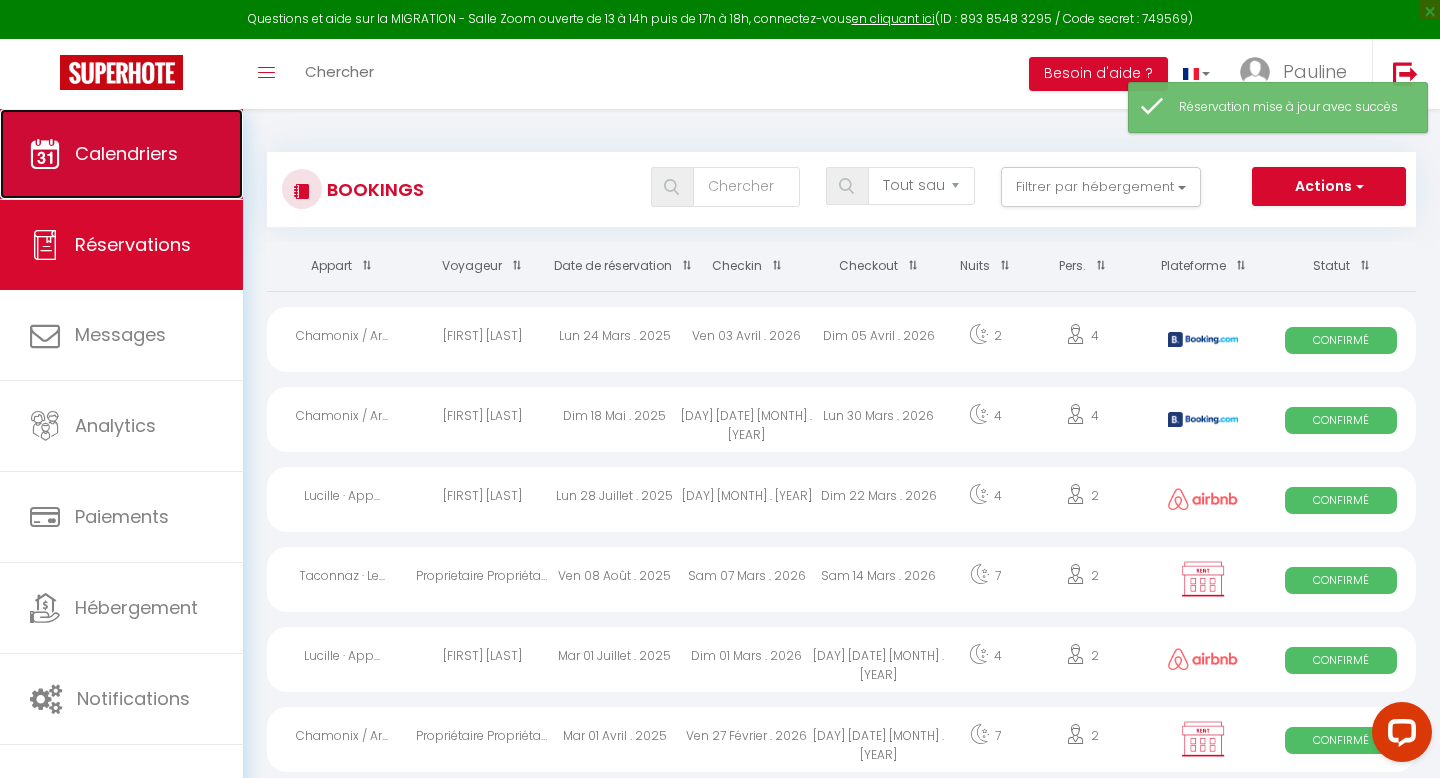 click on "Calendriers" at bounding box center (126, 153) 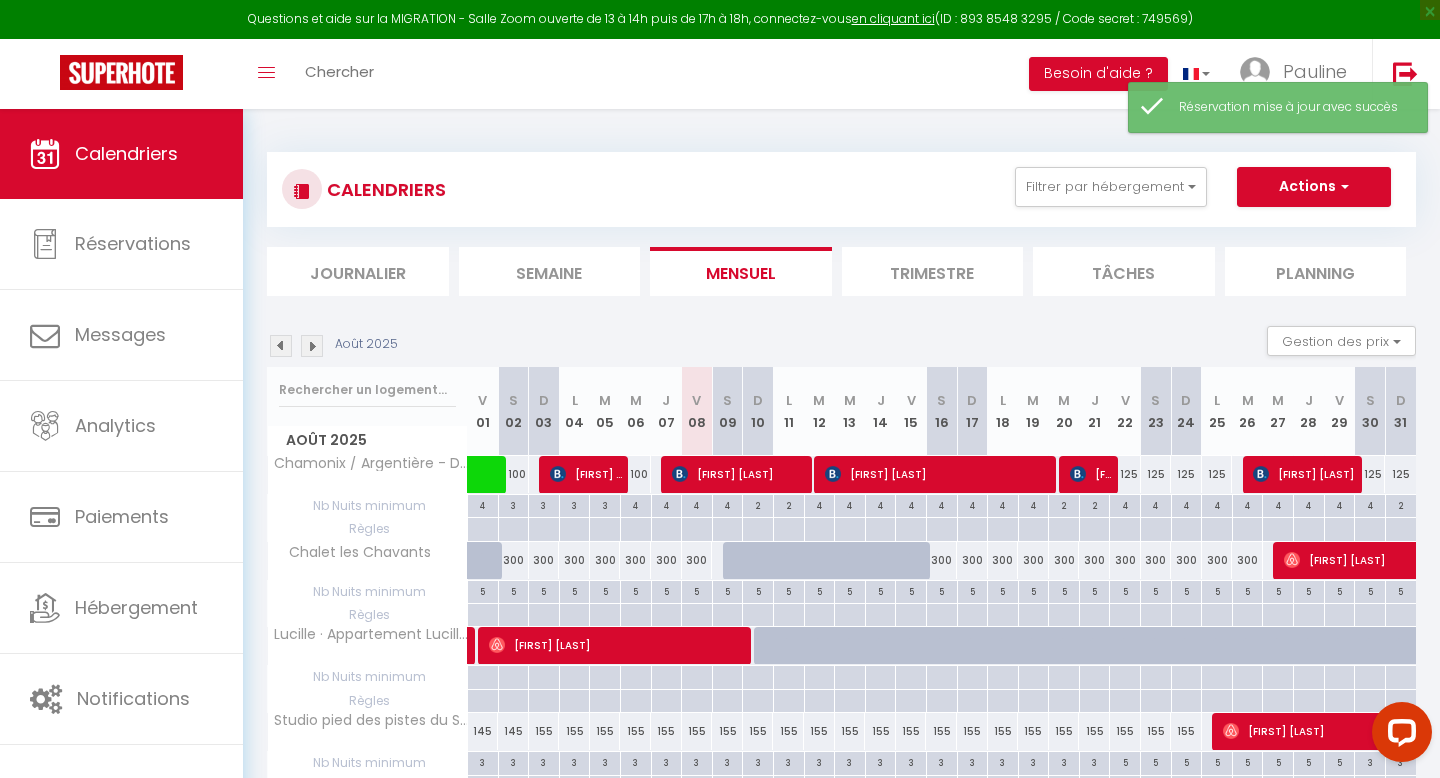 click at bounding box center [312, 346] 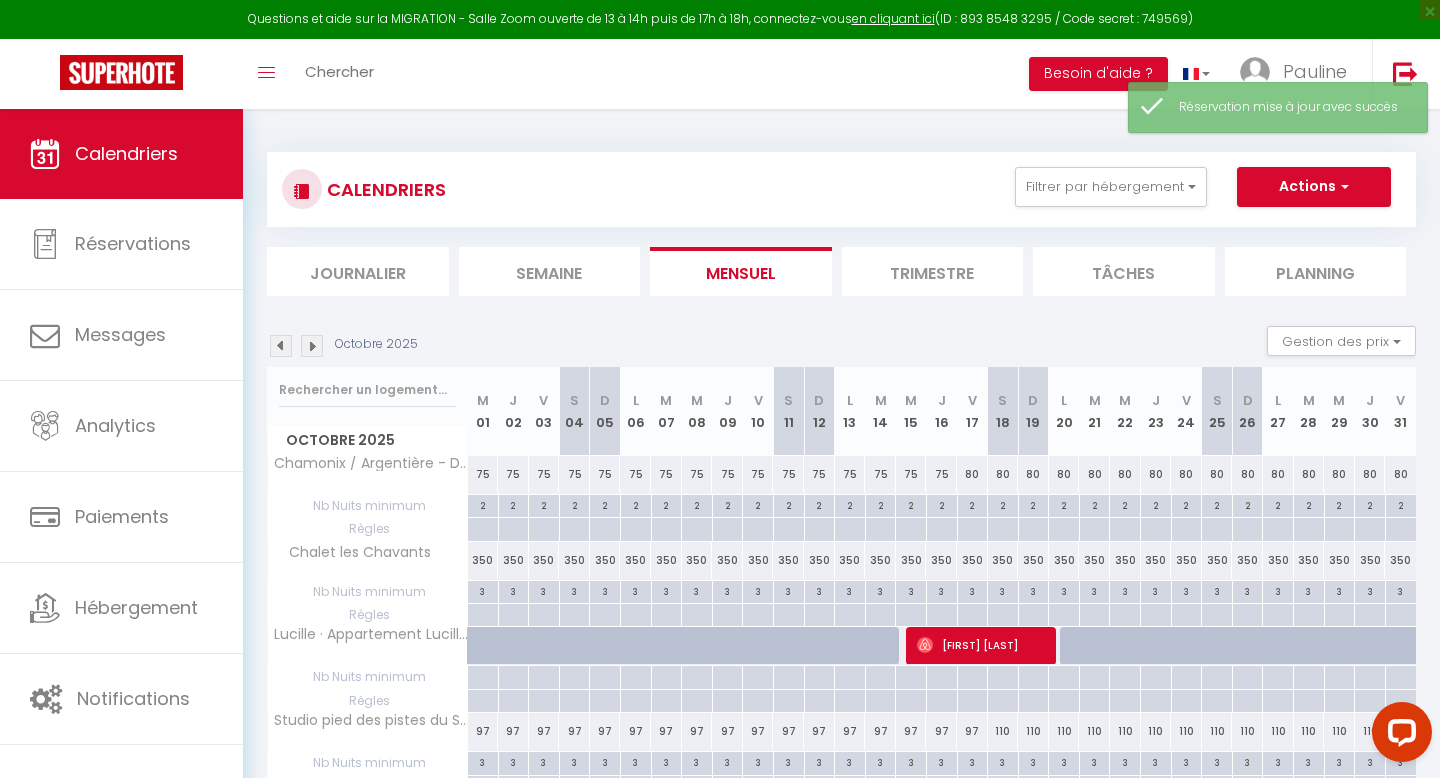 click at bounding box center [312, 346] 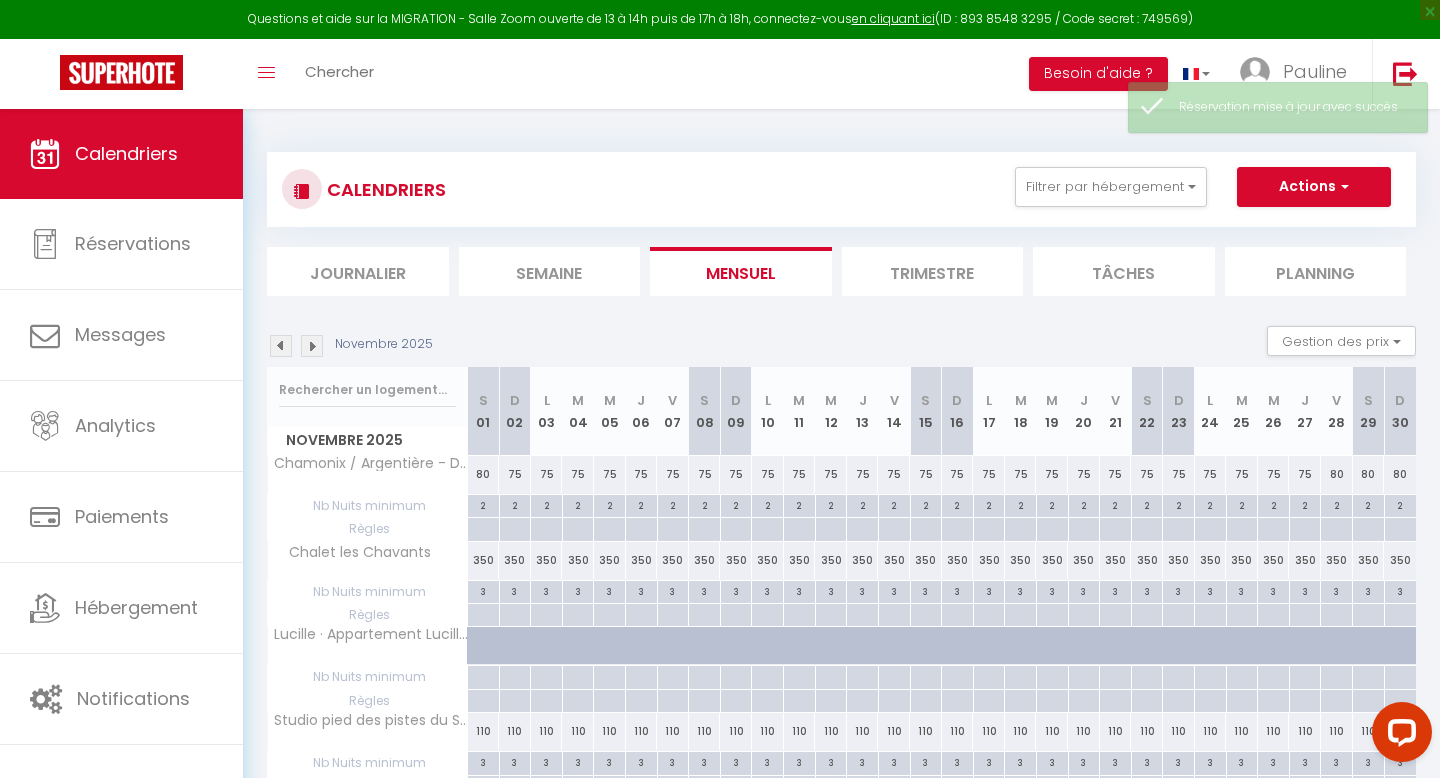click at bounding box center [312, 346] 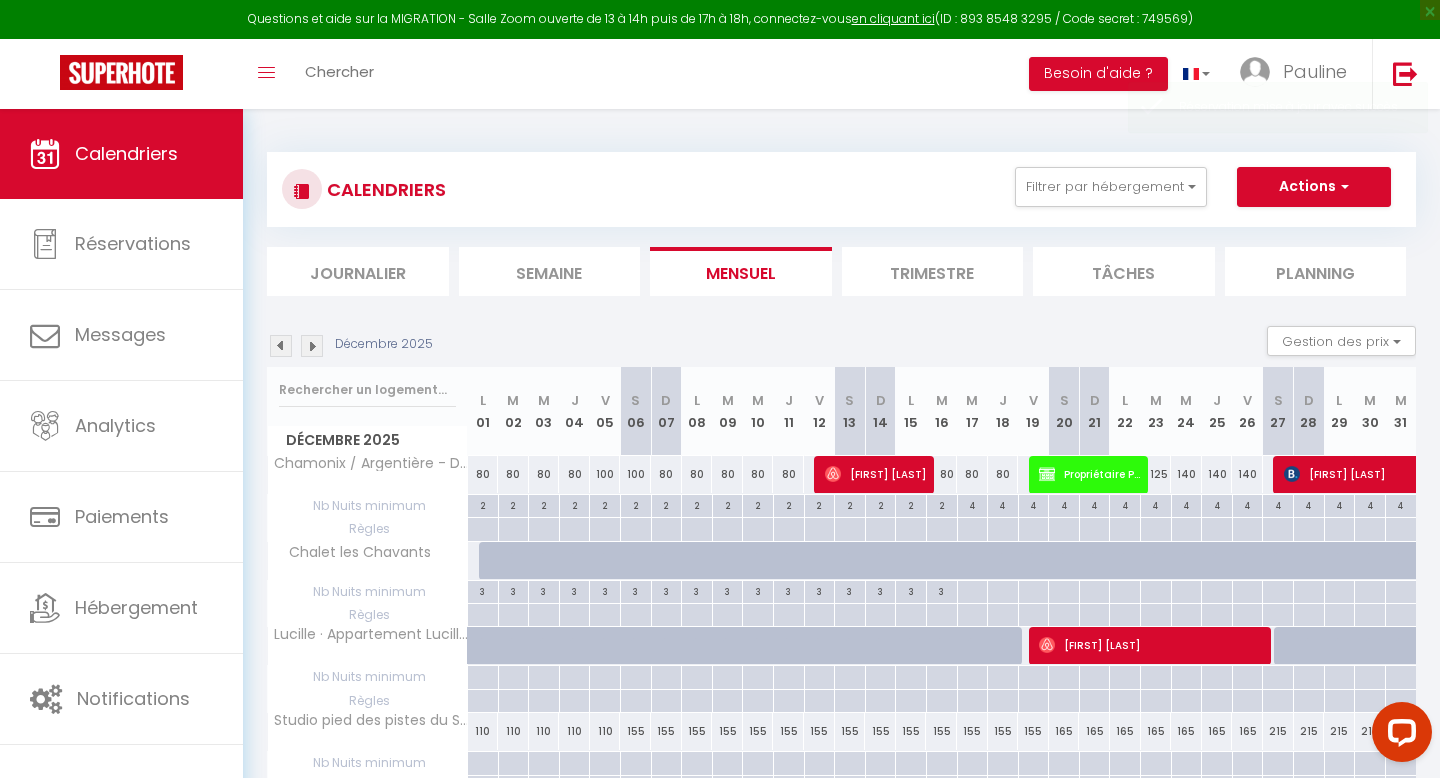 click at bounding box center [312, 346] 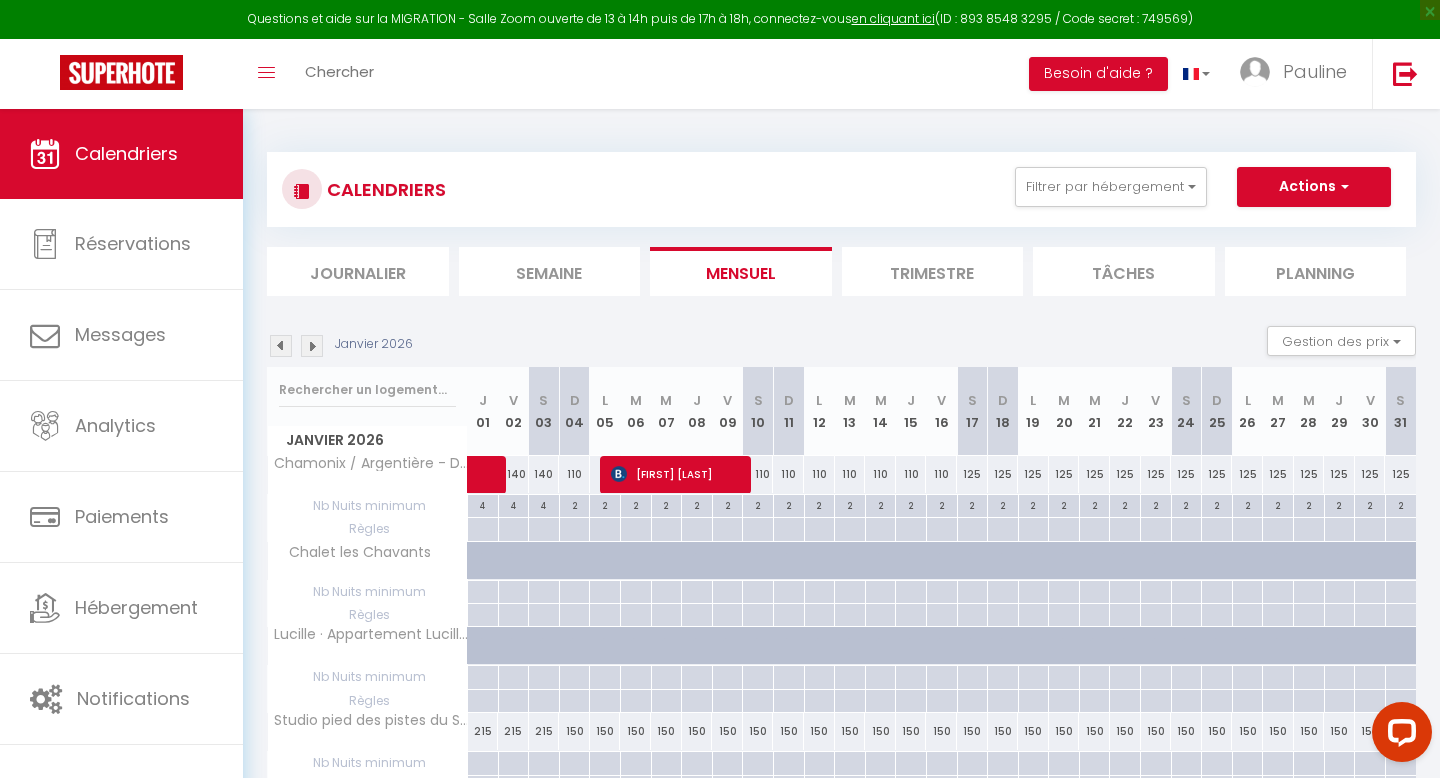 click at bounding box center (312, 346) 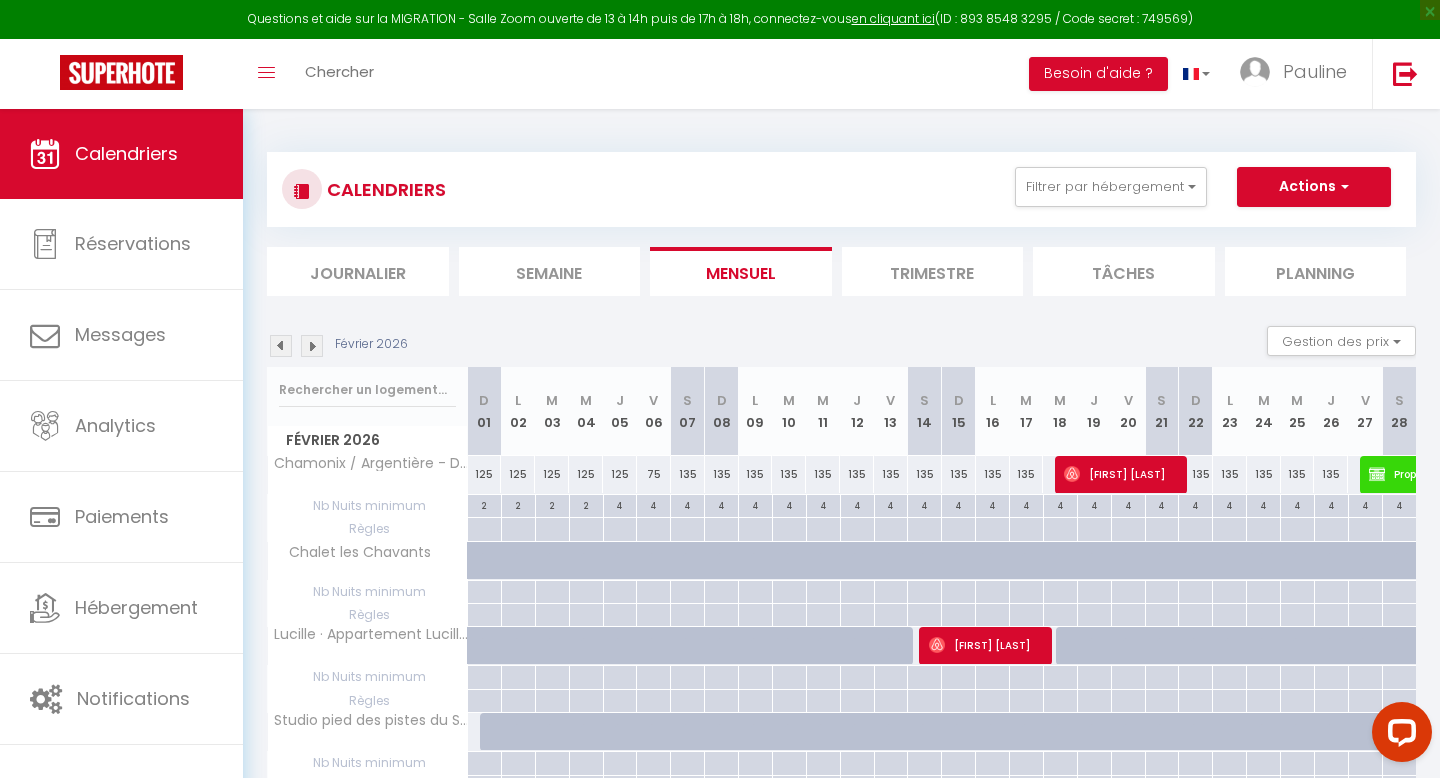click at bounding box center [312, 346] 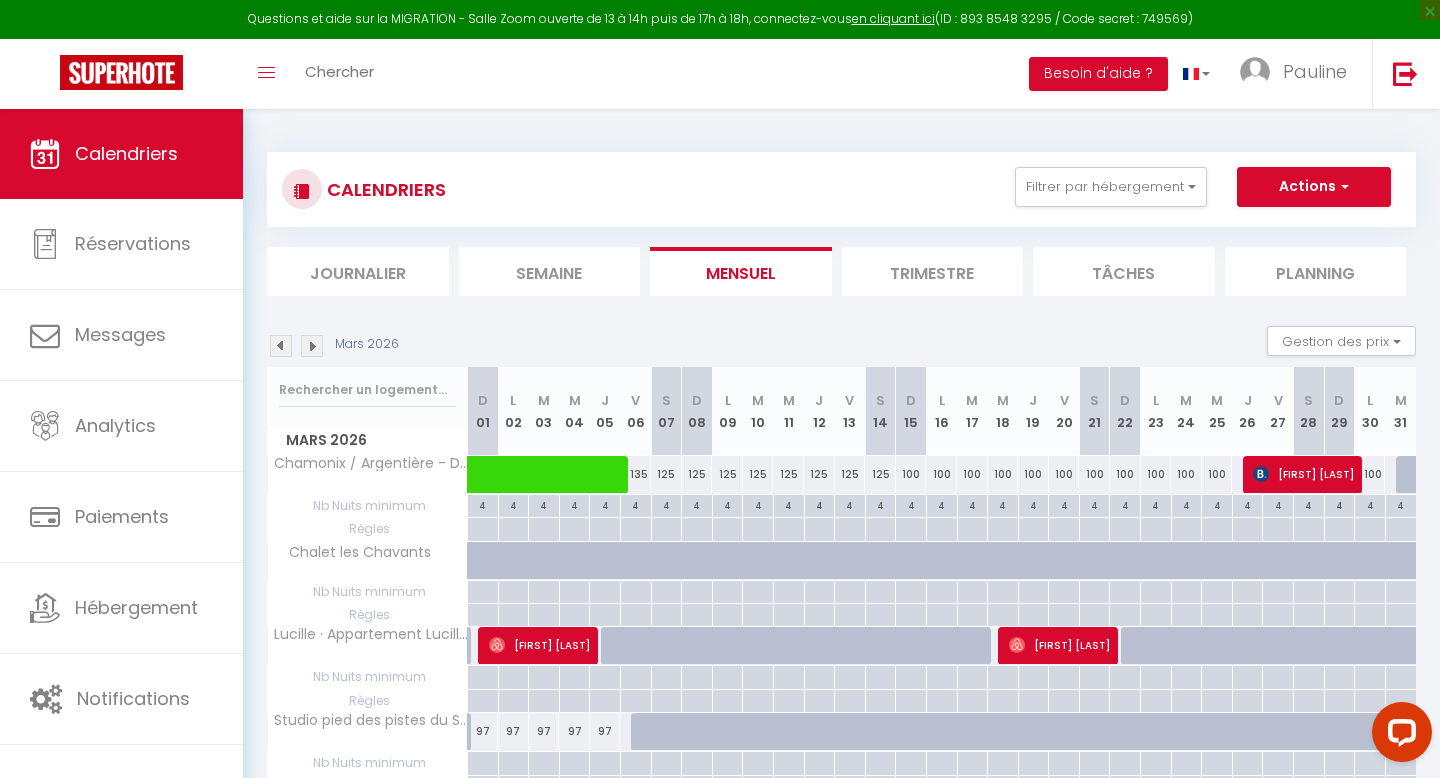 click at bounding box center [312, 346] 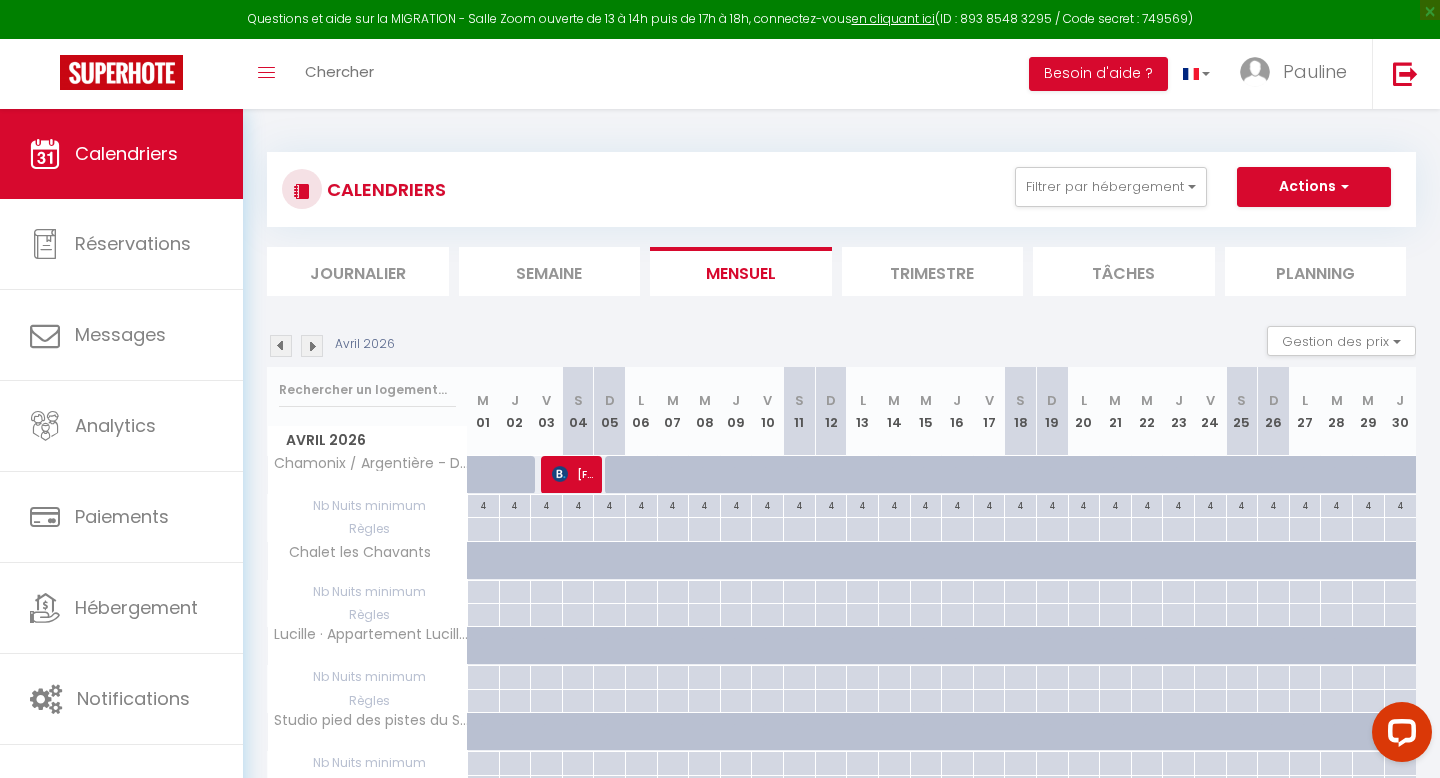 click at bounding box center [281, 346] 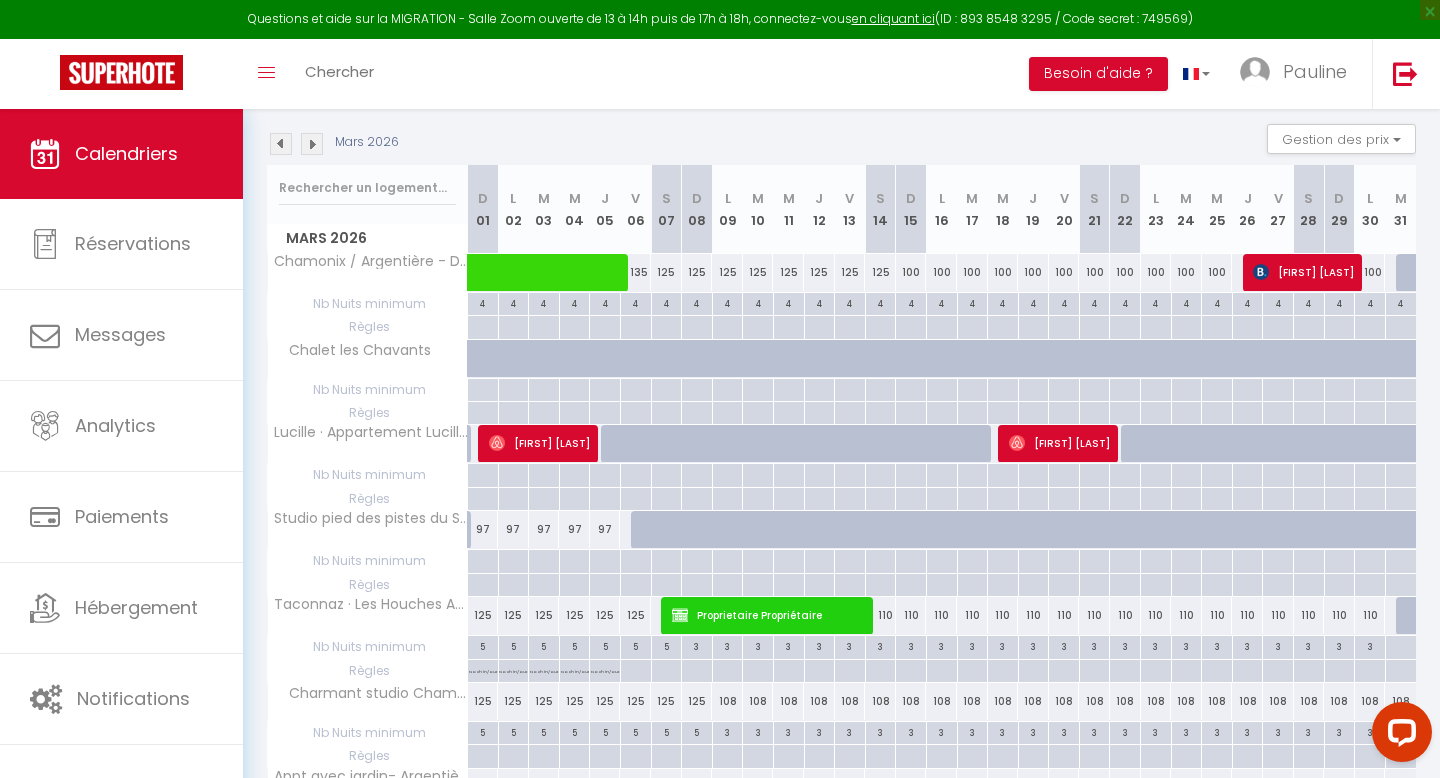 scroll, scrollTop: 201, scrollLeft: 0, axis: vertical 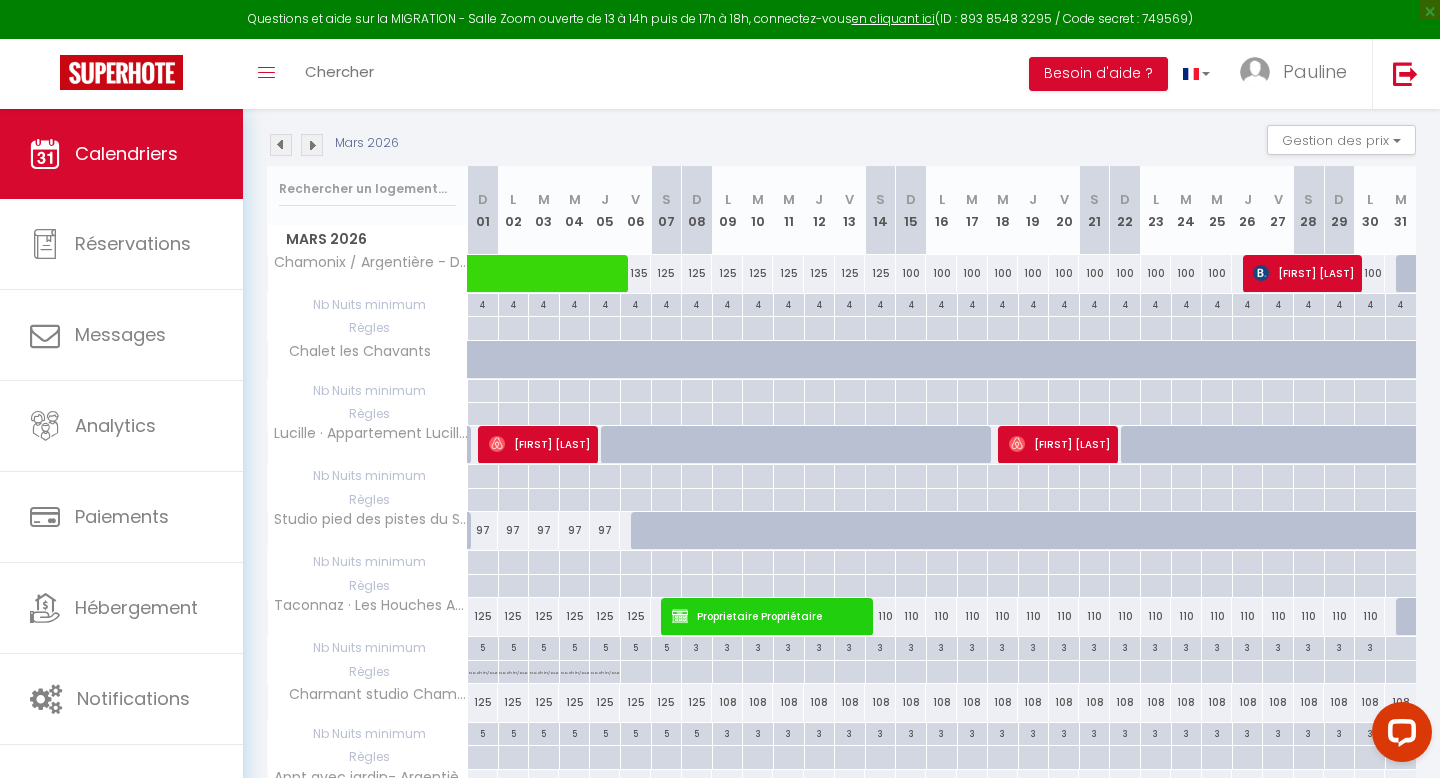 click at bounding box center (281, 145) 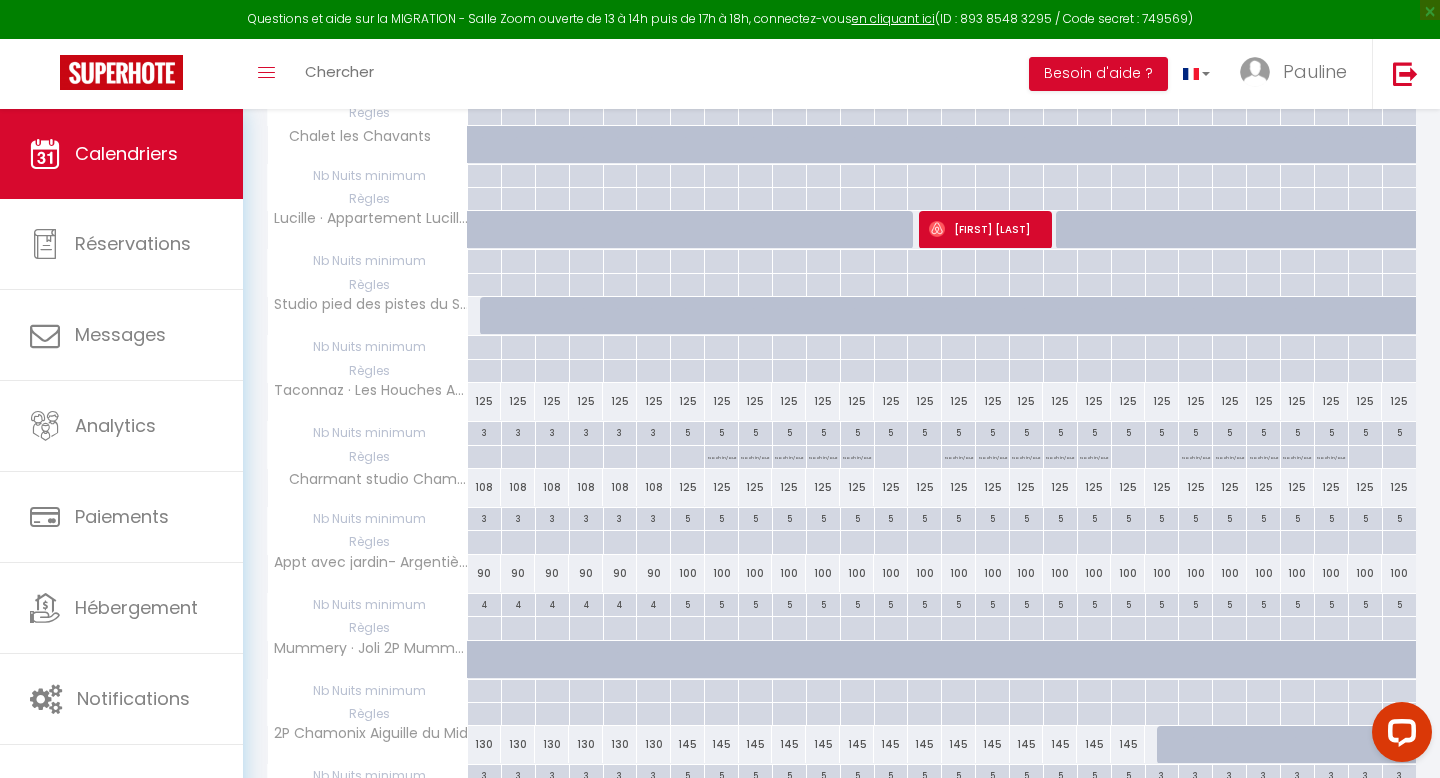 scroll, scrollTop: 667, scrollLeft: 0, axis: vertical 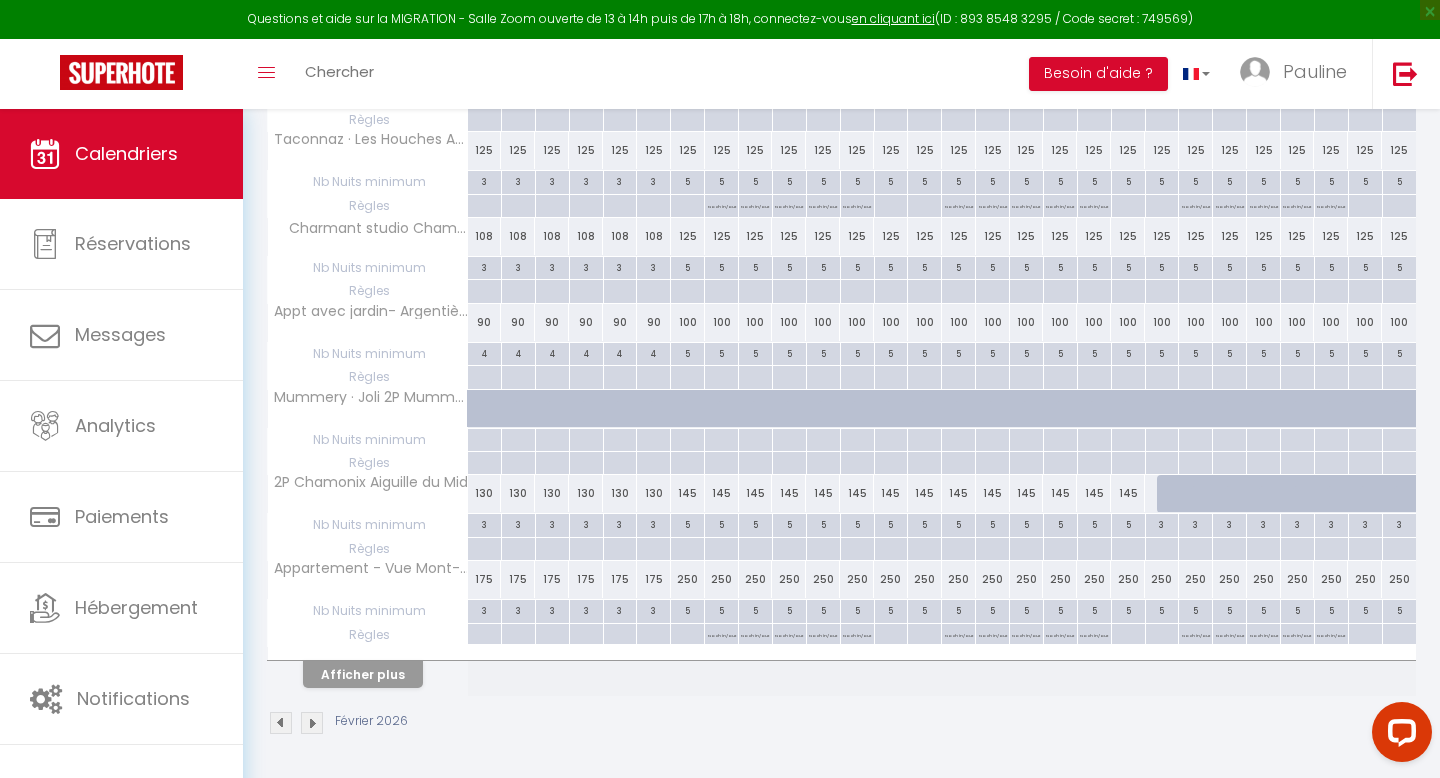 click on "2P Chamonix Aiguille du Midi
130
130
130
130
130
130
145
145
145
145
145" at bounding box center (842, 494) 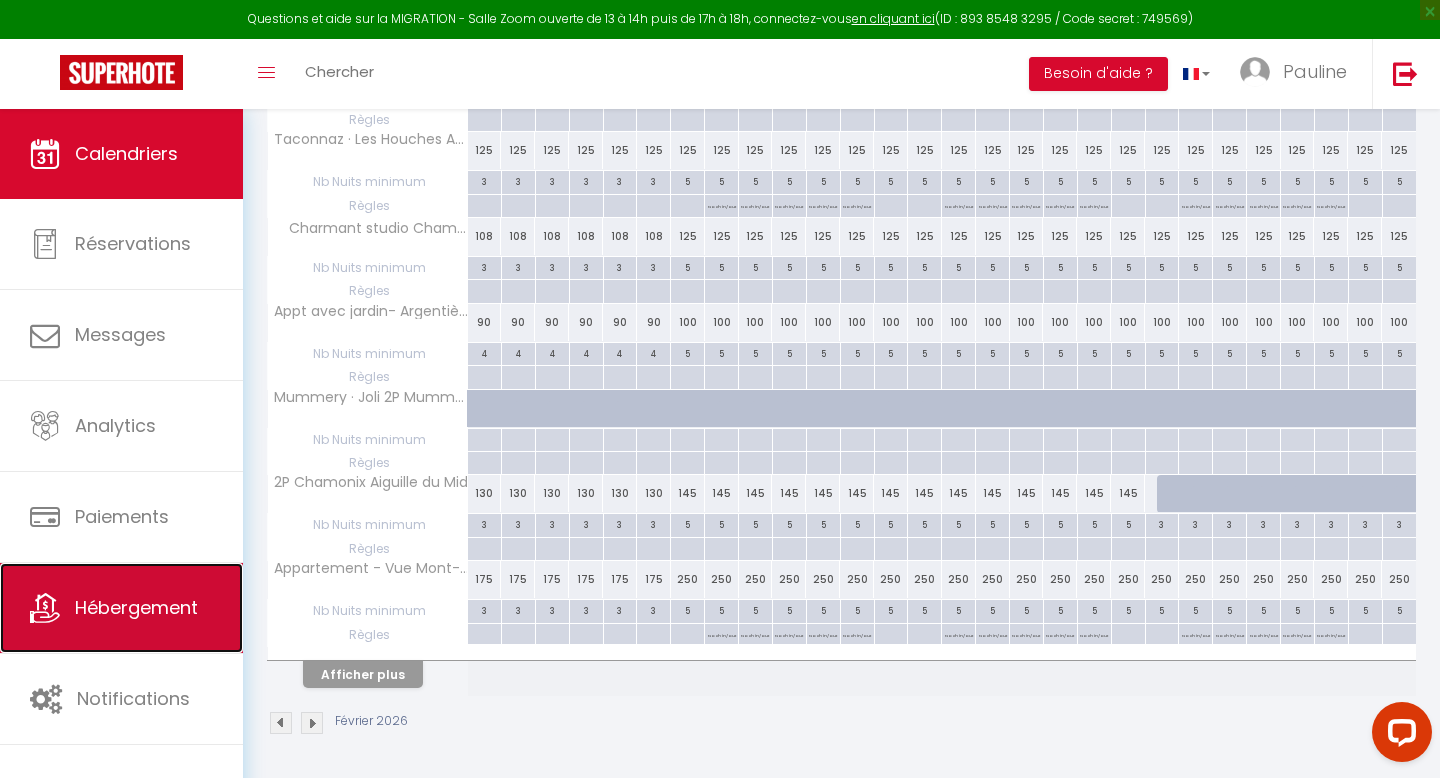 click on "Hébergement" at bounding box center (136, 607) 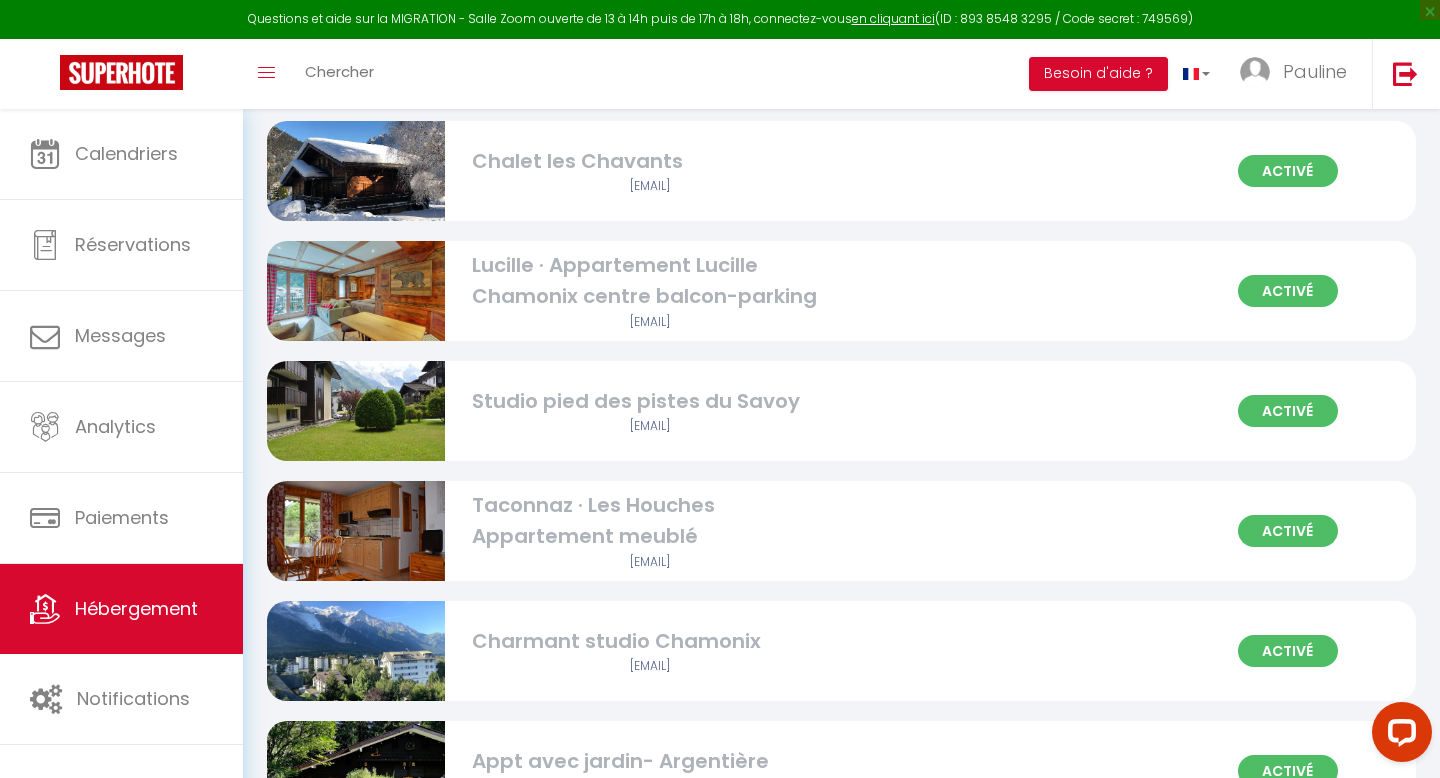 scroll, scrollTop: 782, scrollLeft: 0, axis: vertical 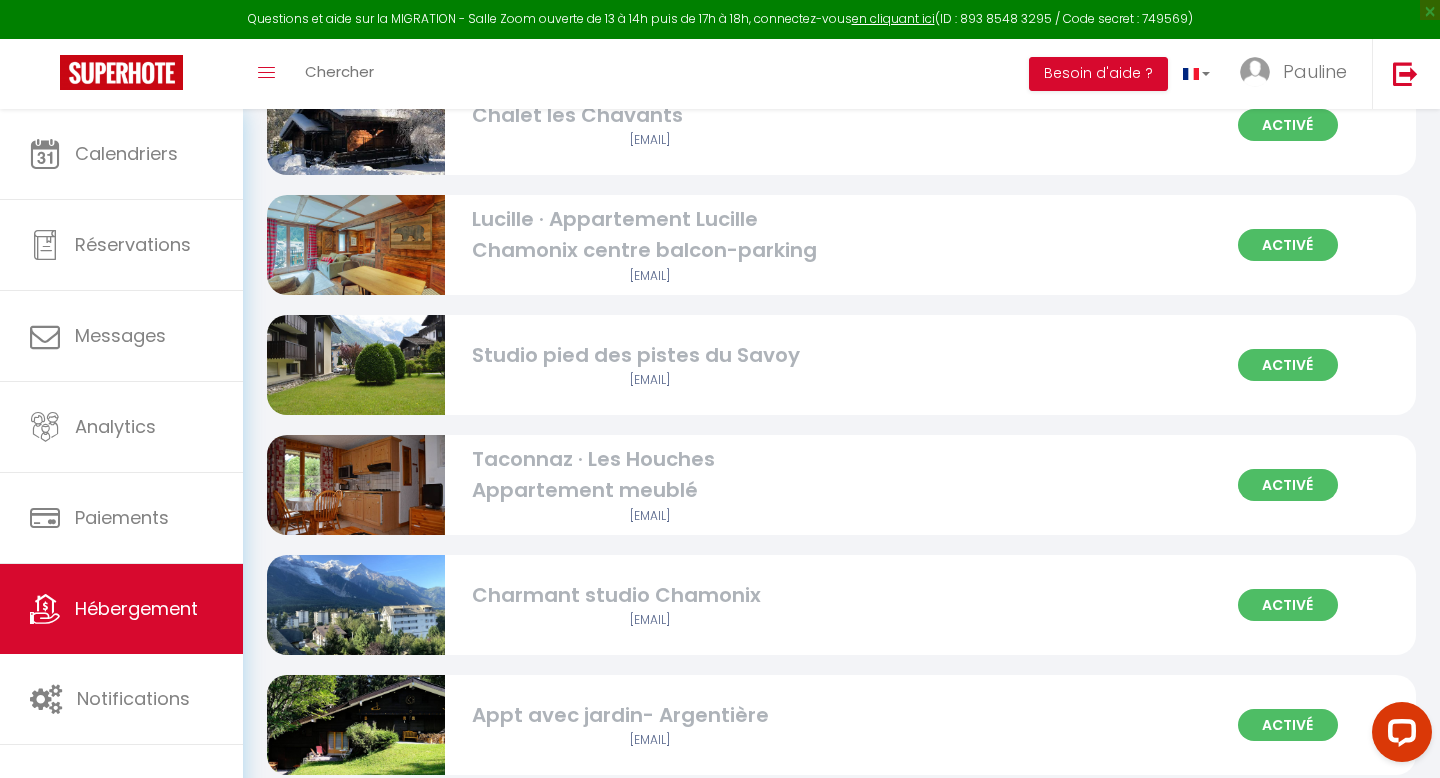 click on "[EMAIL]" at bounding box center [650, 276] 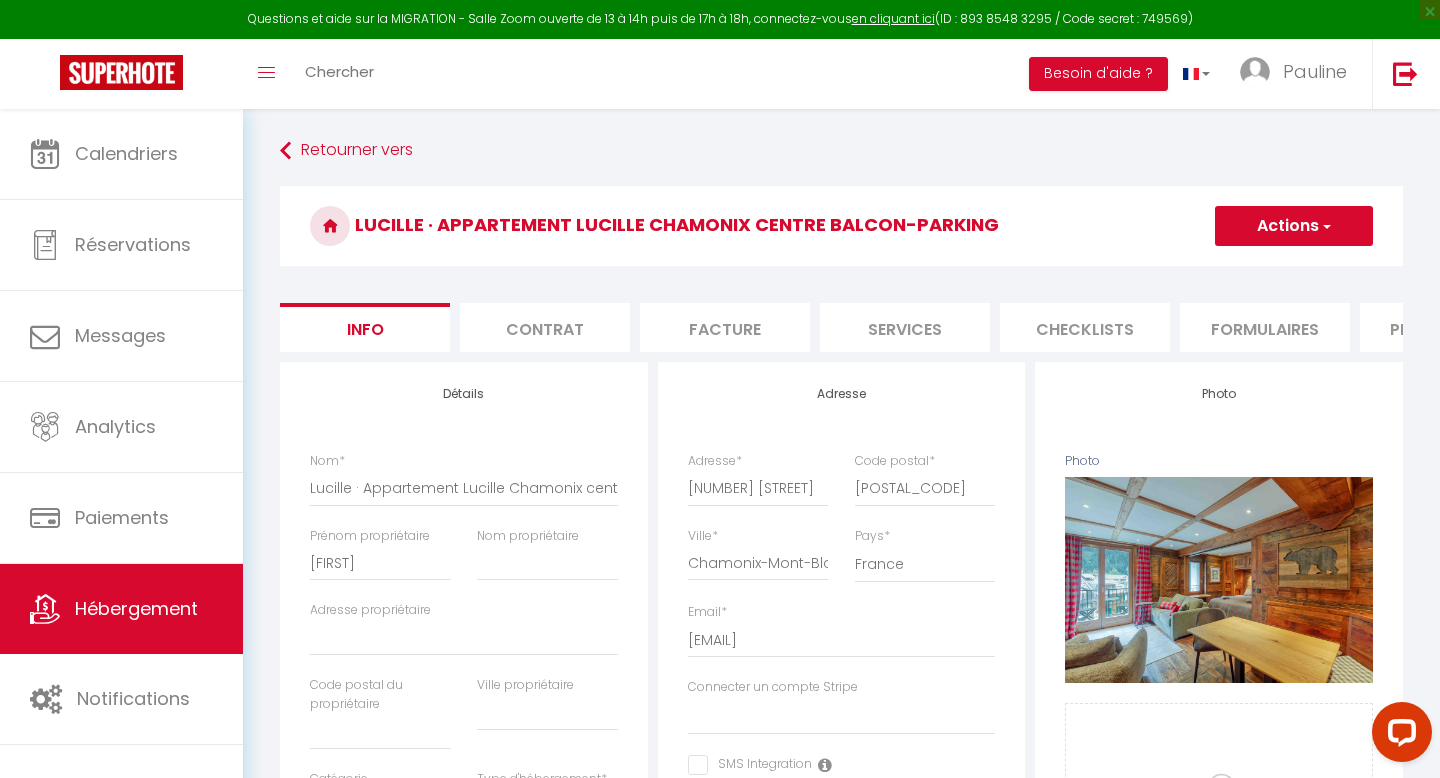click on "Actions" at bounding box center (1294, 226) 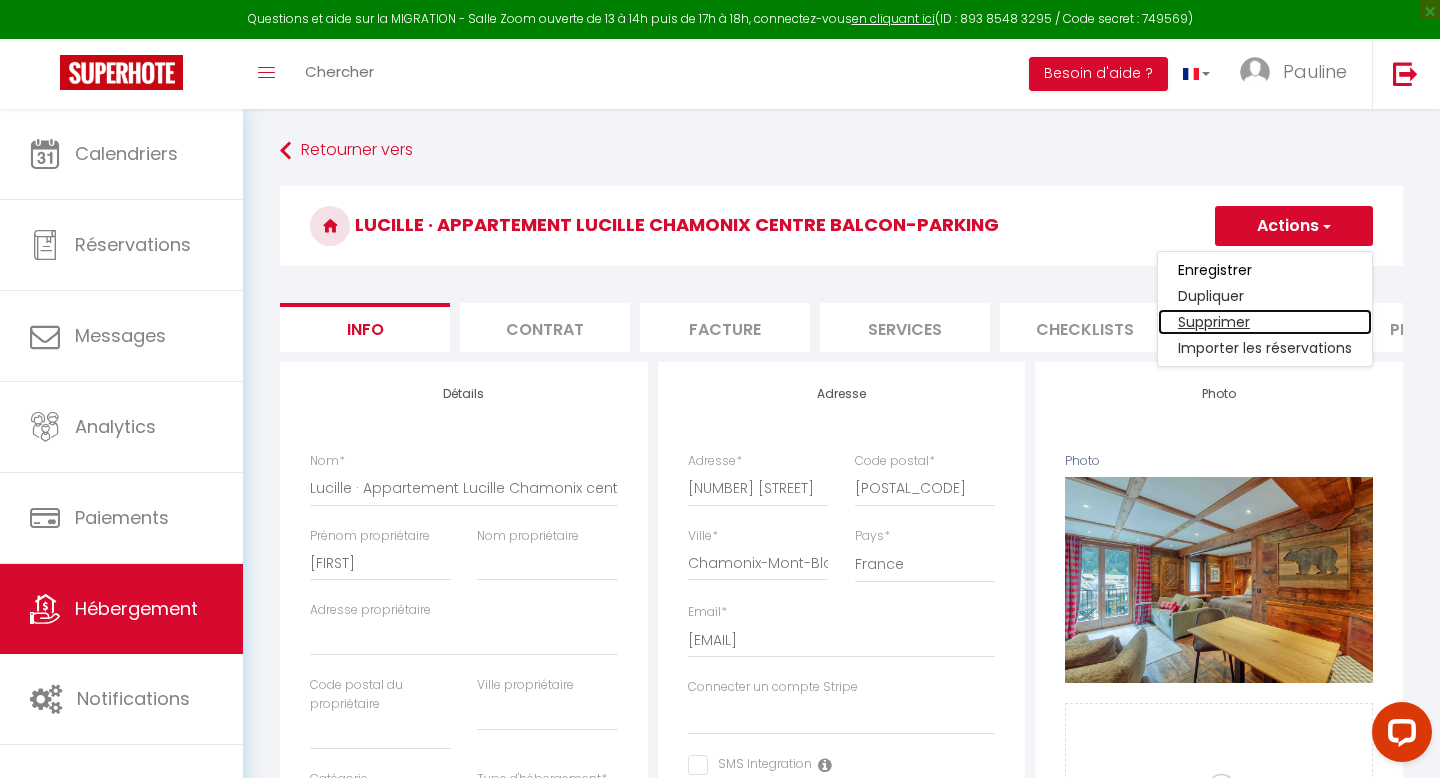 click on "Supprimer" at bounding box center (1265, 322) 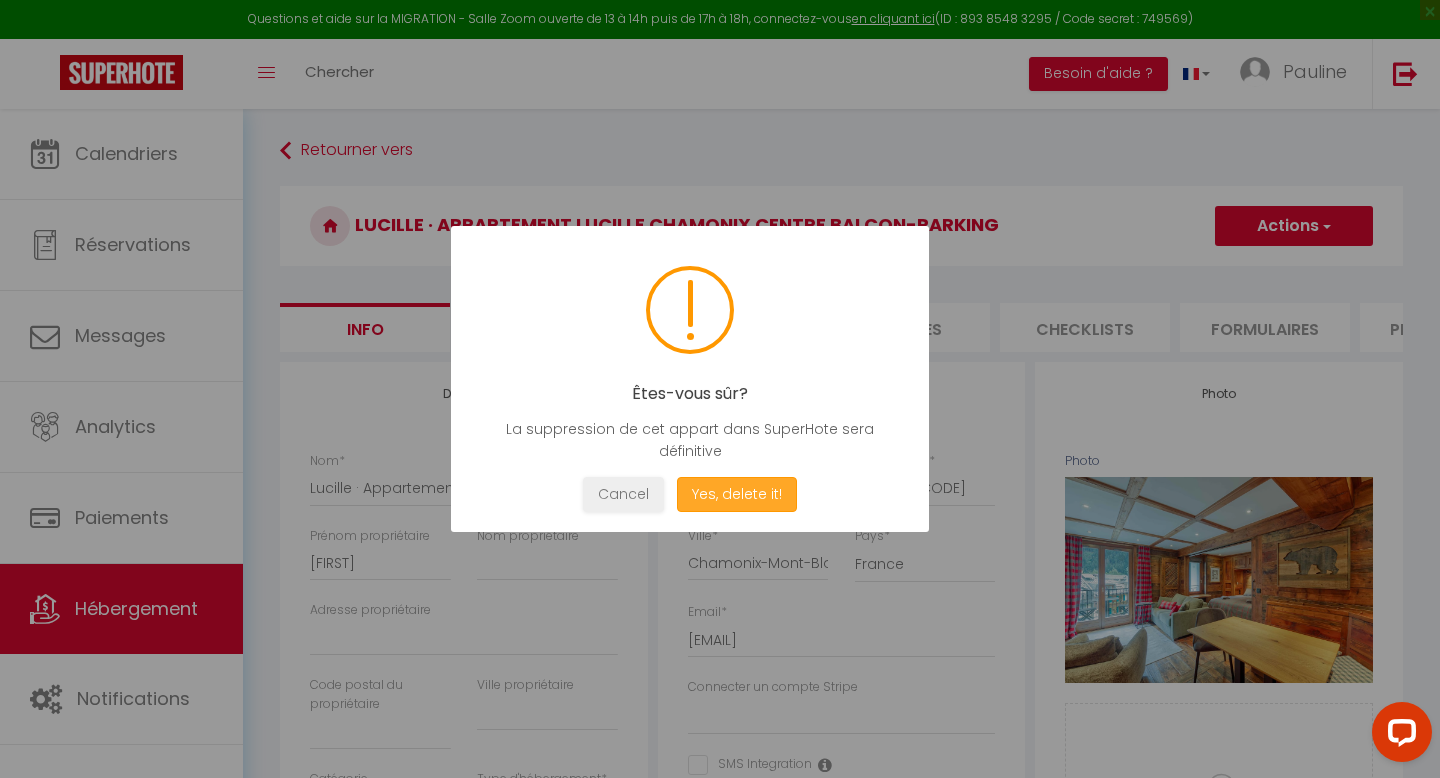 click on "Yes, delete it!" at bounding box center [737, 494] 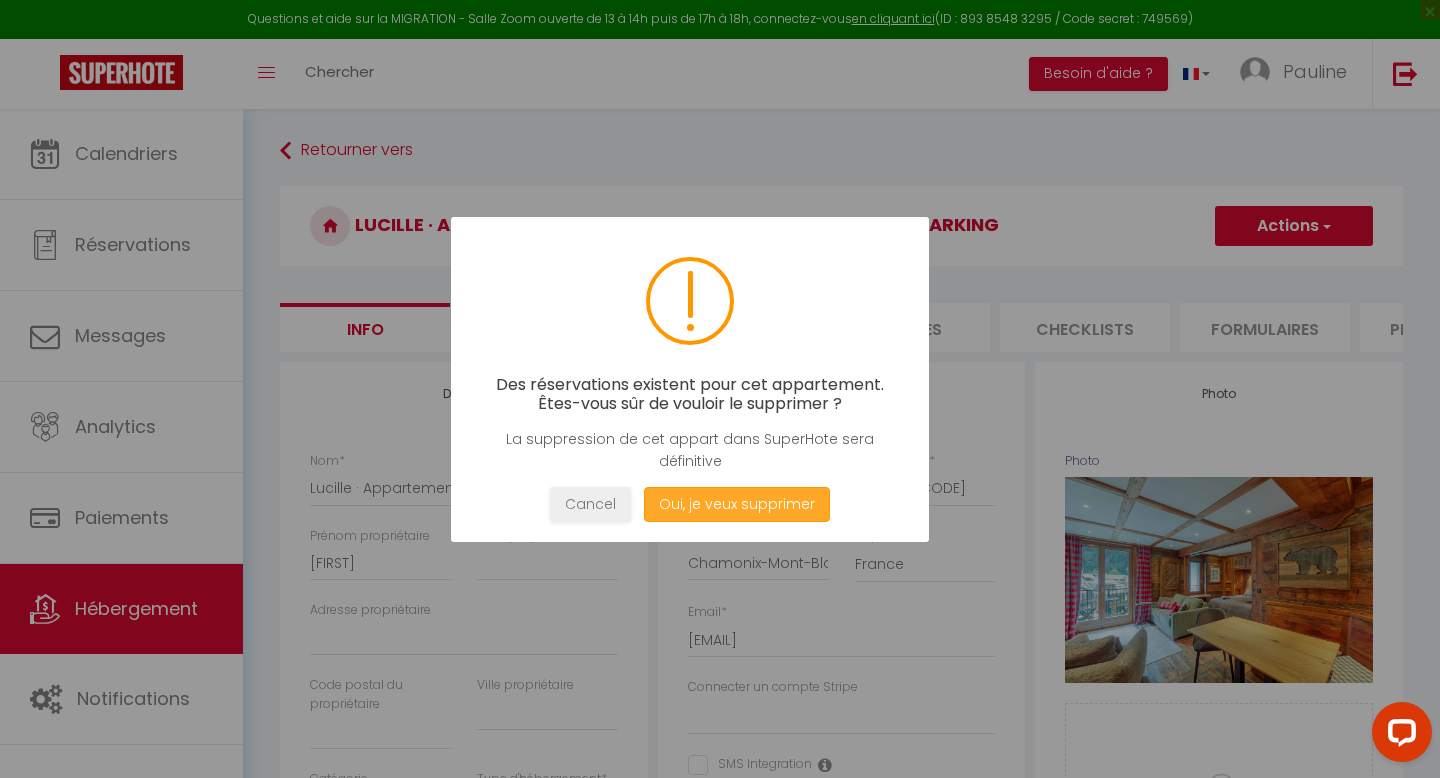 click on "Oui, je veux supprimer" at bounding box center (737, 504) 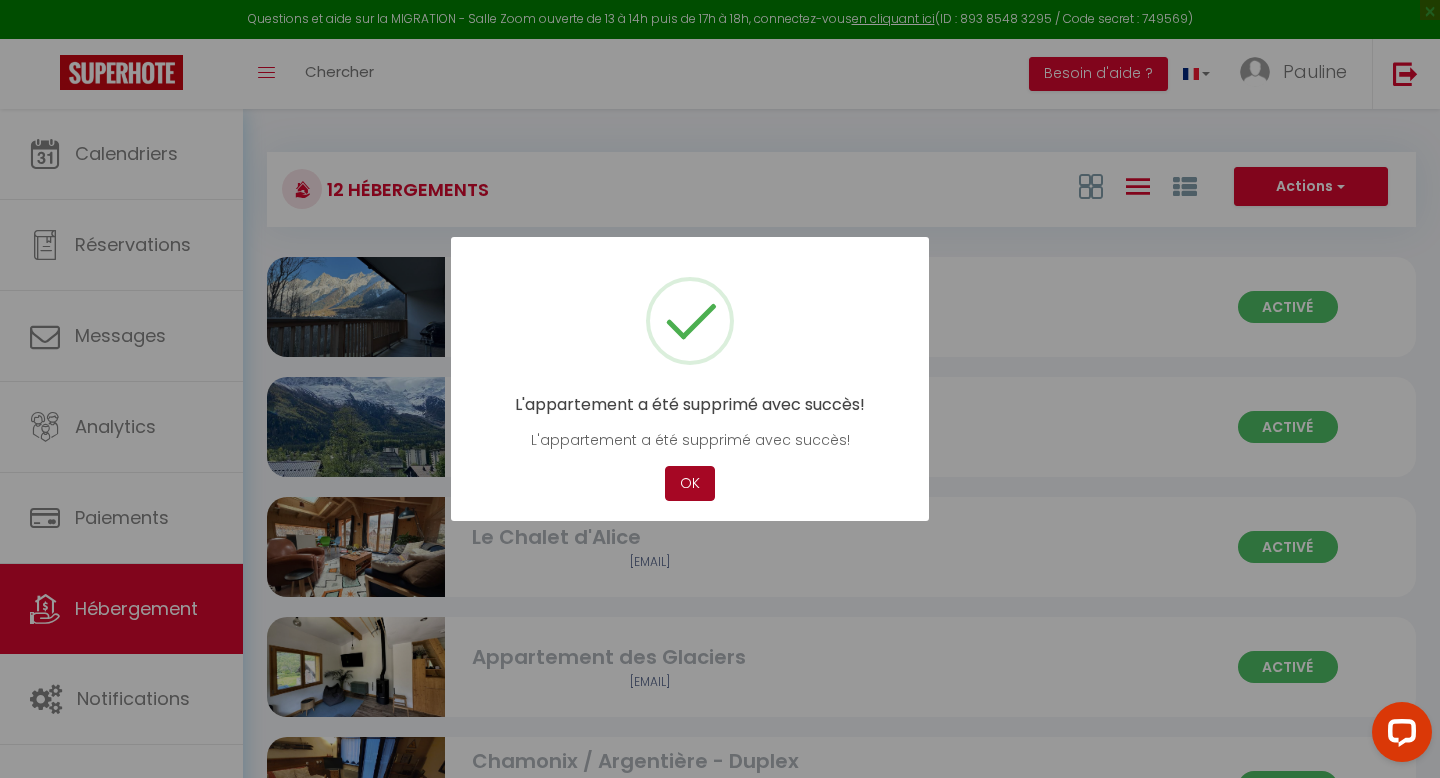 click on "OK" at bounding box center [690, 483] 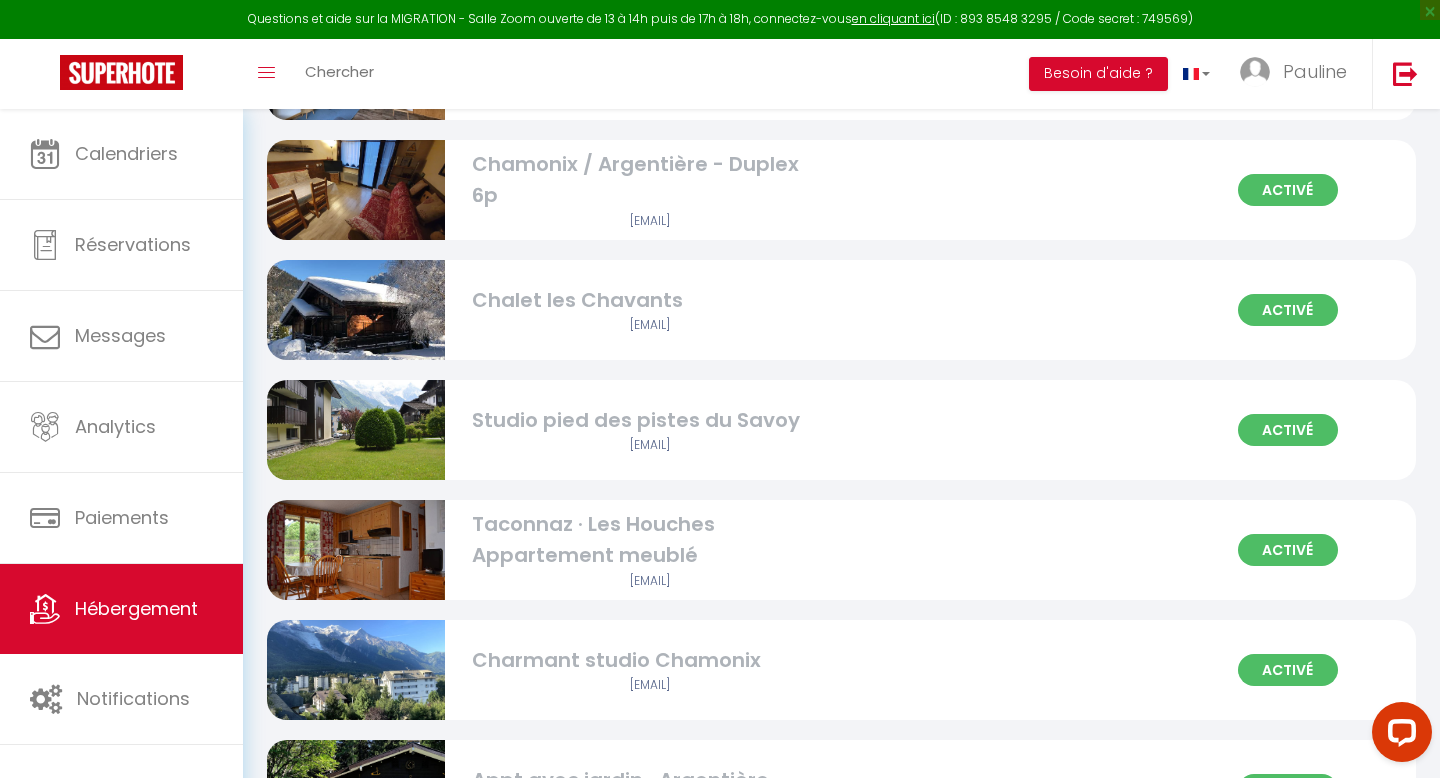 scroll, scrollTop: 0, scrollLeft: 0, axis: both 